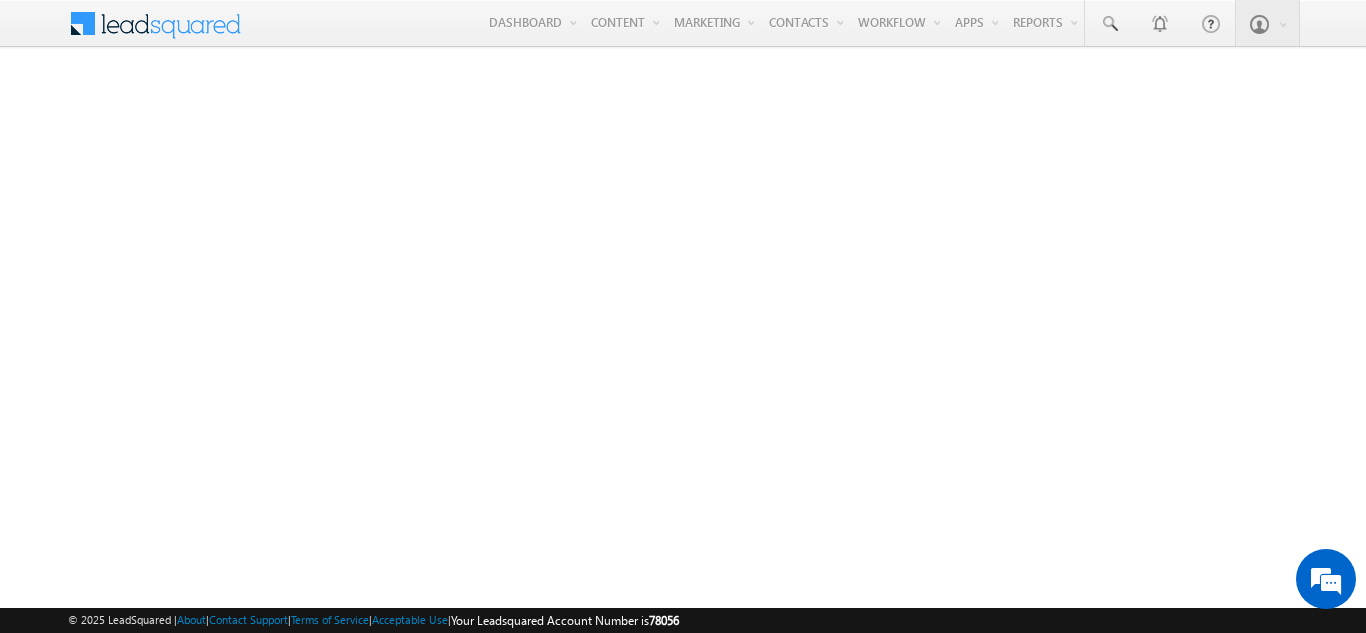 scroll, scrollTop: 0, scrollLeft: 0, axis: both 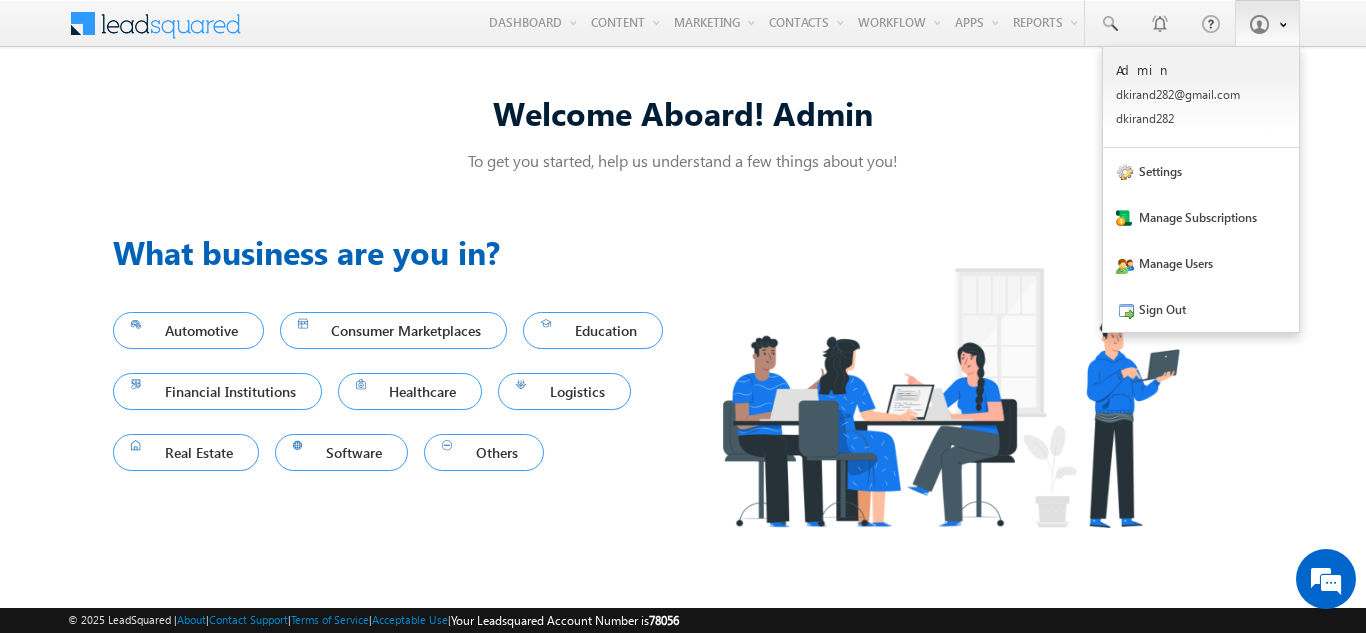 click at bounding box center (1259, 24) 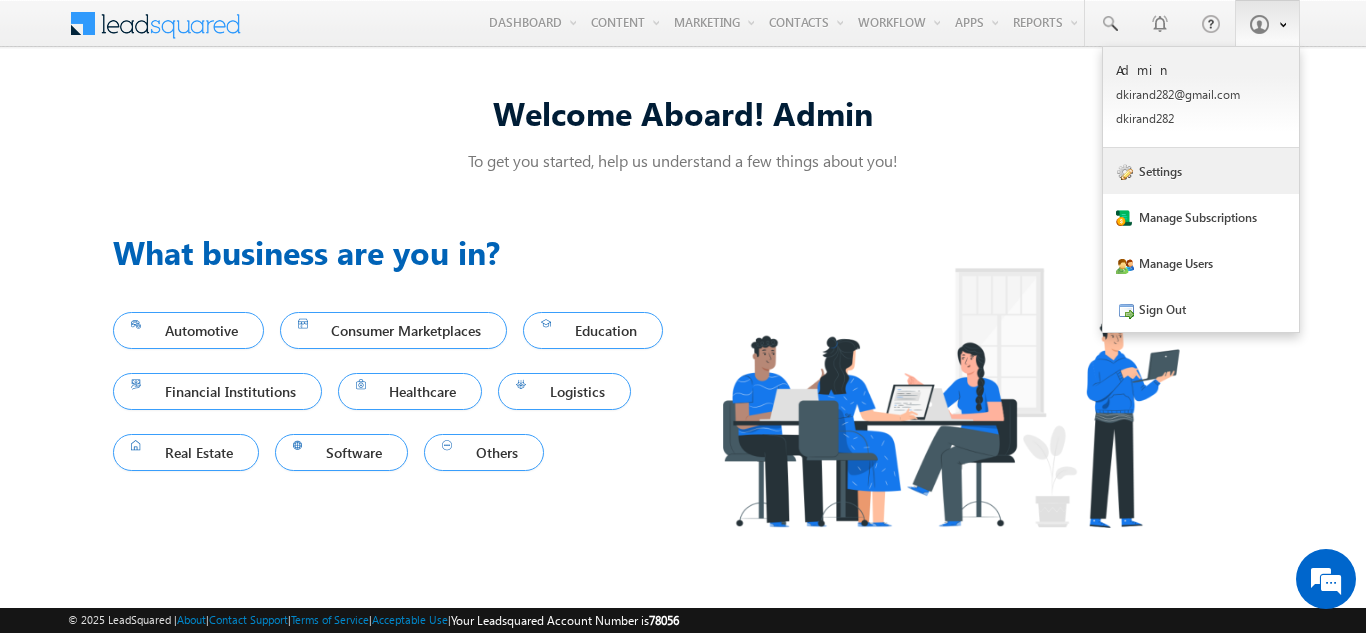 click on "Settings" at bounding box center [1201, 171] 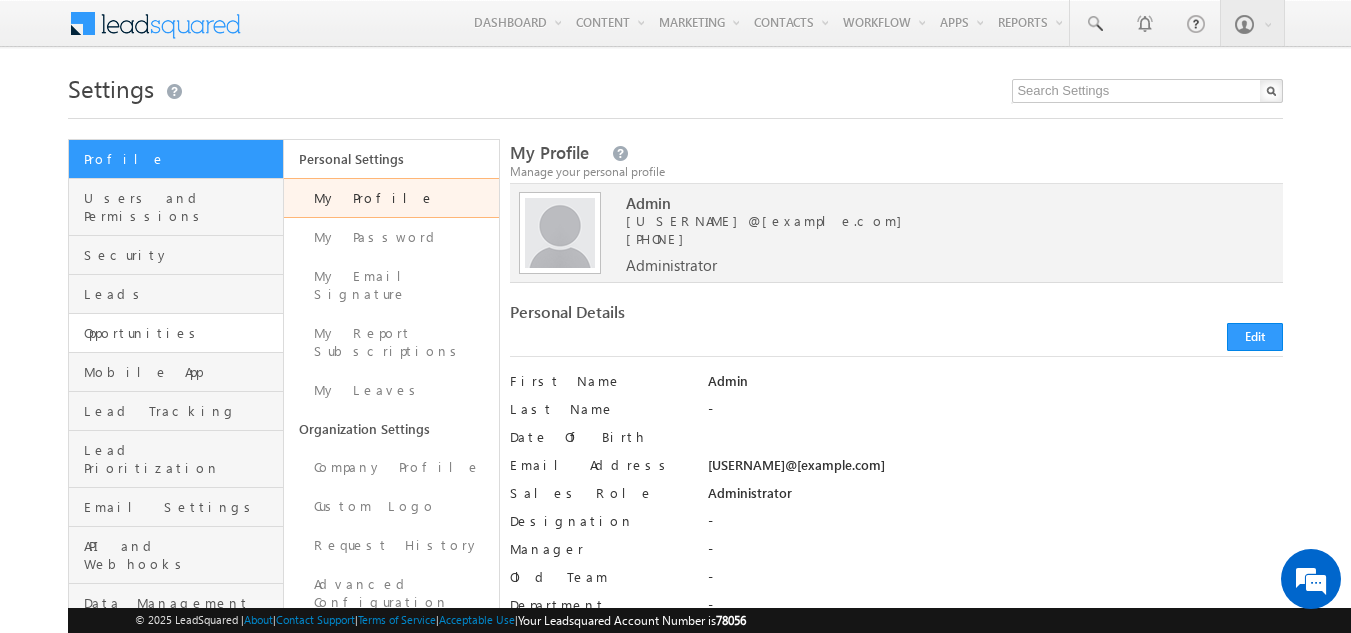 scroll, scrollTop: 0, scrollLeft: 0, axis: both 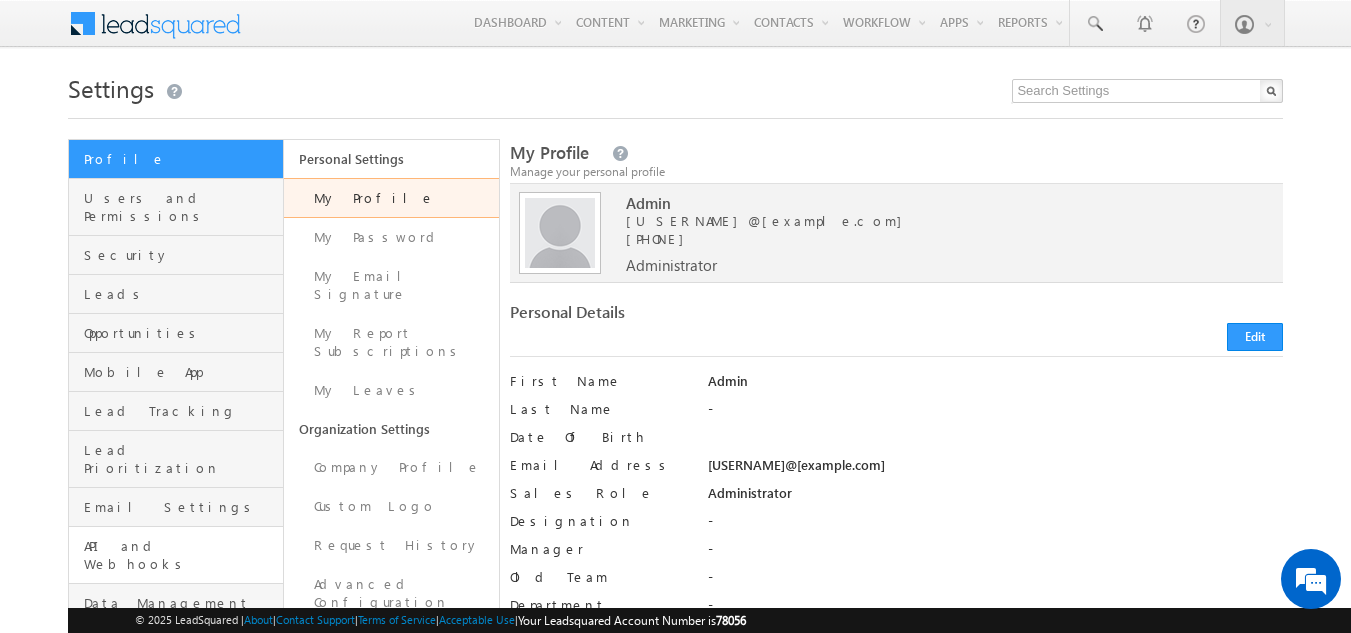 click on "API and Webhooks" at bounding box center (176, 555) 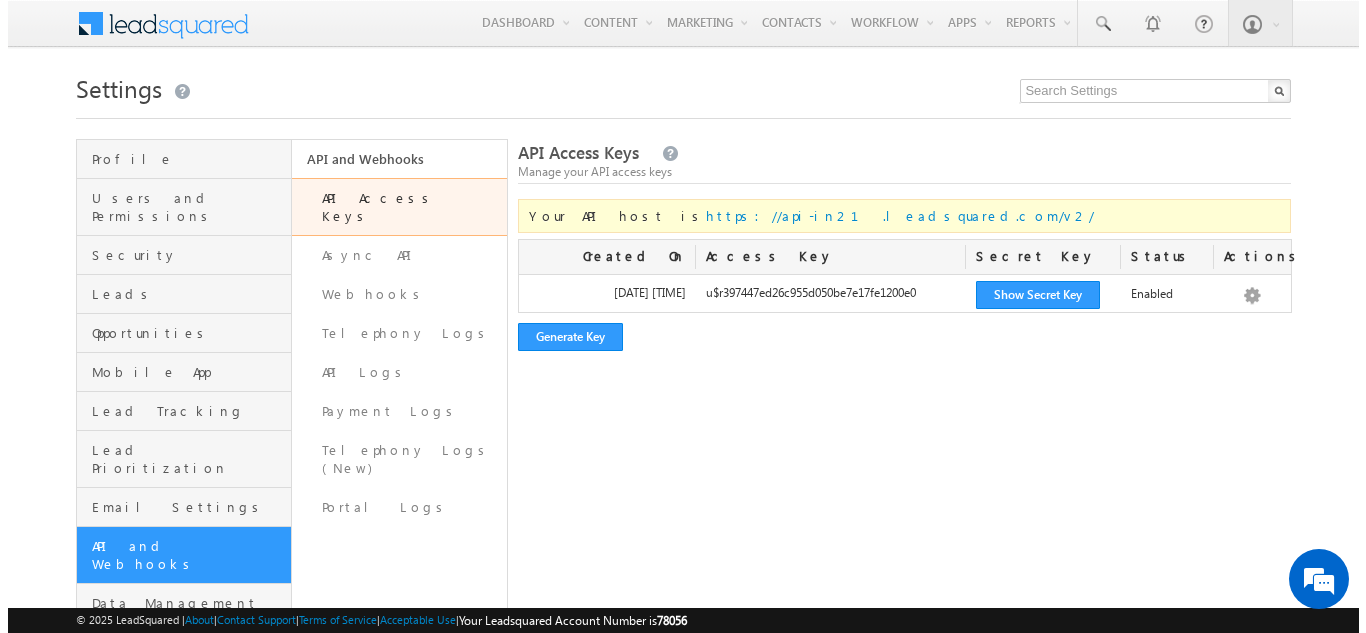 scroll, scrollTop: 0, scrollLeft: 0, axis: both 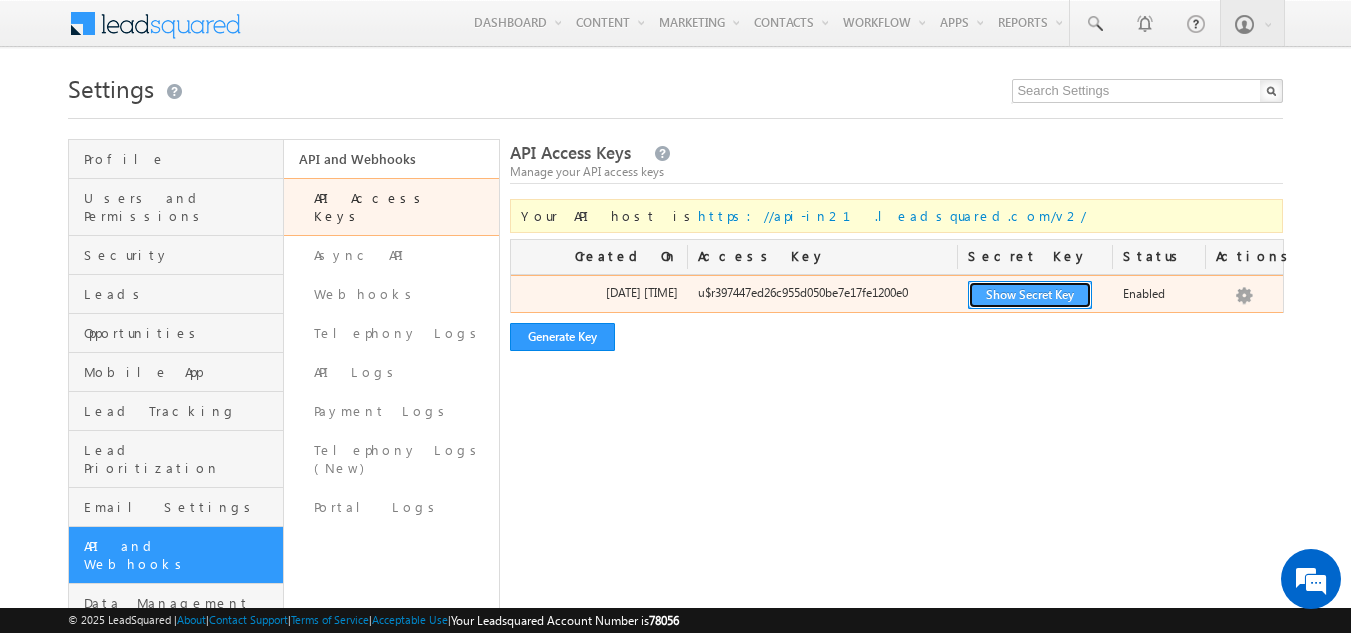 click on "Show Secret Key" at bounding box center (1030, 295) 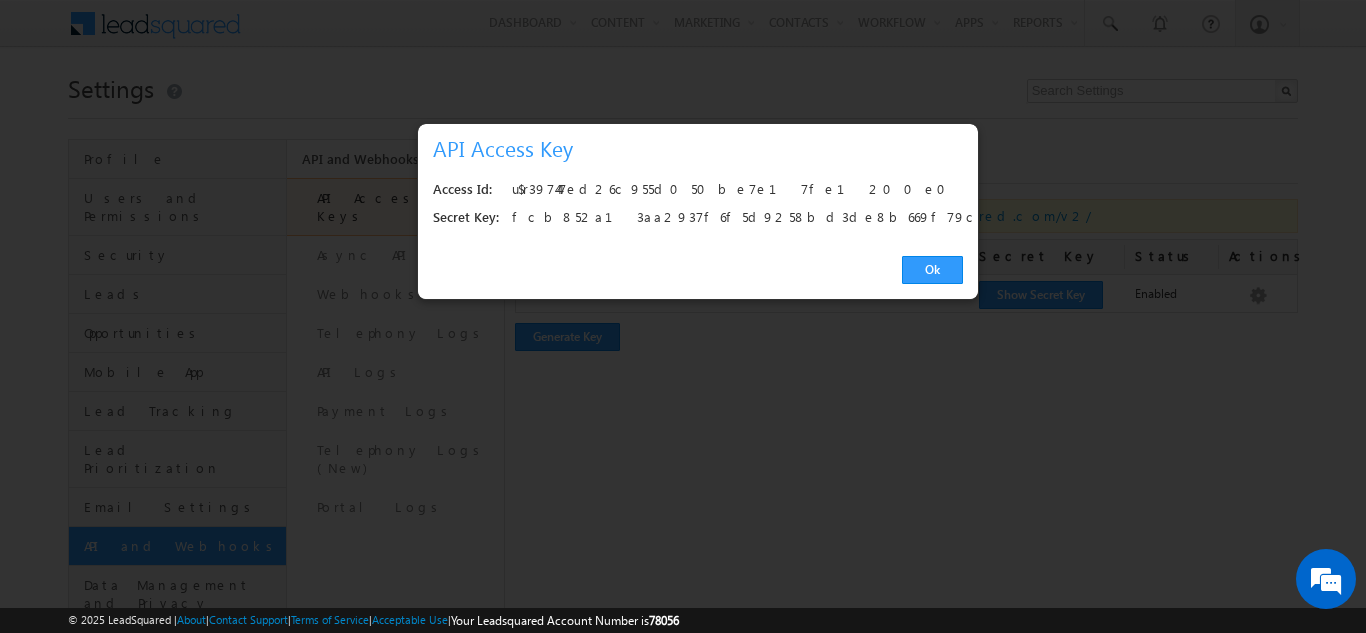 click on "u$r397447ed26c955d050be7e17fe1200e0" at bounding box center (731, 190) 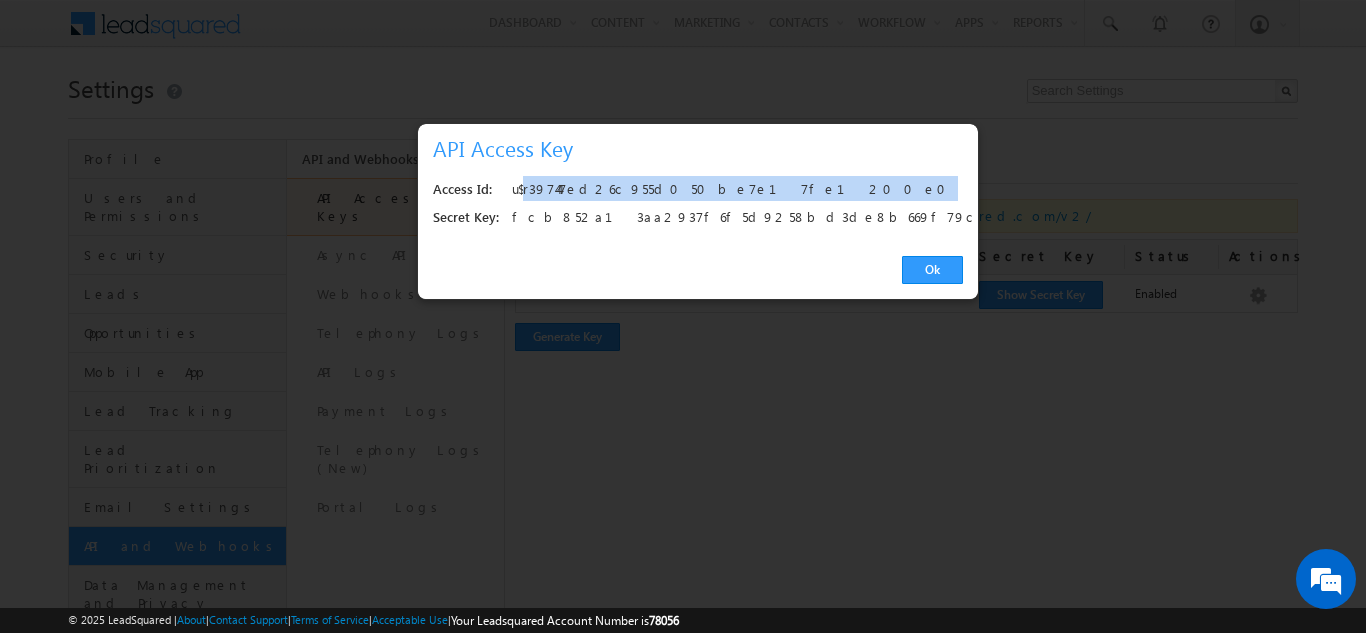 click on "u$r397447ed26c955d050be7e17fe1200e0" at bounding box center (731, 190) 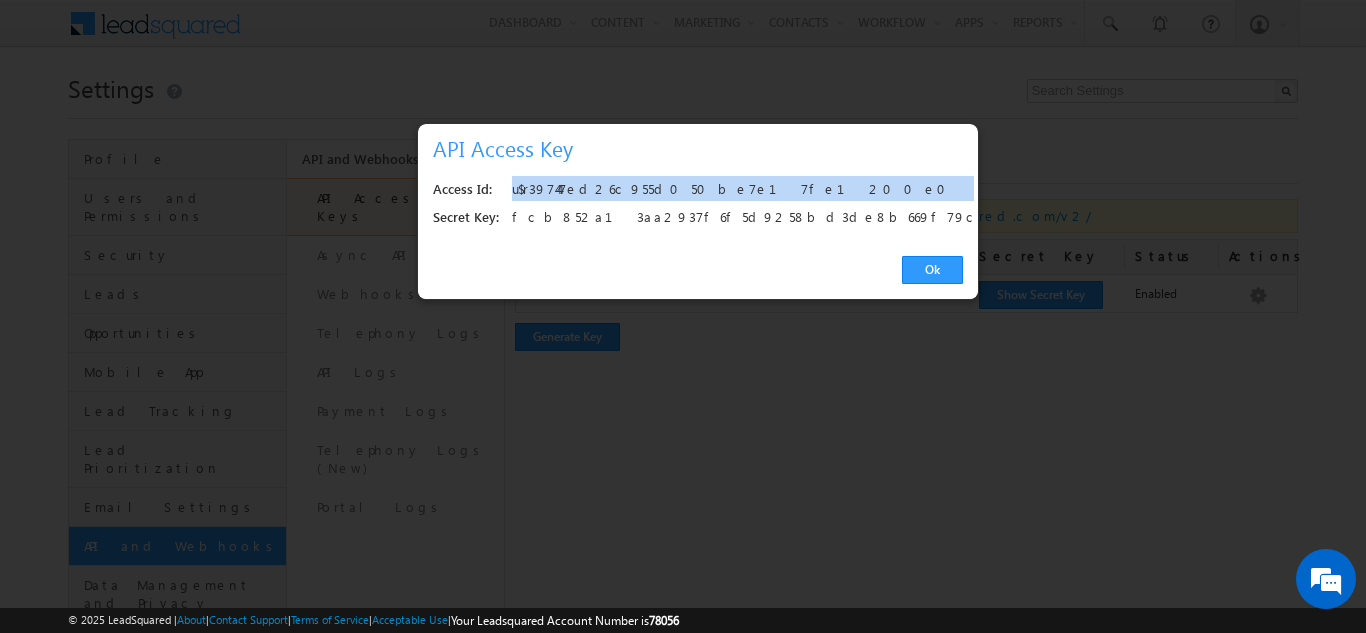 click on "u$r397447ed26c955d050be7e17fe1200e0" at bounding box center [731, 190] 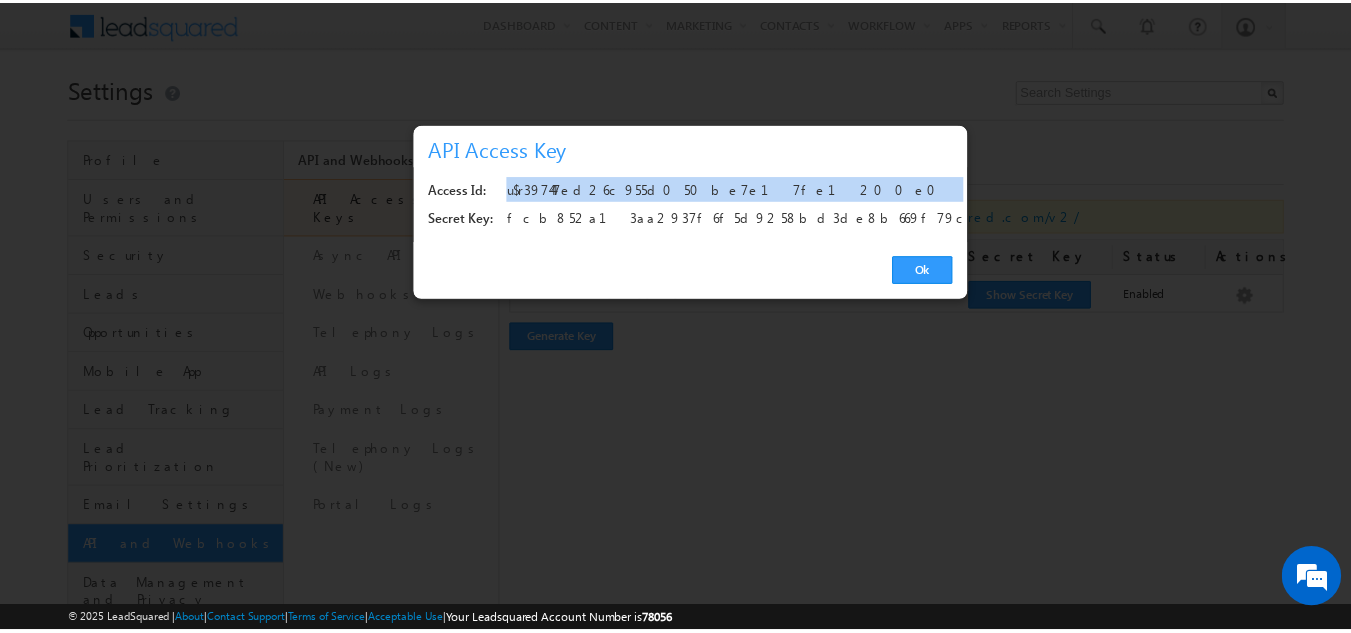 scroll, scrollTop: 0, scrollLeft: 0, axis: both 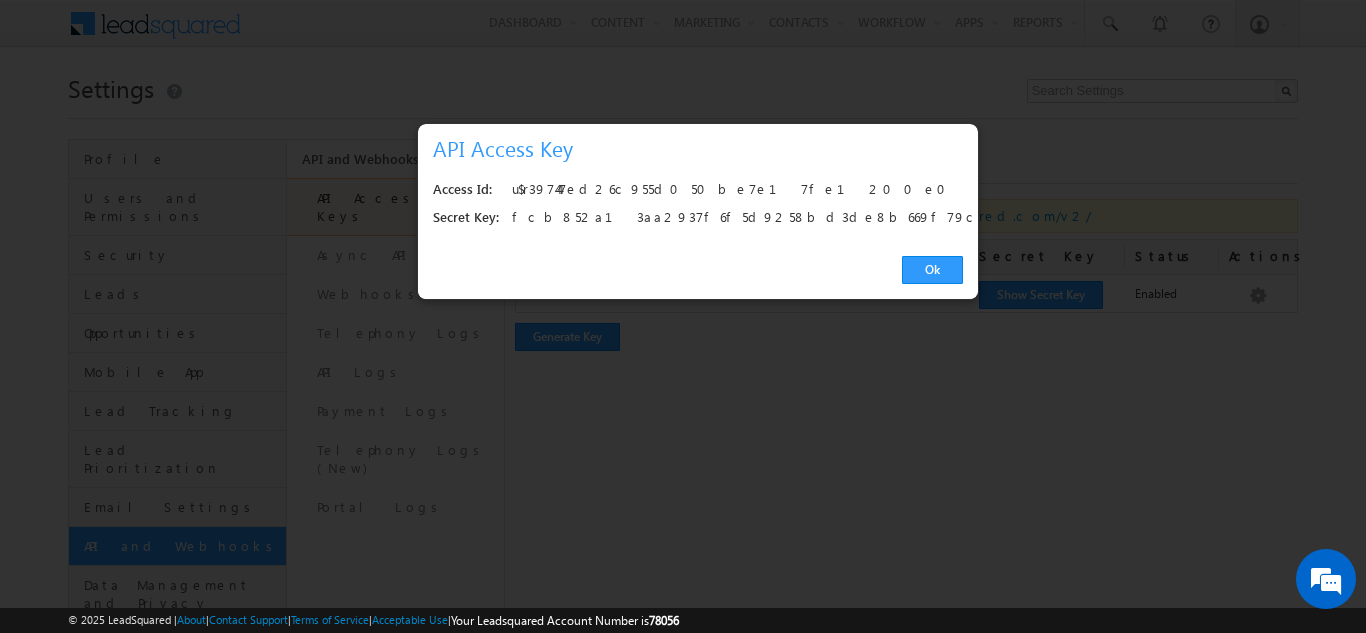 click on "fcb852a13aa2937f6f5d9258bd3de8b669f79caf" at bounding box center [731, 218] 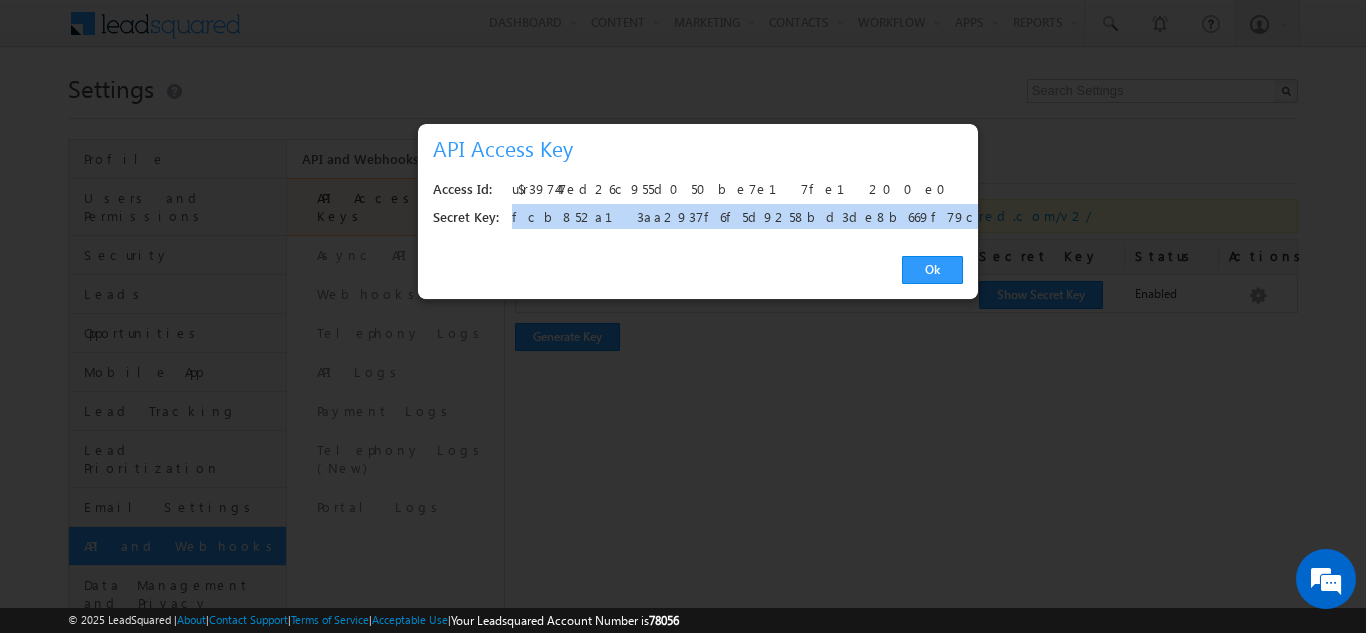 click on "fcb852a13aa2937f6f5d9258bd3de8b669f79caf" at bounding box center (731, 218) 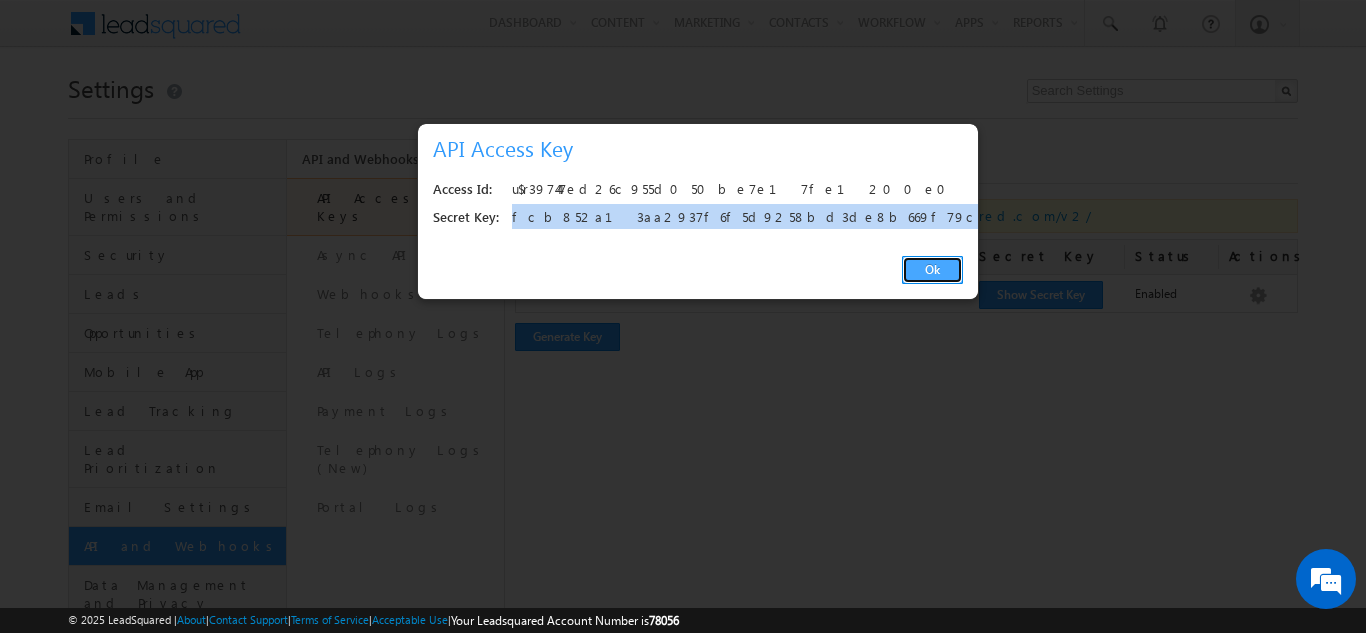 click on "Ok" at bounding box center (932, 270) 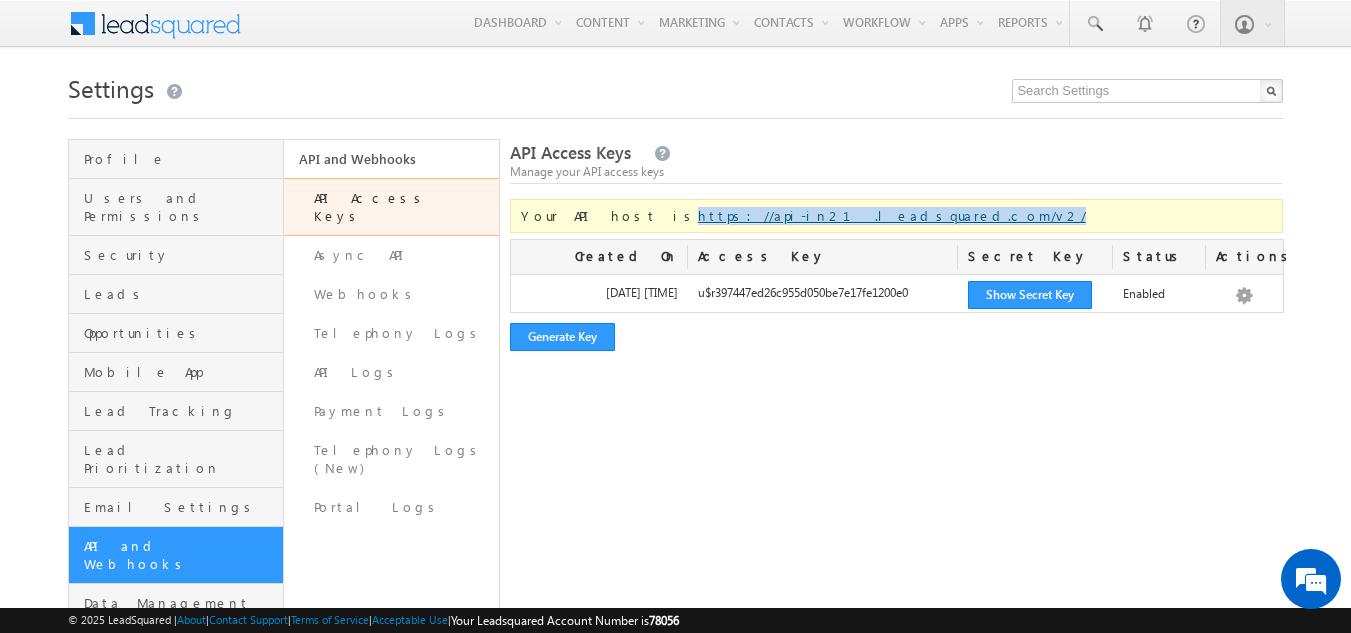 drag, startPoint x: 825, startPoint y: 213, endPoint x: 614, endPoint y: 216, distance: 211.02133 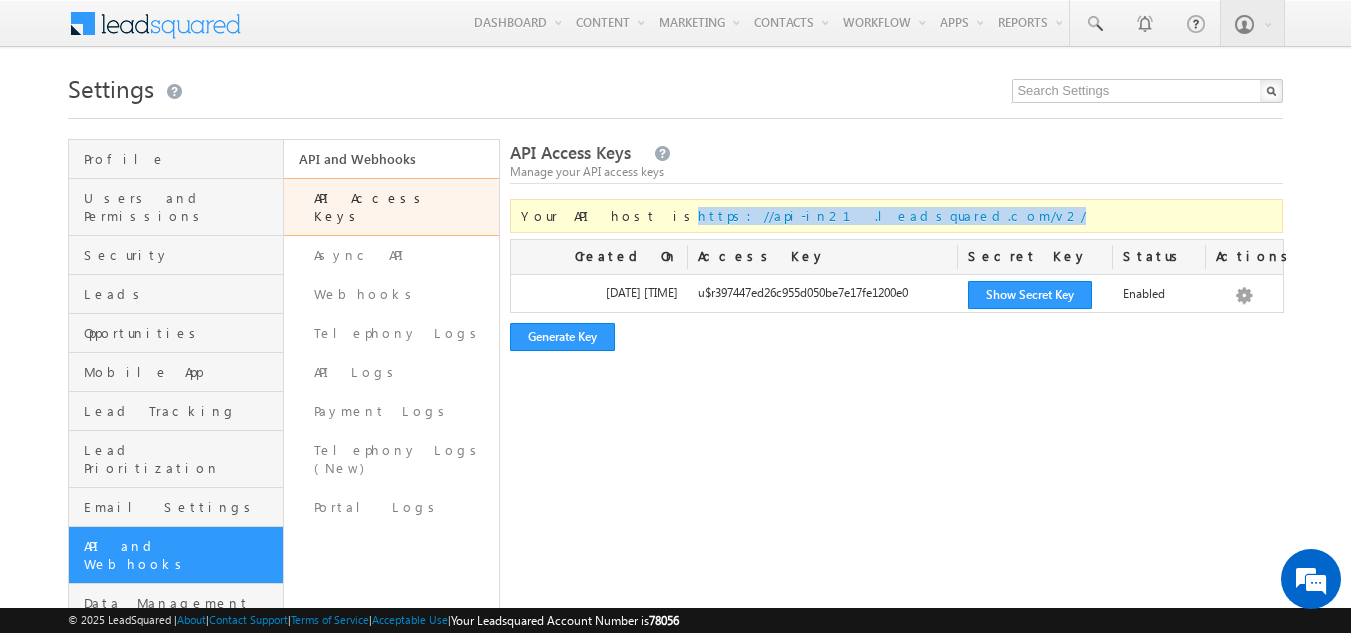 copy on "https://api-in21.leadsquared.com/v2/" 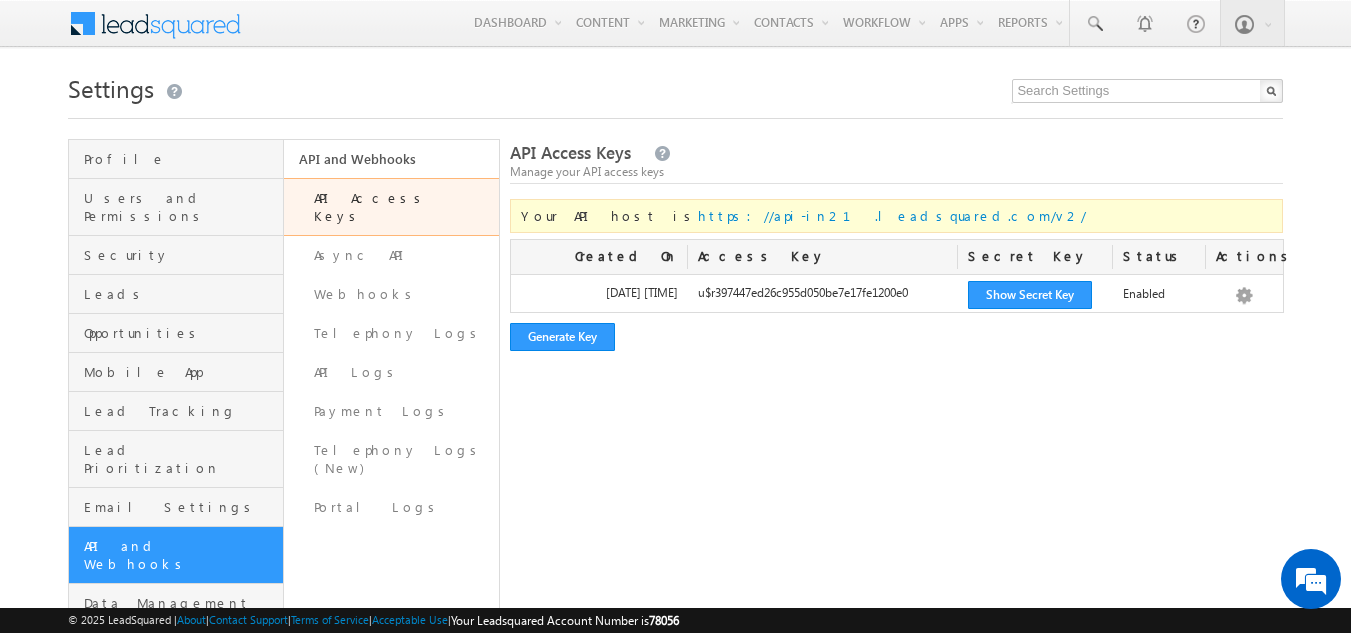 click on "API Access Keys
Manage your API access keys
Your API host is  https://api-in21.leadsquared.com/v2/
Created On
Access Key
Secret Key
Status
Actions
06/30/2025 06:24:07 PM
u$r397447ed26c955d050be7e17fe1200e0
Show Secret Key
Enabled
Disable Delete
Generate Key" at bounding box center [897, 449] 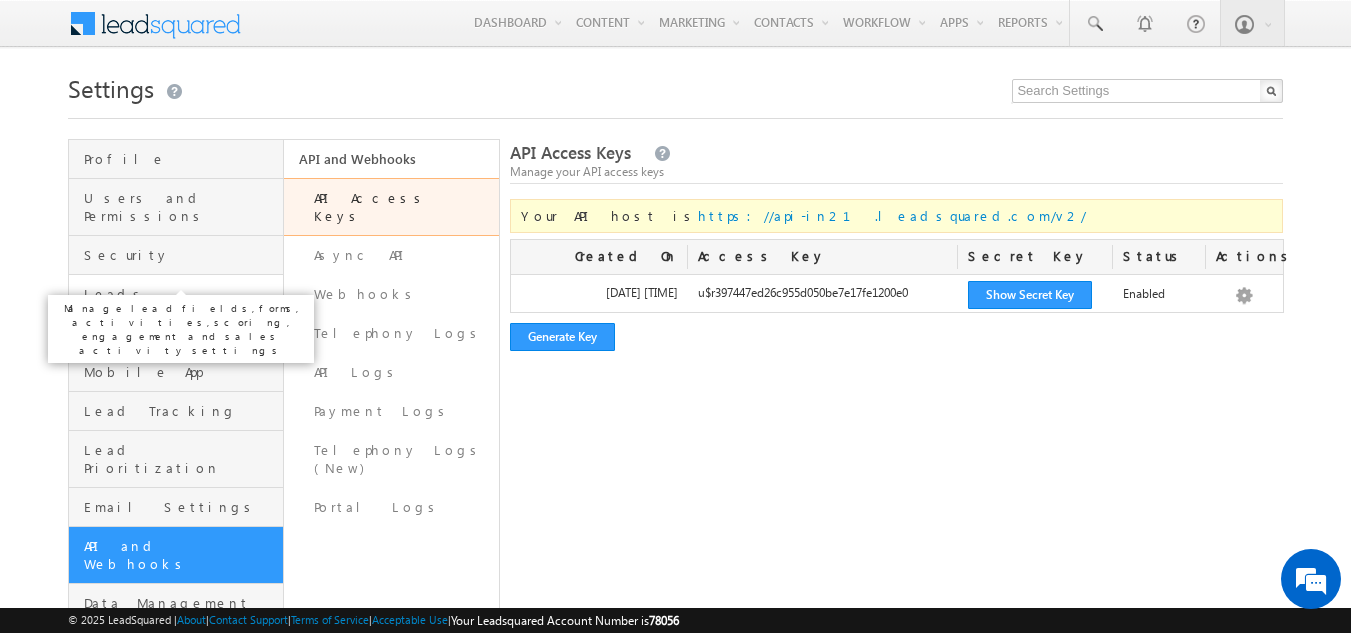 click on "Leads" at bounding box center (181, 294) 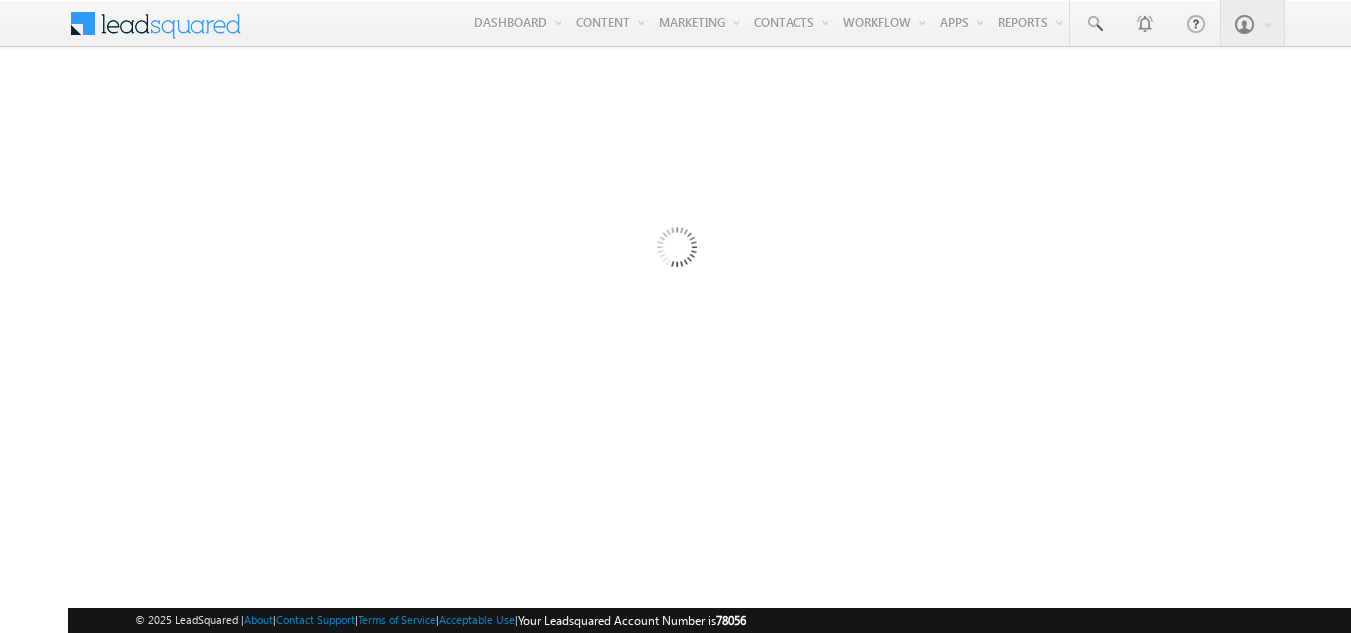 scroll, scrollTop: 0, scrollLeft: 0, axis: both 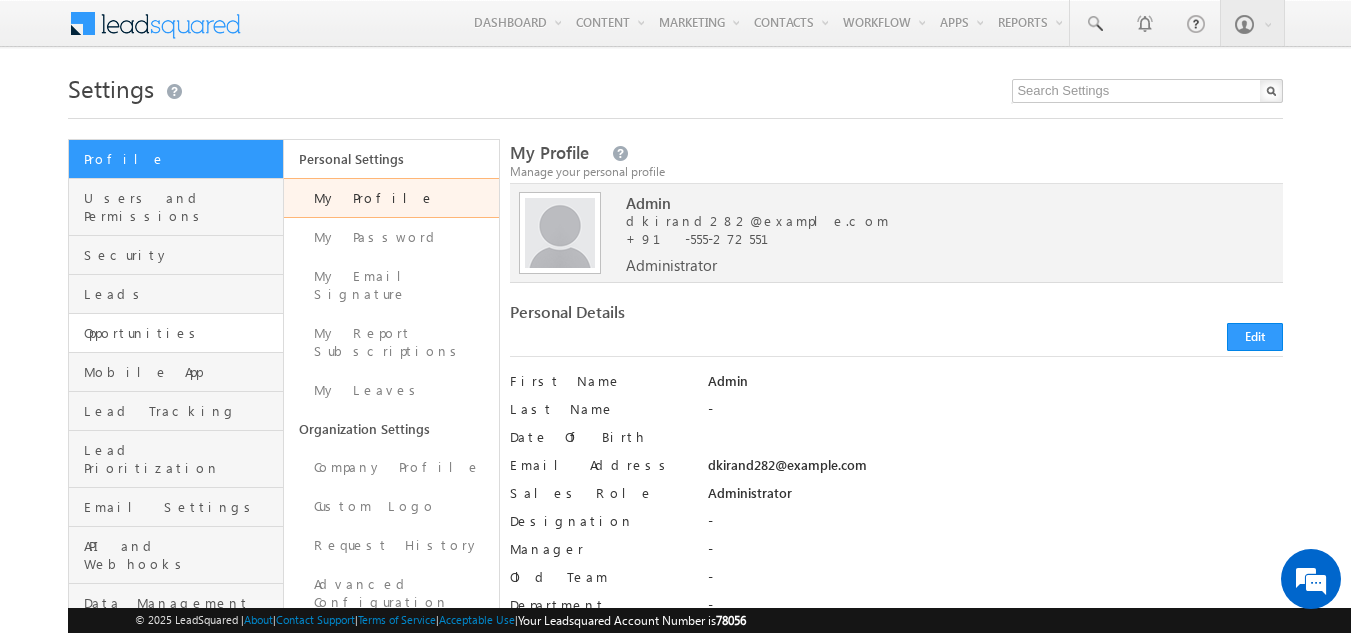 click on "Opportunities" at bounding box center [176, 333] 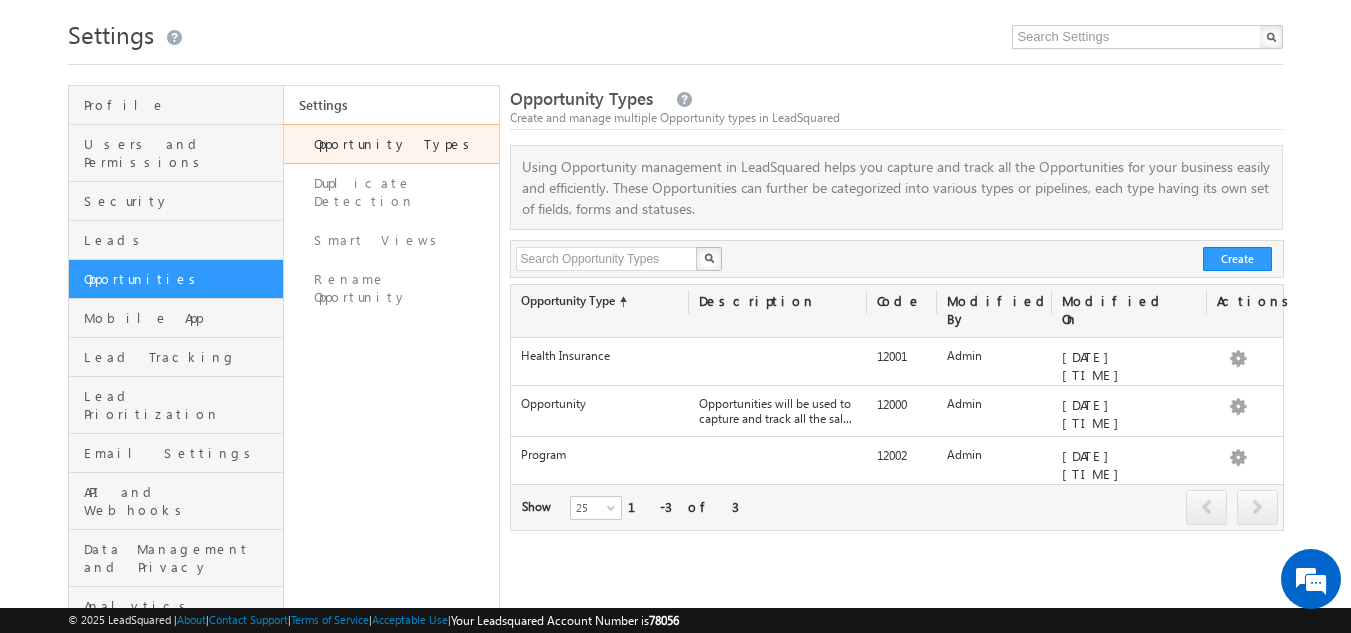 scroll, scrollTop: 100, scrollLeft: 0, axis: vertical 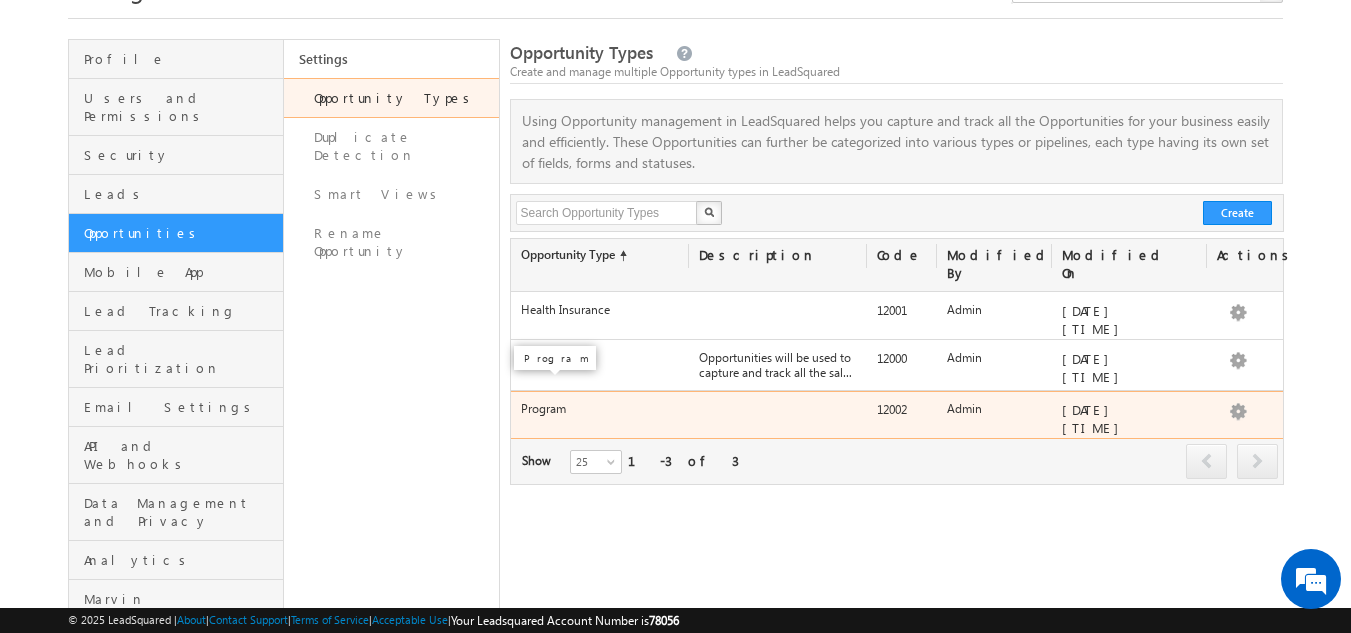 click on "Program" at bounding box center [543, 408] 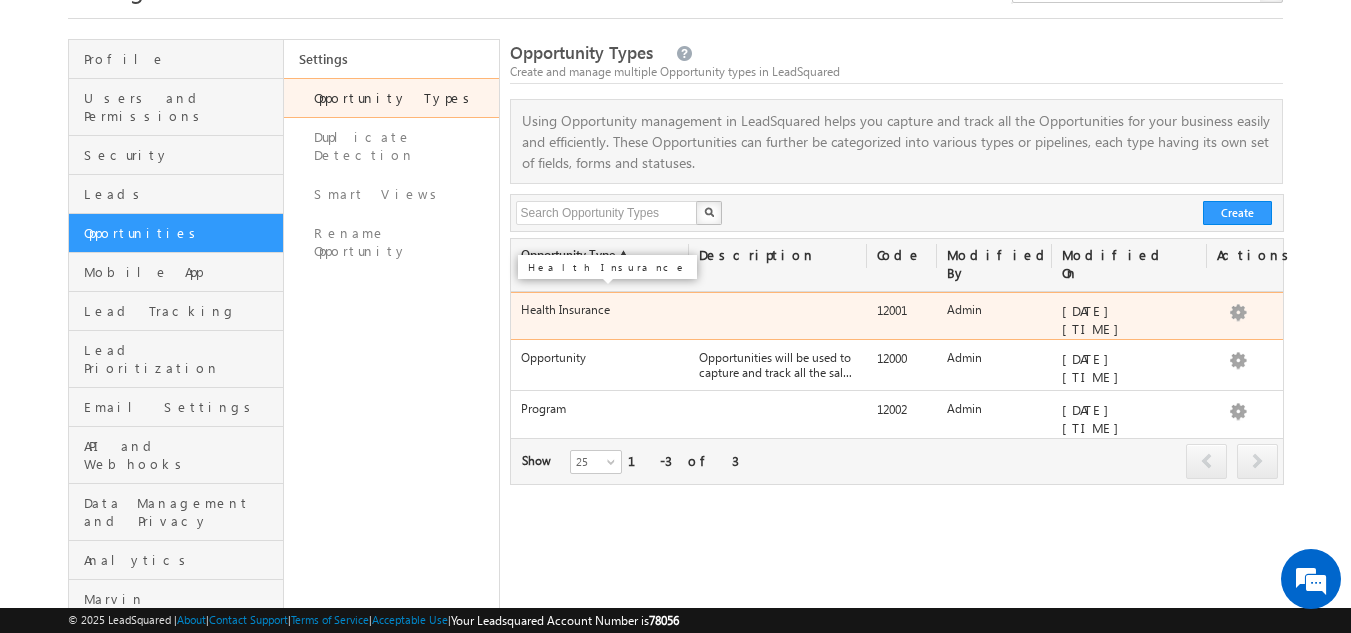 click on "Health Insurance" at bounding box center [565, 309] 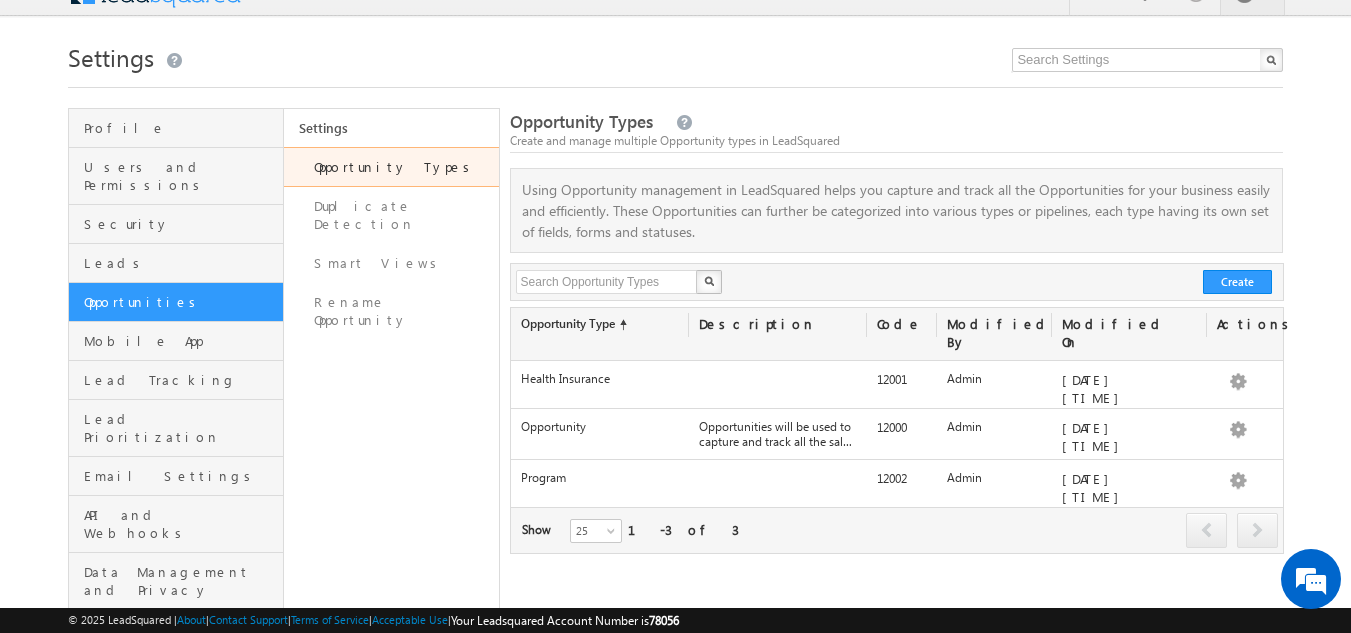 scroll, scrollTop: 0, scrollLeft: 0, axis: both 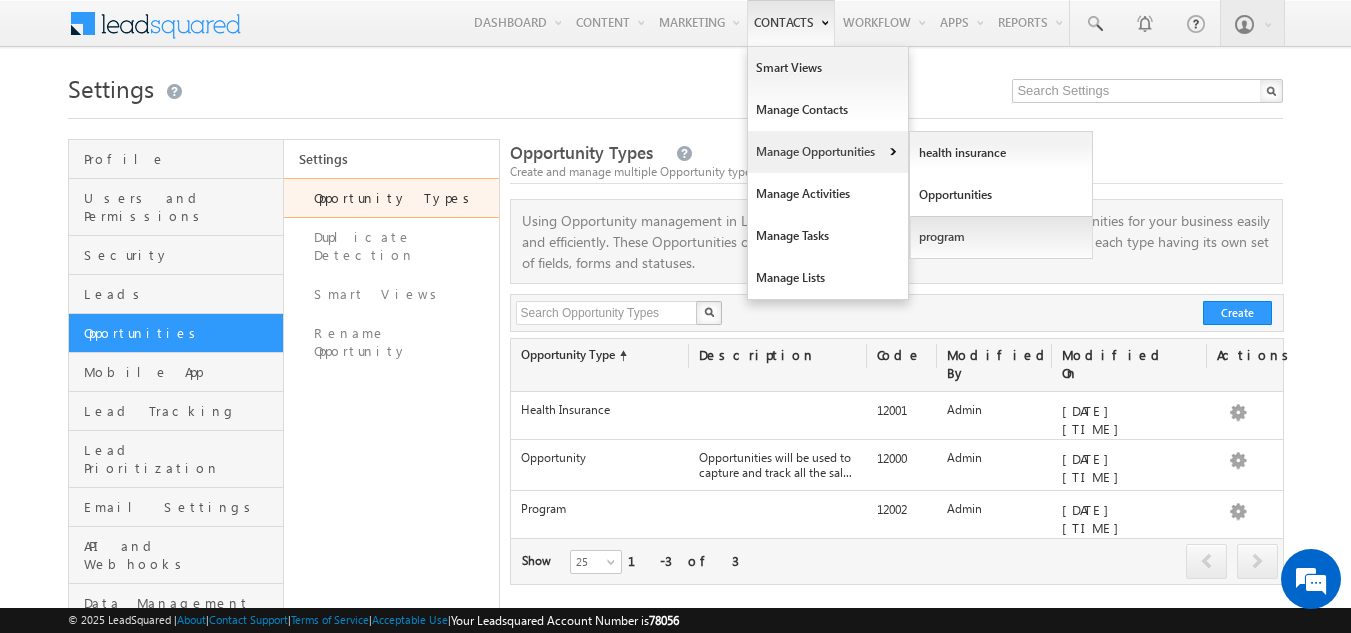 click on "program" at bounding box center [1001, 237] 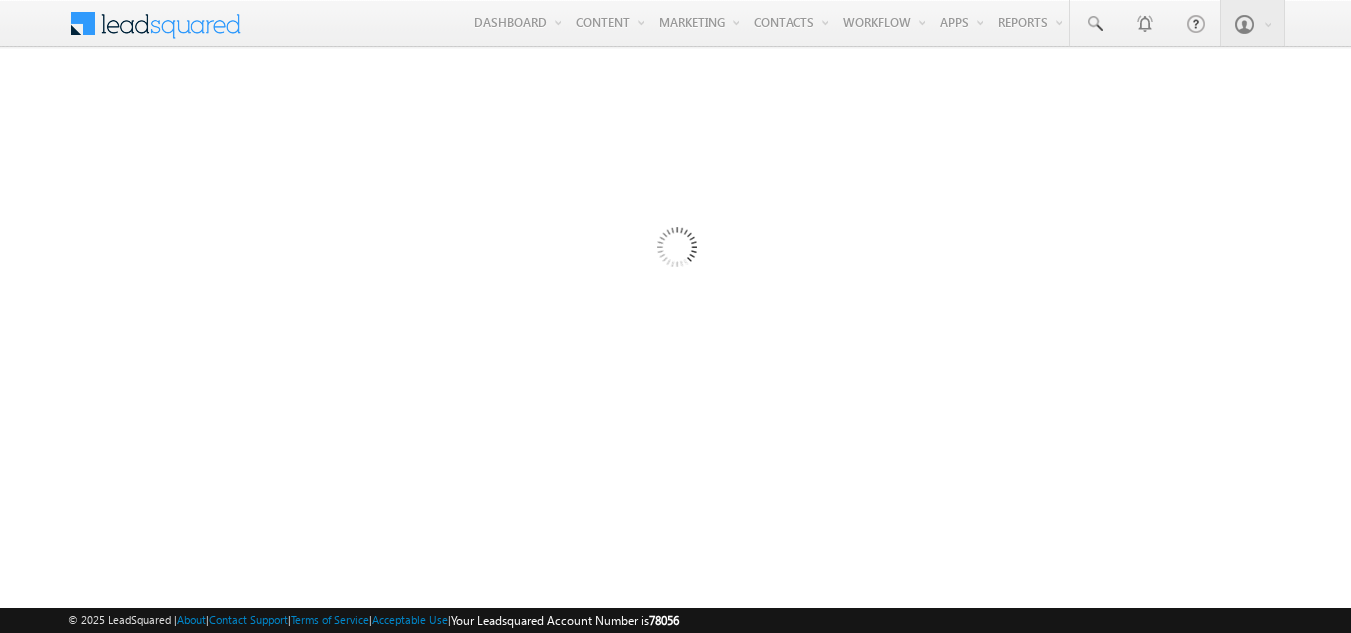 scroll, scrollTop: 0, scrollLeft: 0, axis: both 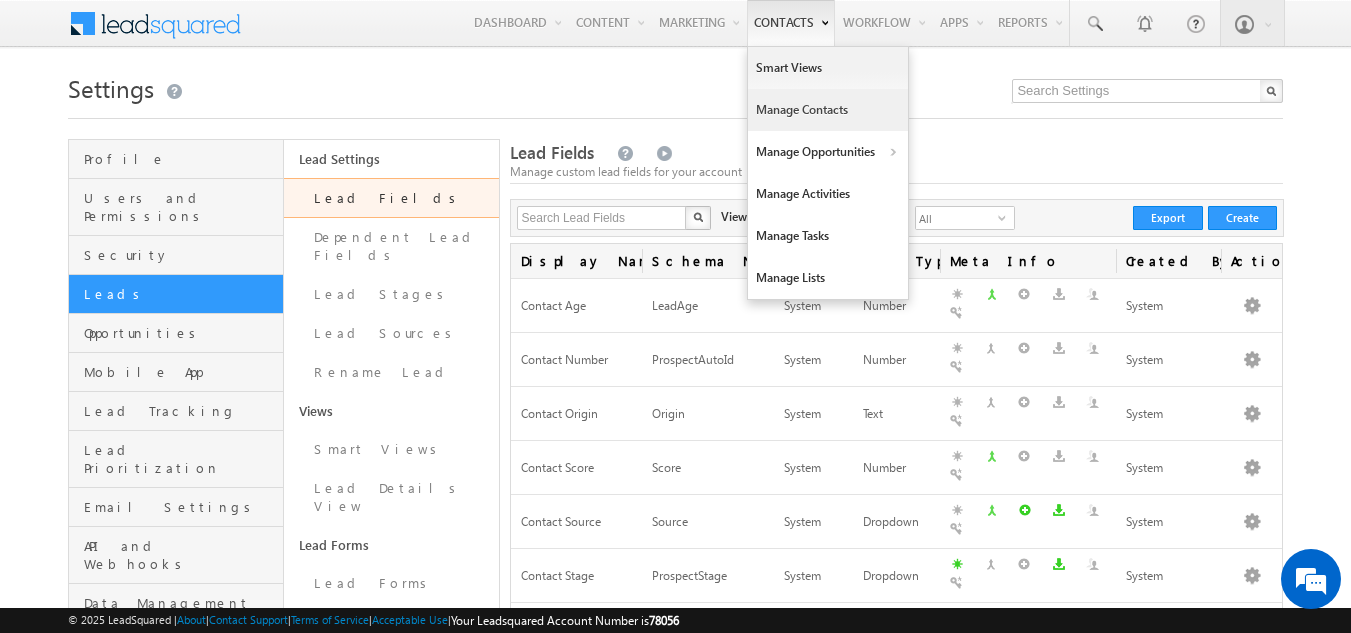 click on "Manage Contacts" at bounding box center (828, 110) 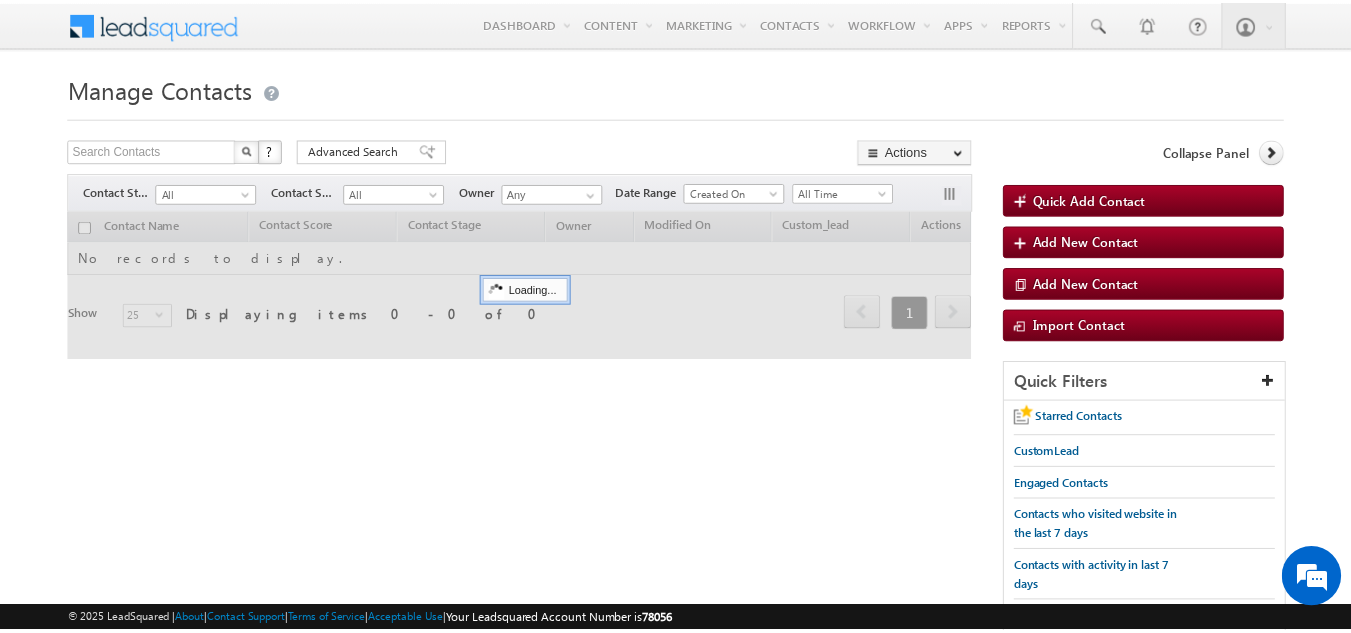 scroll, scrollTop: 0, scrollLeft: 0, axis: both 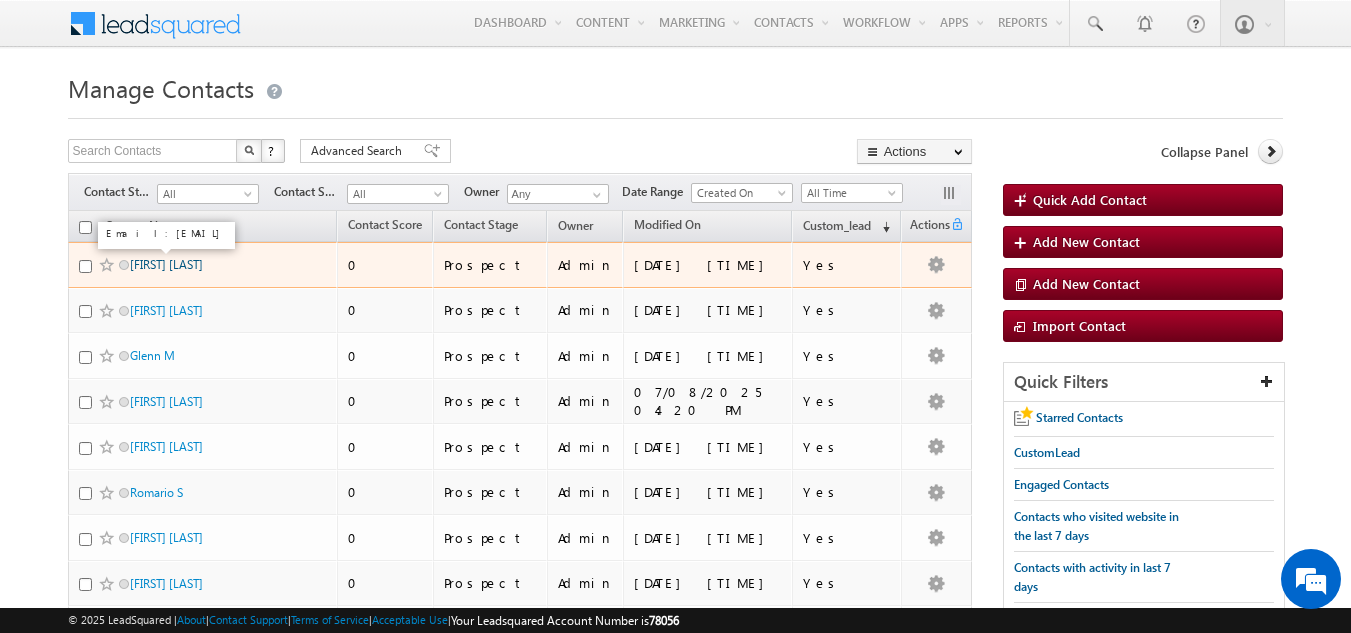 click on "[FIRST] [LAST]" at bounding box center (166, 264) 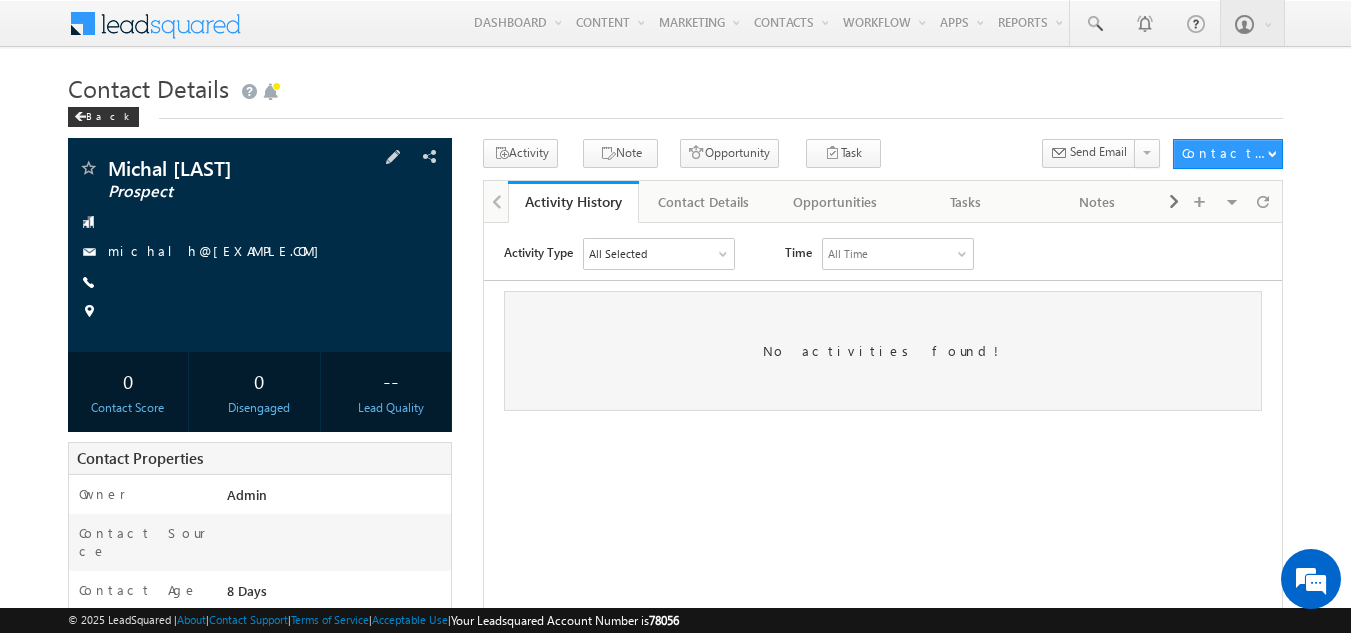 scroll, scrollTop: 0, scrollLeft: 0, axis: both 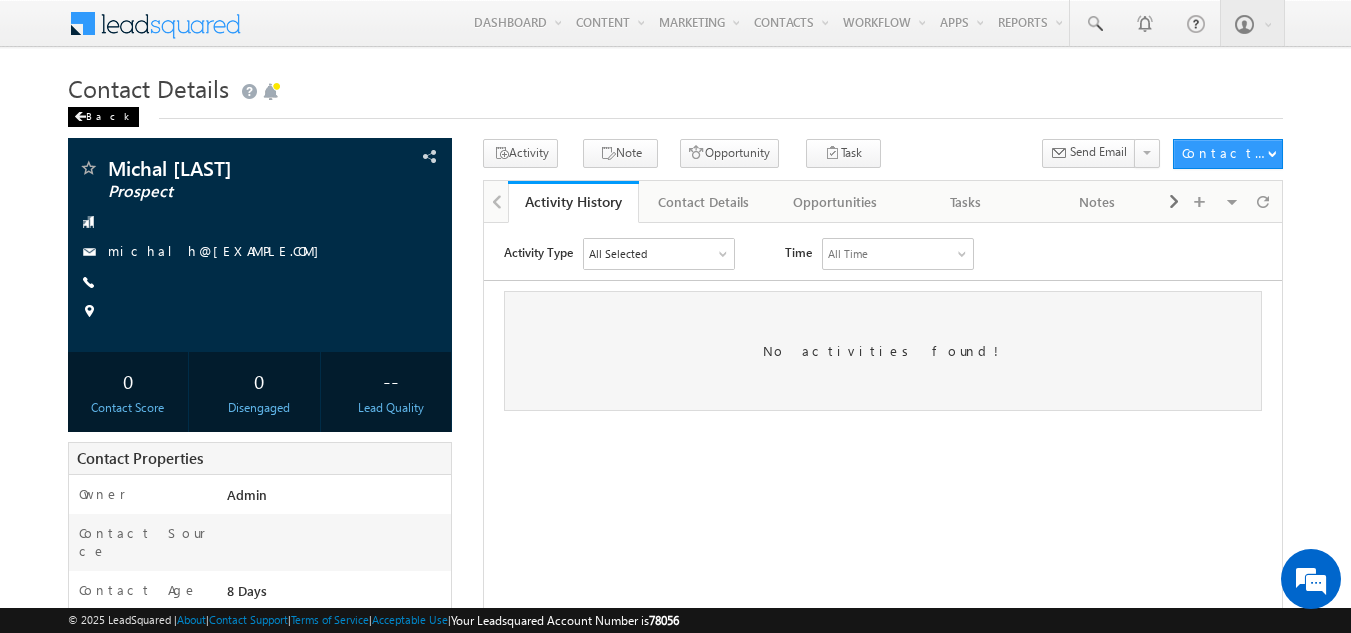 click on "Back" at bounding box center (103, 117) 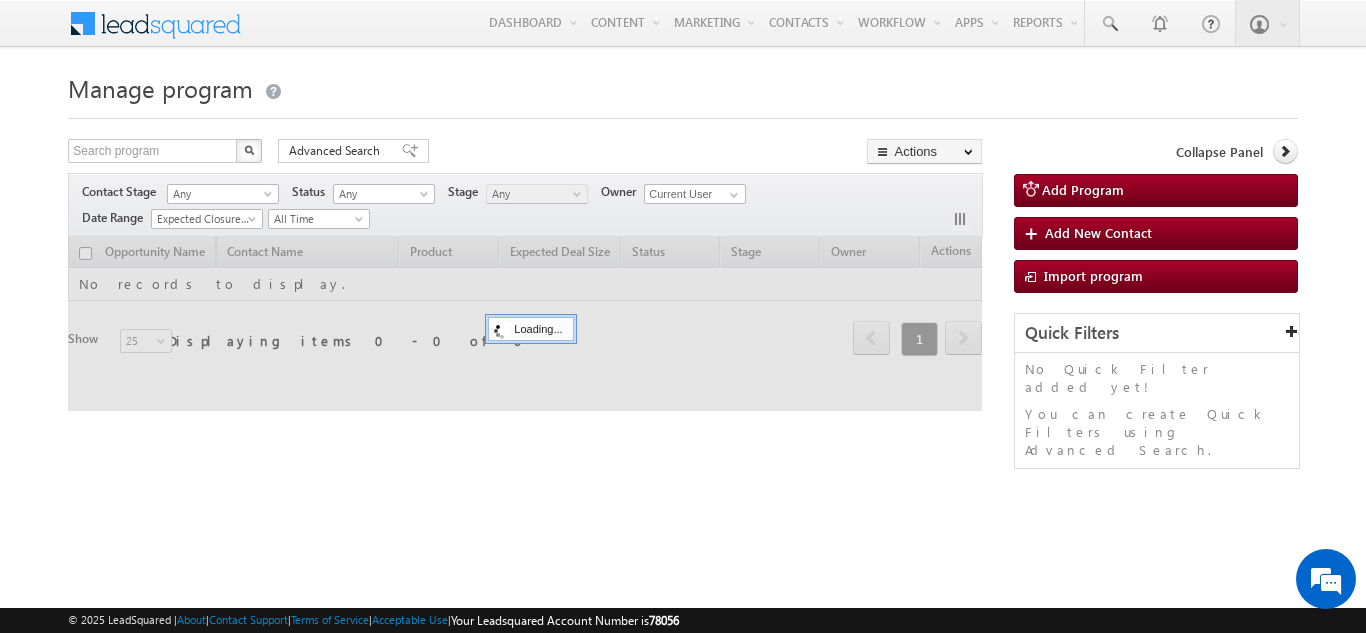 scroll, scrollTop: 0, scrollLeft: 0, axis: both 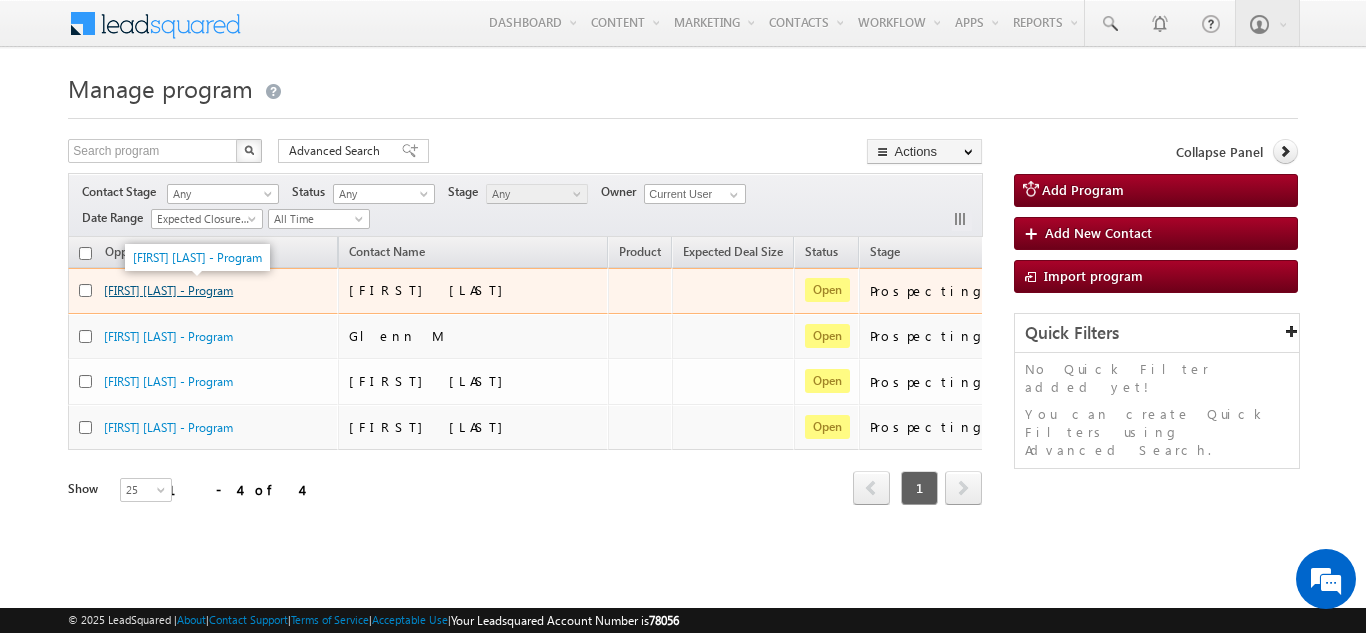 click on "[FIRST] [LAST] - Program" at bounding box center [168, 290] 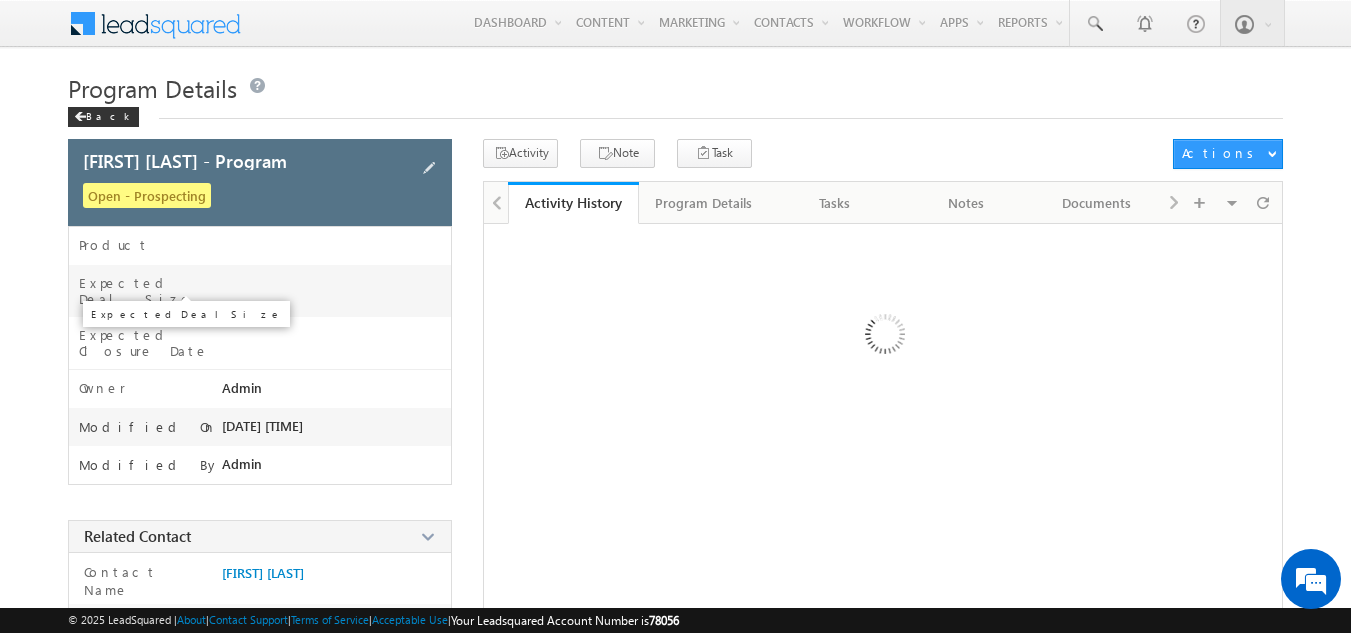 scroll, scrollTop: 0, scrollLeft: 0, axis: both 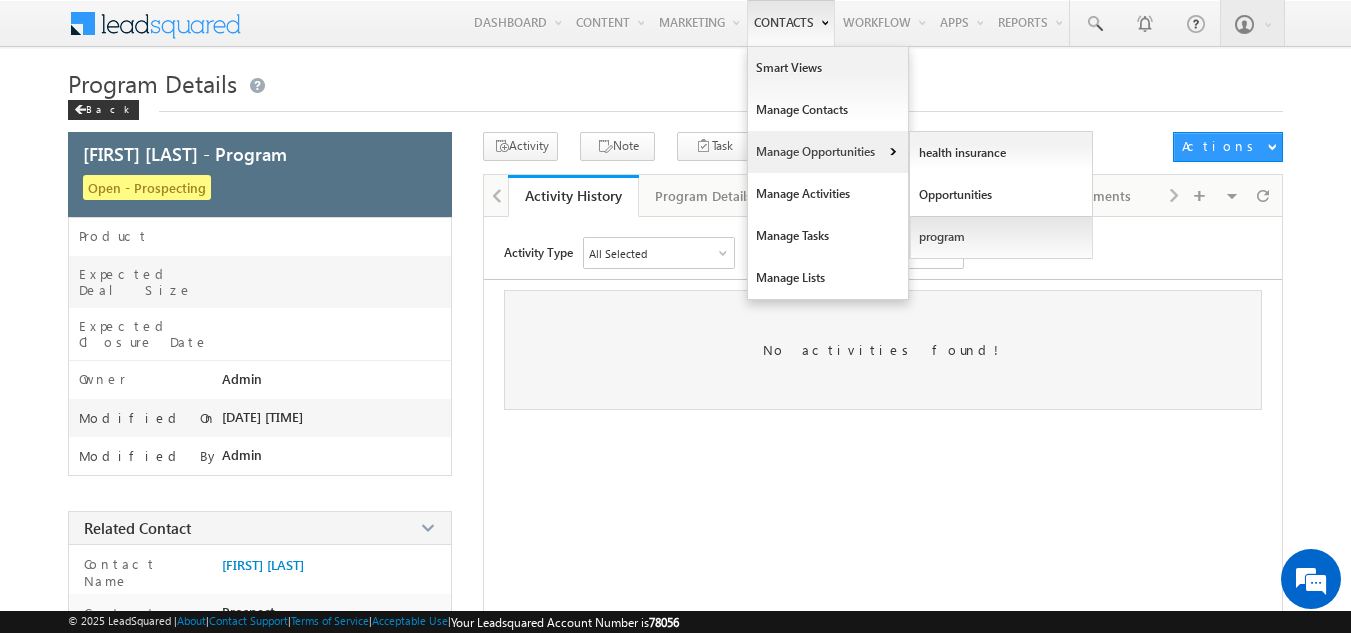 click on "program" at bounding box center [1001, 237] 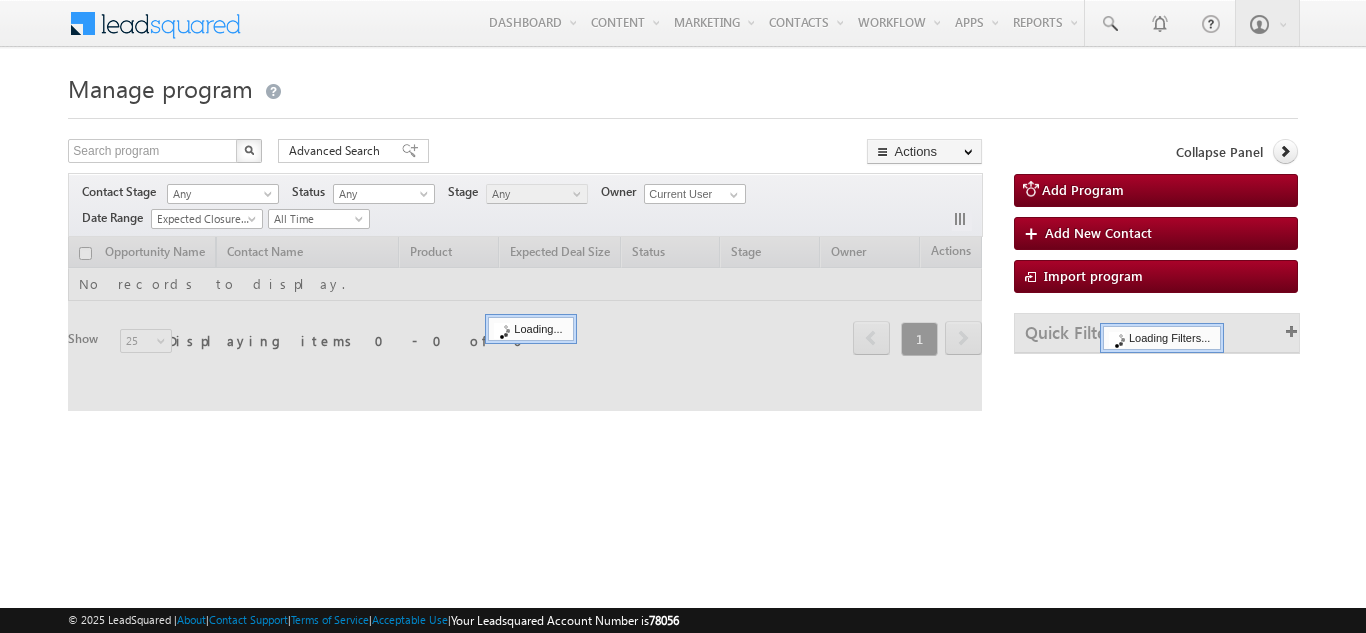 scroll, scrollTop: 0, scrollLeft: 0, axis: both 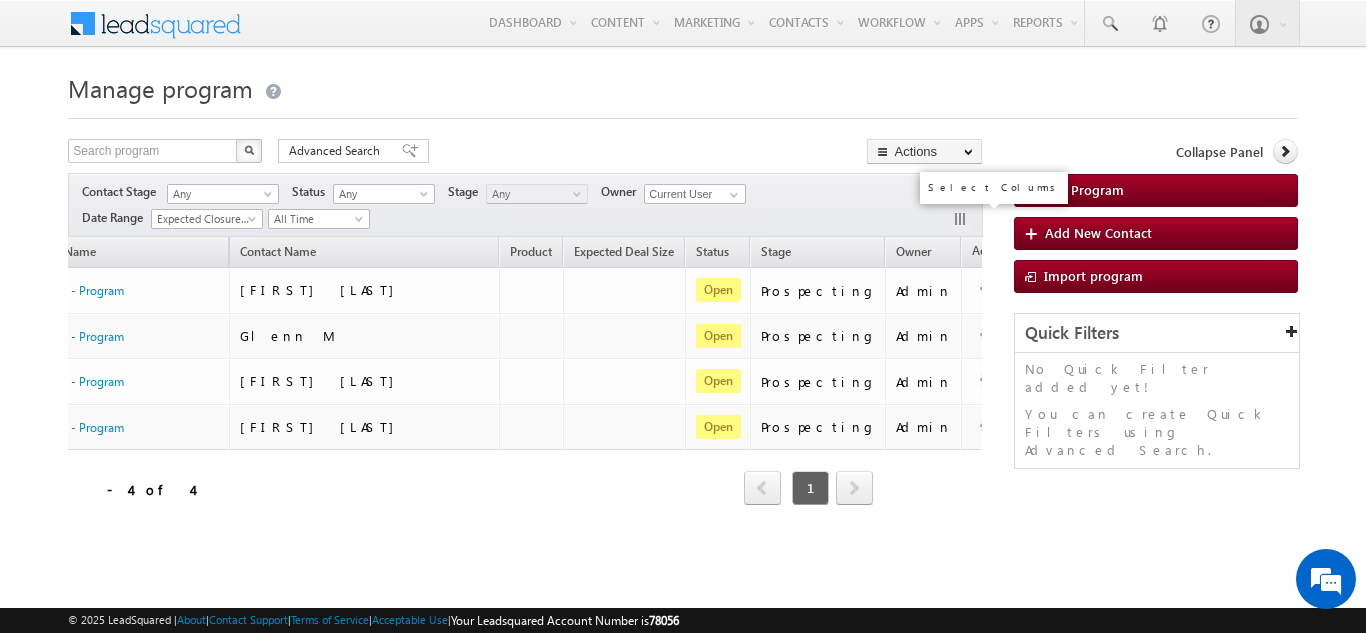 click at bounding box center [962, 221] 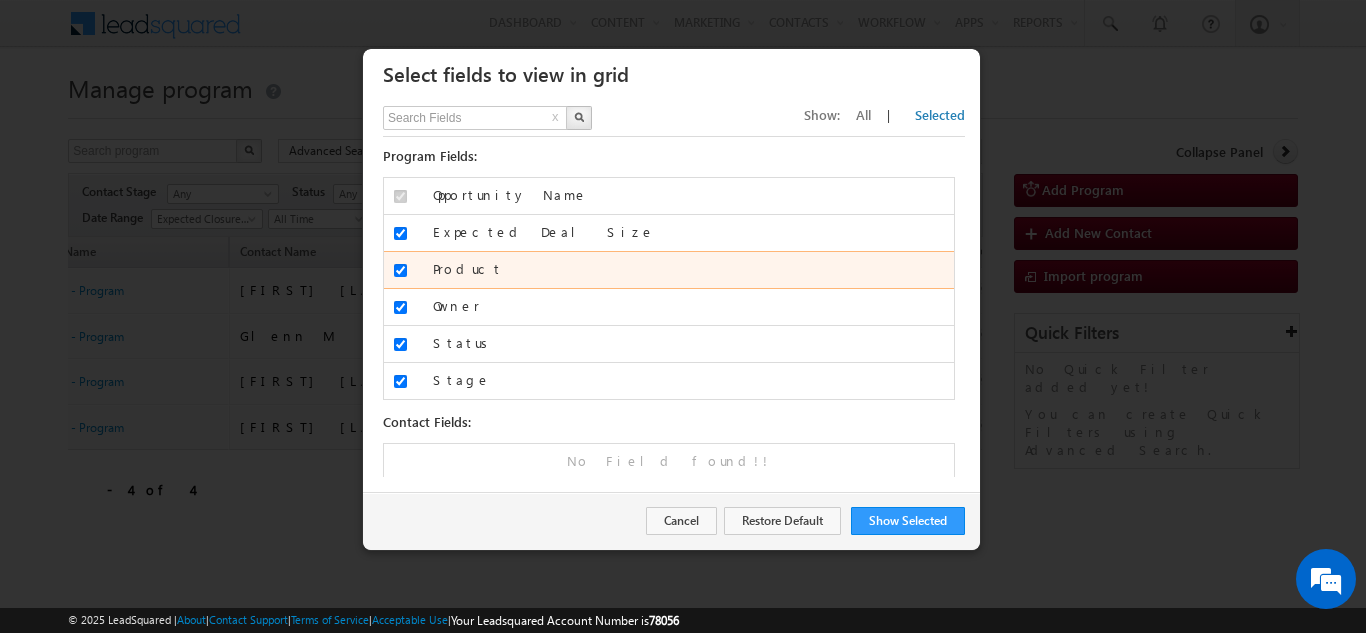 scroll, scrollTop: 3, scrollLeft: 0, axis: vertical 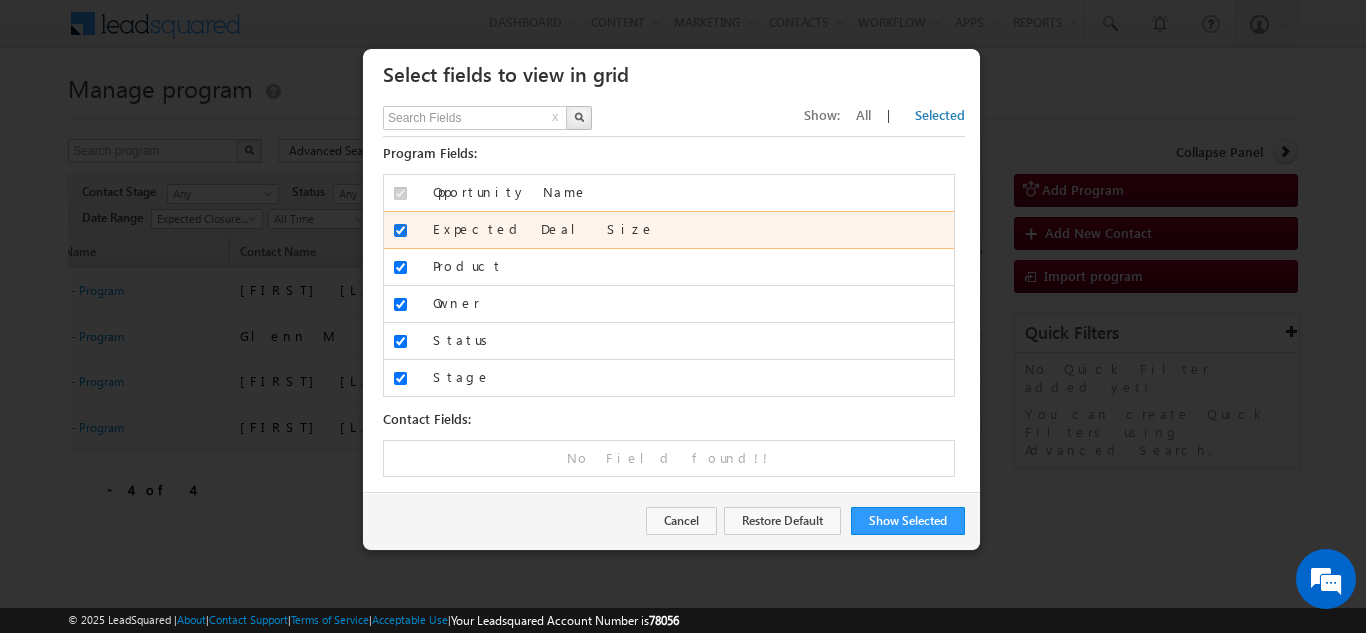 click on "Expected Deal Size" at bounding box center (400, 230) 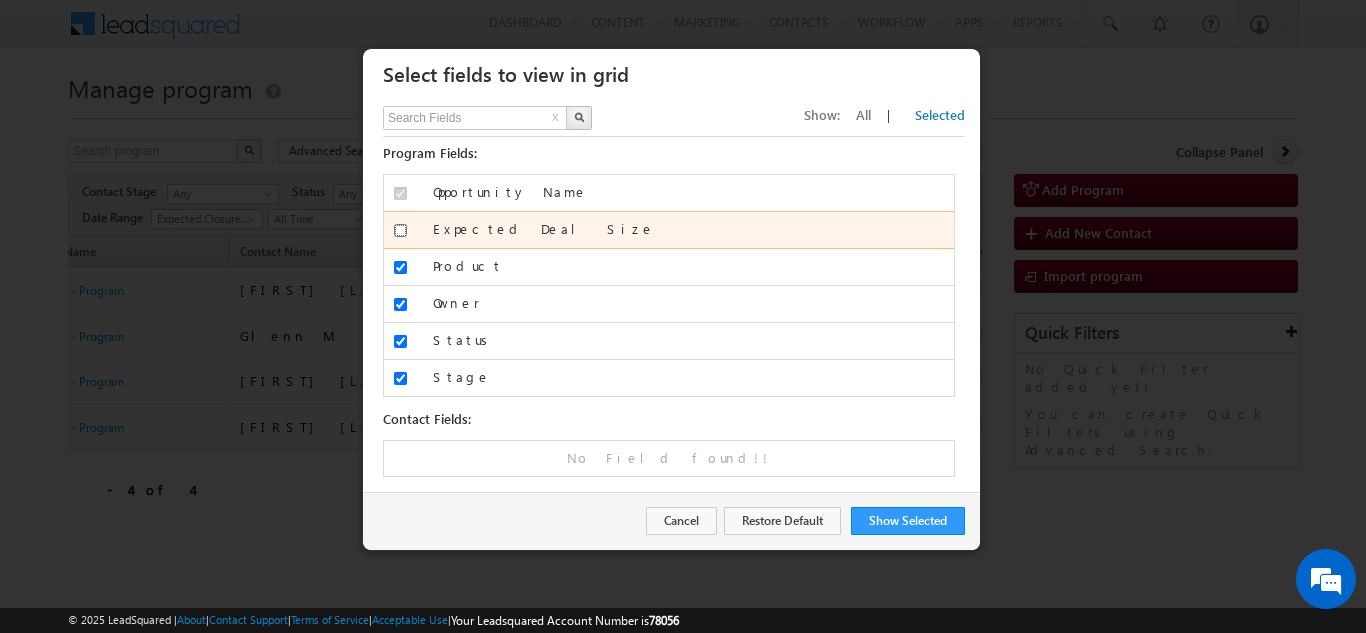 click on "Expected Deal Size" at bounding box center (400, 230) 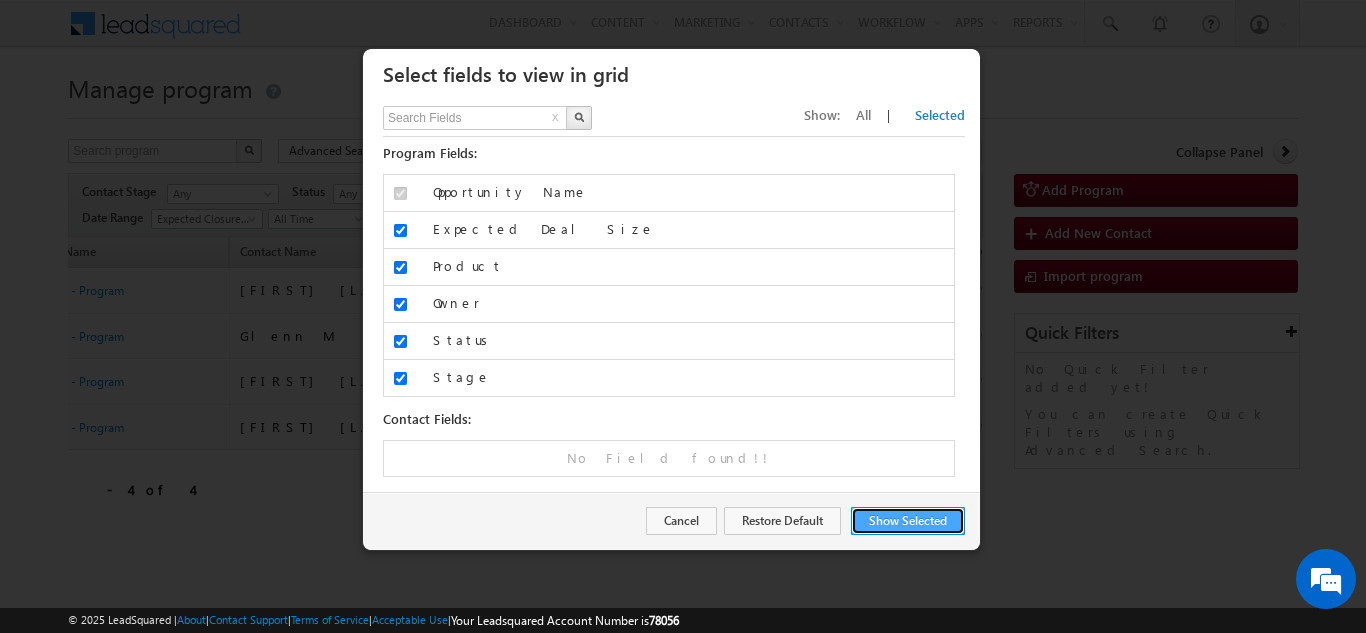 click on "Show Selected" at bounding box center (908, 521) 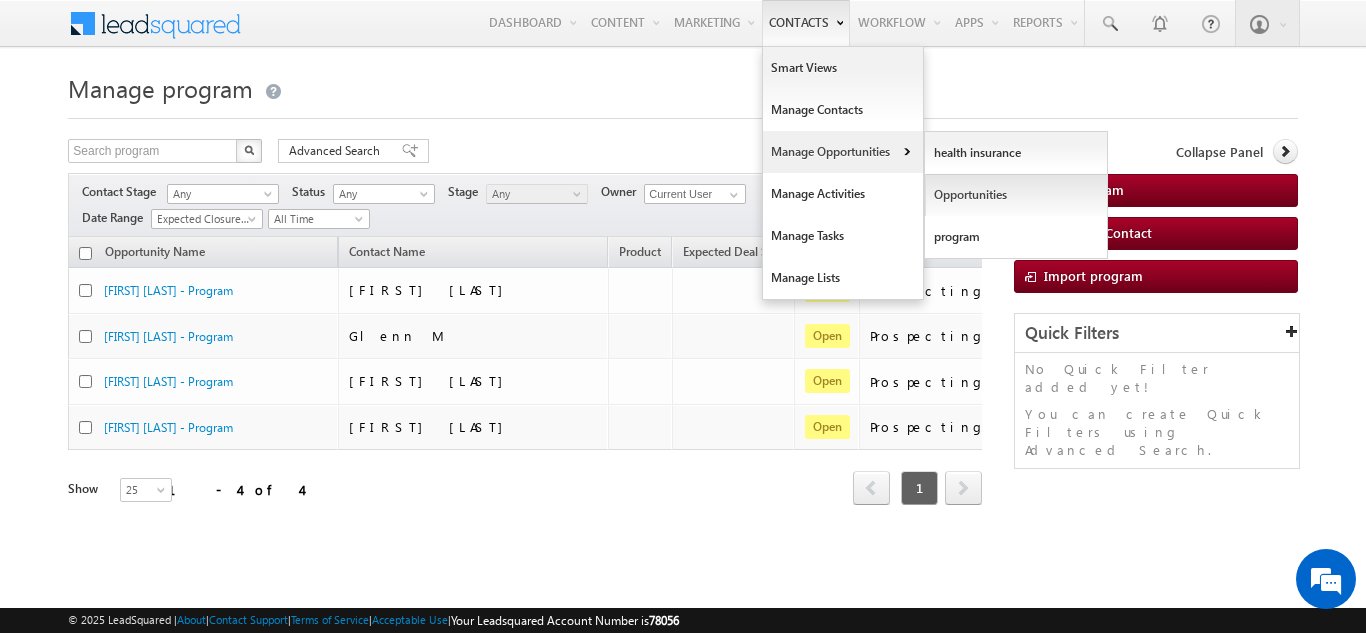 click on "Opportunities" at bounding box center [1016, 195] 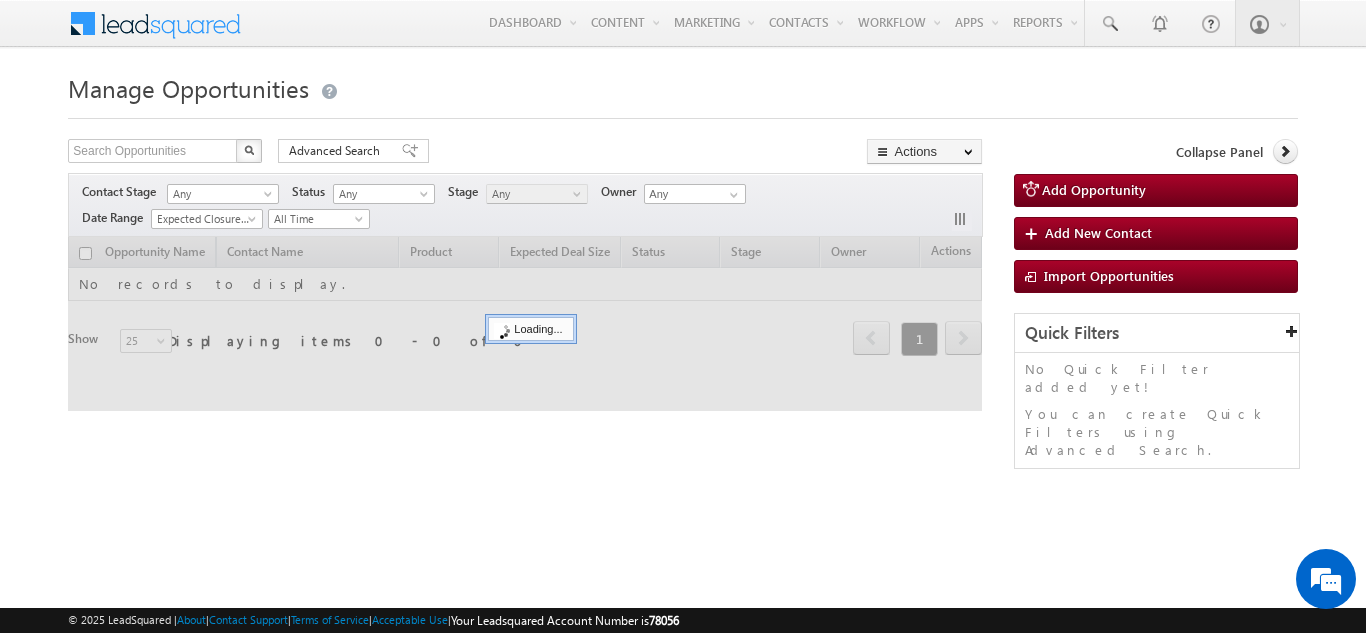 scroll, scrollTop: 0, scrollLeft: 0, axis: both 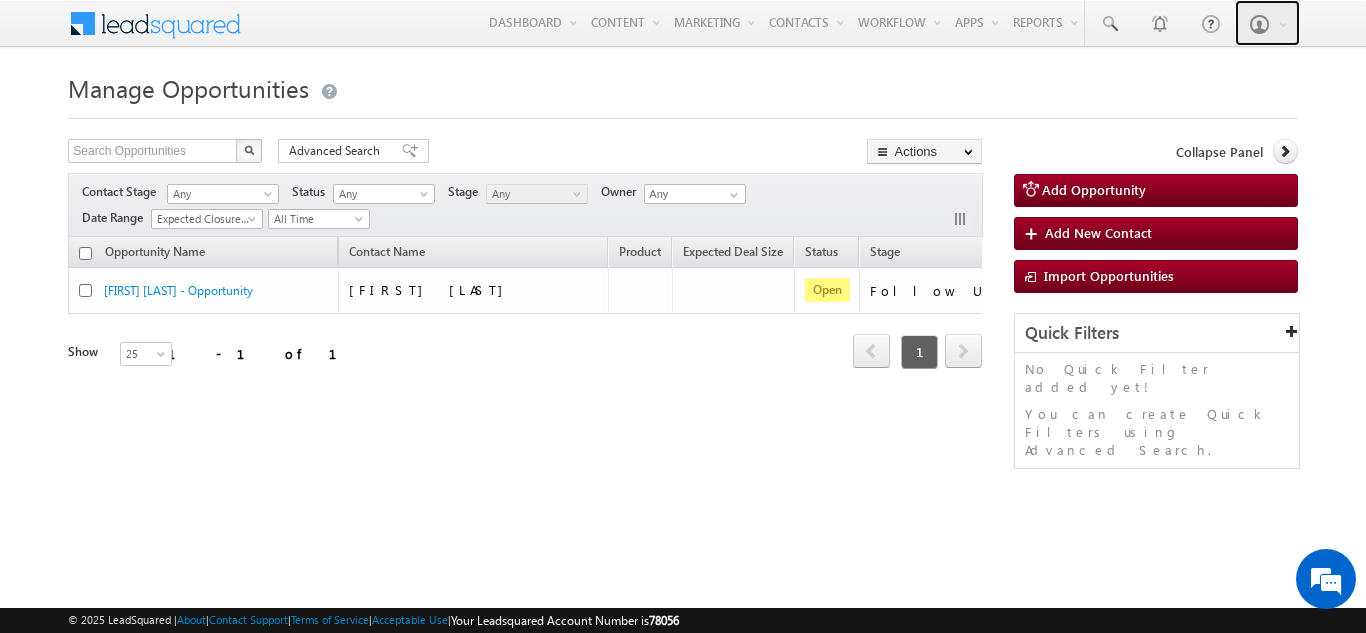 click at bounding box center (1259, 24) 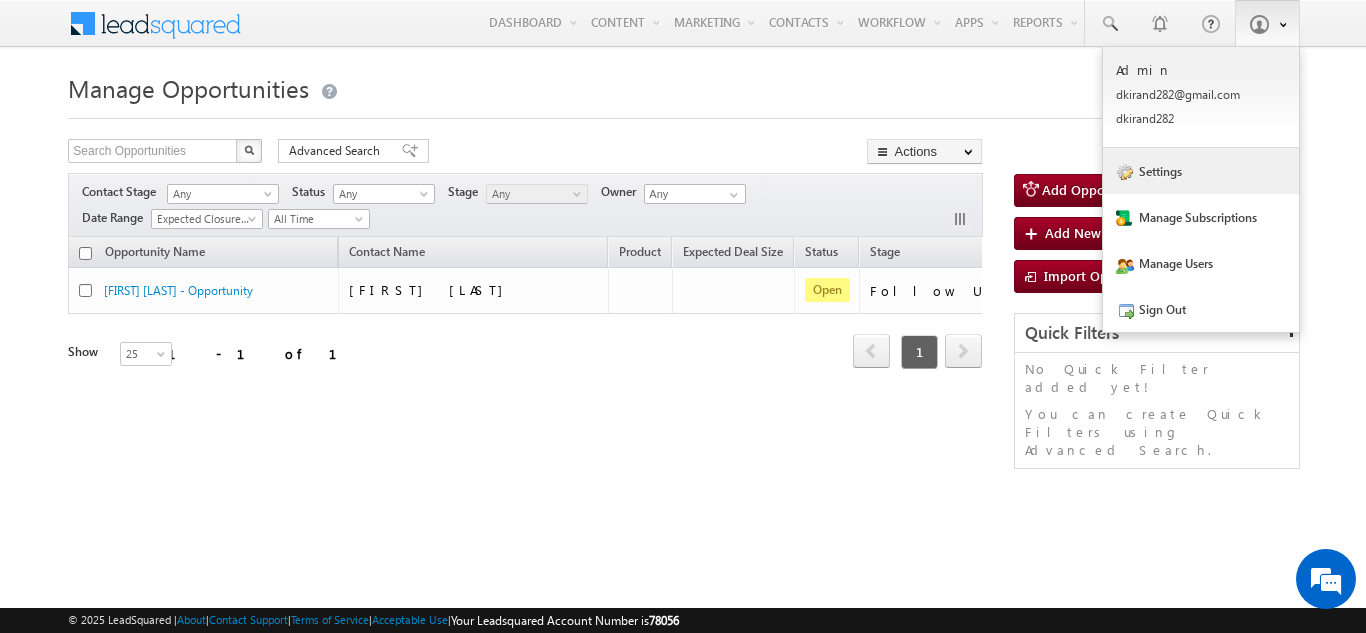 click on "Settings" at bounding box center [1201, 171] 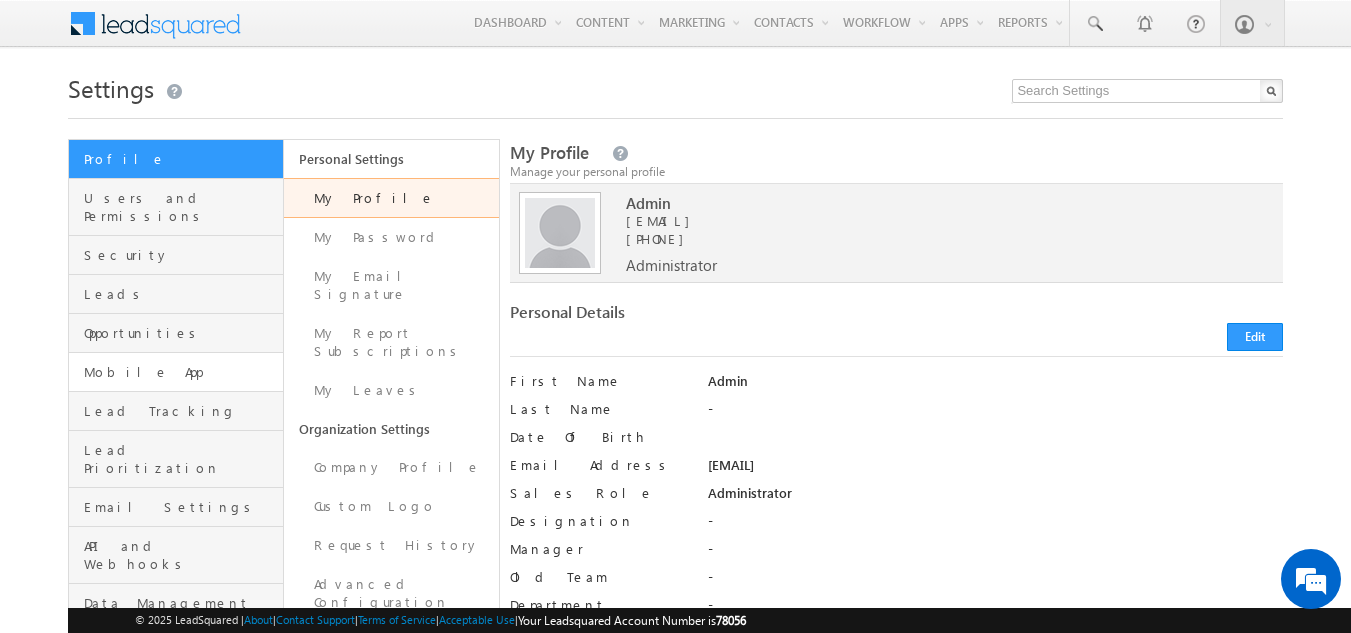 scroll, scrollTop: 0, scrollLeft: 0, axis: both 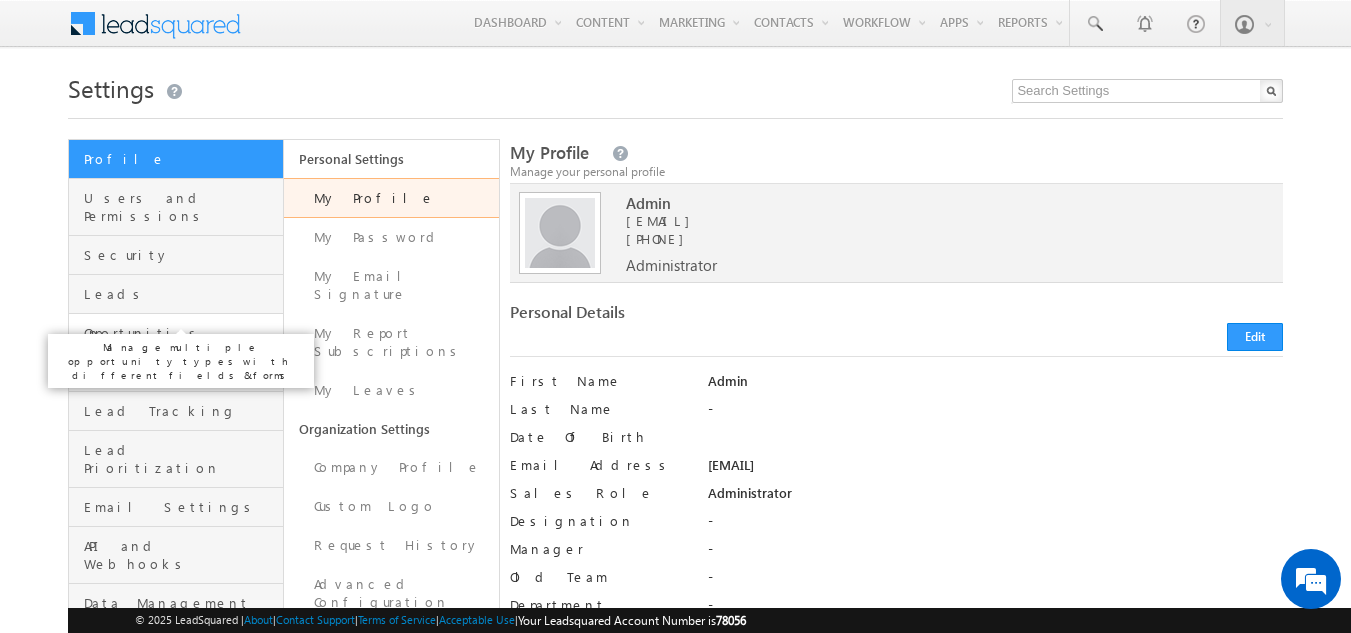 click on "Opportunities" at bounding box center [181, 333] 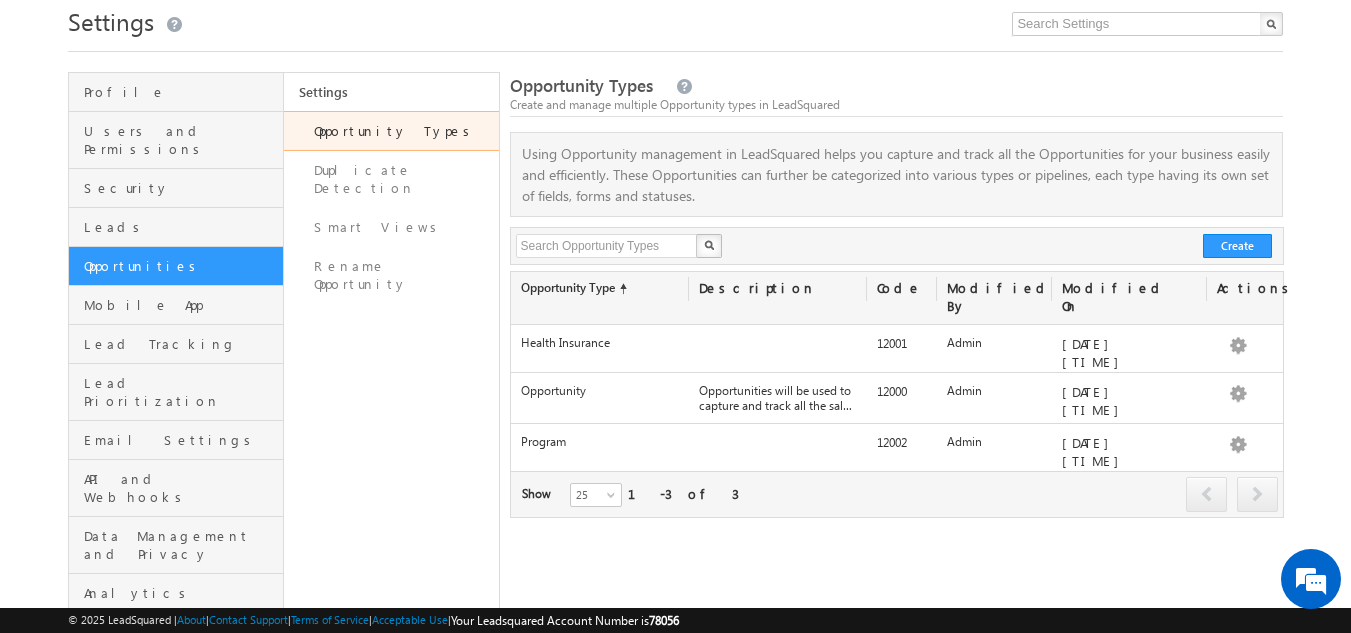 scroll, scrollTop: 100, scrollLeft: 0, axis: vertical 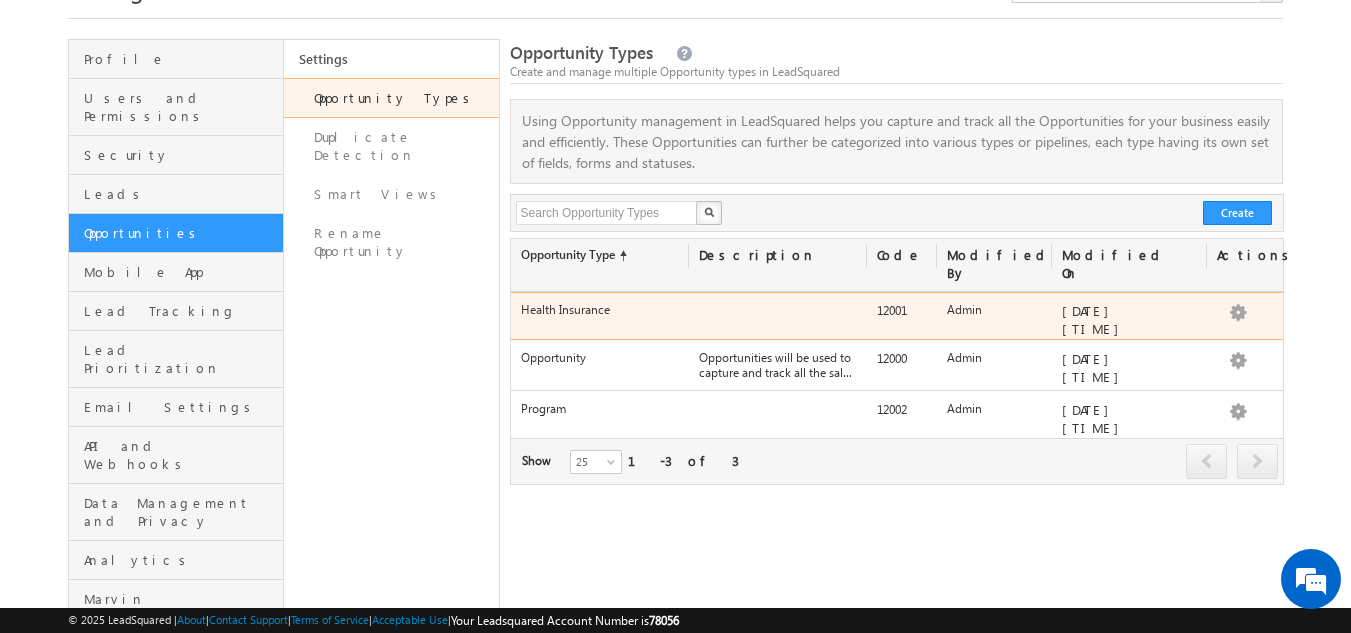 drag, startPoint x: 869, startPoint y: 297, endPoint x: 916, endPoint y: 297, distance: 47 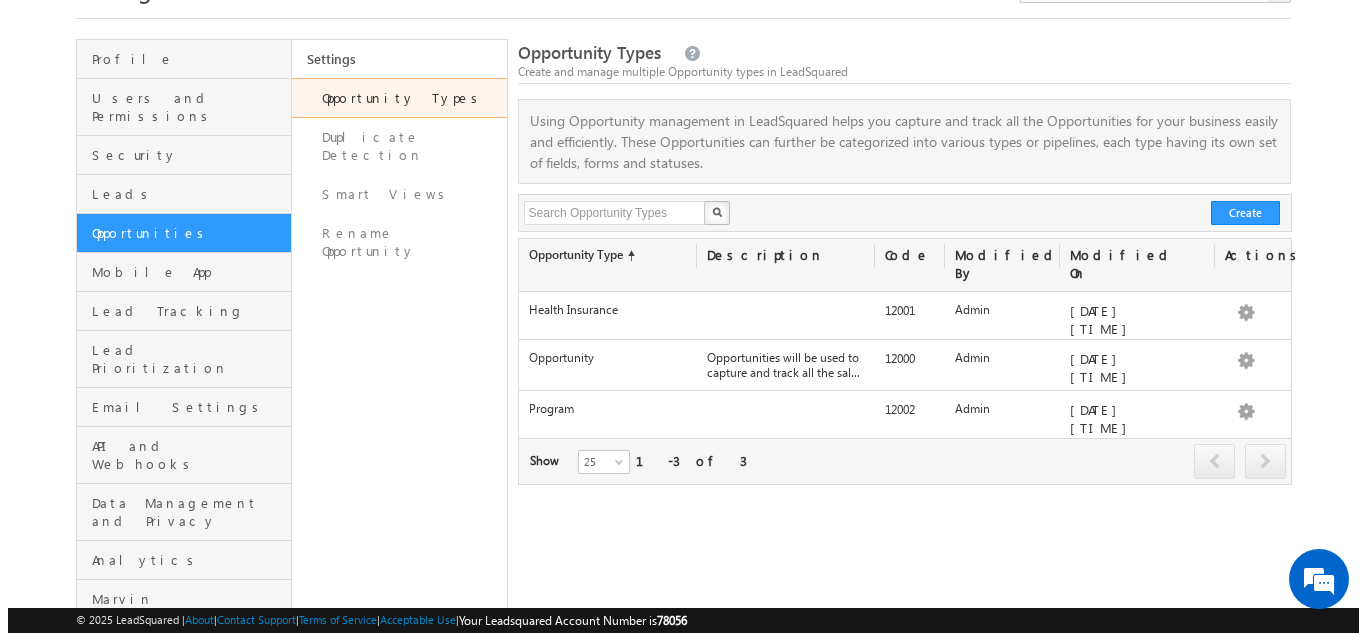 scroll, scrollTop: 0, scrollLeft: 0, axis: both 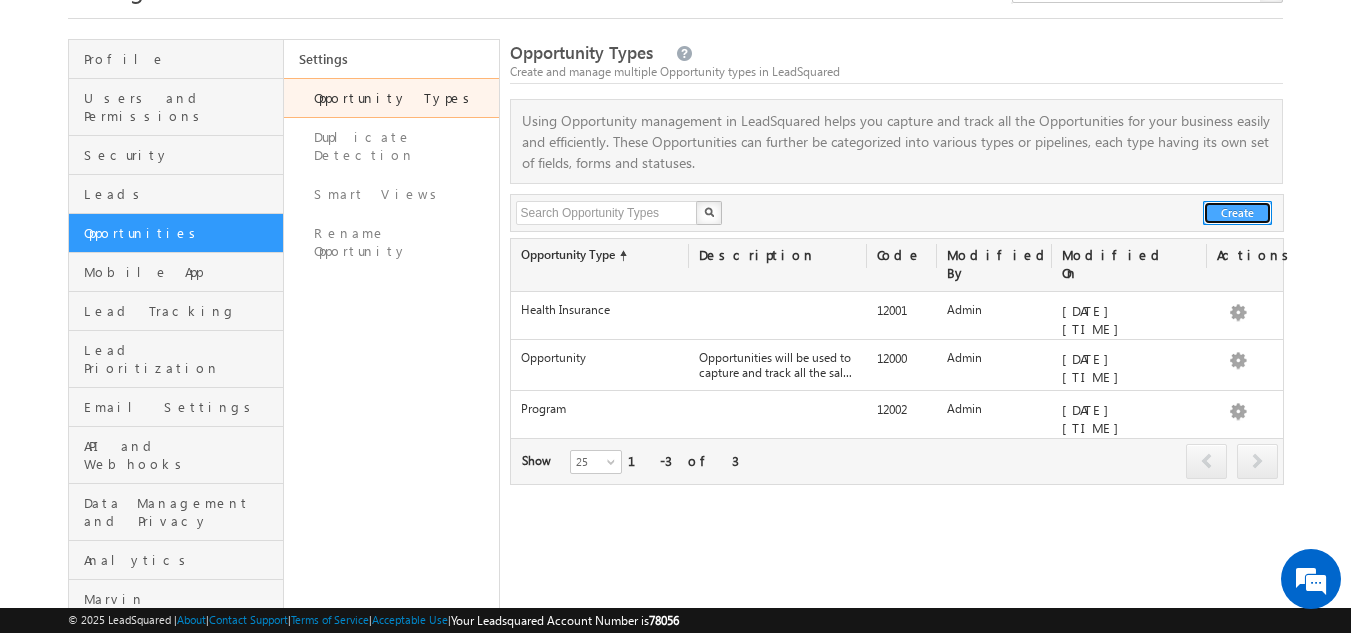 click on "Create" at bounding box center [1237, 213] 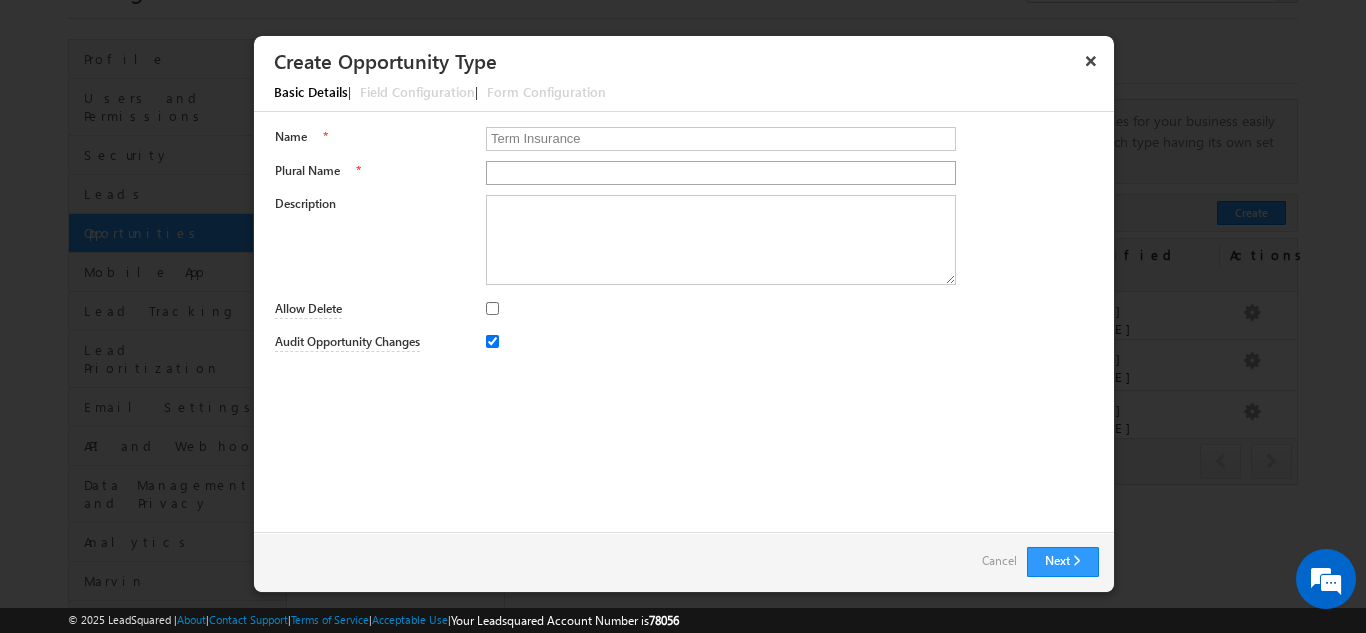type on "Term Insurance" 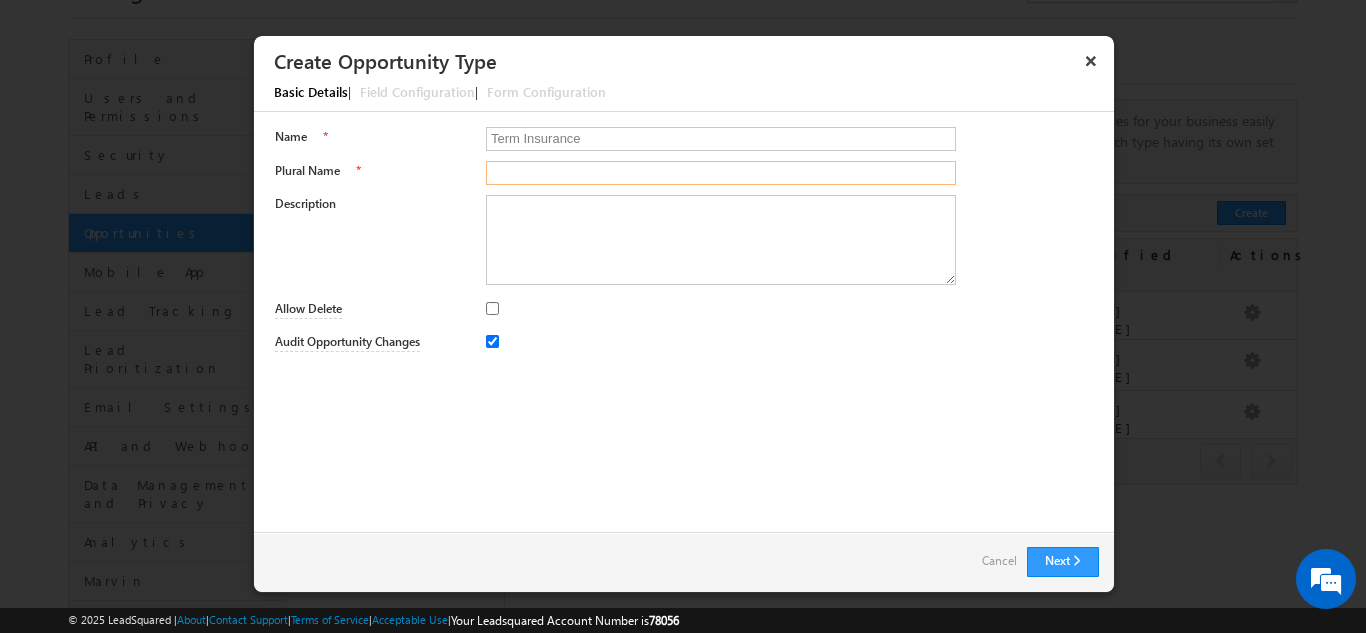 click on "Plural Name" at bounding box center [721, 173] 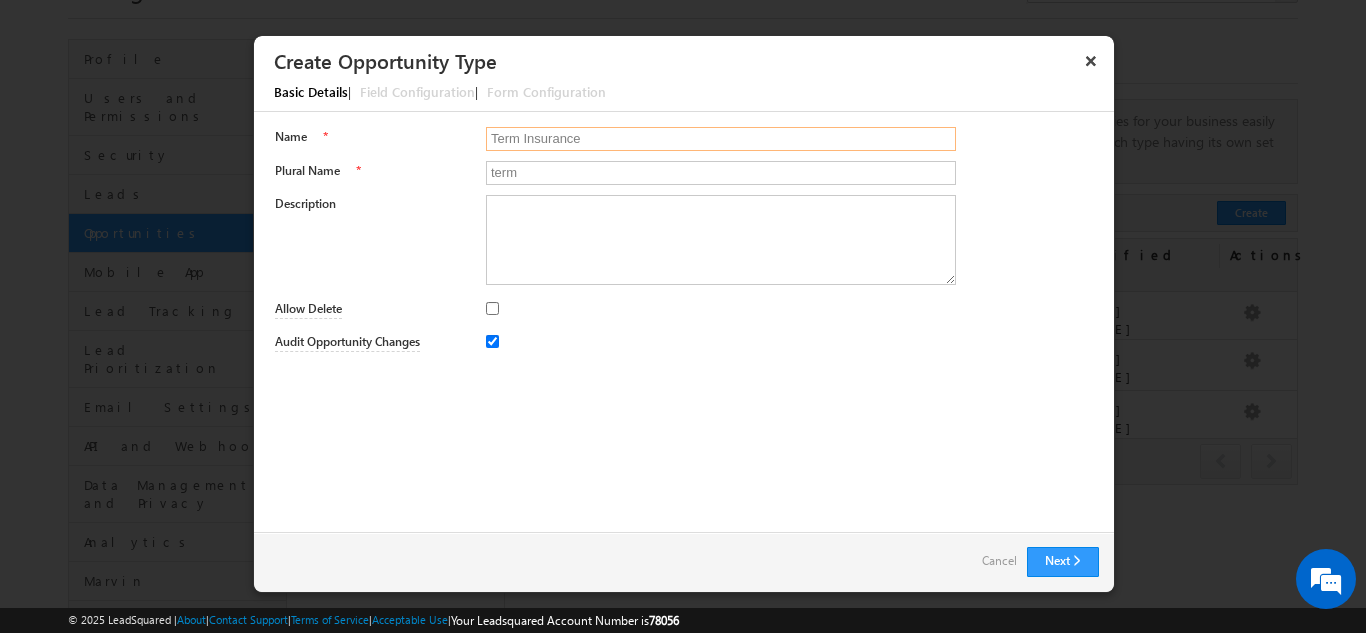drag, startPoint x: 590, startPoint y: 133, endPoint x: 464, endPoint y: 139, distance: 126.14278 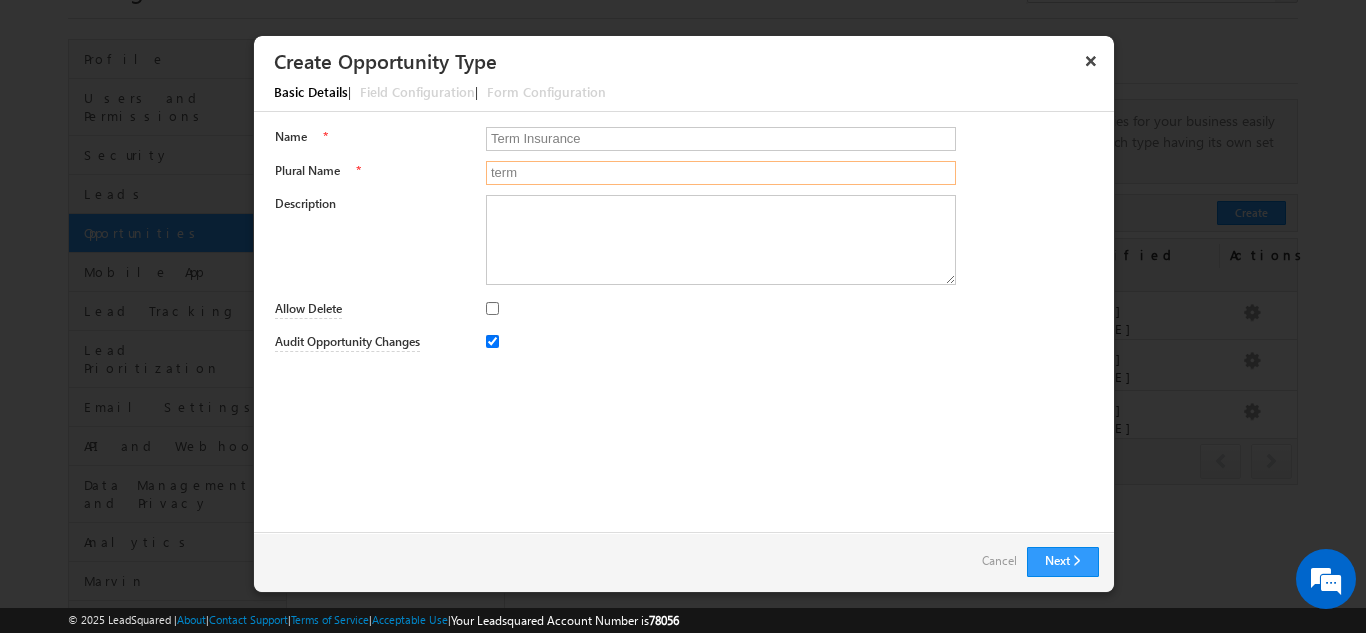 drag, startPoint x: 534, startPoint y: 177, endPoint x: 453, endPoint y: 181, distance: 81.09871 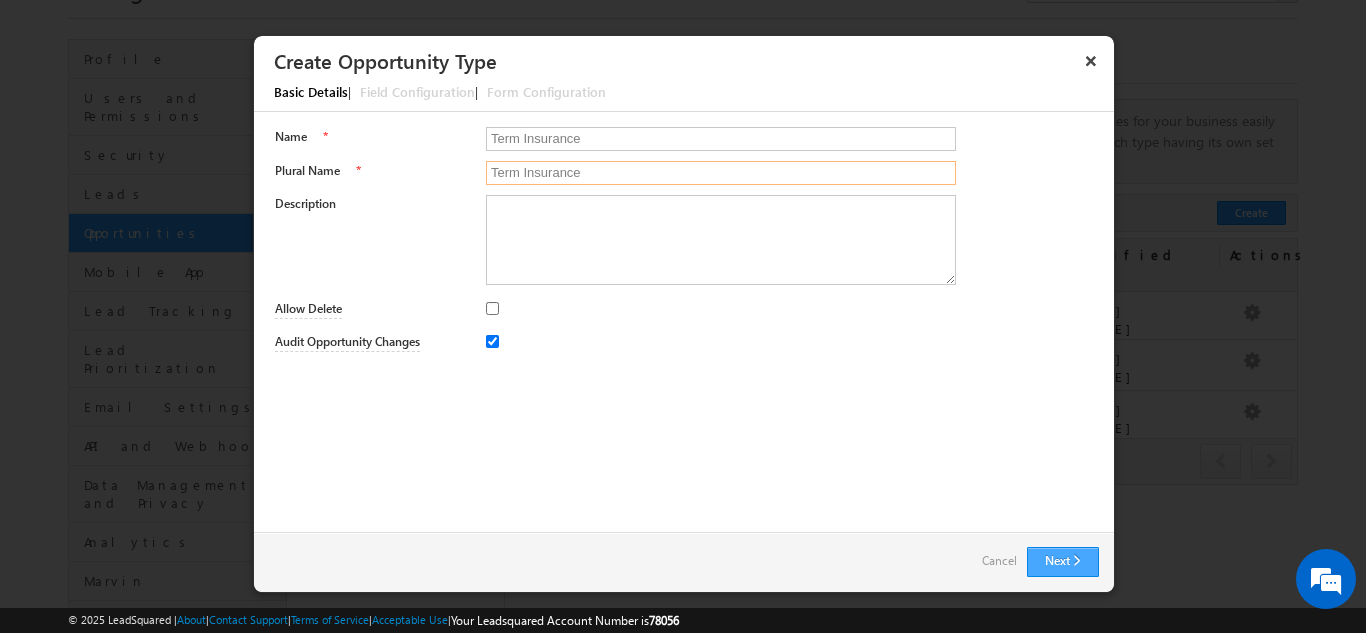 type on "Term Insurance" 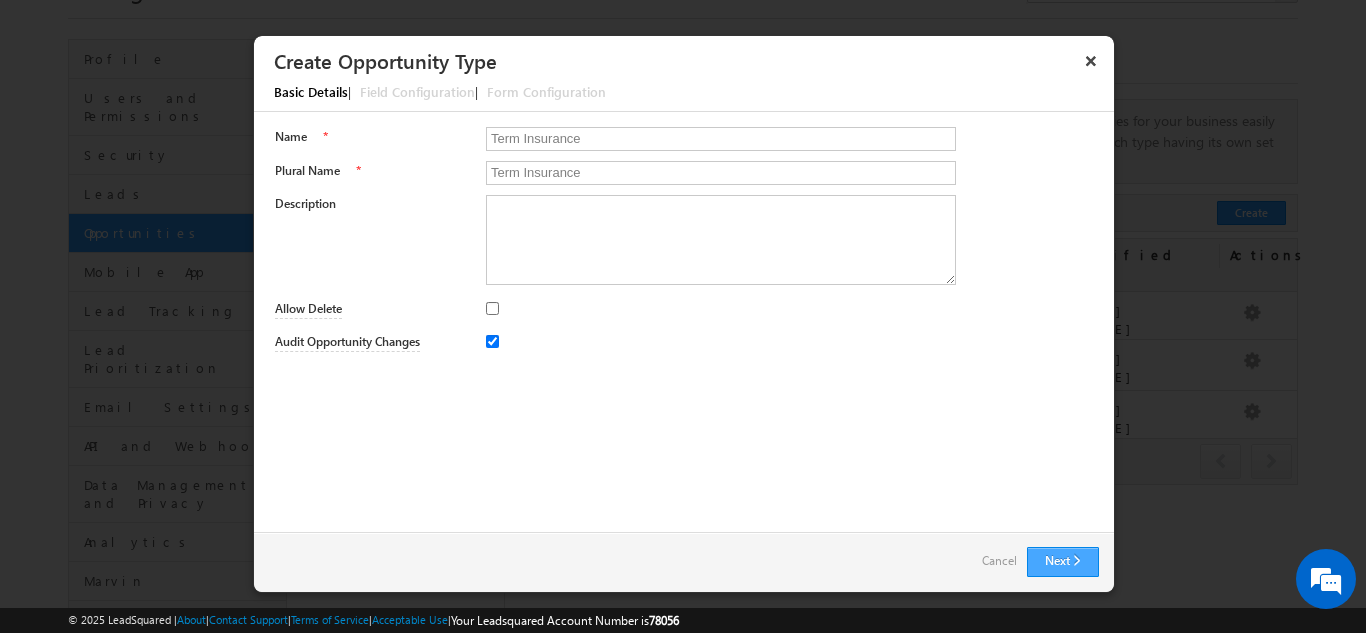 click on "Next" at bounding box center [1063, 562] 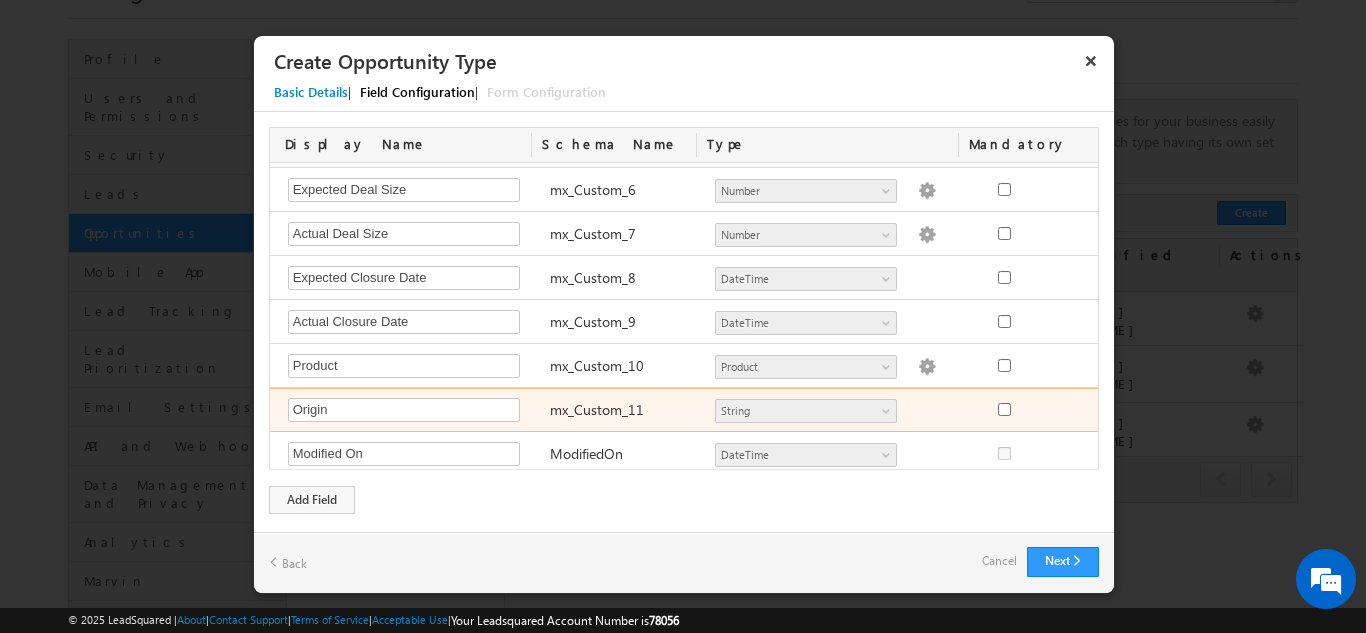 scroll, scrollTop: 398, scrollLeft: 0, axis: vertical 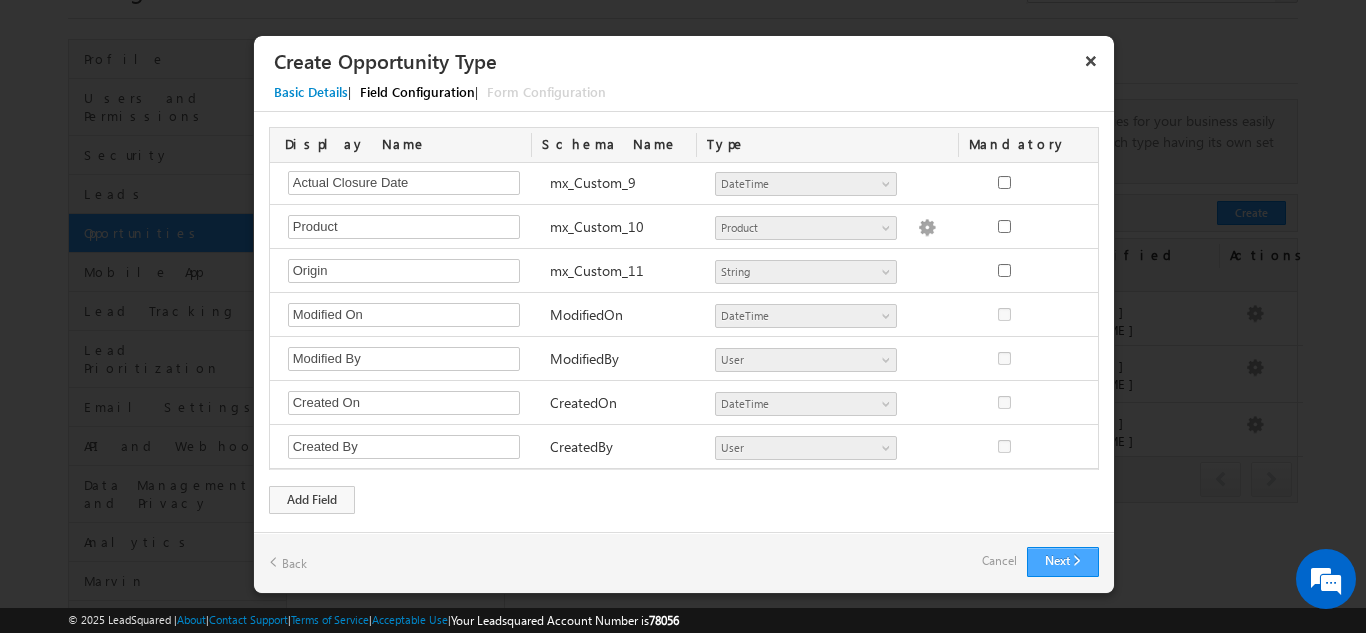 click on "Next" at bounding box center (1063, 562) 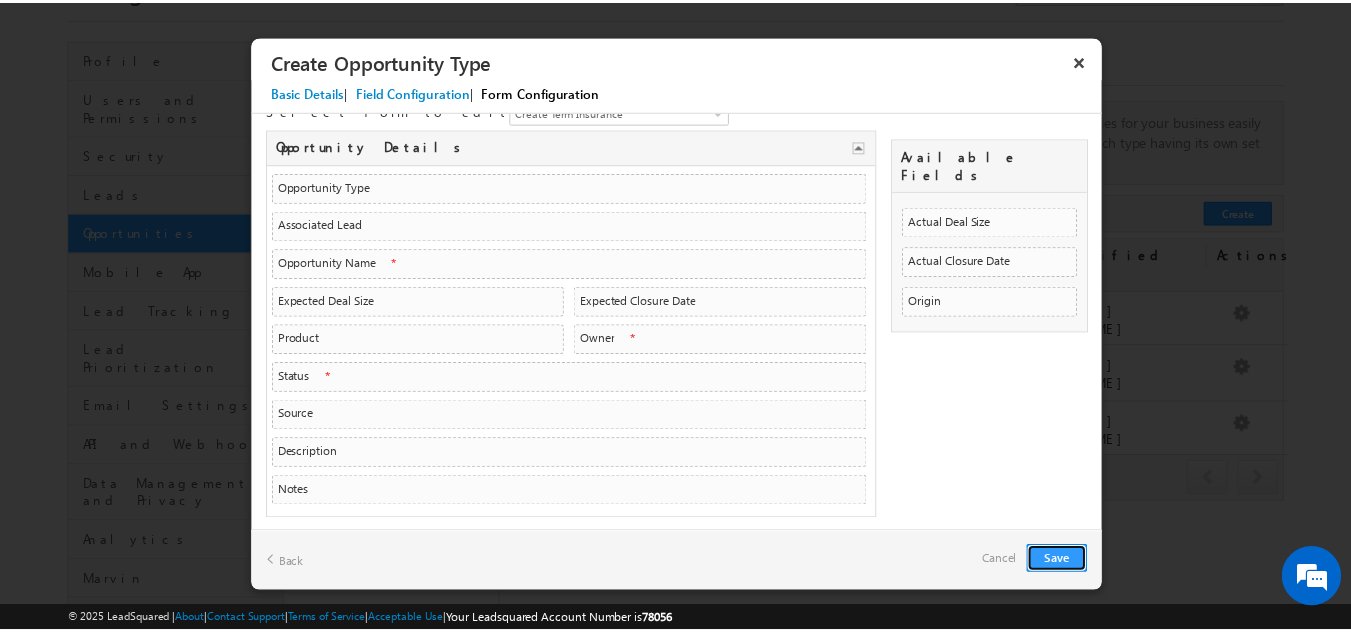 scroll, scrollTop: 0, scrollLeft: 0, axis: both 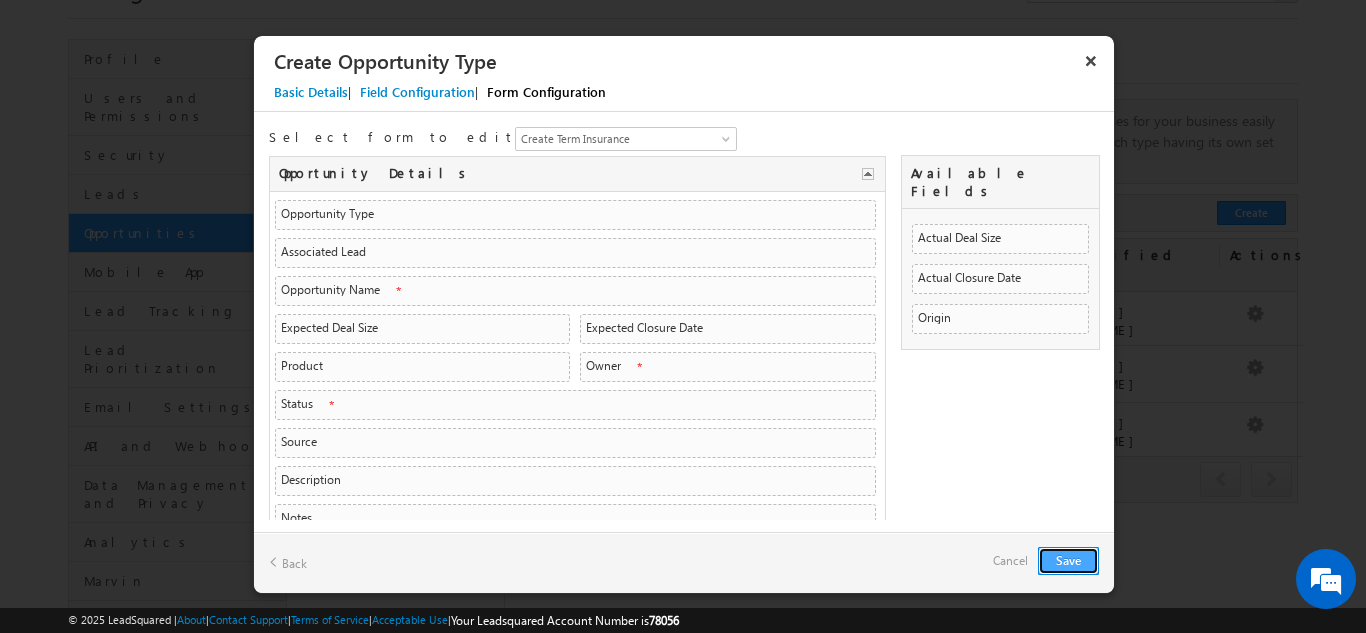 click on "Save" at bounding box center [1068, 561] 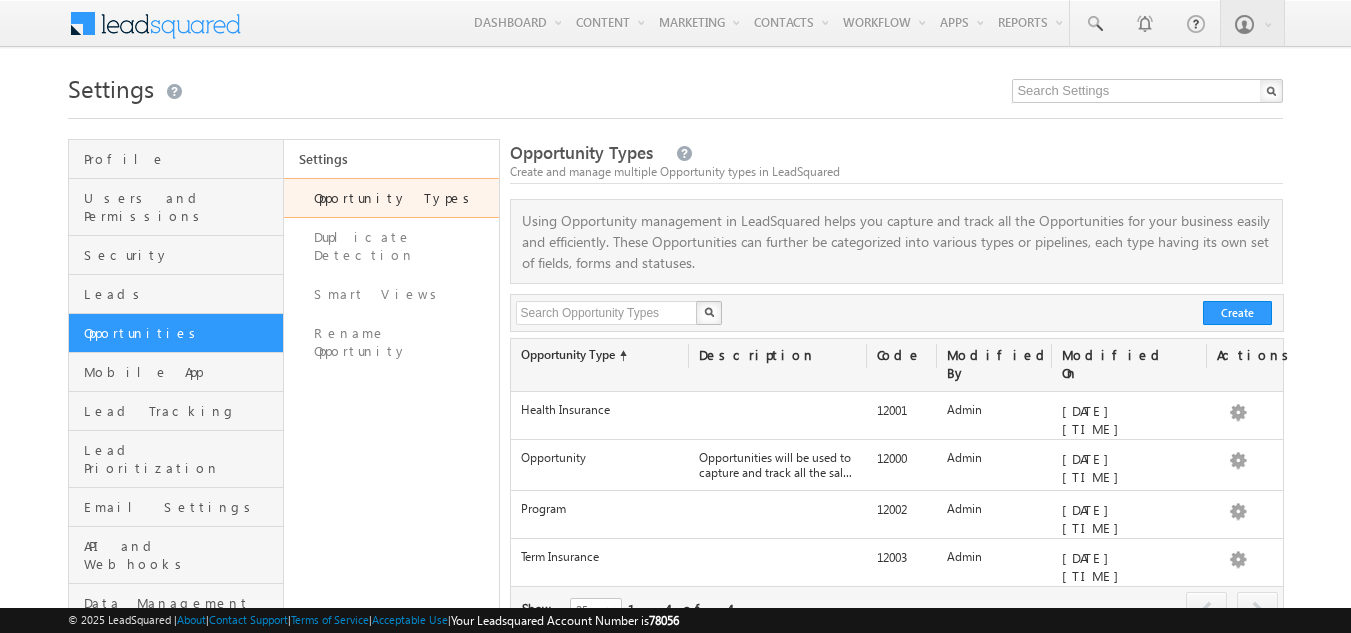 scroll, scrollTop: 100, scrollLeft: 0, axis: vertical 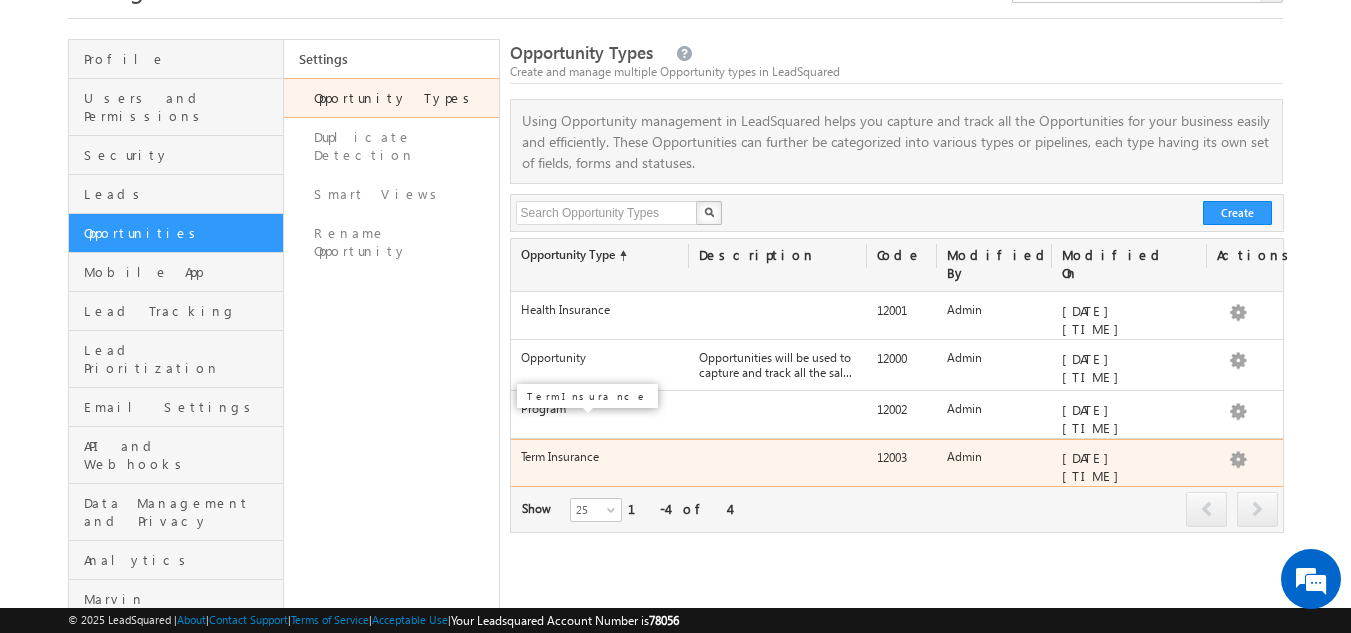 click on "Term Insurance" at bounding box center (560, 456) 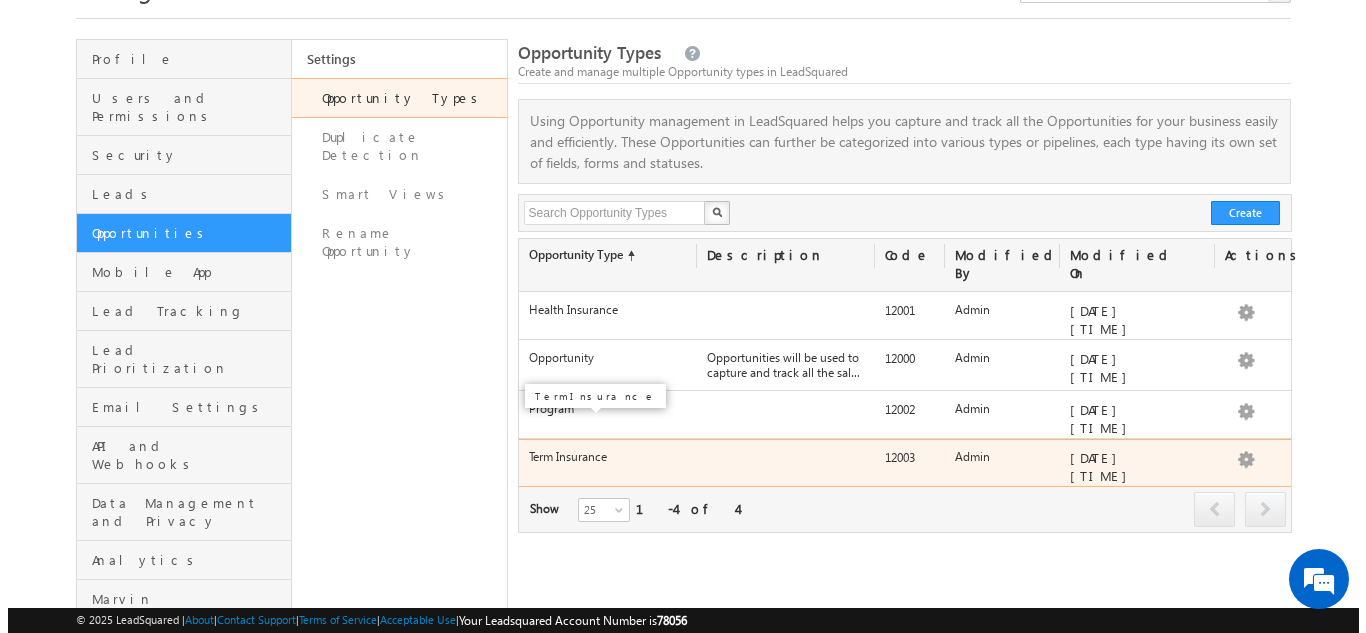 scroll, scrollTop: 0, scrollLeft: 0, axis: both 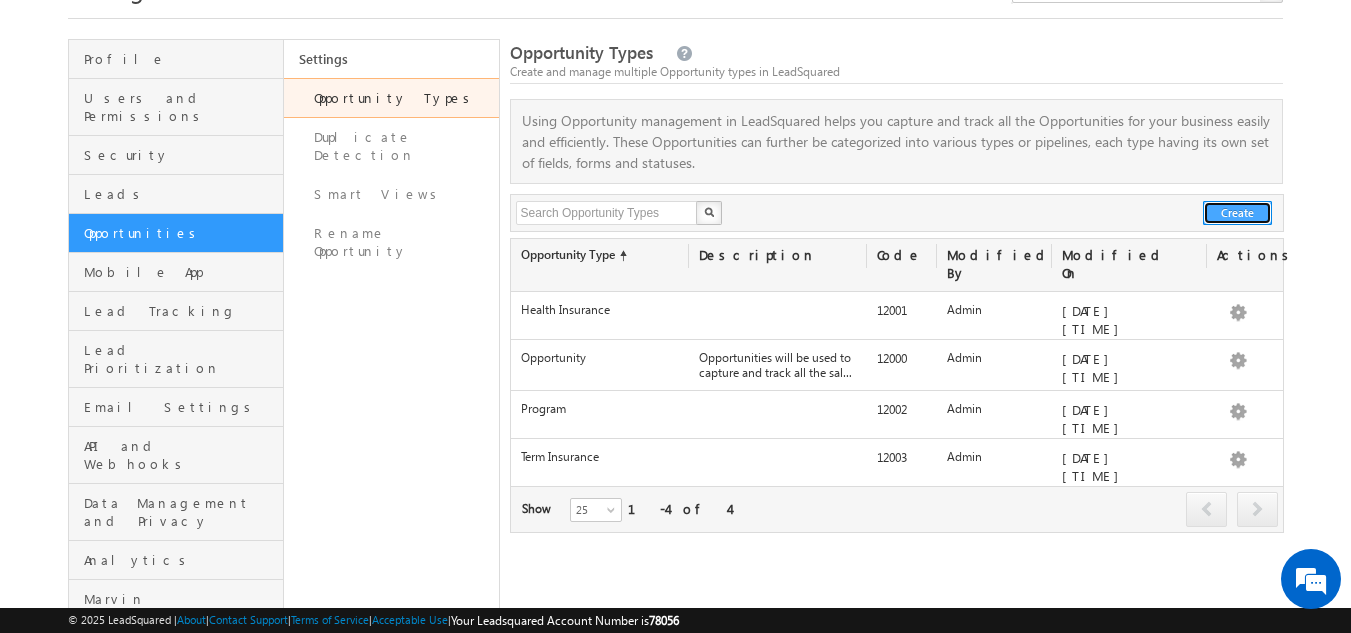click on "Create" at bounding box center [1237, 213] 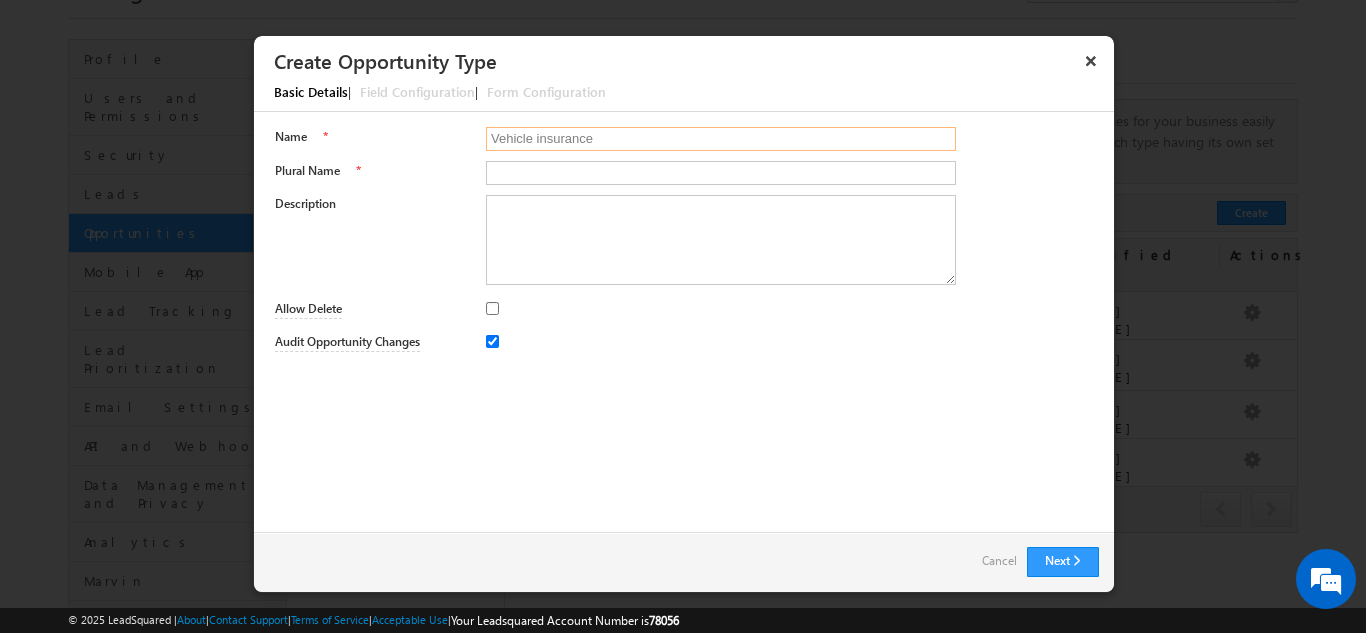 drag, startPoint x: 601, startPoint y: 141, endPoint x: 433, endPoint y: 164, distance: 169.5671 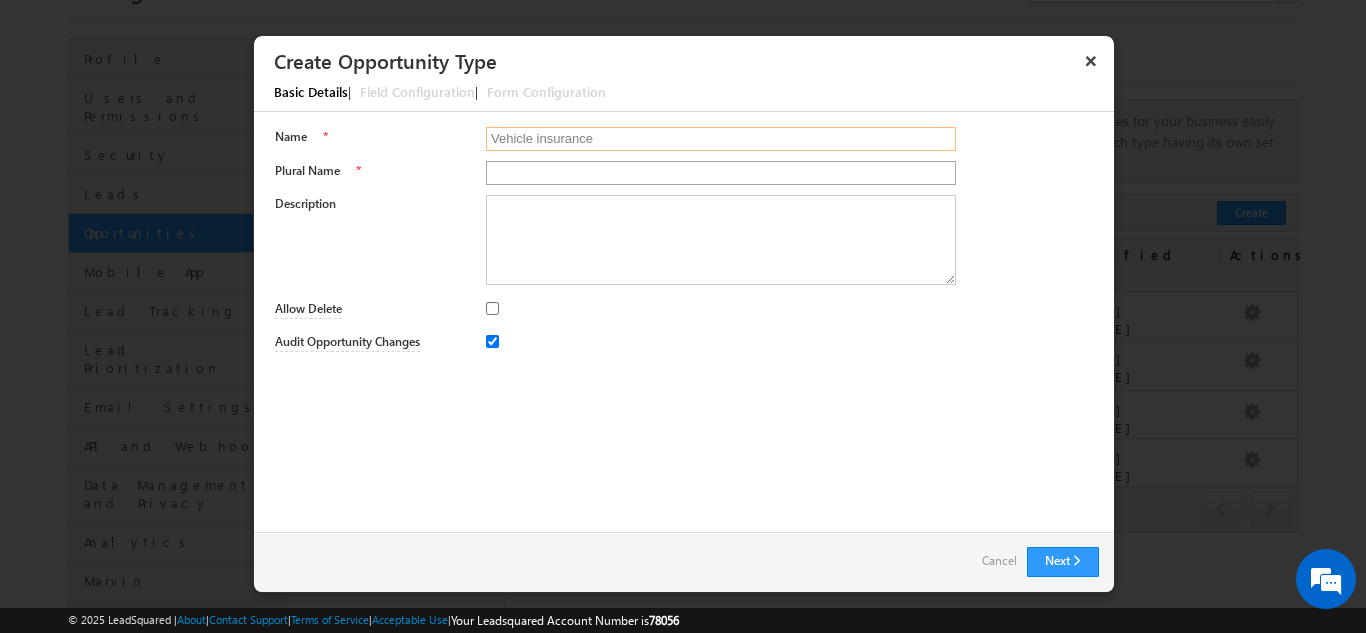 type on "Vehicle insurance" 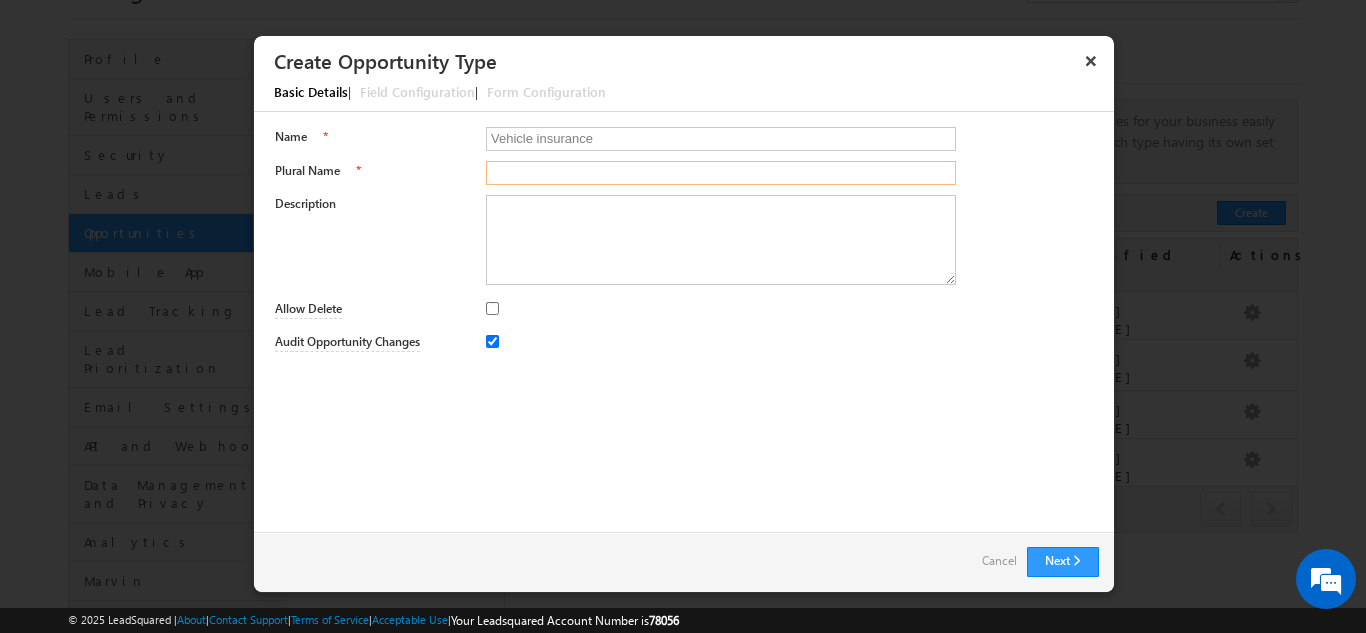 click on "Plural Name" at bounding box center [721, 173] 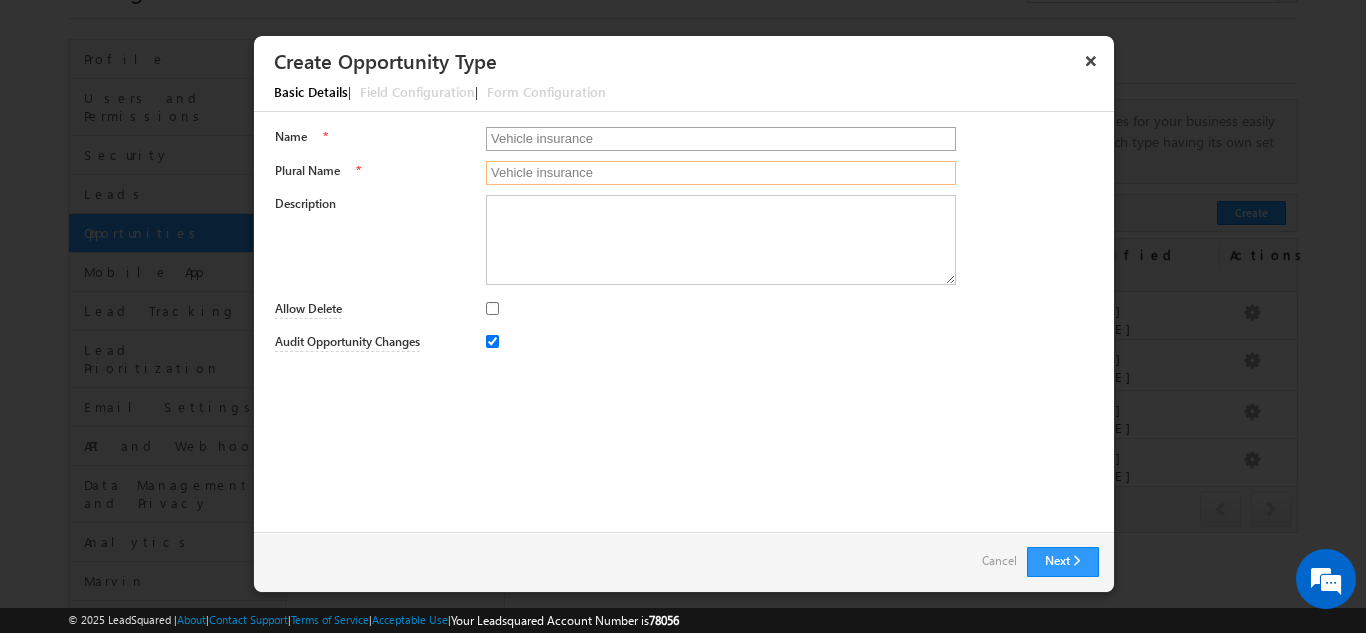 type on "Vehicle insurance" 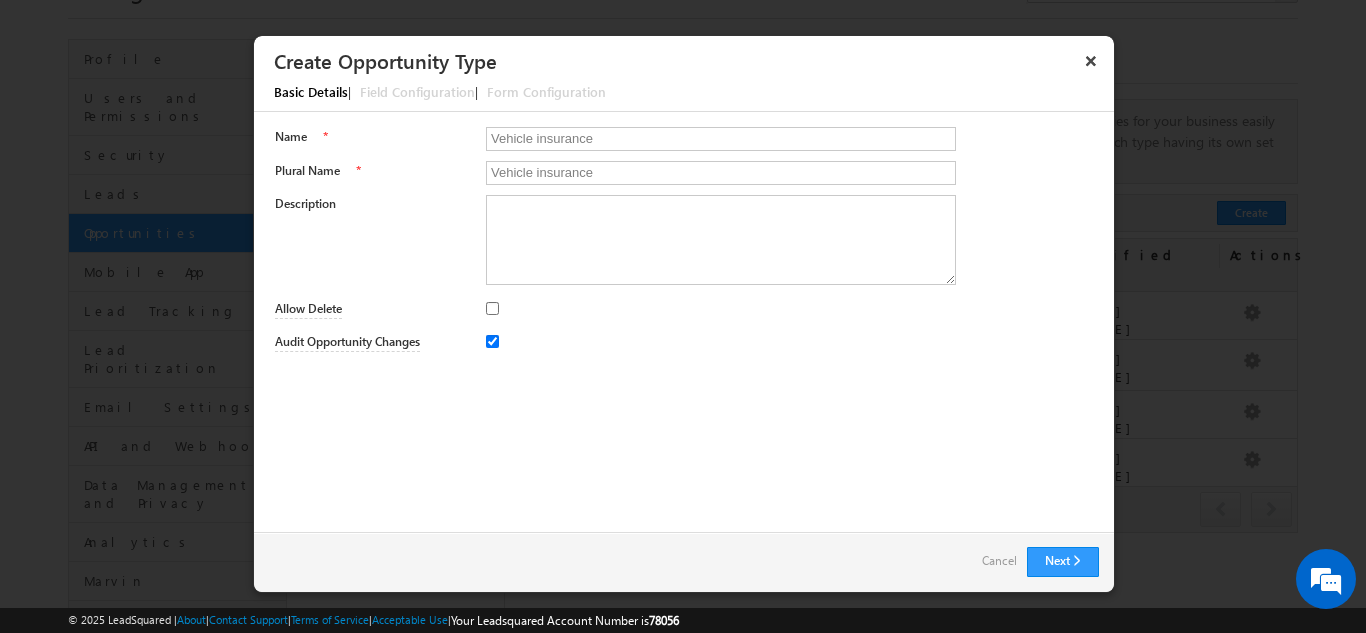 drag, startPoint x: 514, startPoint y: 138, endPoint x: 88, endPoint y: 224, distance: 434.59406 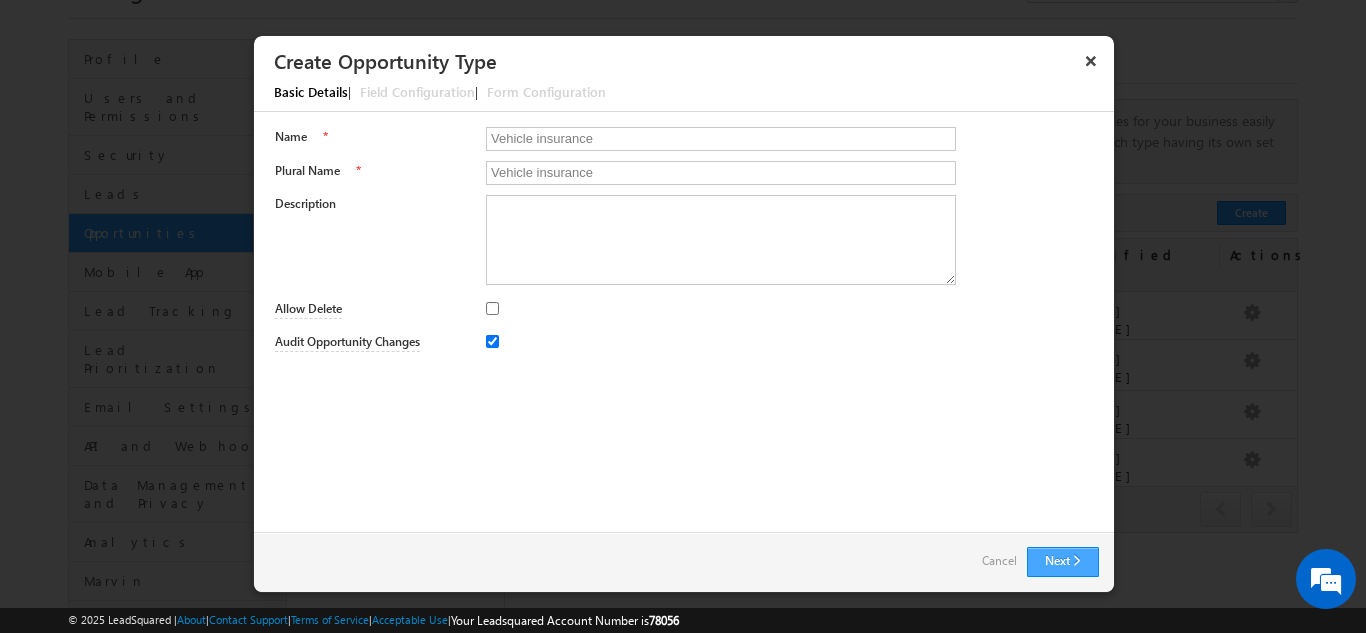click on "Next" at bounding box center [1063, 562] 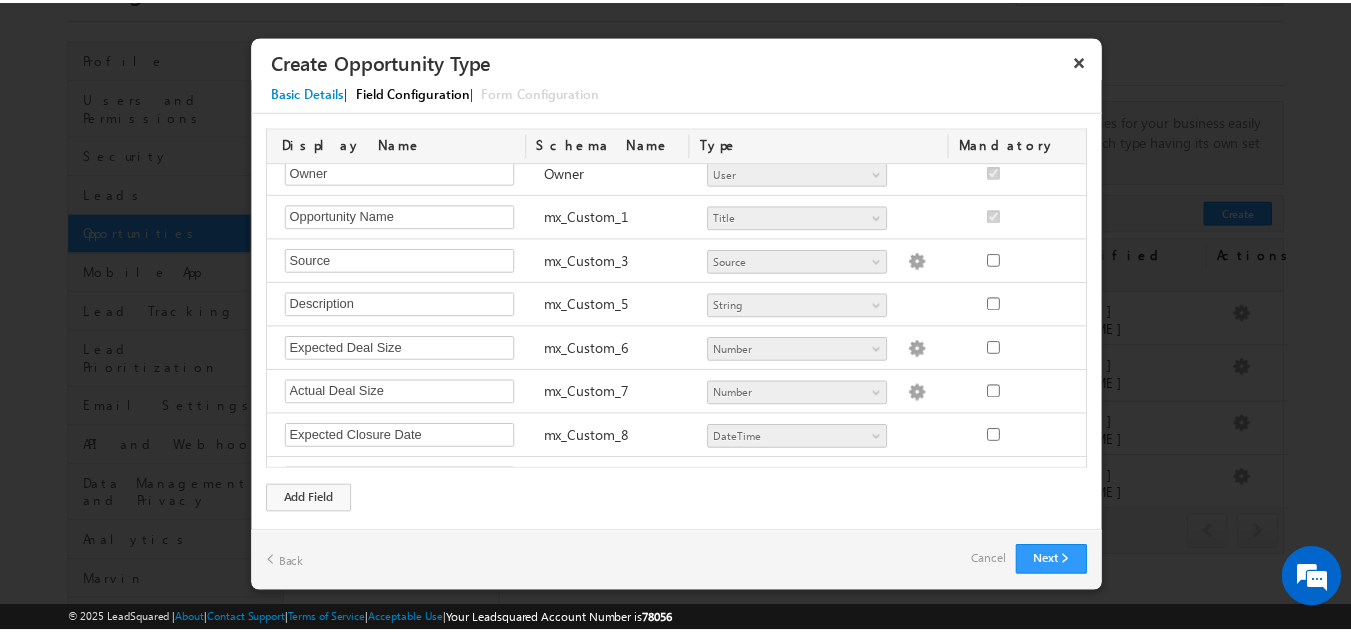 scroll, scrollTop: 300, scrollLeft: 0, axis: vertical 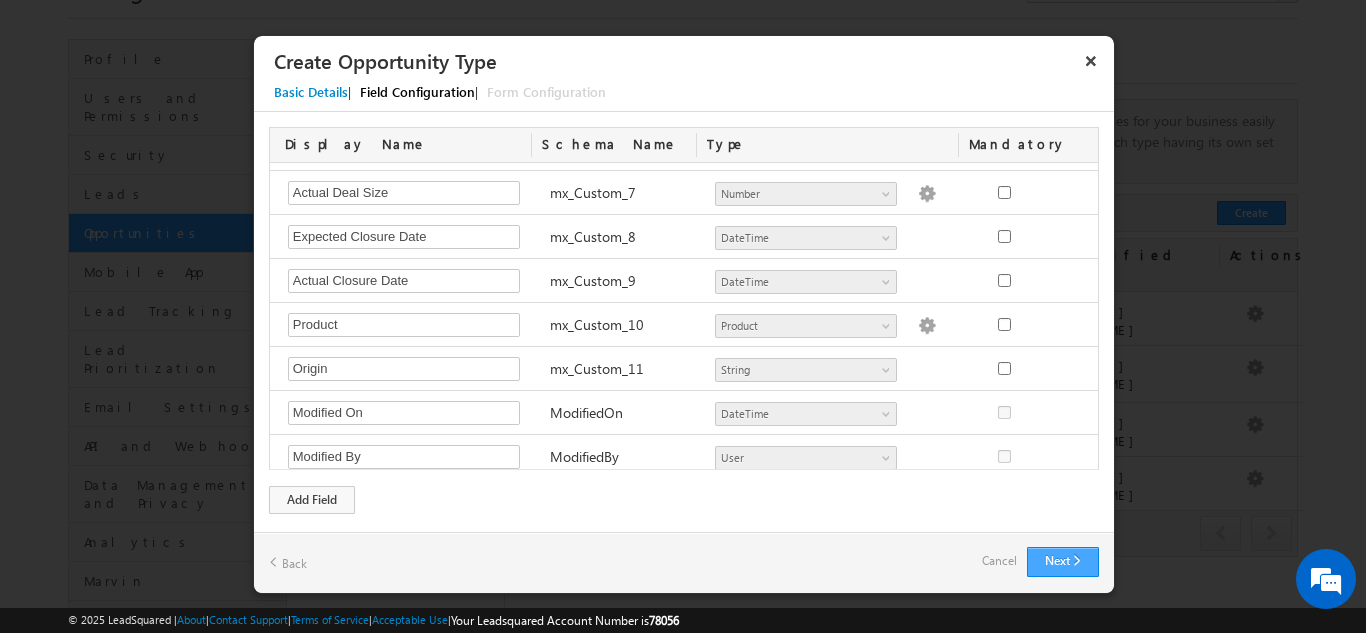 click on "Next" at bounding box center (1063, 562) 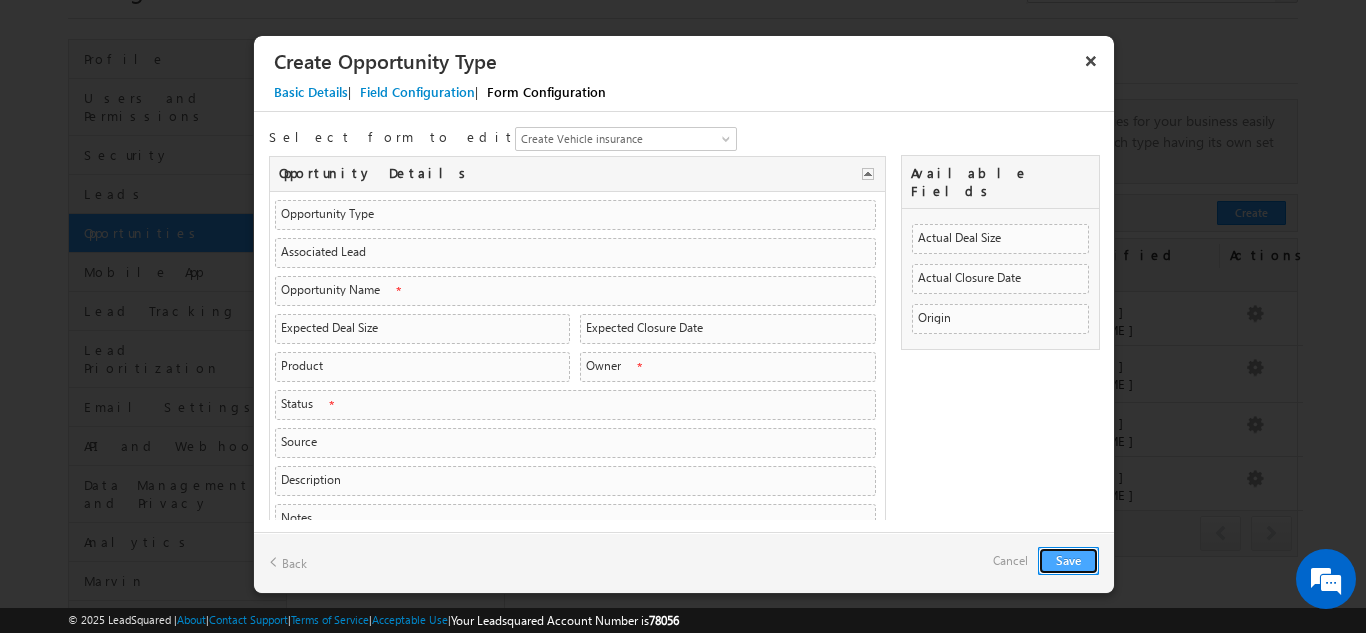 click on "Save" at bounding box center (1068, 561) 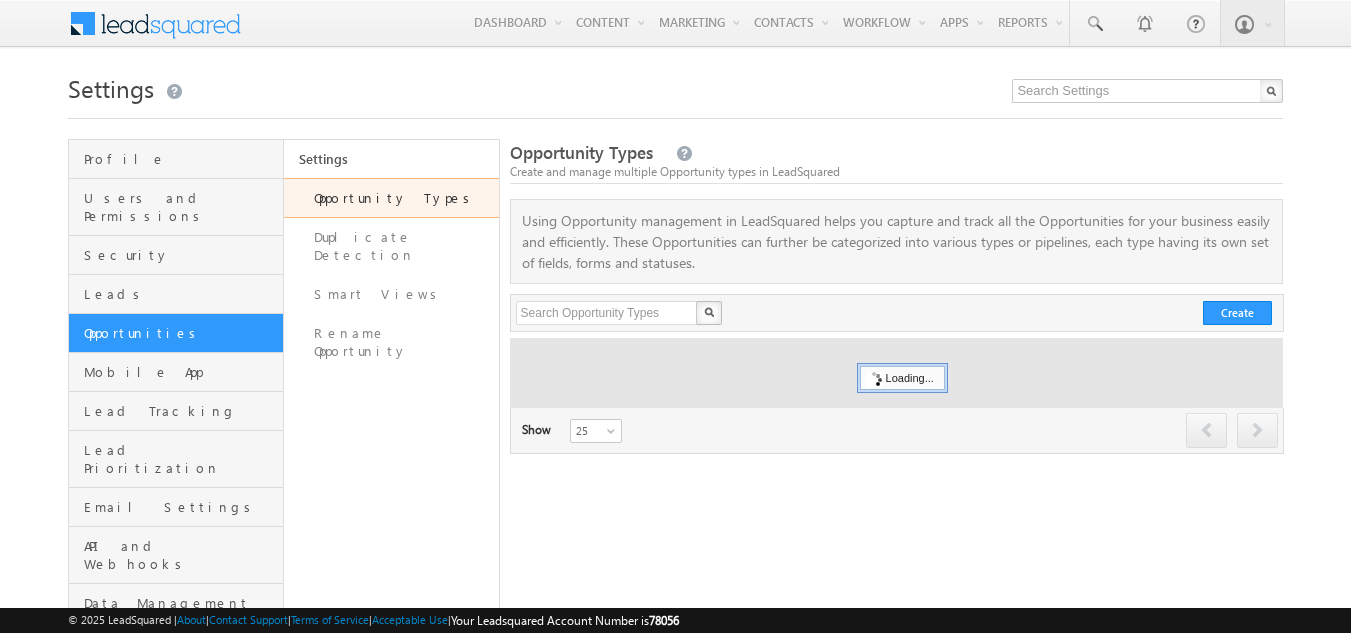 scroll, scrollTop: 100, scrollLeft: 0, axis: vertical 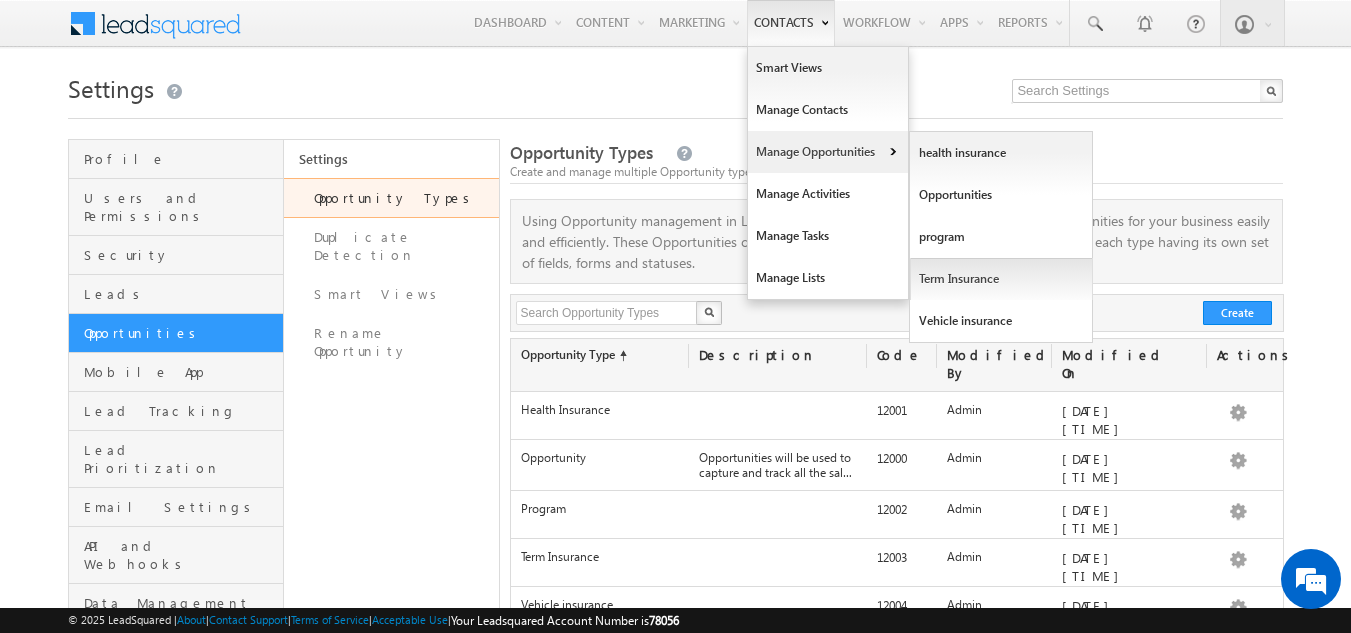click on "Term Insurance" at bounding box center [1001, 279] 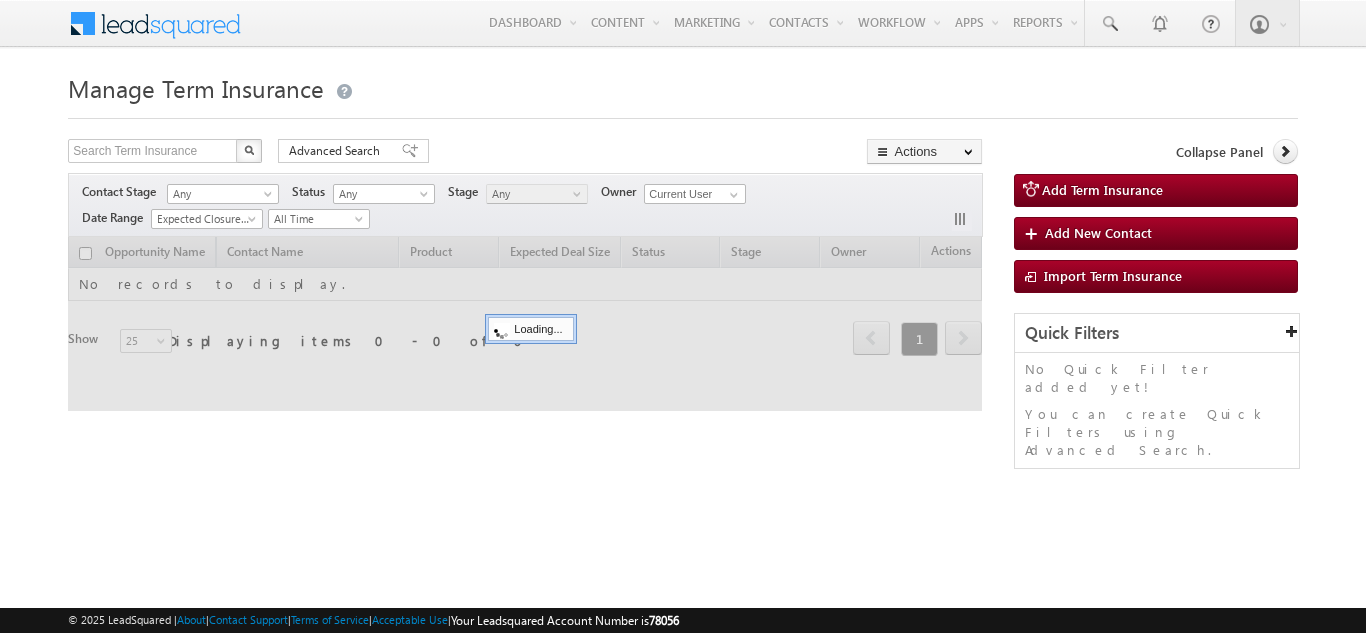 scroll, scrollTop: 0, scrollLeft: 0, axis: both 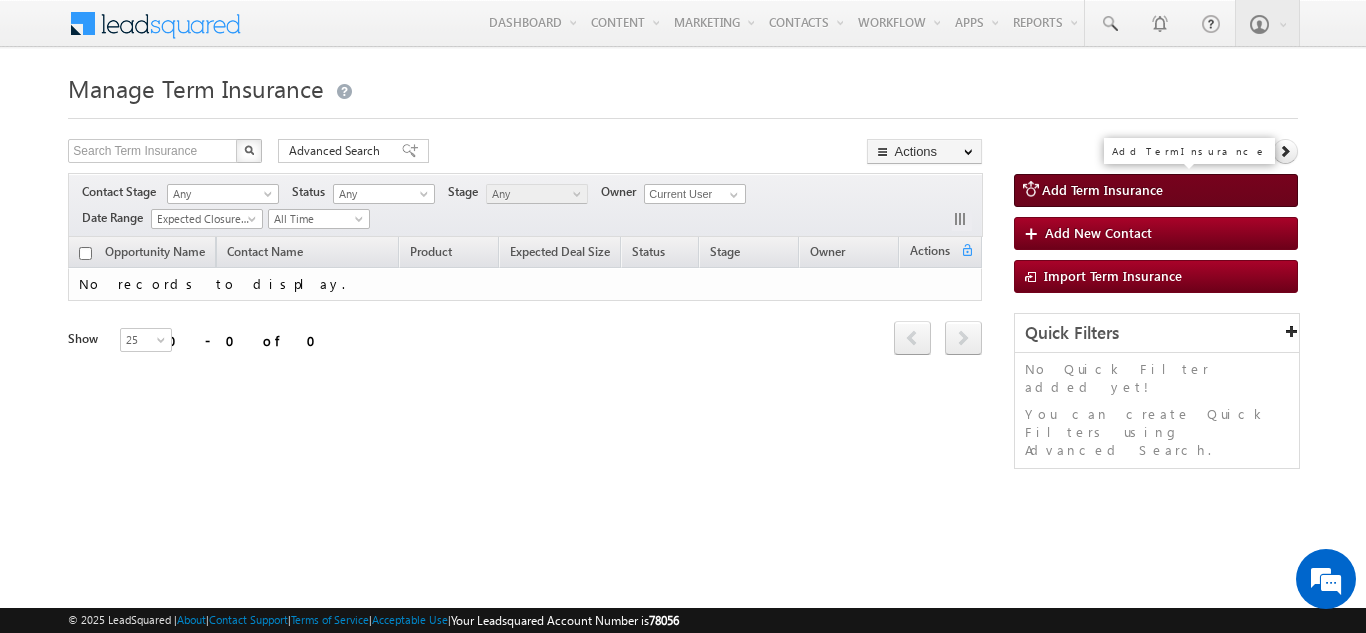 click on "Add Term Insurance" at bounding box center (1102, 189) 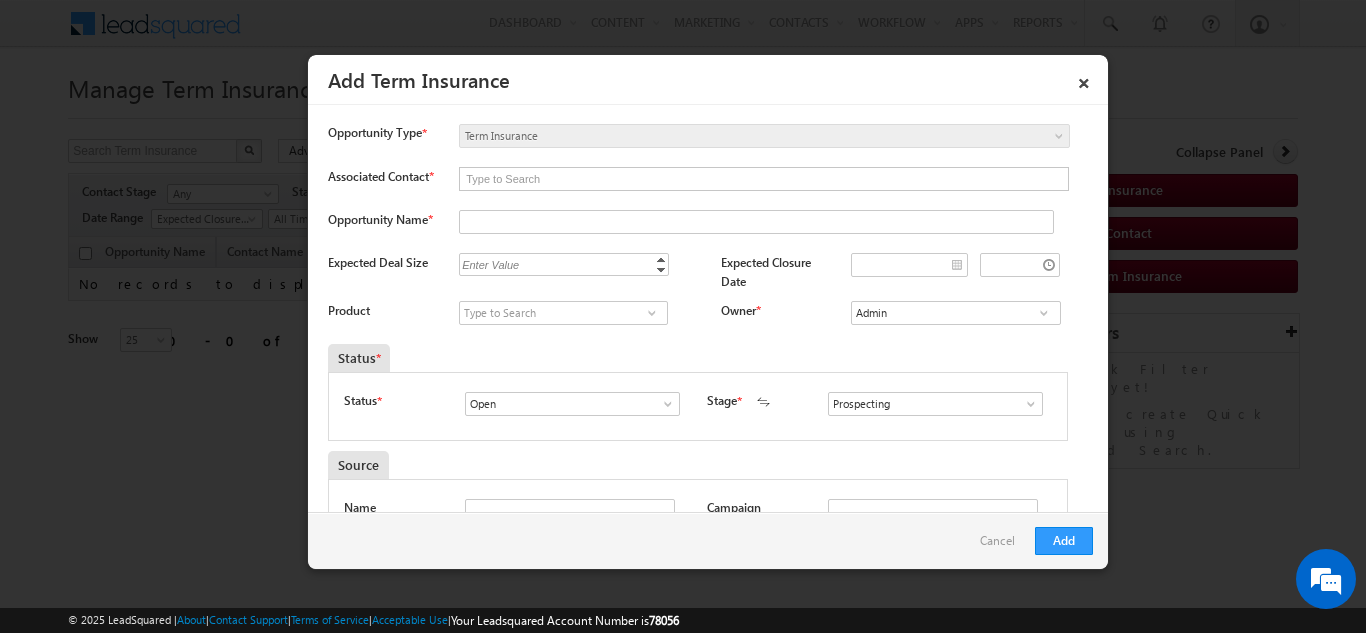 scroll, scrollTop: 0, scrollLeft: 0, axis: both 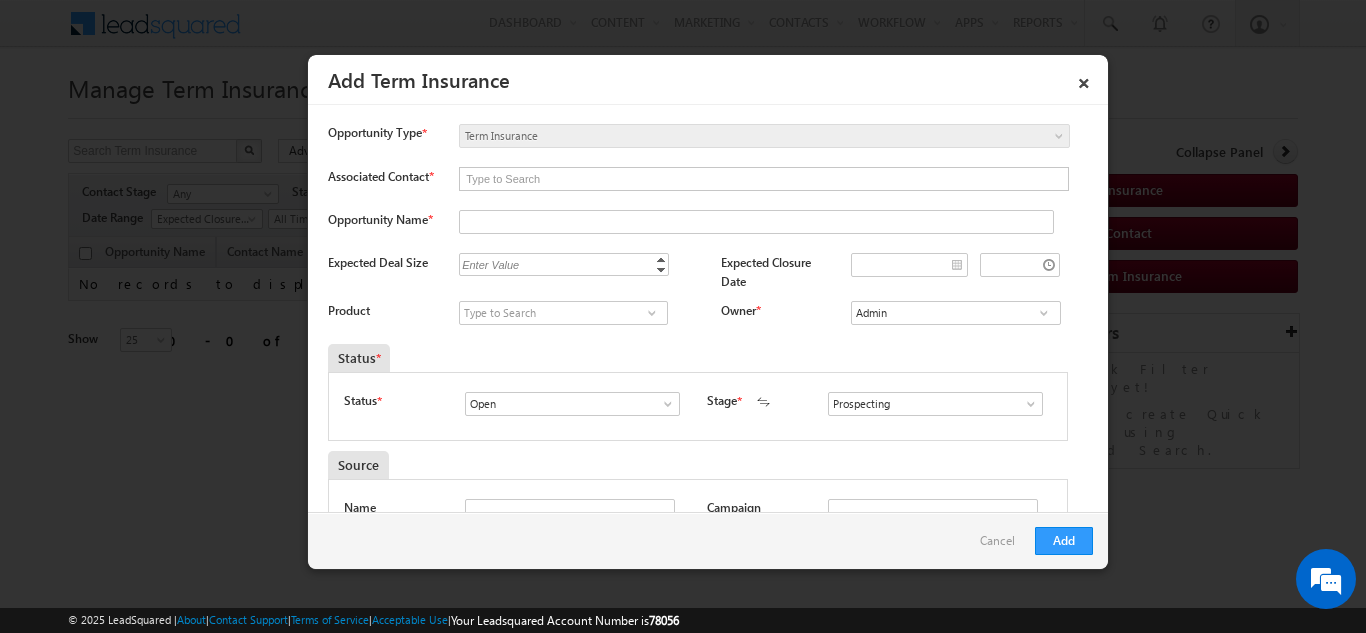 click at bounding box center (1031, 404) 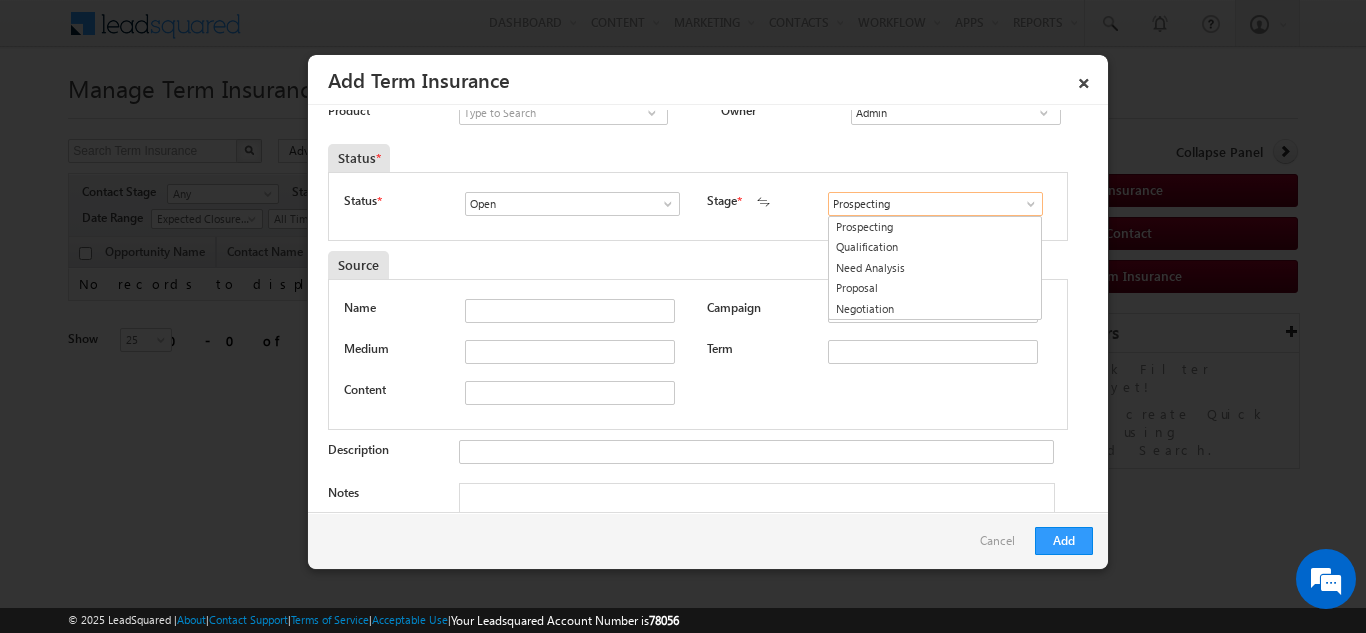 scroll, scrollTop: 100, scrollLeft: 0, axis: vertical 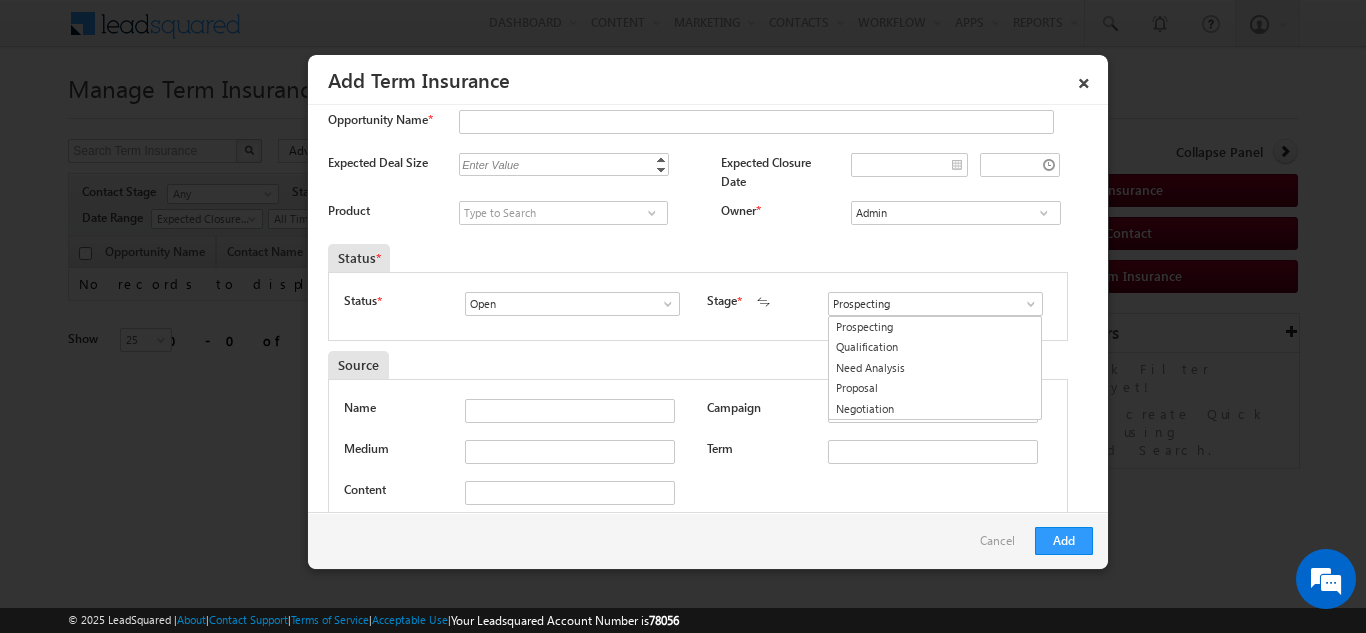 click at bounding box center [668, 304] 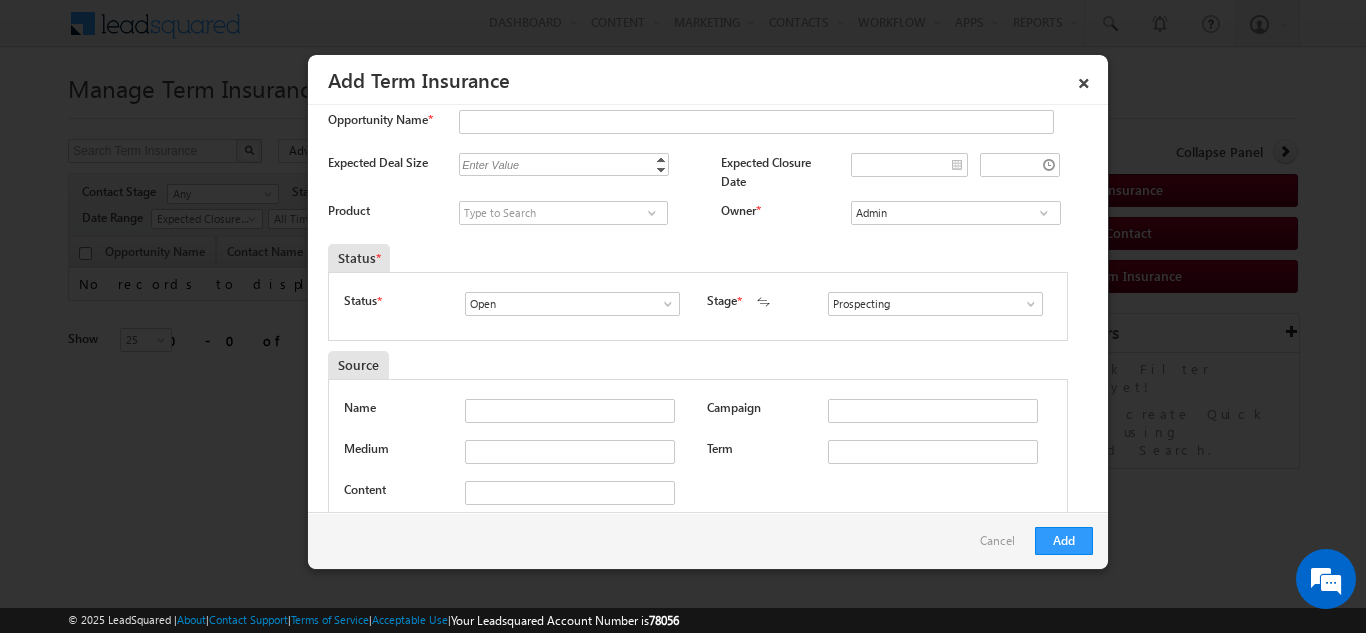click at bounding box center [668, 304] 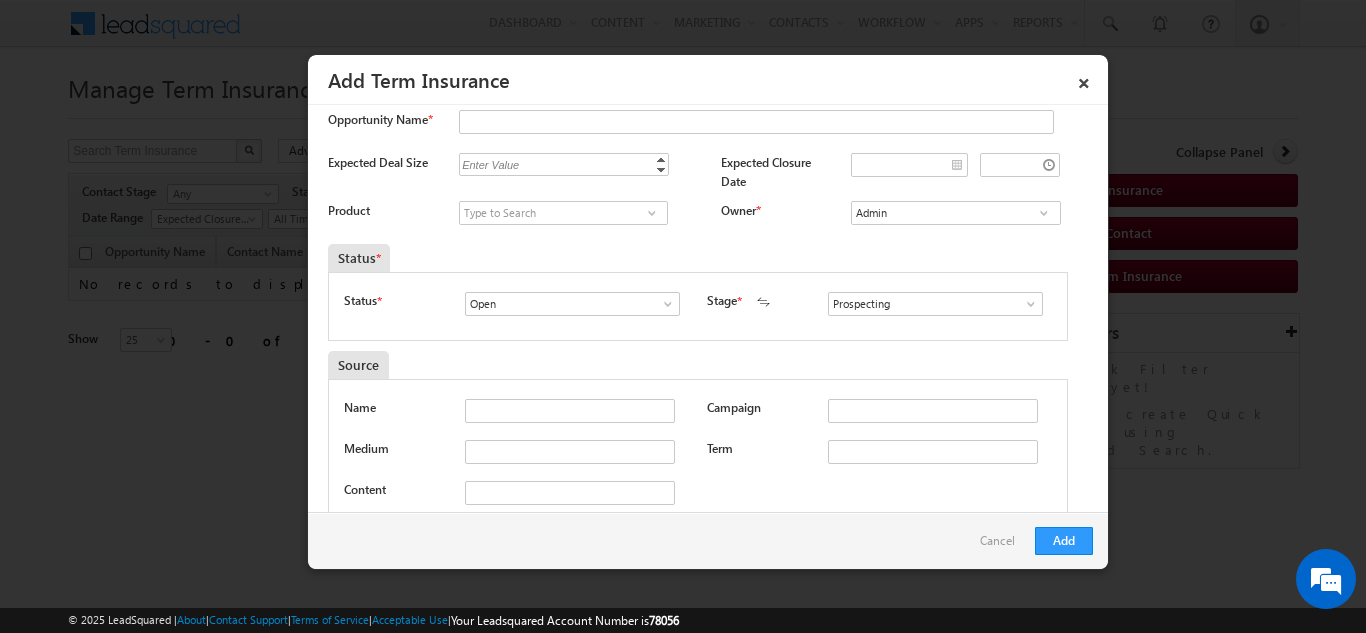 click at bounding box center [1031, 304] 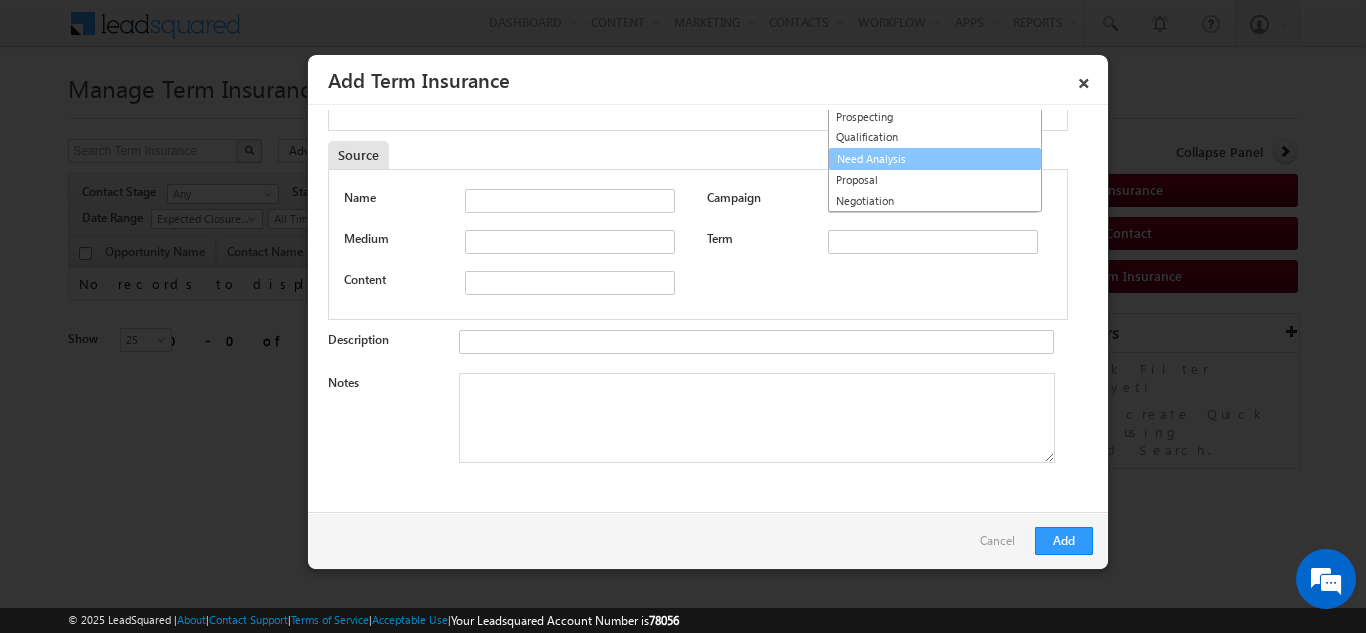 scroll, scrollTop: 0, scrollLeft: 0, axis: both 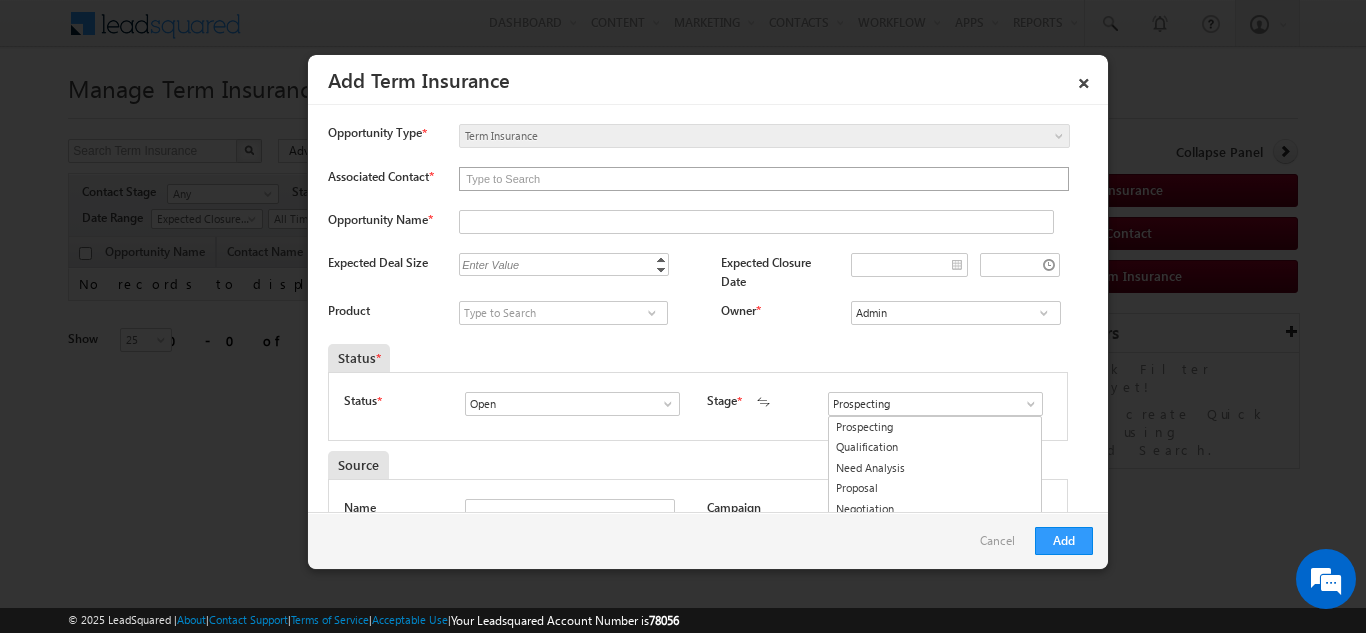 click at bounding box center [764, 179] 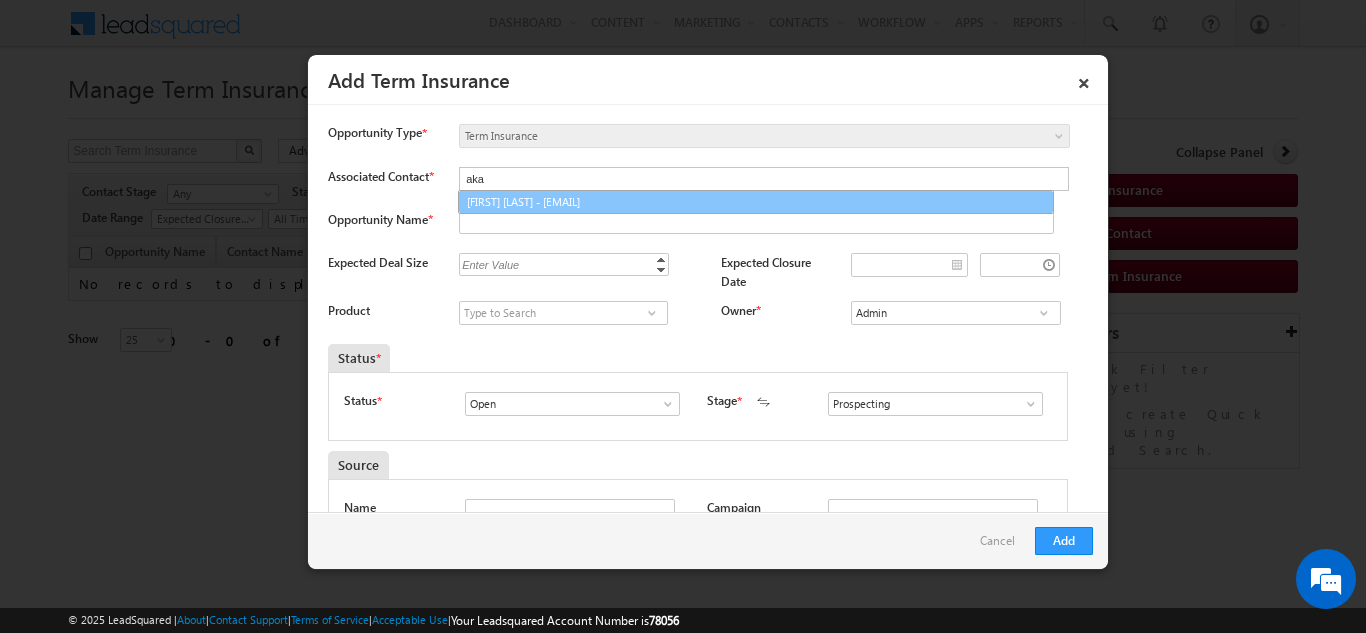 type on "Akash J<manojj12@gmail.com>" 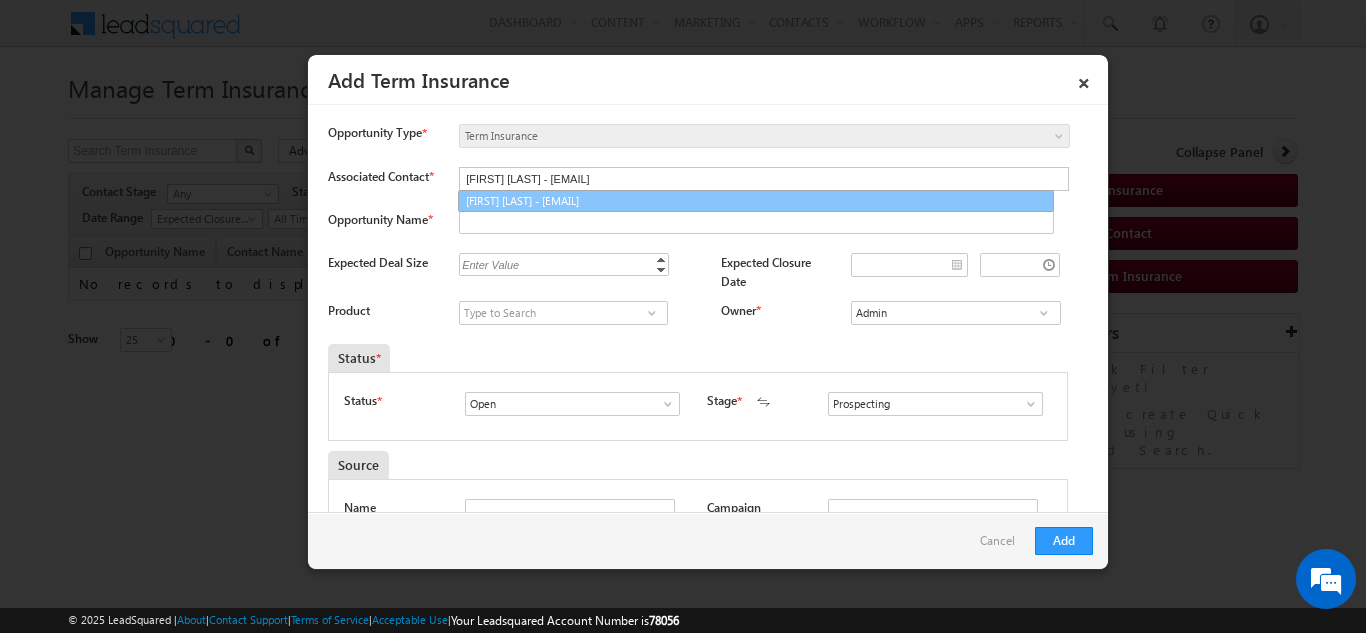 click on "Akash J<manojj12@gmail.com>" at bounding box center (756, 201) 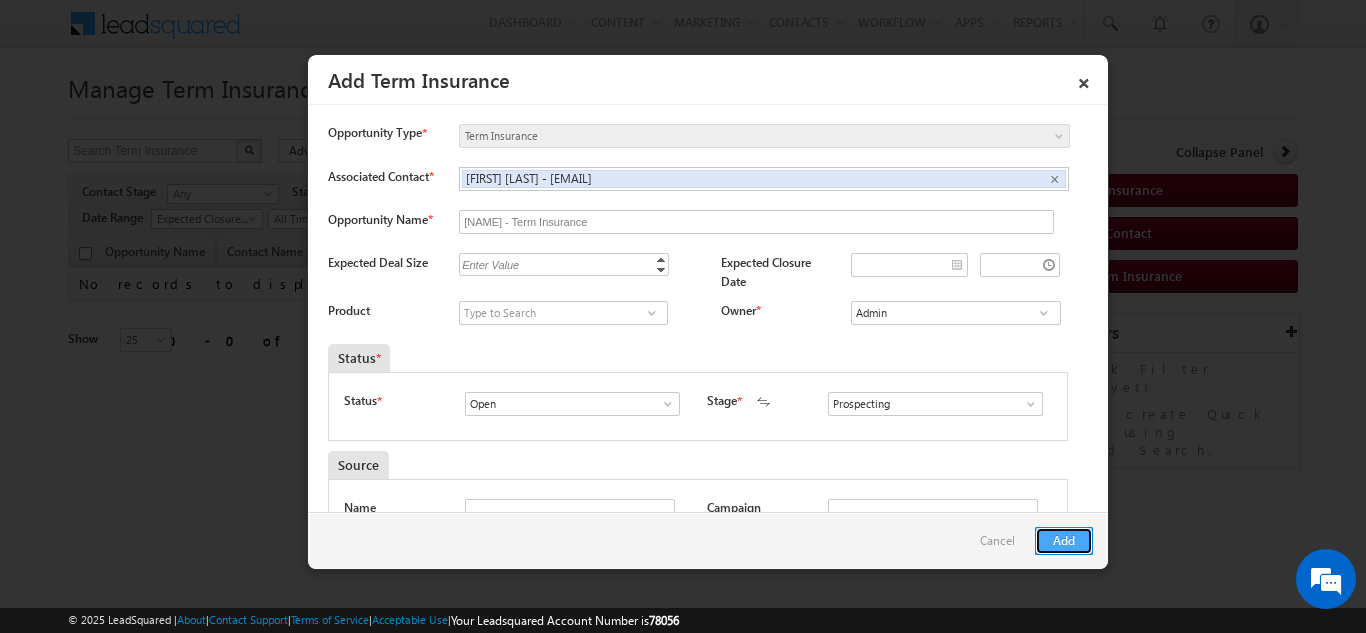 click on "Add" at bounding box center (1064, 541) 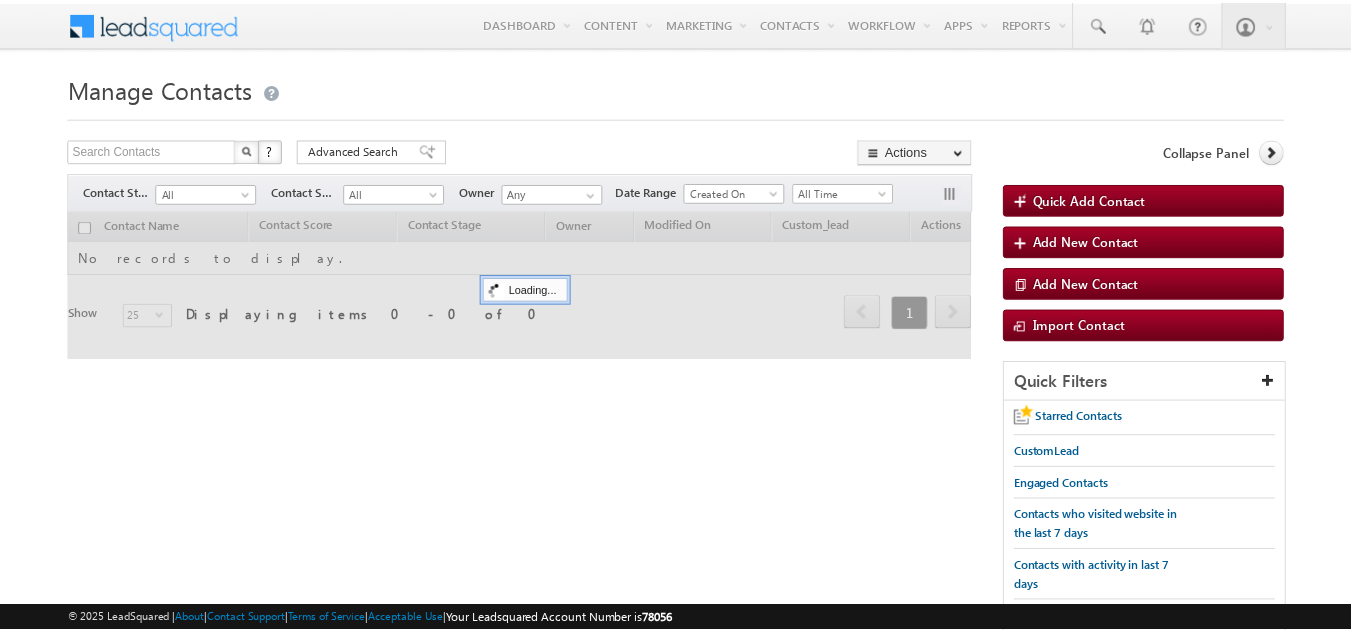 scroll, scrollTop: 0, scrollLeft: 0, axis: both 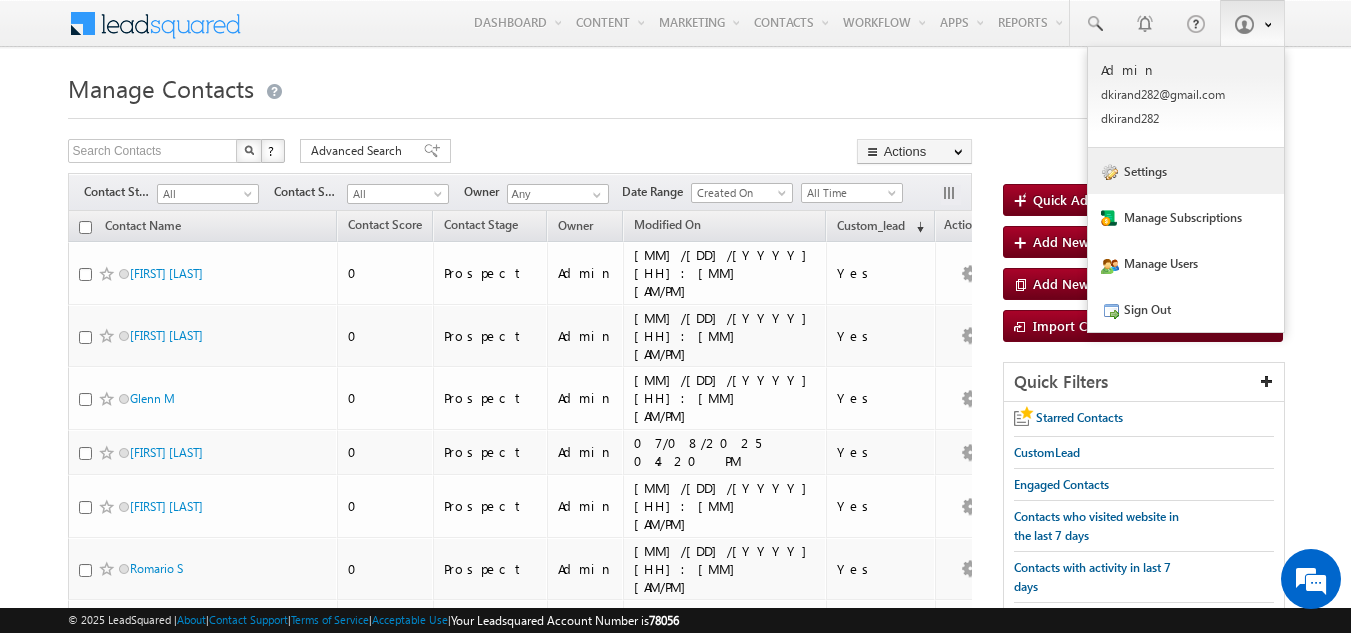 click on "Settings" at bounding box center (1186, 171) 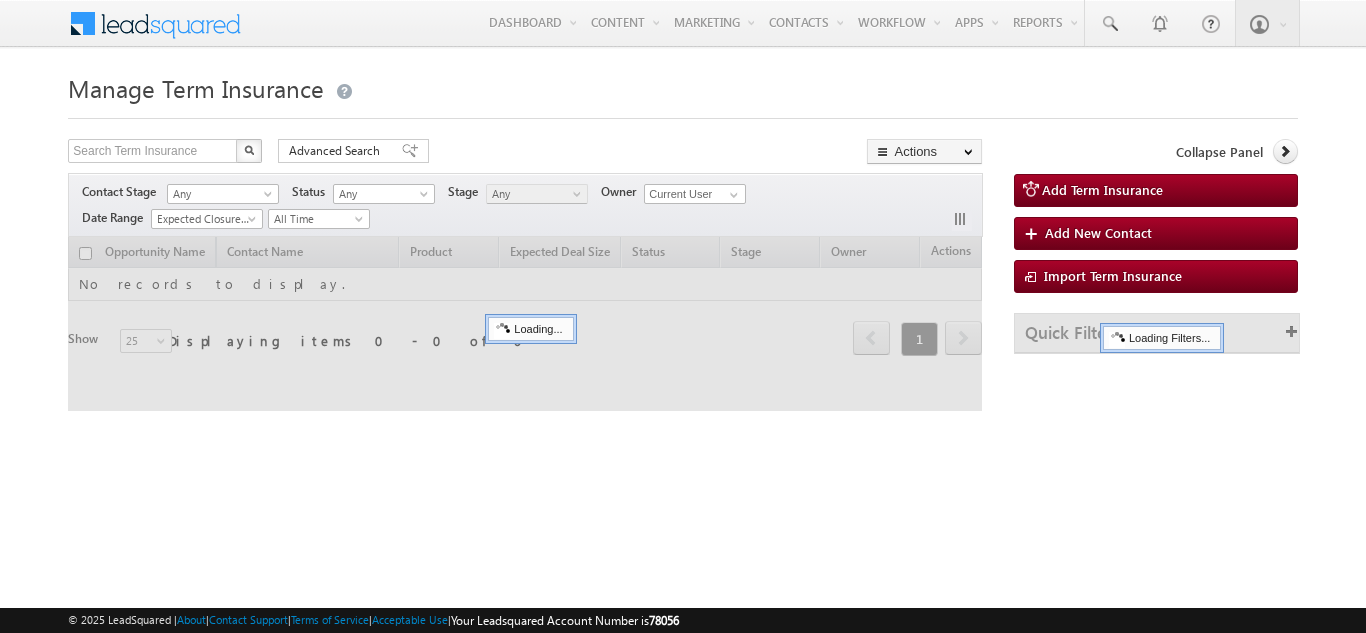 scroll, scrollTop: 0, scrollLeft: 0, axis: both 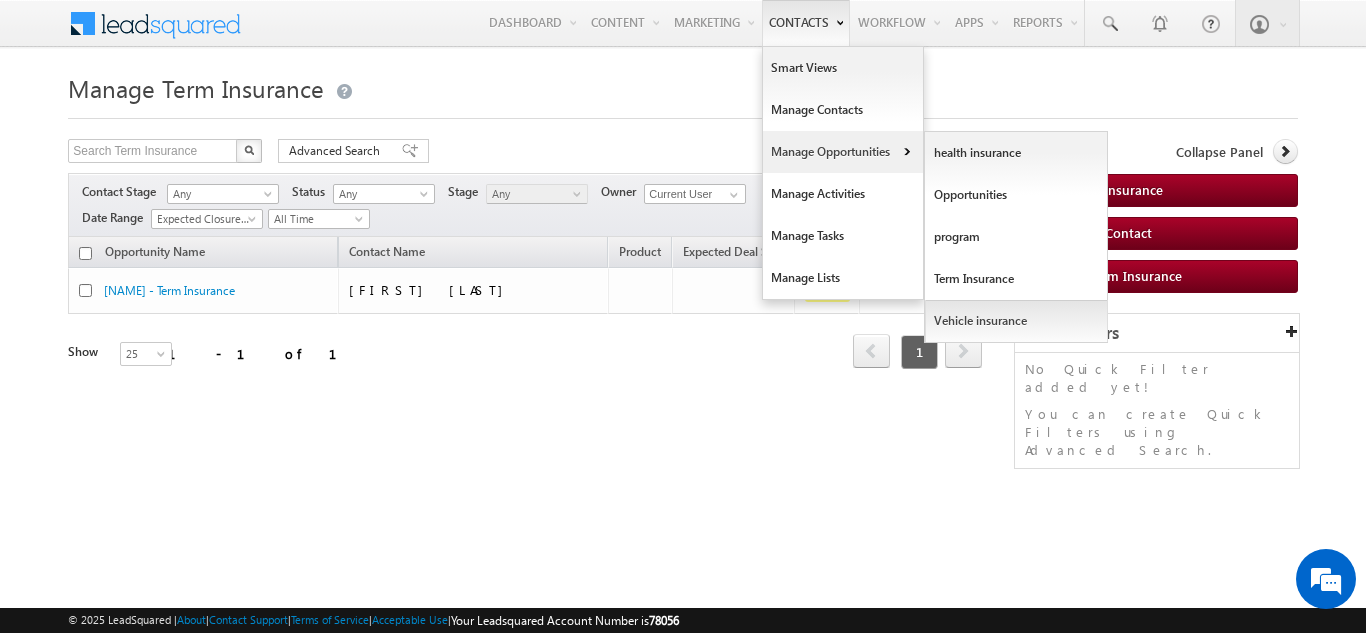 click on "Vehicle insurance" at bounding box center (1016, 321) 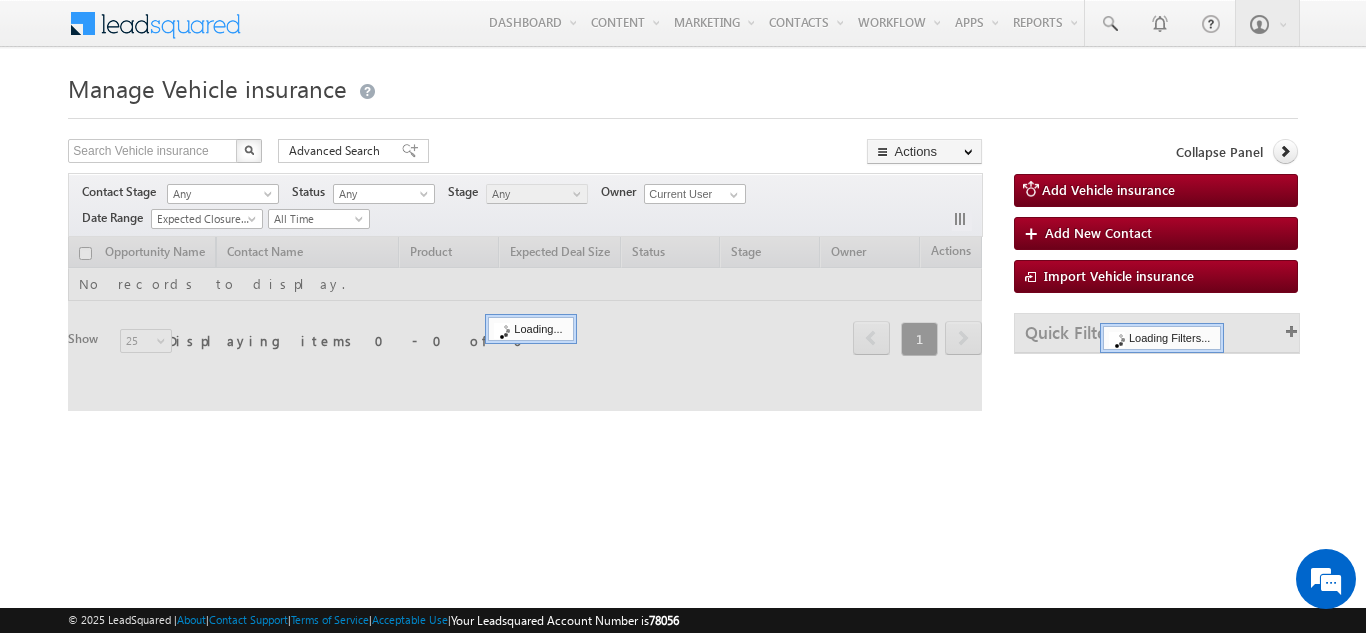 scroll, scrollTop: 0, scrollLeft: 0, axis: both 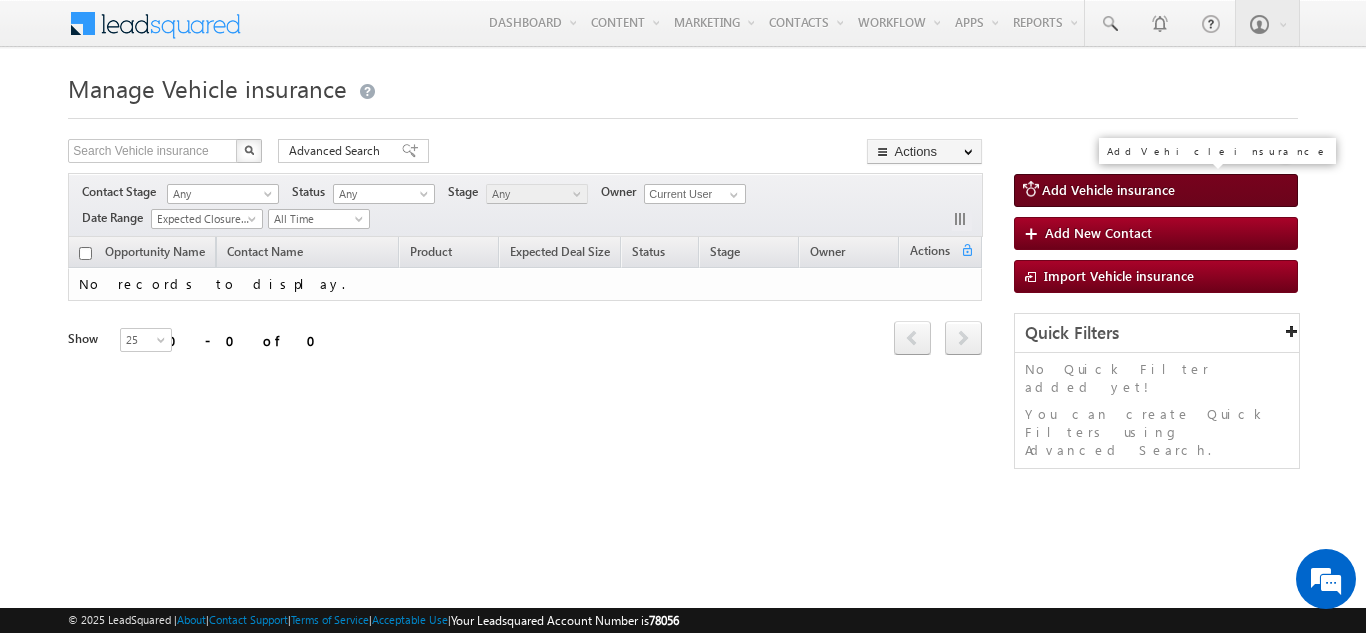 click on "Add Vehicle insurance" at bounding box center (1108, 189) 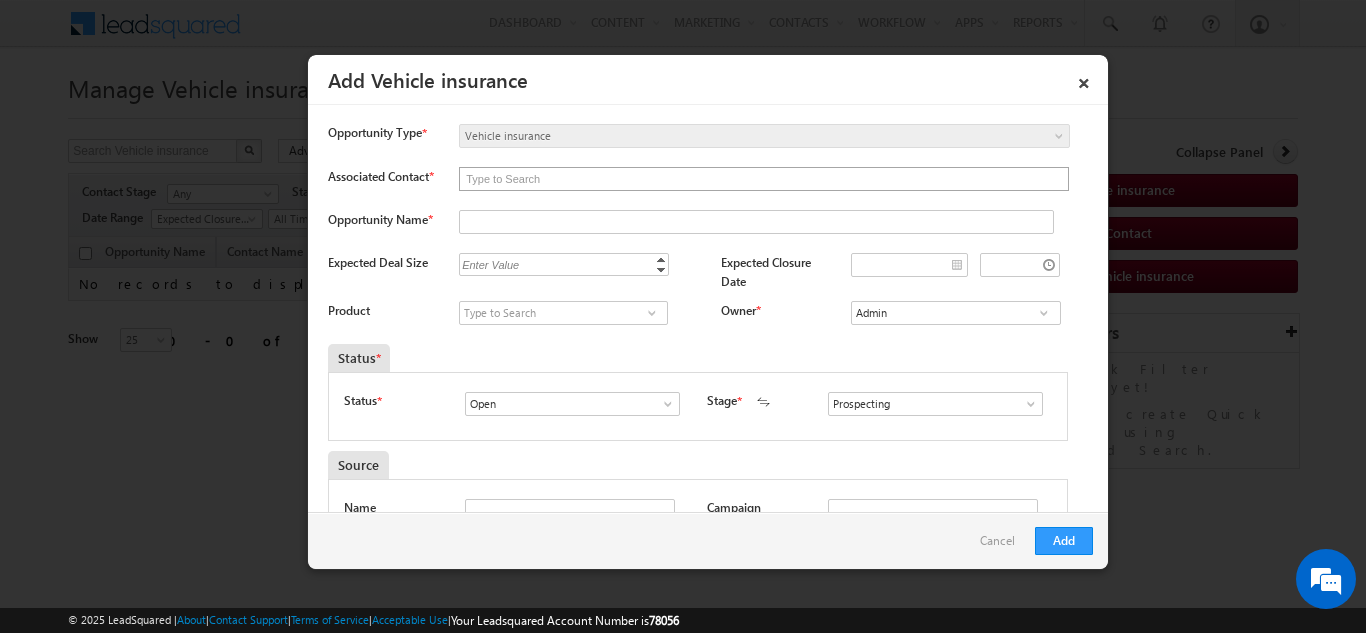 click at bounding box center [764, 179] 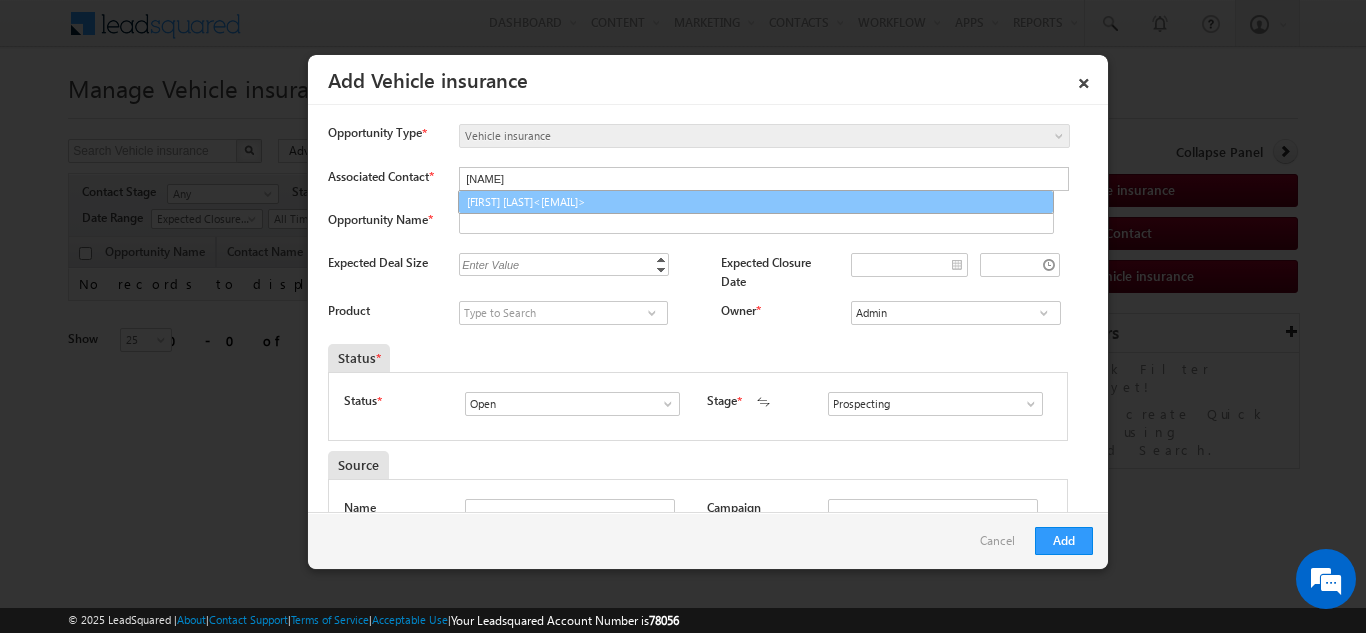 type on "Prajwal B<manjub@gmail.com>" 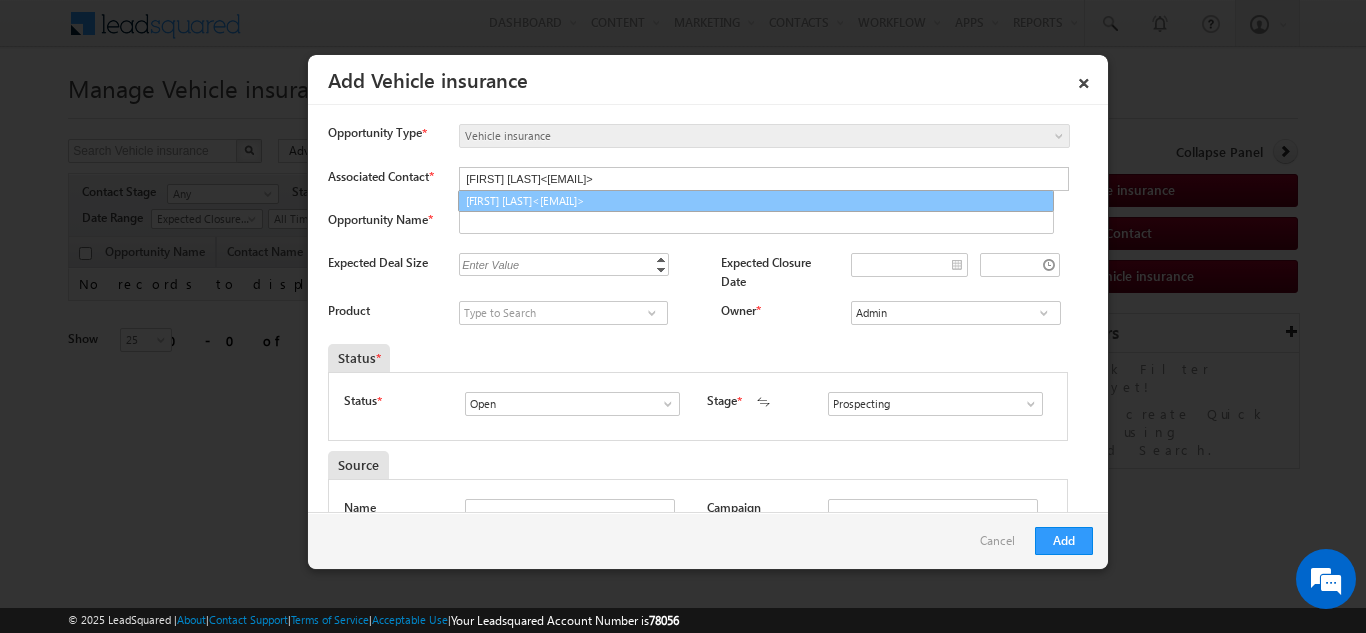 click on "Prajwal B<manjub@gmail.com>" at bounding box center [756, 201] 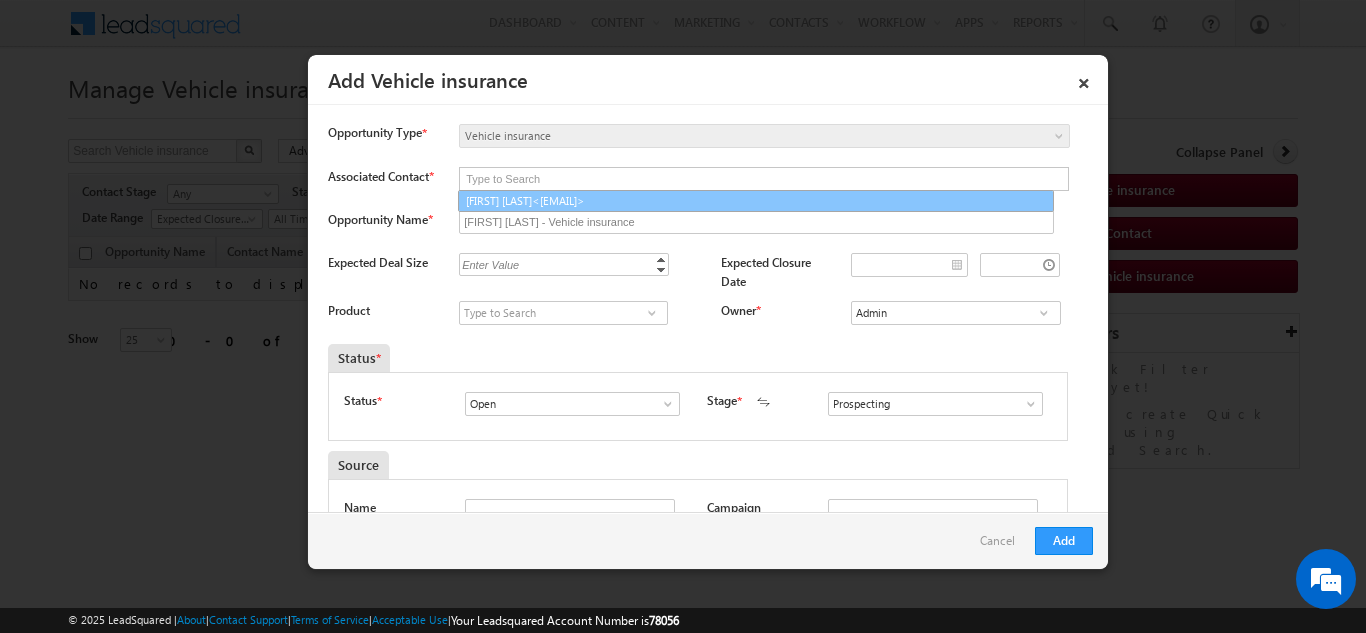 scroll, scrollTop: 0, scrollLeft: 0, axis: both 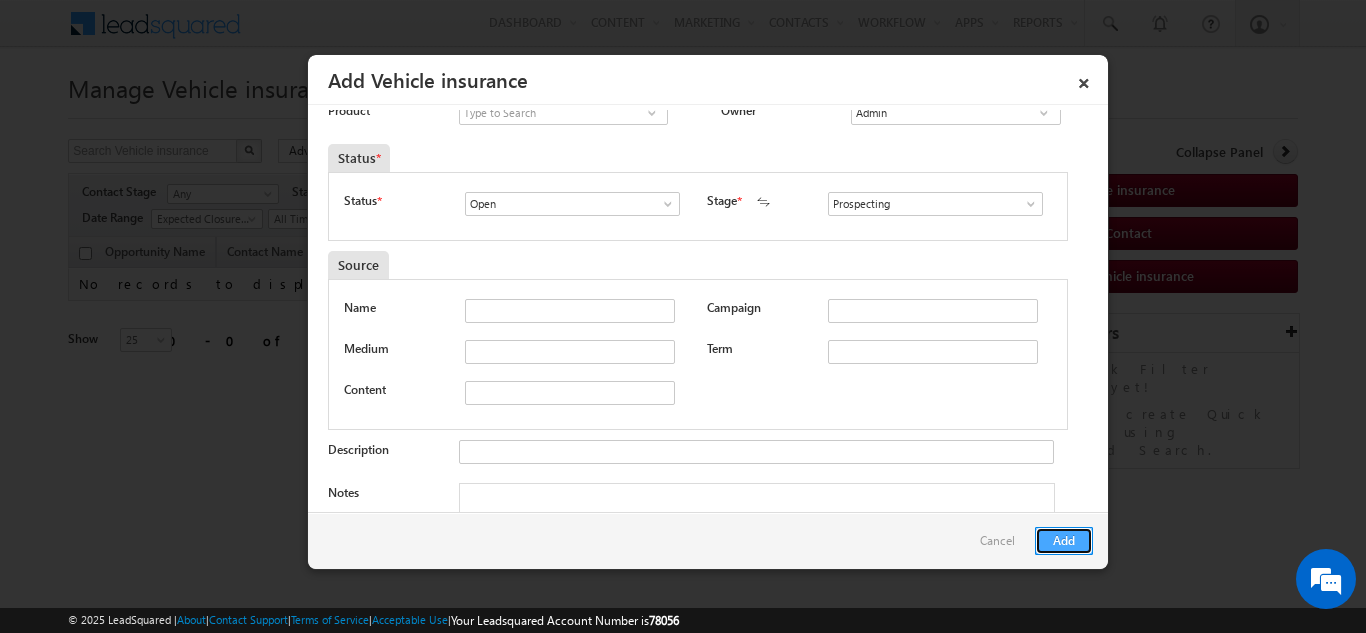 click on "Add" at bounding box center (1064, 541) 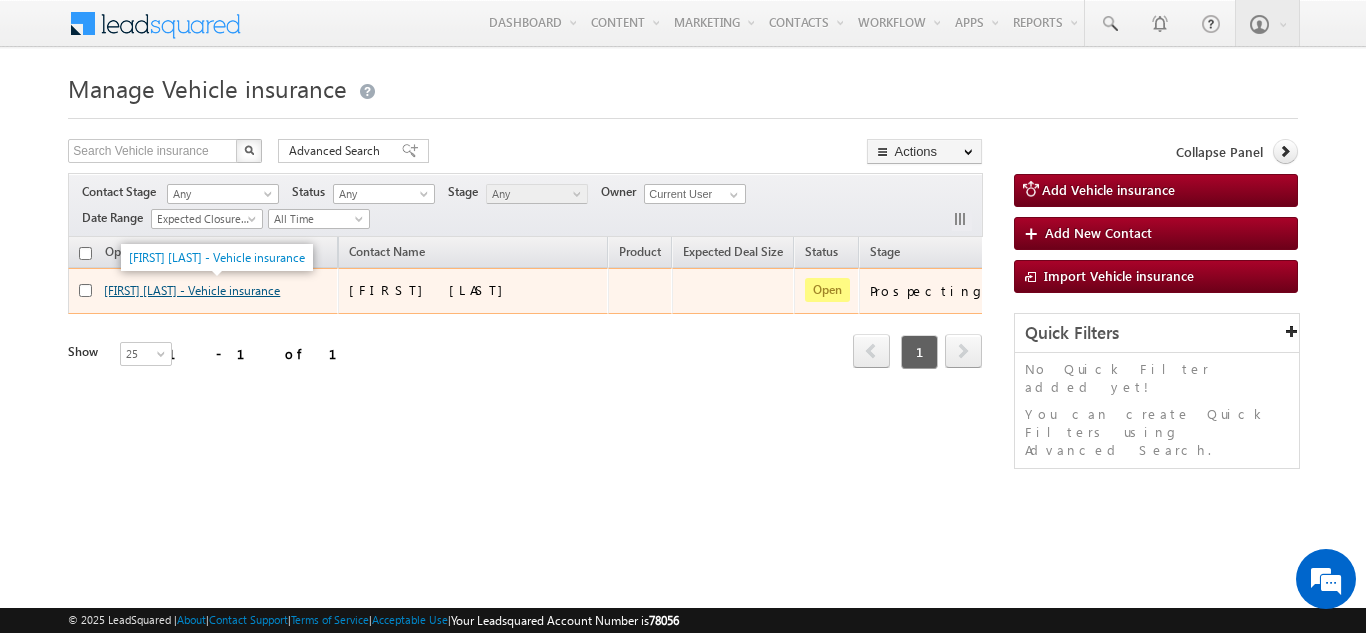 click on "Prajwal B - Vehicle insurance" at bounding box center (192, 290) 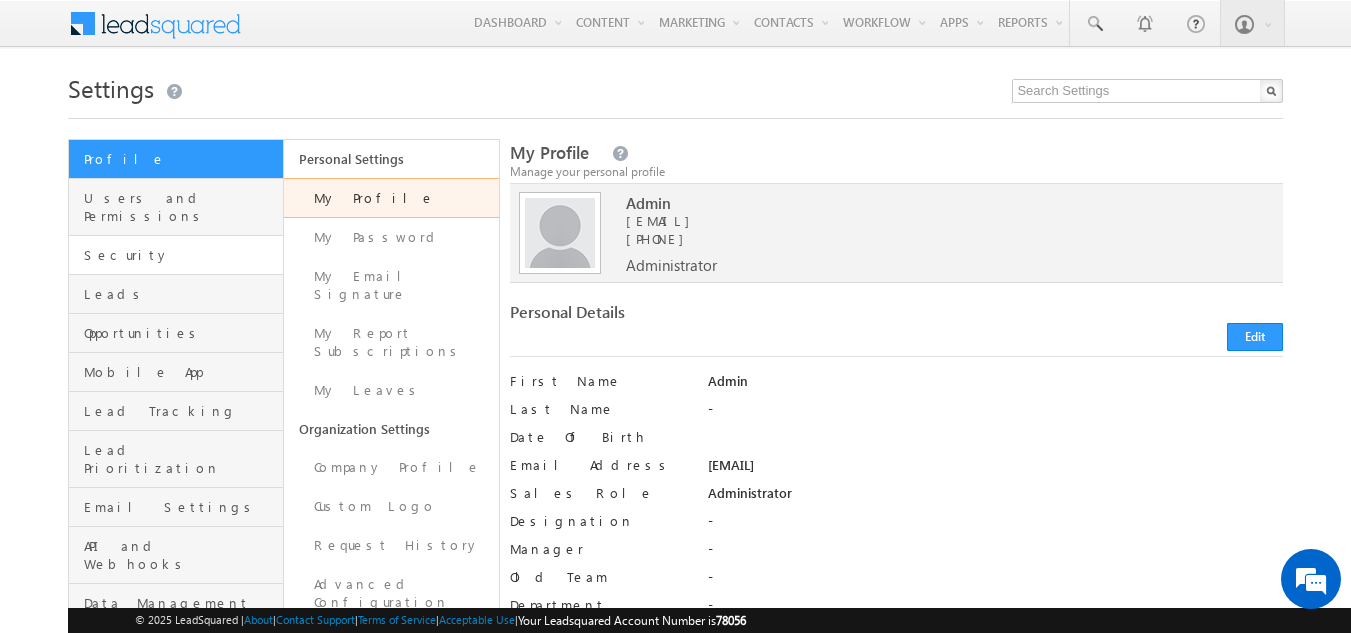 scroll, scrollTop: 0, scrollLeft: 0, axis: both 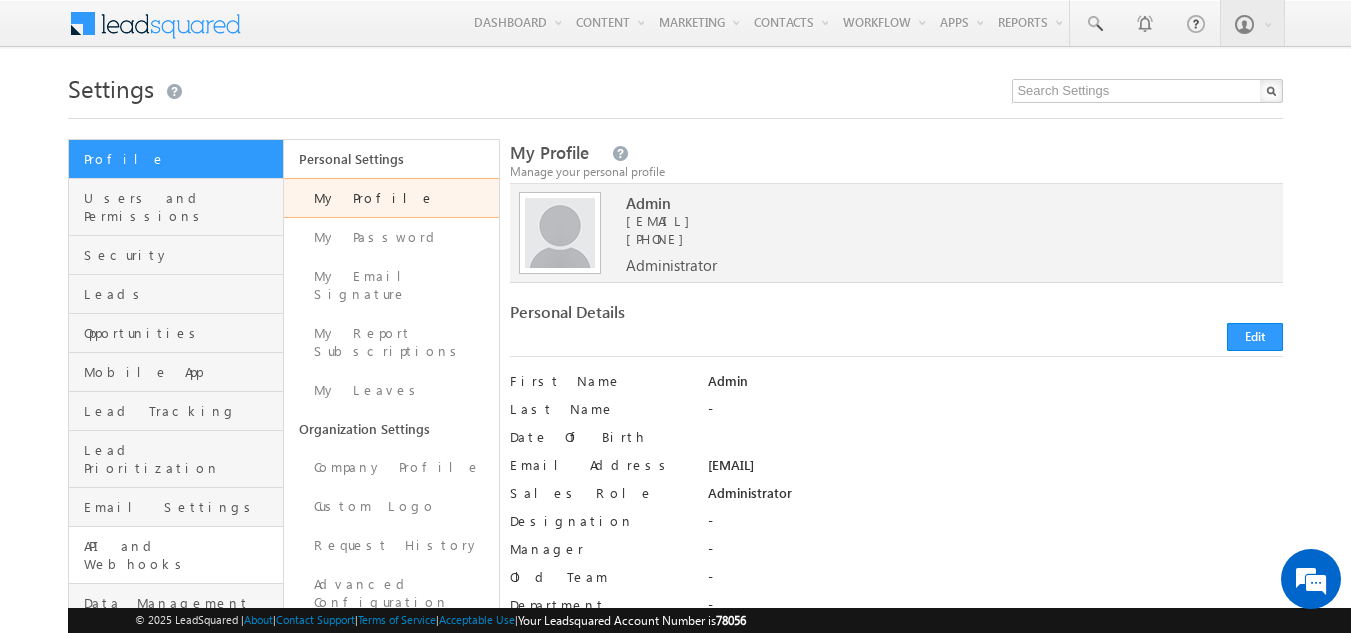 click on "API and Webhooks" at bounding box center [176, 555] 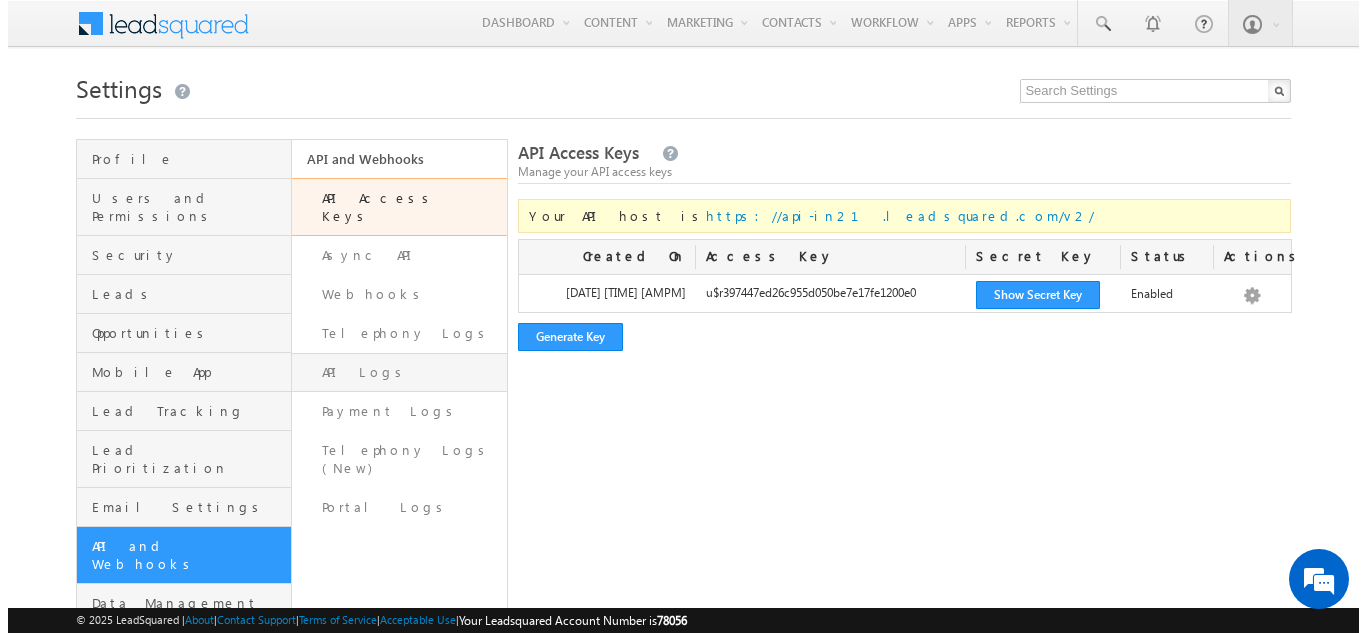 scroll, scrollTop: 0, scrollLeft: 0, axis: both 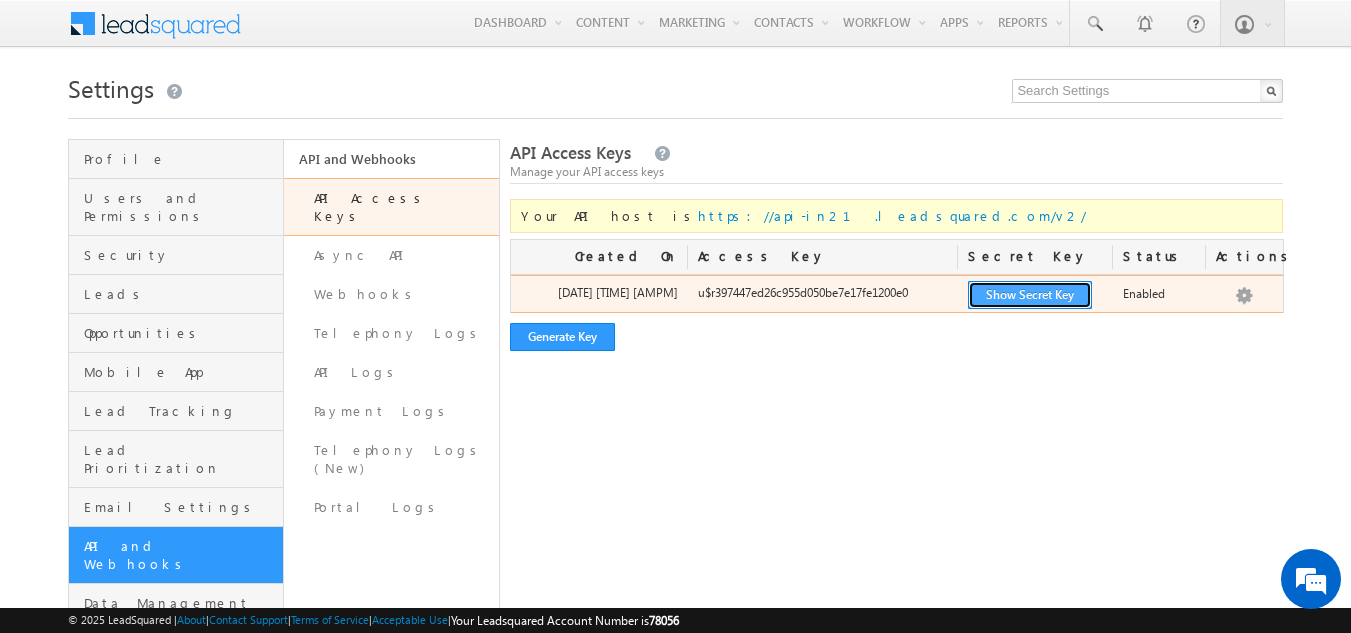 click on "Show Secret Key" at bounding box center (1030, 295) 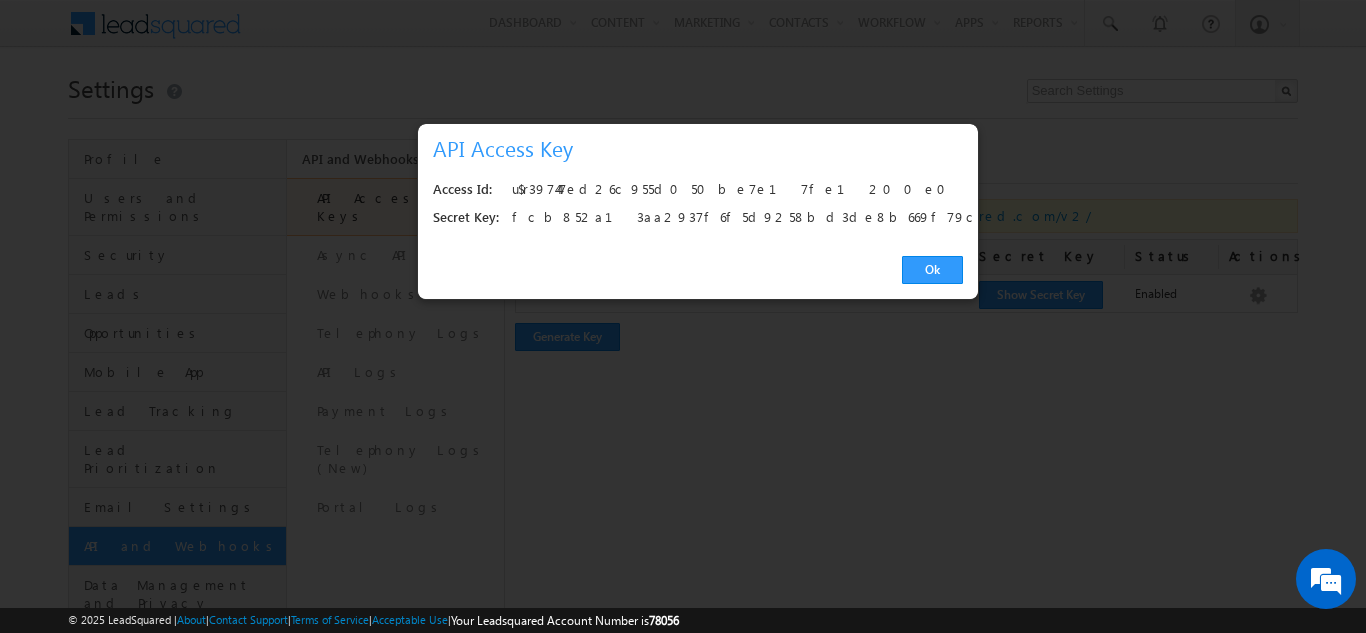click on "u$r397447ed26c955d050be7e17fe1200e0" at bounding box center (731, 190) 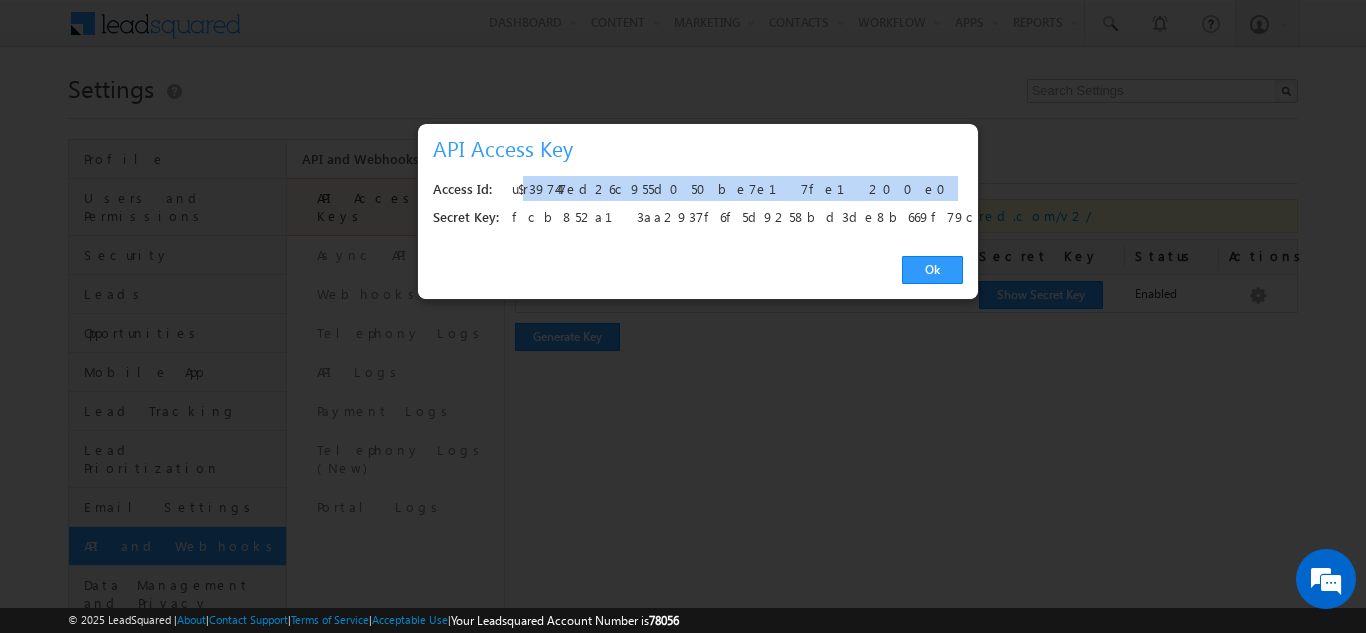 click on "u$r397447ed26c955d050be7e17fe1200e0" at bounding box center [731, 190] 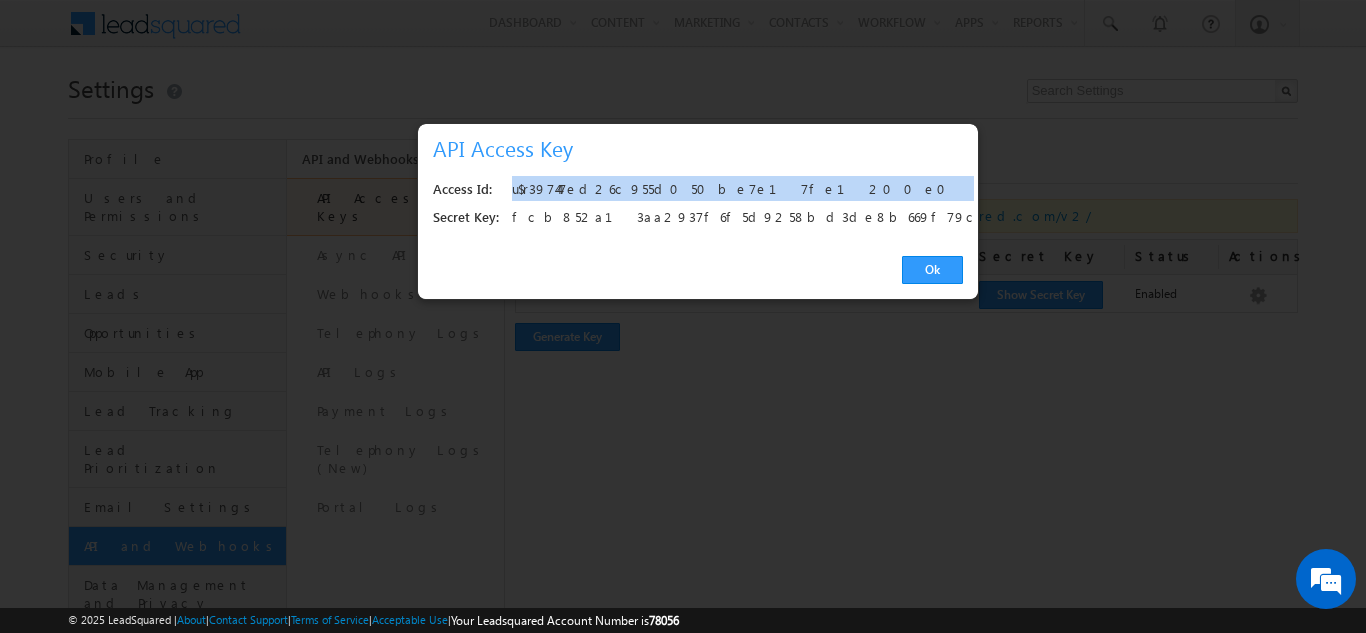 click on "u$r397447ed26c955d050be7e17fe1200e0" at bounding box center (731, 190) 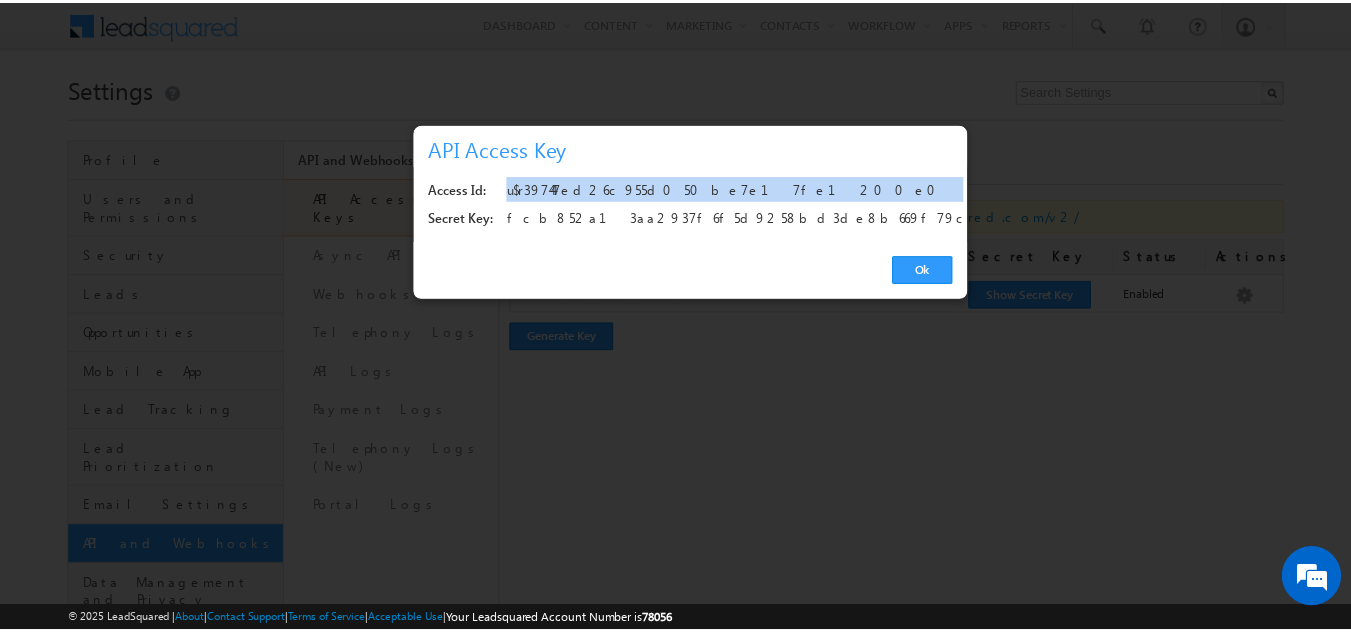 scroll, scrollTop: 0, scrollLeft: 0, axis: both 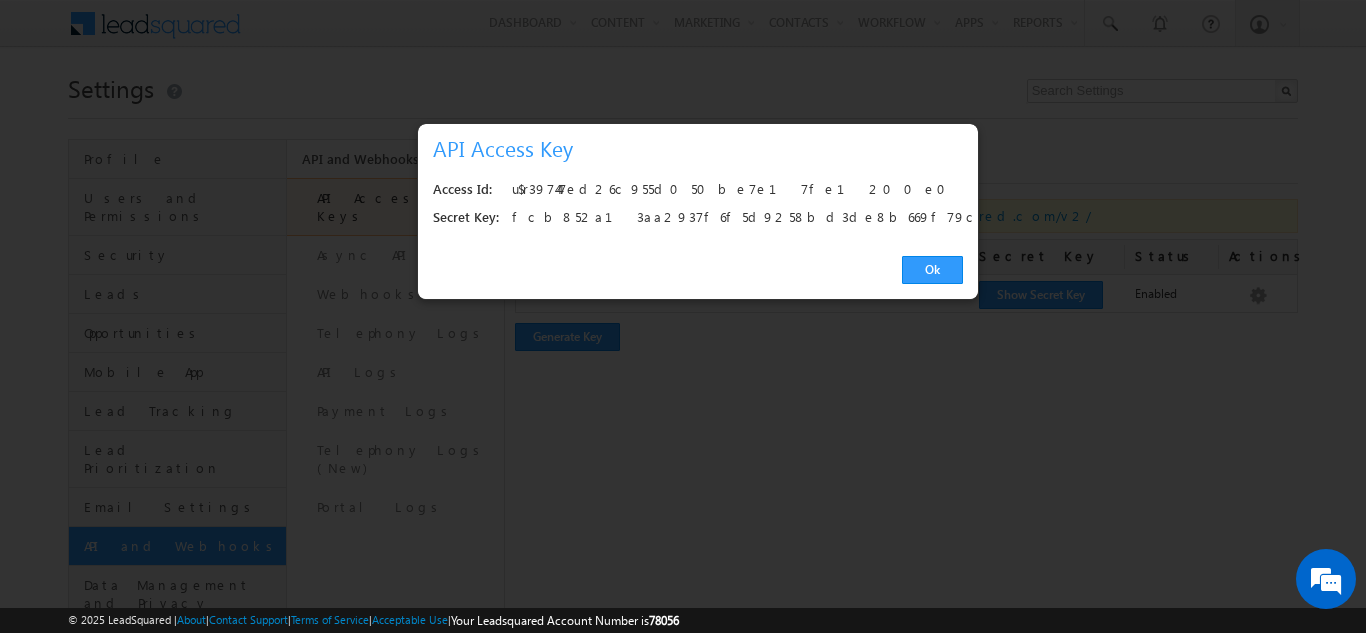 click on "fcb852a13aa2937f6f5d9258bd3de8b669f79caf" at bounding box center [731, 218] 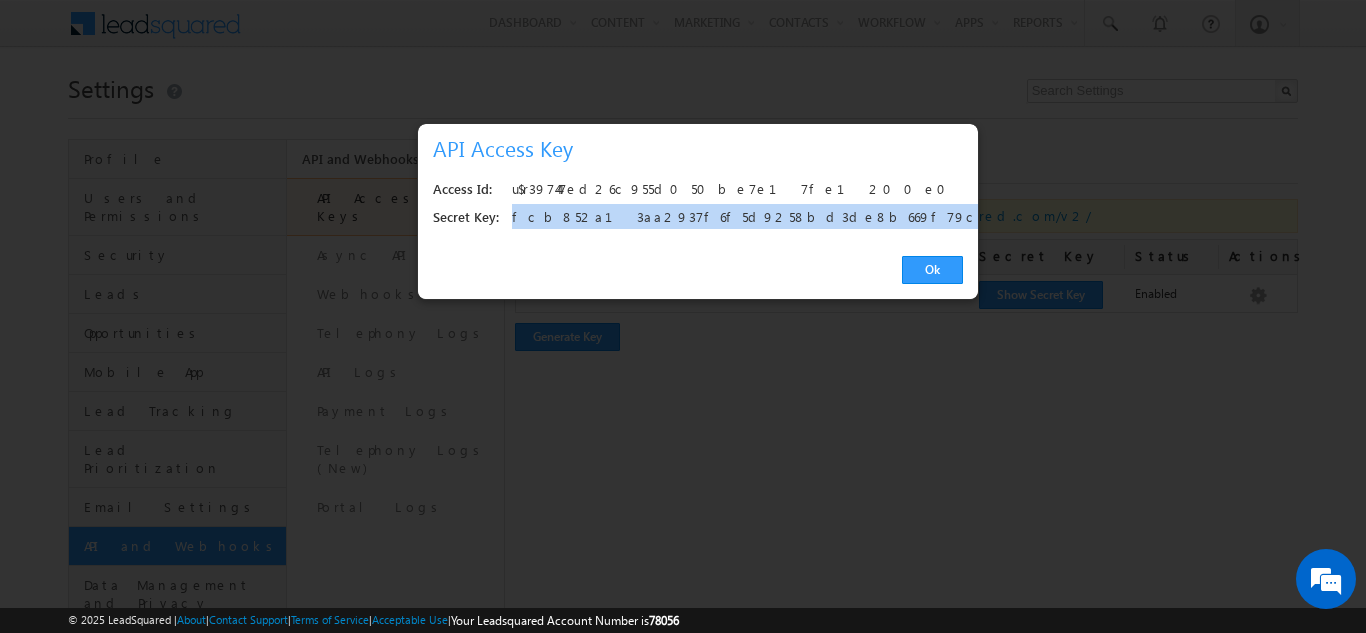 click on "fcb852a13aa2937f6f5d9258bd3de8b669f79caf" at bounding box center (731, 218) 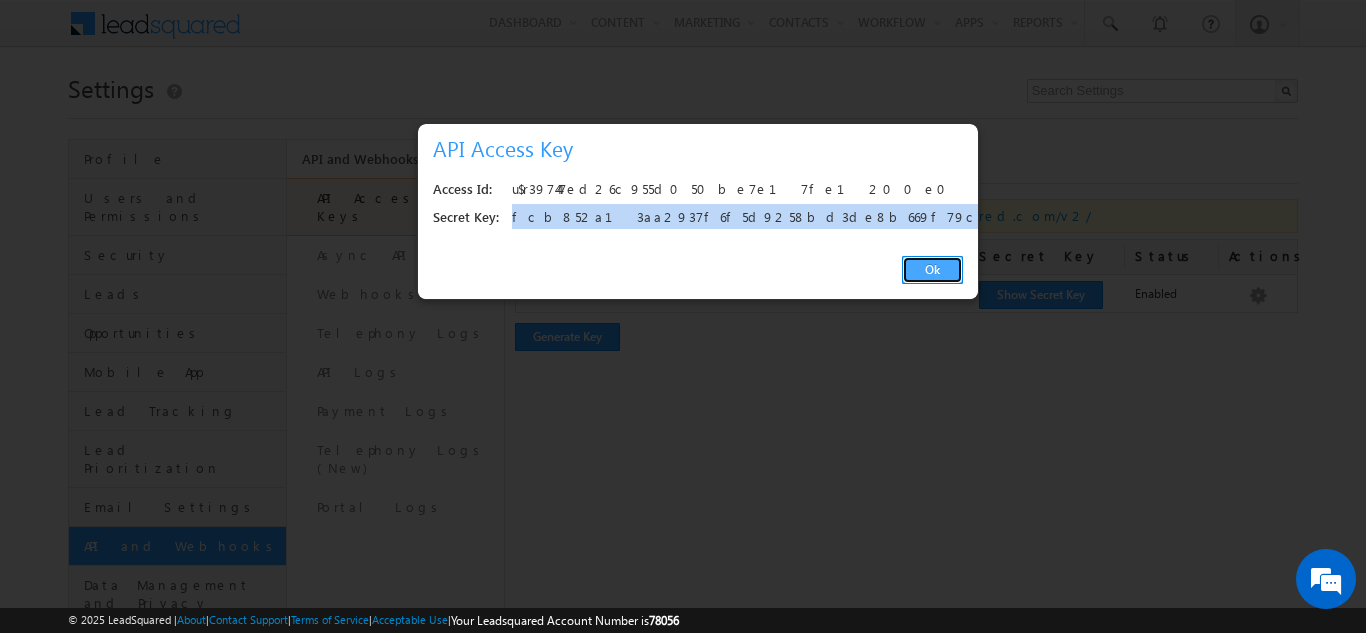 click on "Ok" at bounding box center [932, 270] 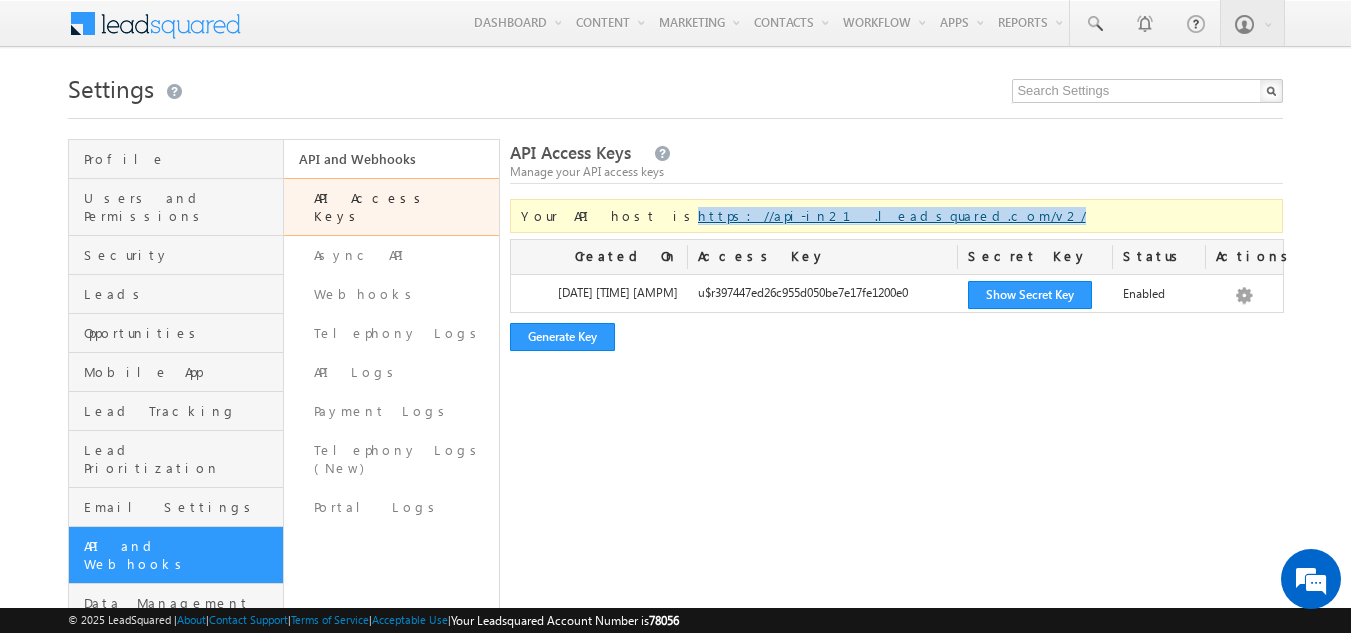 drag, startPoint x: 830, startPoint y: 212, endPoint x: 613, endPoint y: 216, distance: 217.03687 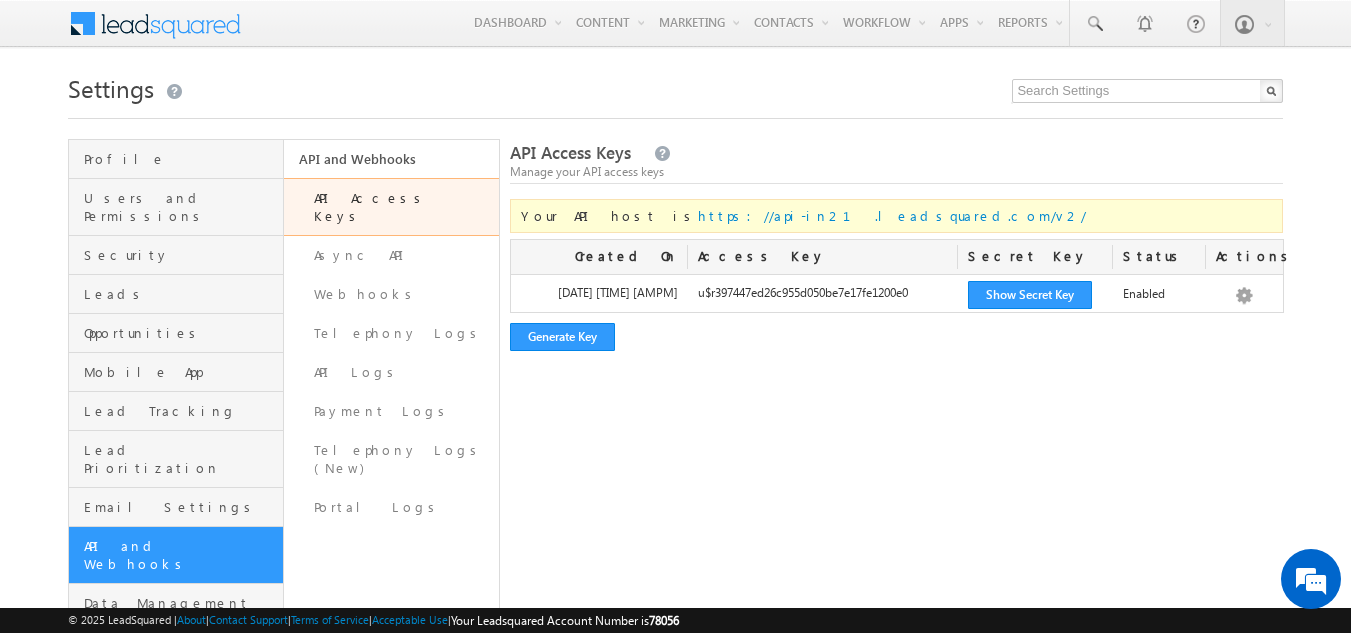 click on "API Access Keys
Manage your API access keys
Your API host is  https://api-in21.leadsquared.com/v2/
Created On
Access Key
Secret Key
Status
Actions
06/30/2025 06:24:07 PM
u$r397447ed26c955d050be7e17fe1200e0
Show Secret Key
Enabled
Disable Delete
Generate Key" at bounding box center (897, 449) 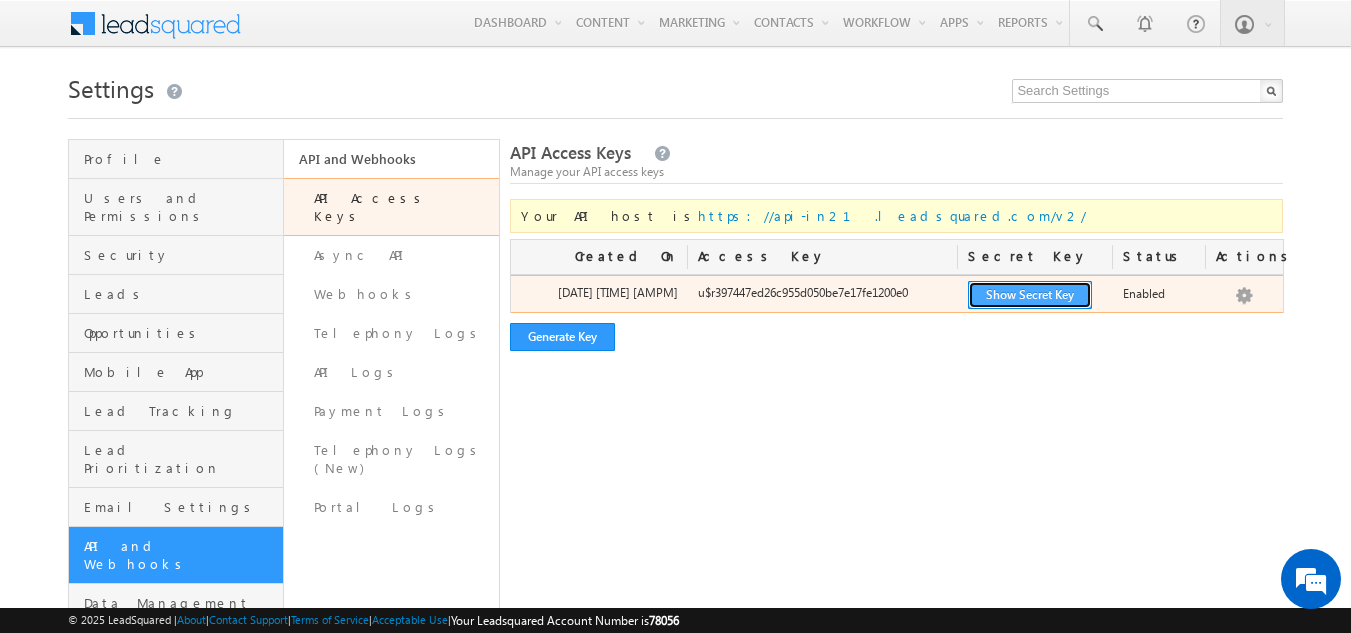 click on "Show Secret Key" at bounding box center [1030, 295] 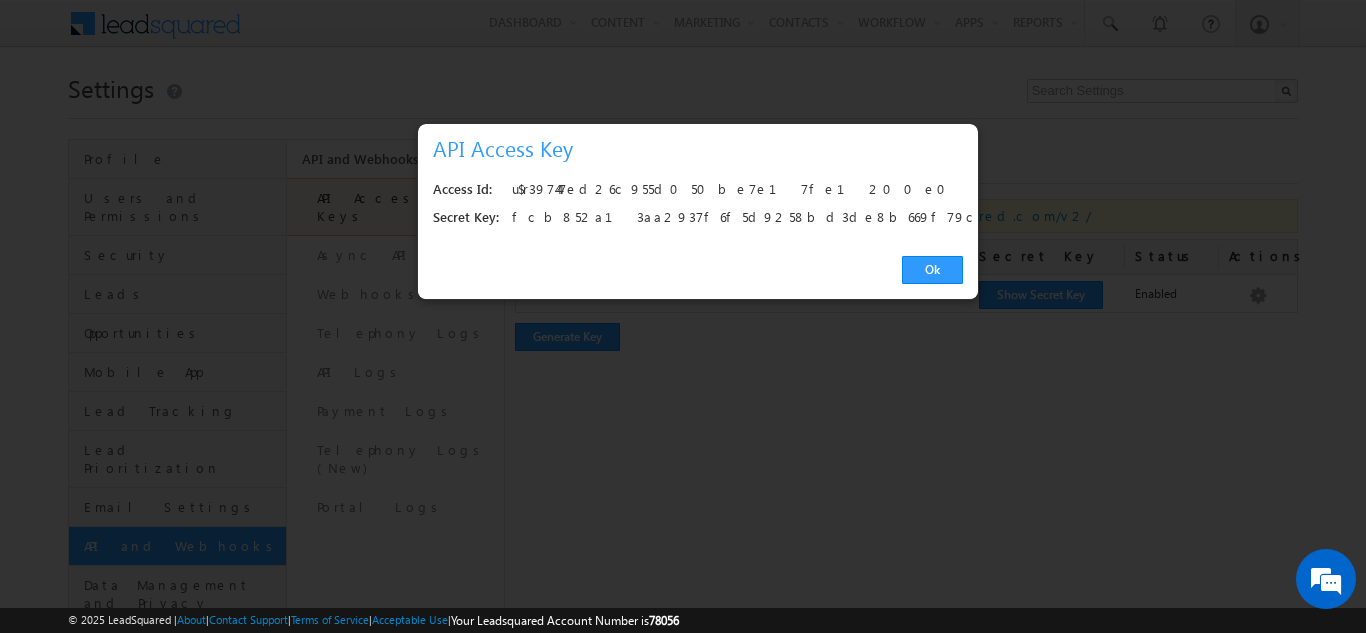 click on "u$r397447ed26c955d050be7e17fe1200e0" at bounding box center (731, 190) 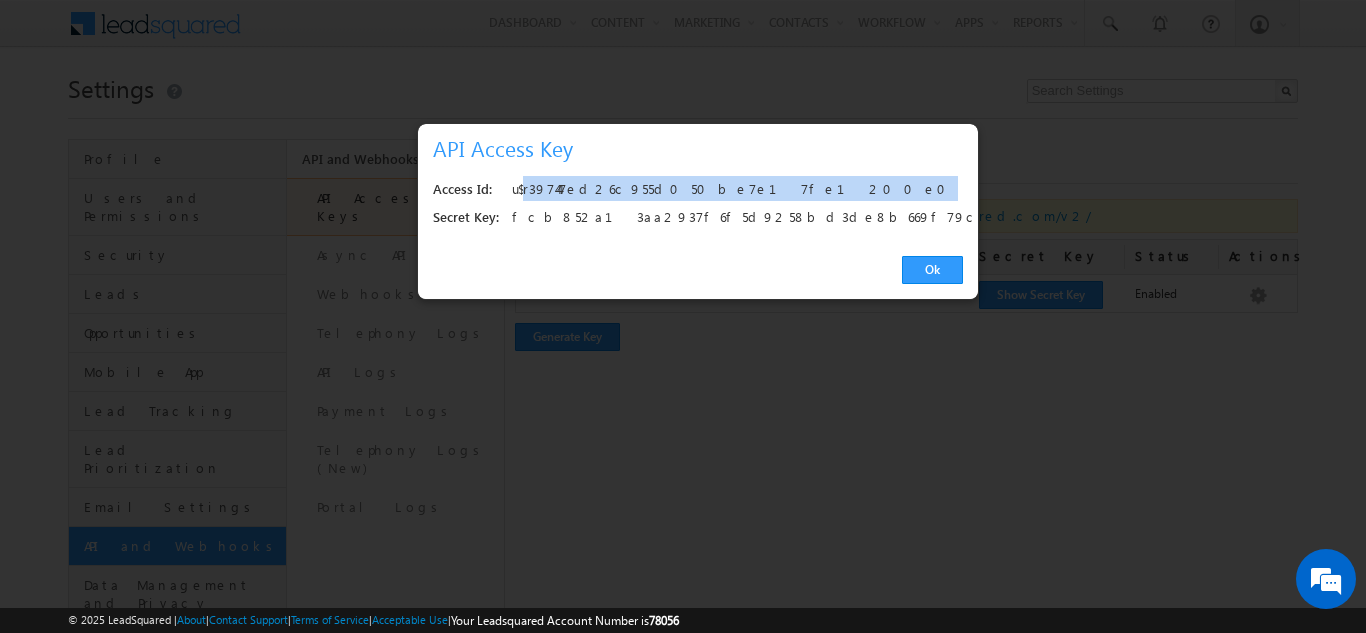 click on "u$r397447ed26c955d050be7e17fe1200e0" at bounding box center [731, 190] 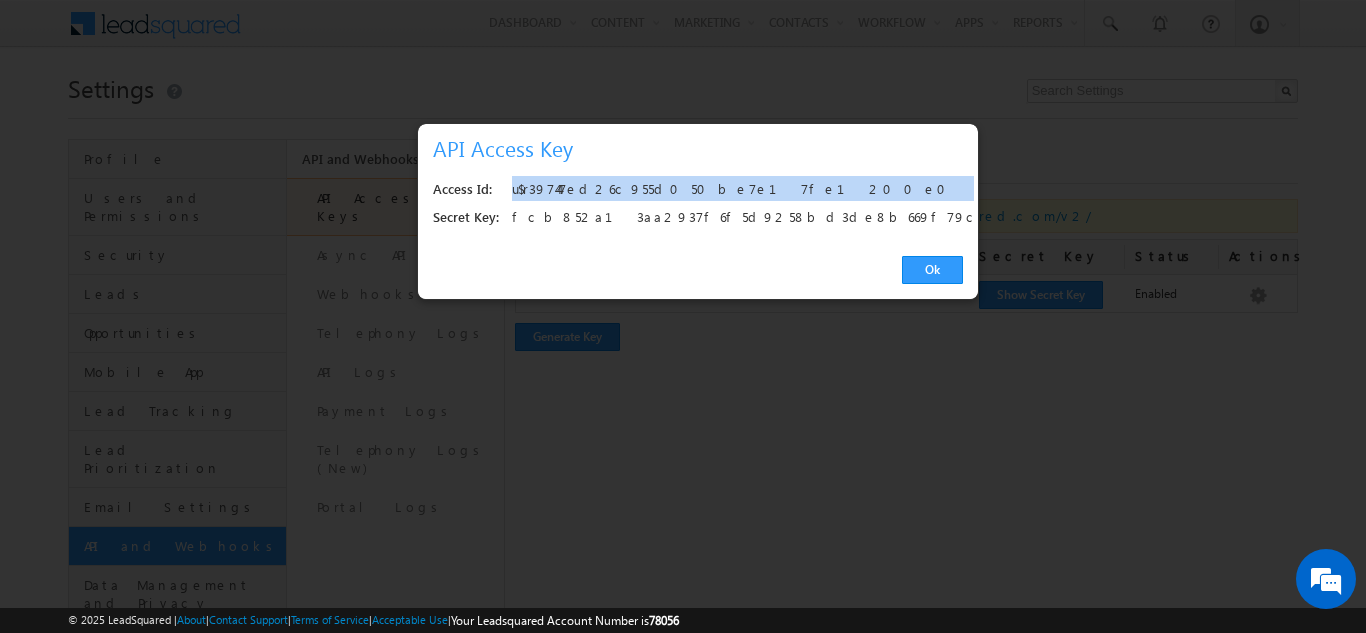 click on "u$r397447ed26c955d050be7e17fe1200e0" at bounding box center (731, 190) 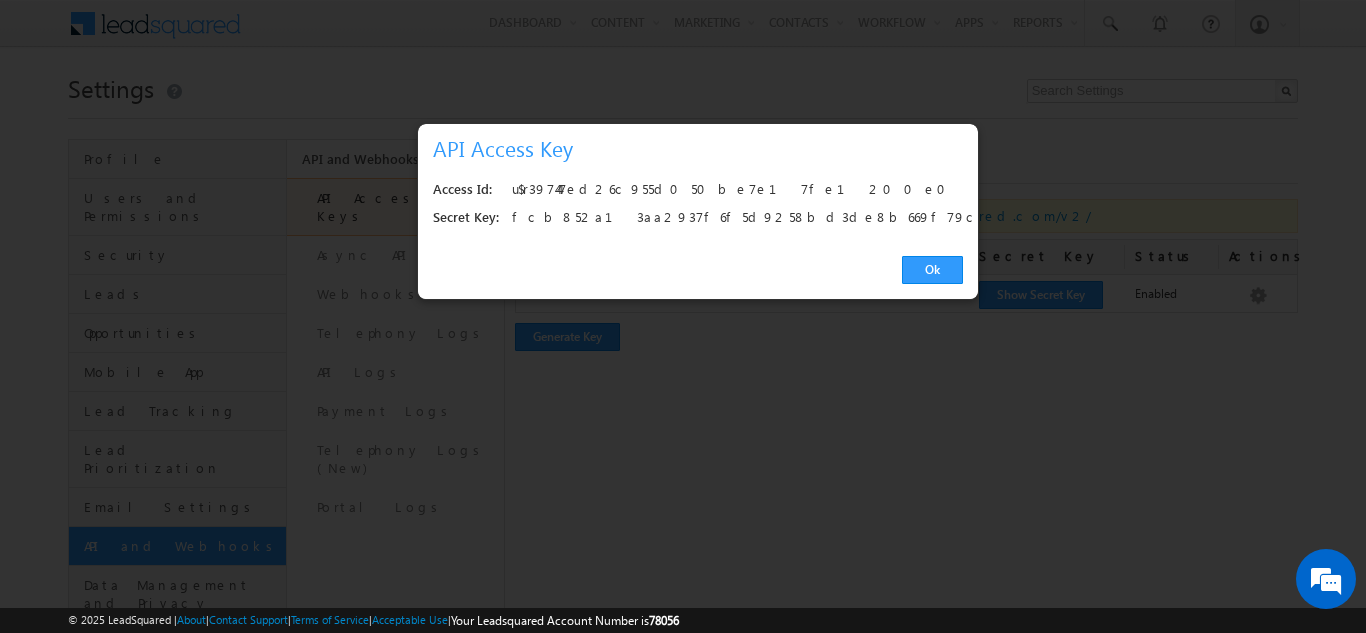 click on "fcb852a13aa2937f6f5d9258bd3de8b669f79caf" at bounding box center [731, 218] 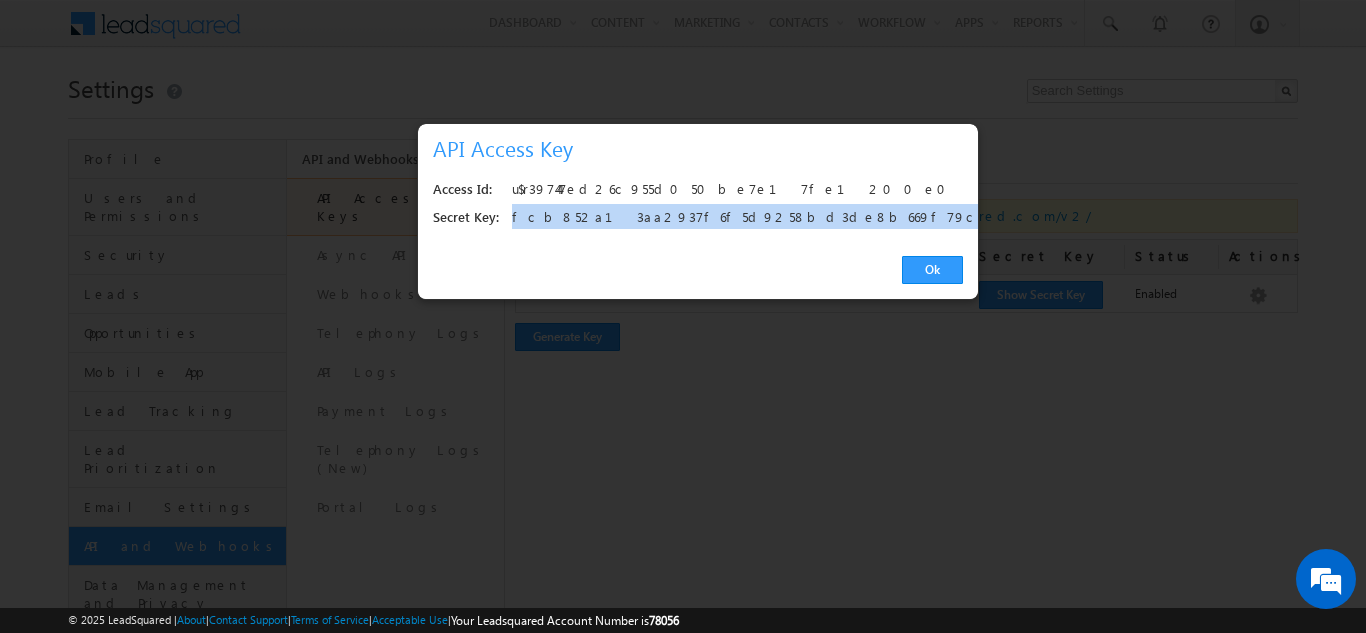 click on "fcb852a13aa2937f6f5d9258bd3de8b669f79caf" at bounding box center [731, 218] 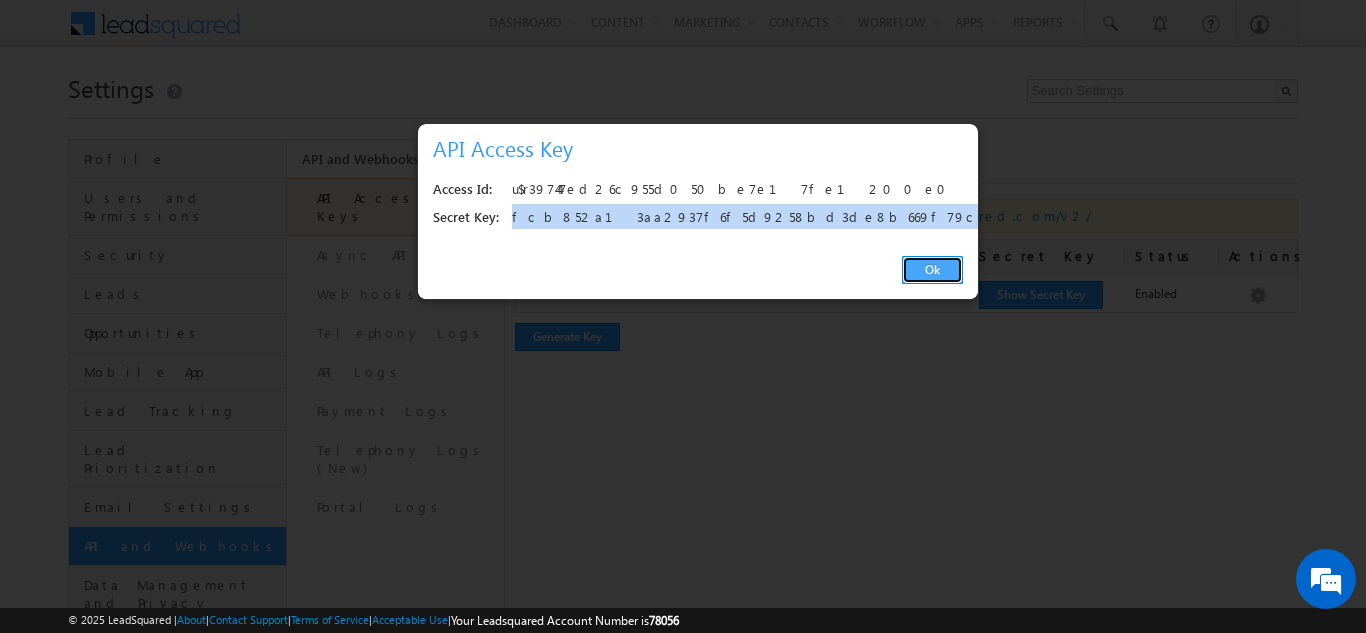click on "Ok" at bounding box center [932, 270] 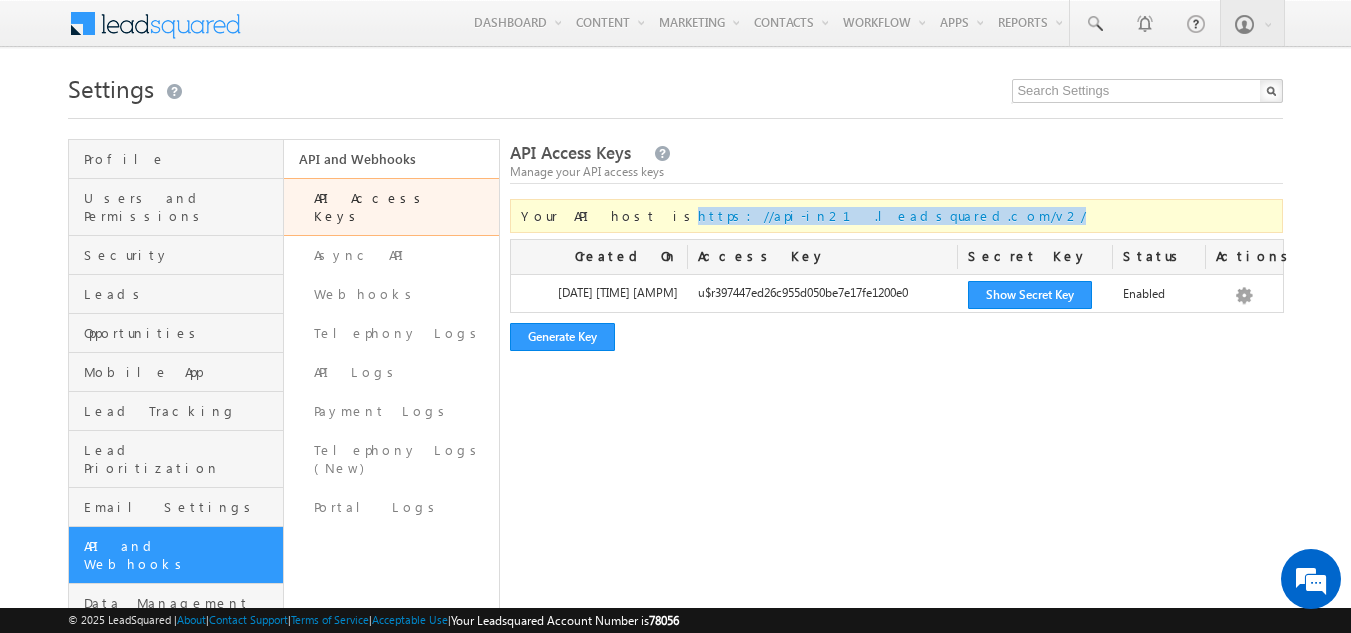 drag, startPoint x: 835, startPoint y: 217, endPoint x: 615, endPoint y: 228, distance: 220.27483 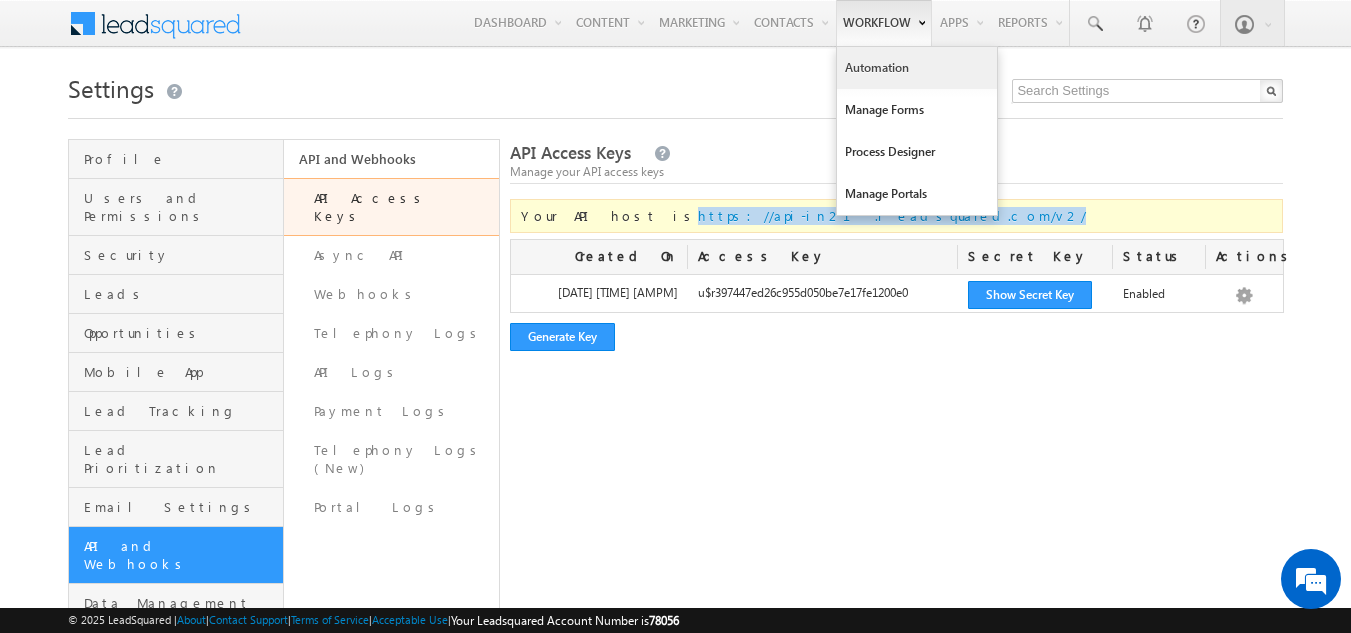 click on "Automation" at bounding box center (917, 68) 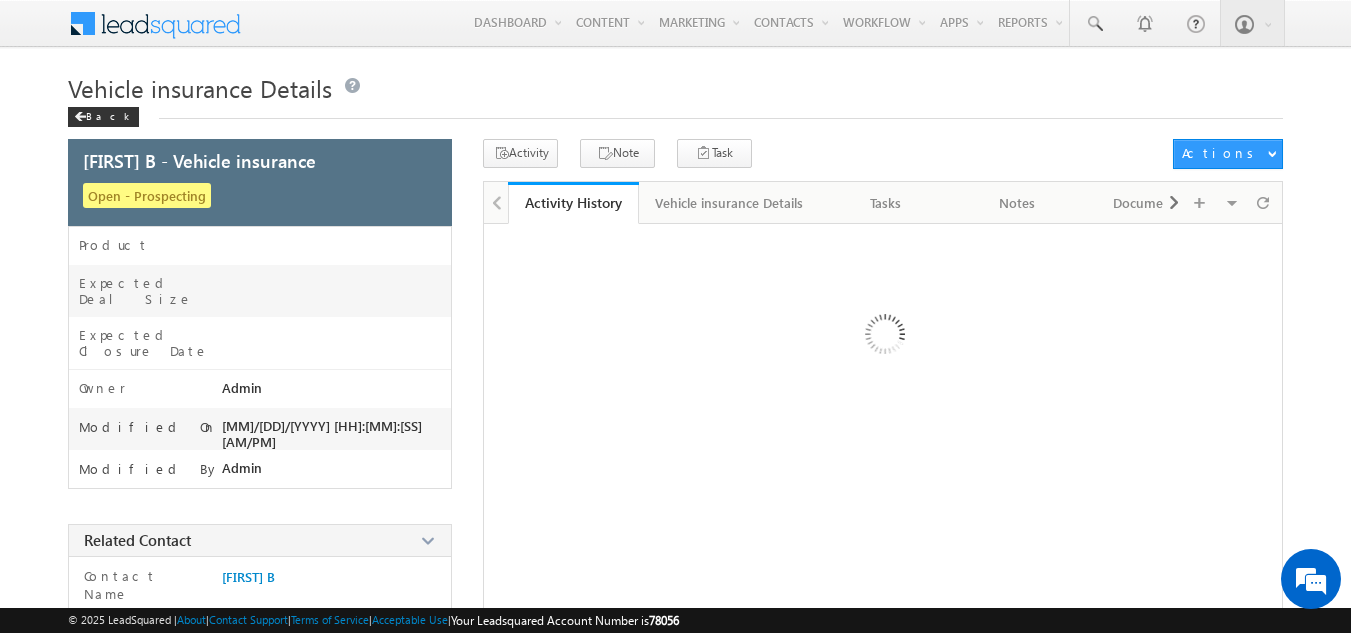scroll, scrollTop: 0, scrollLeft: 0, axis: both 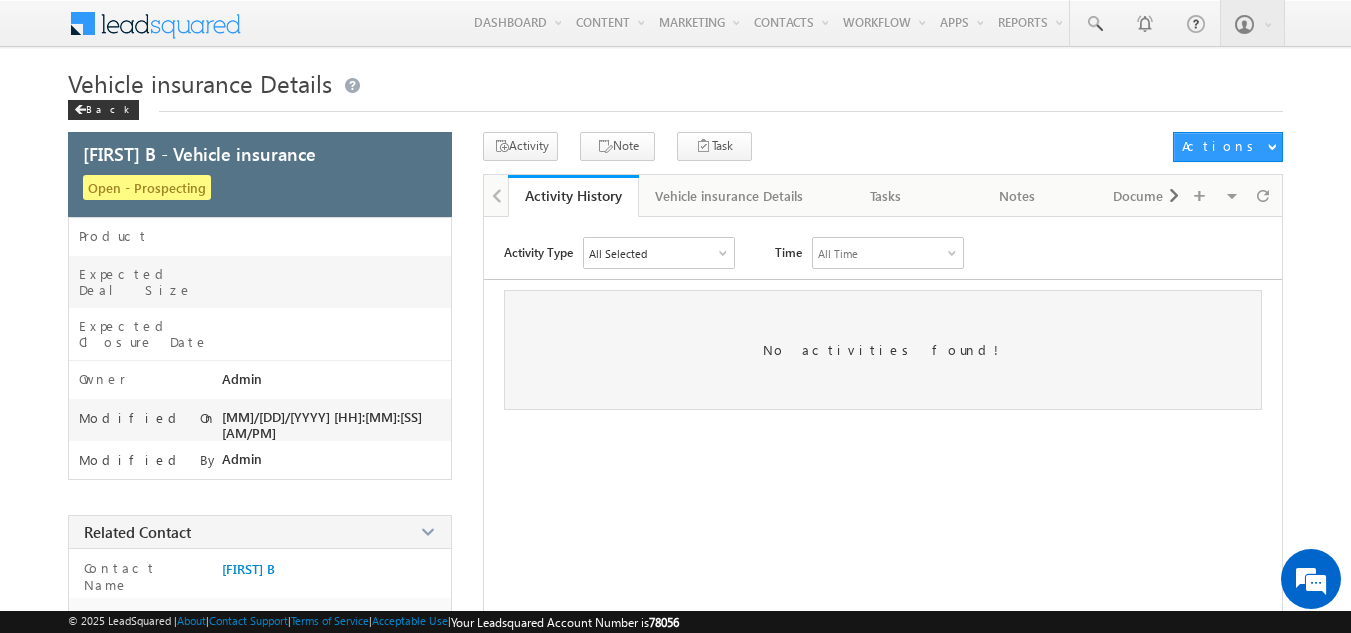 click on "Activity Type
All Selected
Select All Other Activities 20 Owner Changed Status Changed Stage Changed Source Changed Notes Application Forms Custom_act_1 Custom_act_2 Document Generation Had a Phone Conversation Lead Shared through Agent Popup Left a Voice Mail Meeting Opportunity Shared through Agent Popup Phone Conversation Spoke with Gatekeeper Topbar CTA button clicked Topbar Viewed Visited Booth in Tradeshow Completed Tasks Phone Call Activities 2 Inbound Phone Call Activity Outbound Phone Call Activity Logs 3 Activity Change Logs Opportunity Change Logs Activity Delete Logs Dynamic Form Activities 2 Dynamic Form Submission Payment Portal Activities 1 Publisher Tracking Duplicate Opportunities Detected 1 Duplicate Detected Opportunity Capture 1 Opportunity Captured
Time
All Time
All Time" at bounding box center [883, 587] 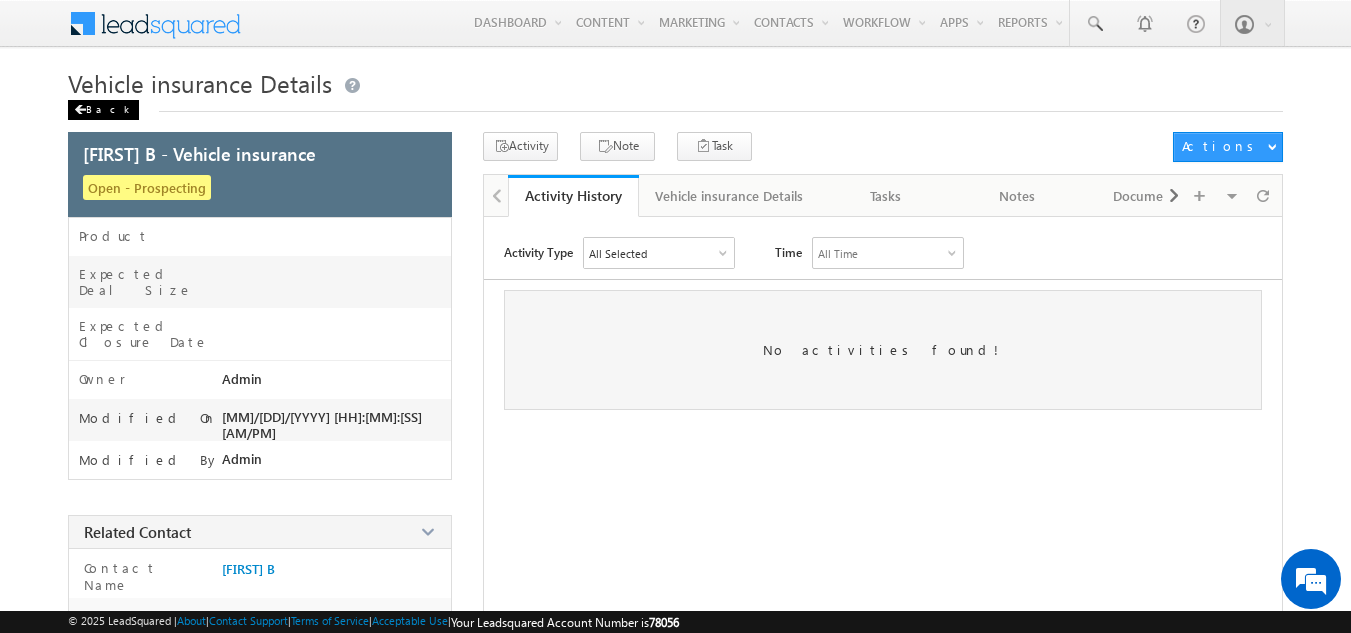 click on "Back" at bounding box center (103, 110) 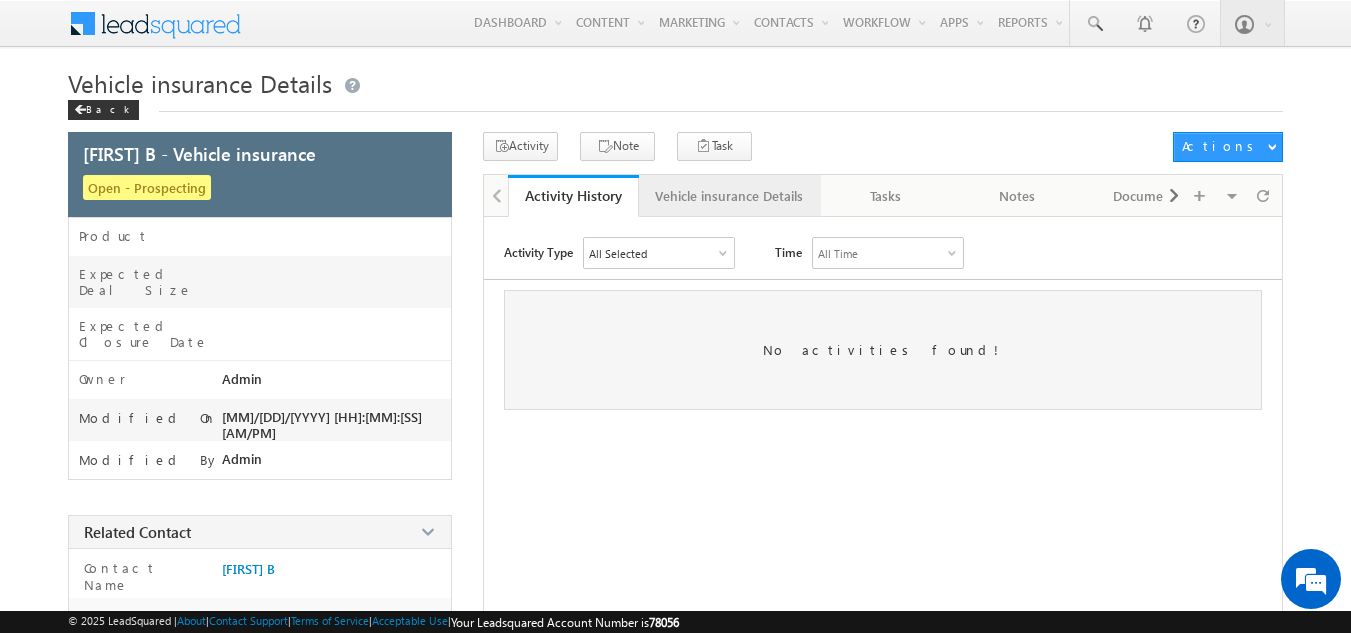click on "Vehicle insurance Details" at bounding box center (729, 196) 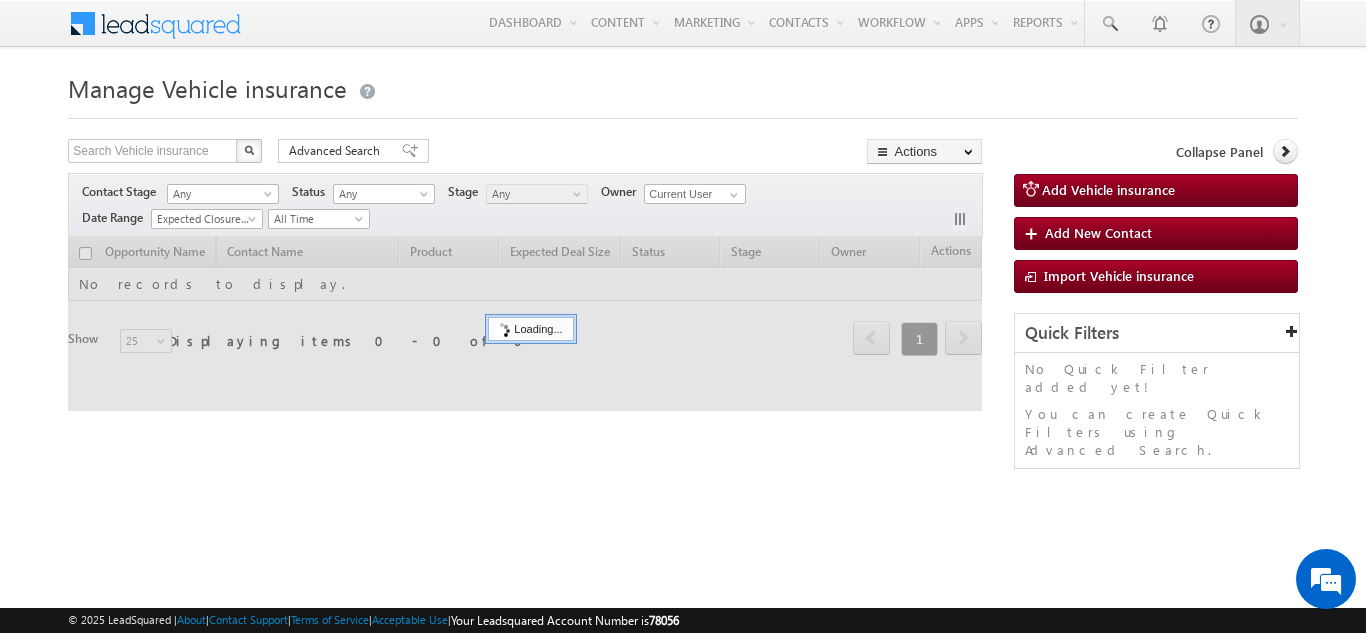 scroll, scrollTop: 0, scrollLeft: 0, axis: both 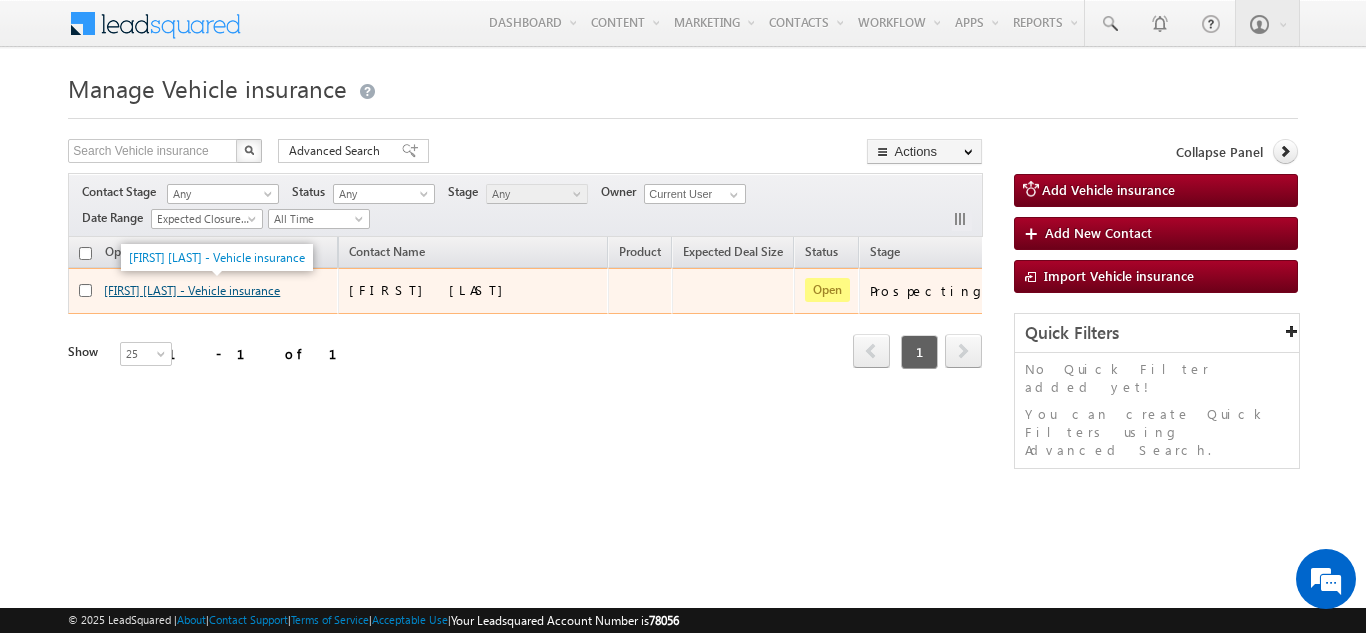 click on "[FIRST] [LAST] - Vehicle insurance" at bounding box center [192, 290] 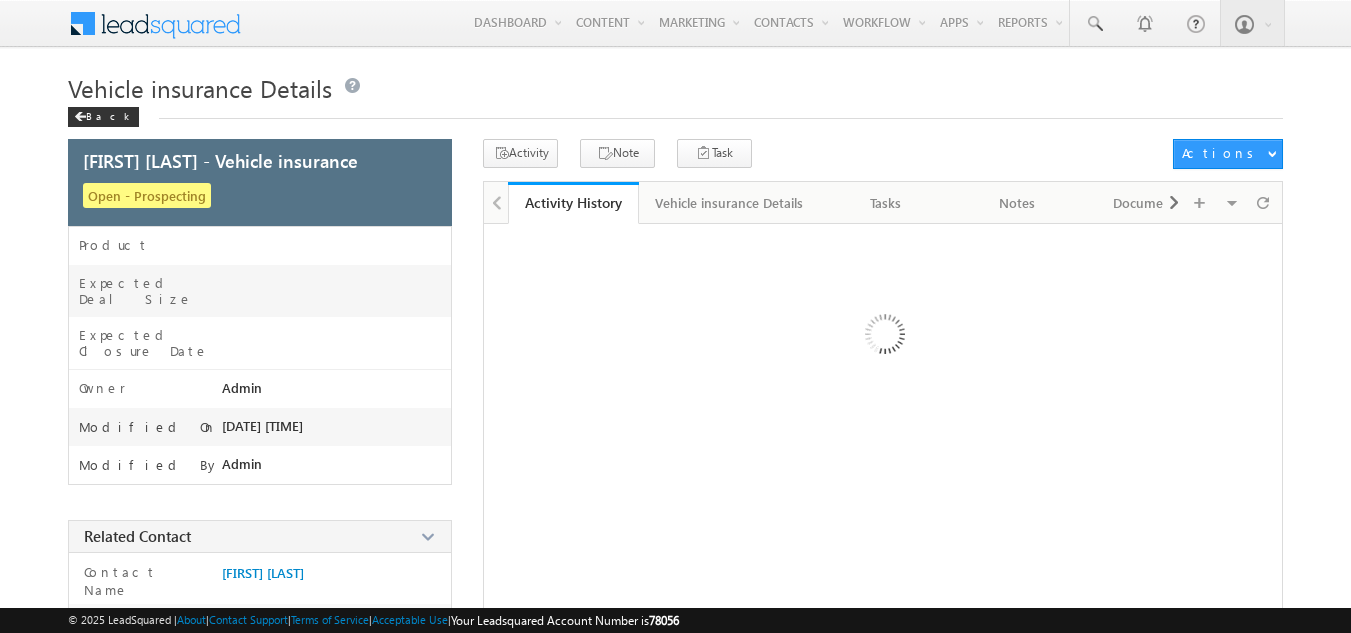 scroll, scrollTop: 0, scrollLeft: 0, axis: both 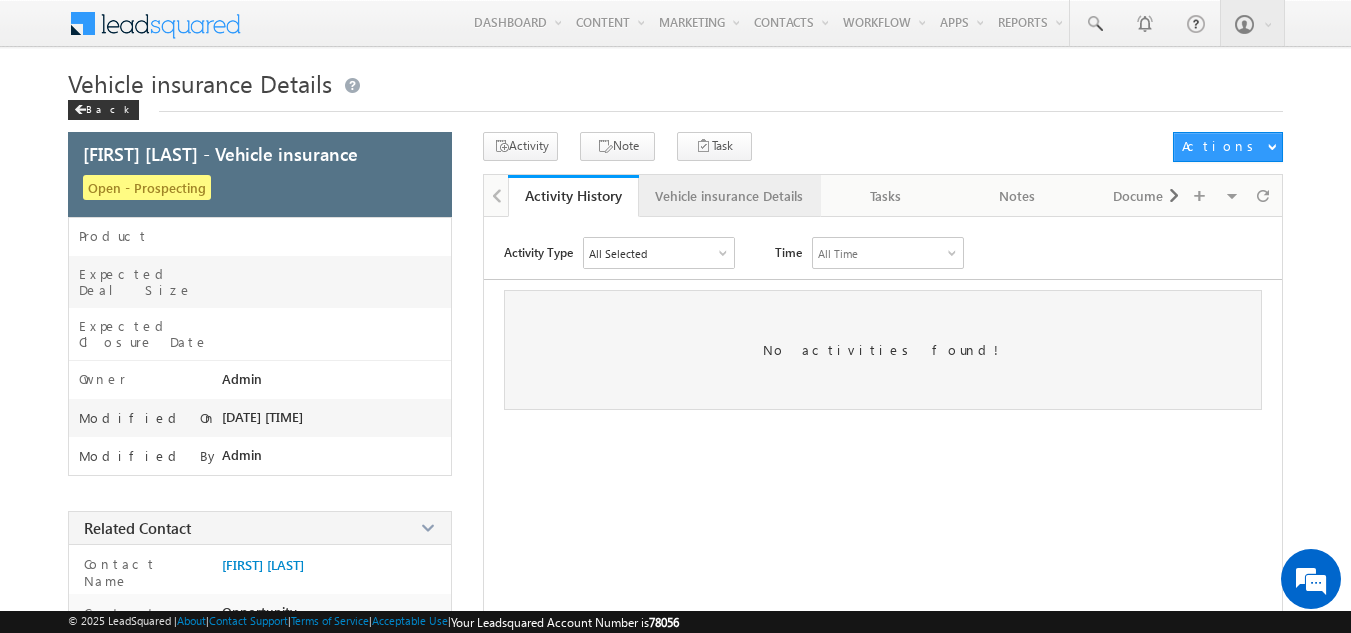 click on "Vehicle insurance Details" at bounding box center (729, 196) 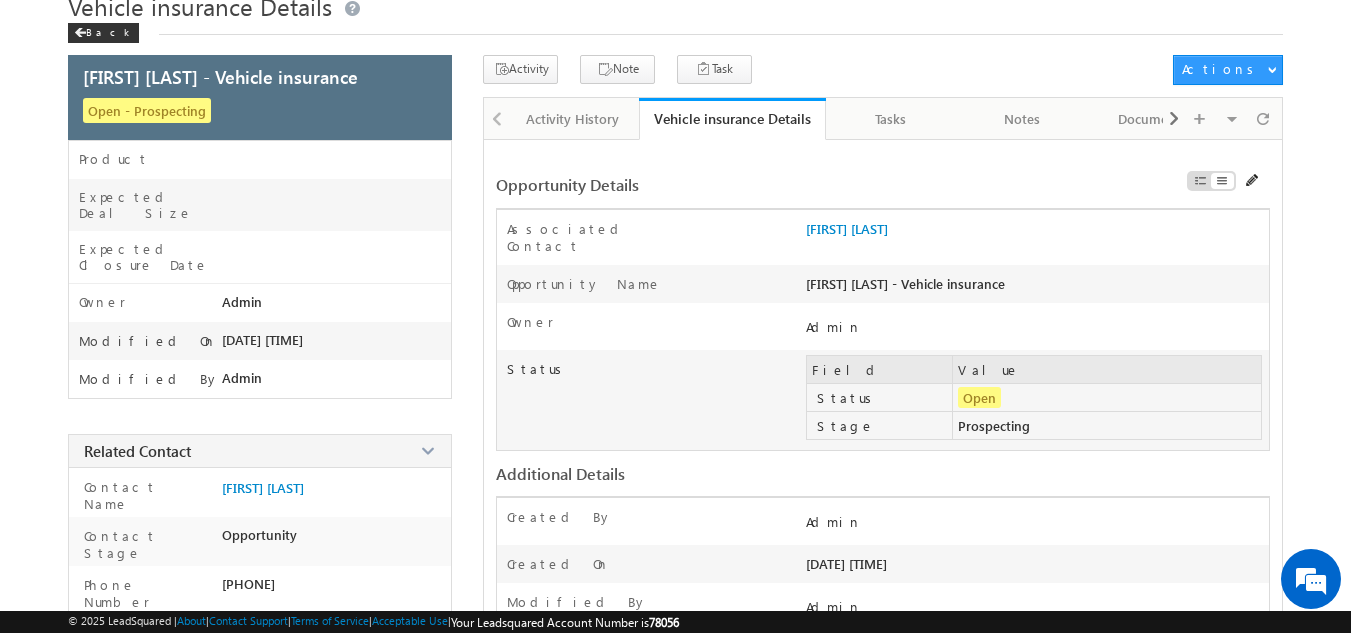 scroll, scrollTop: 200, scrollLeft: 0, axis: vertical 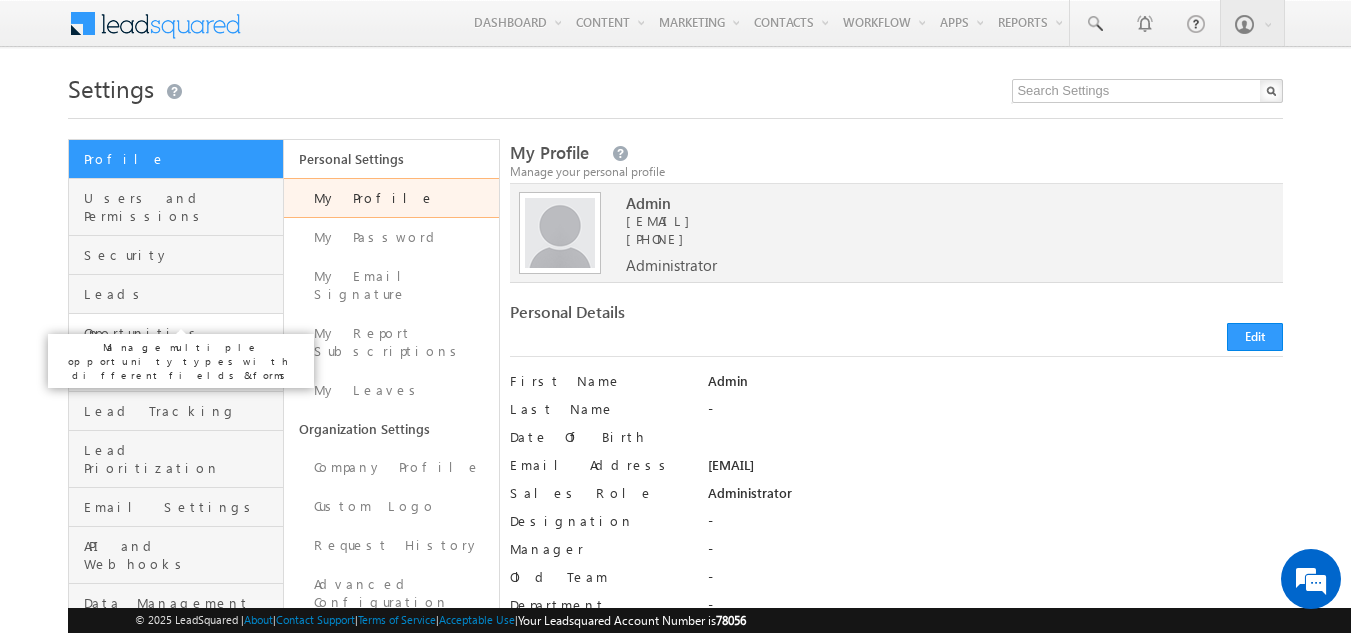 click on "Opportunities" at bounding box center [181, 333] 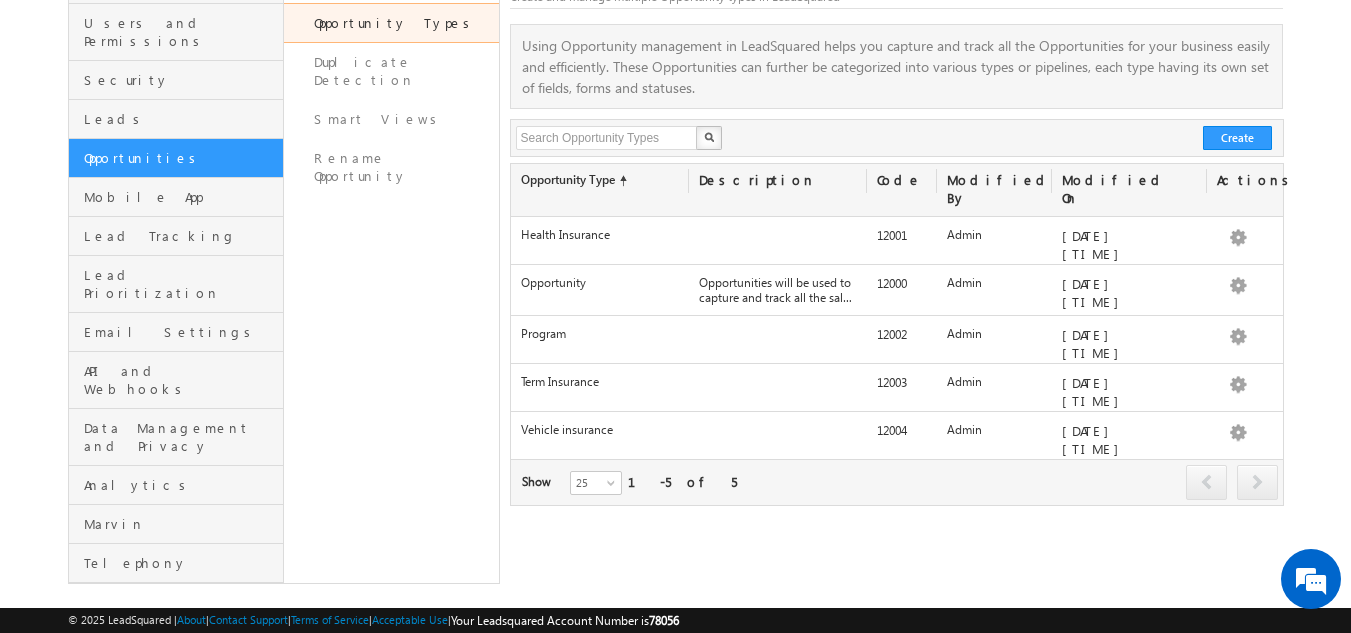 scroll, scrollTop: 188, scrollLeft: 0, axis: vertical 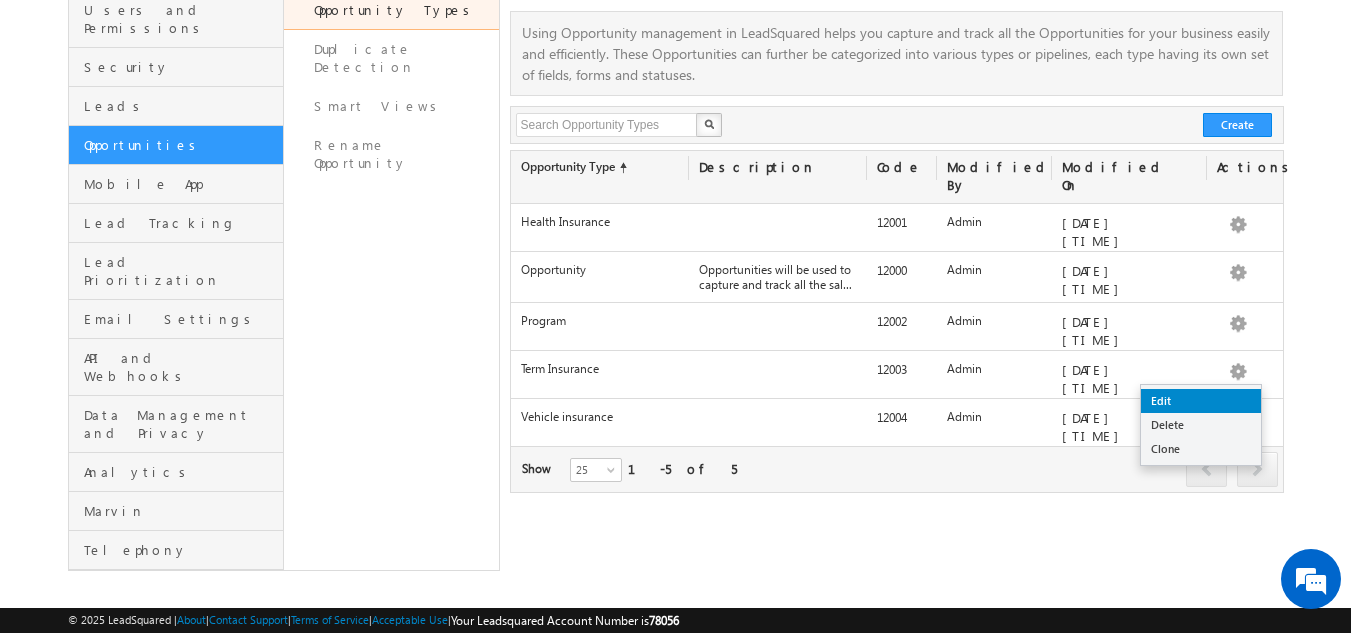 click on "Edit" at bounding box center (1201, 401) 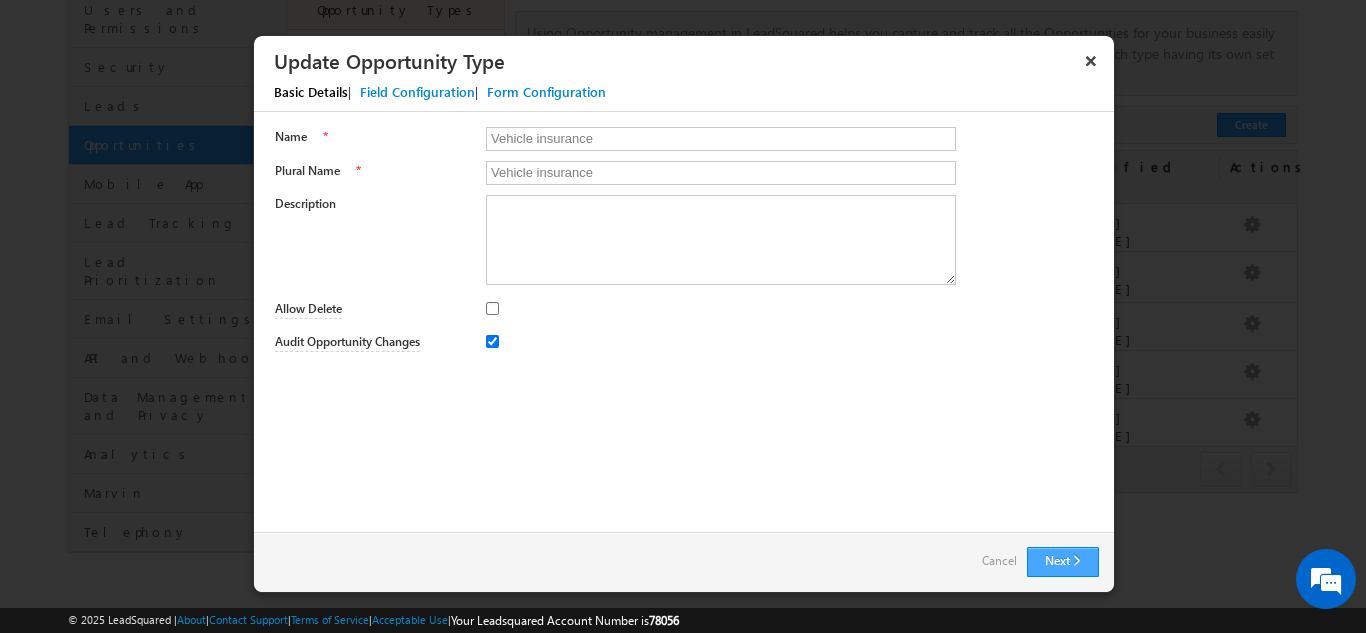 click on "Next" at bounding box center [1063, 562] 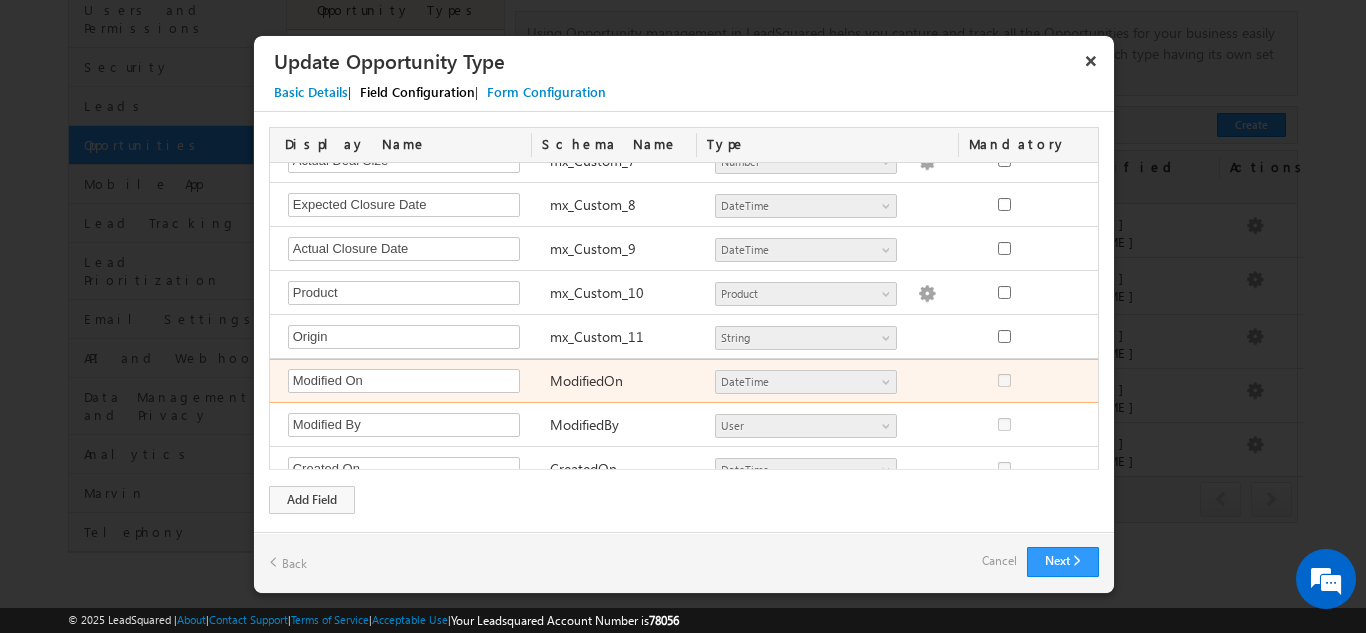 scroll, scrollTop: 298, scrollLeft: 0, axis: vertical 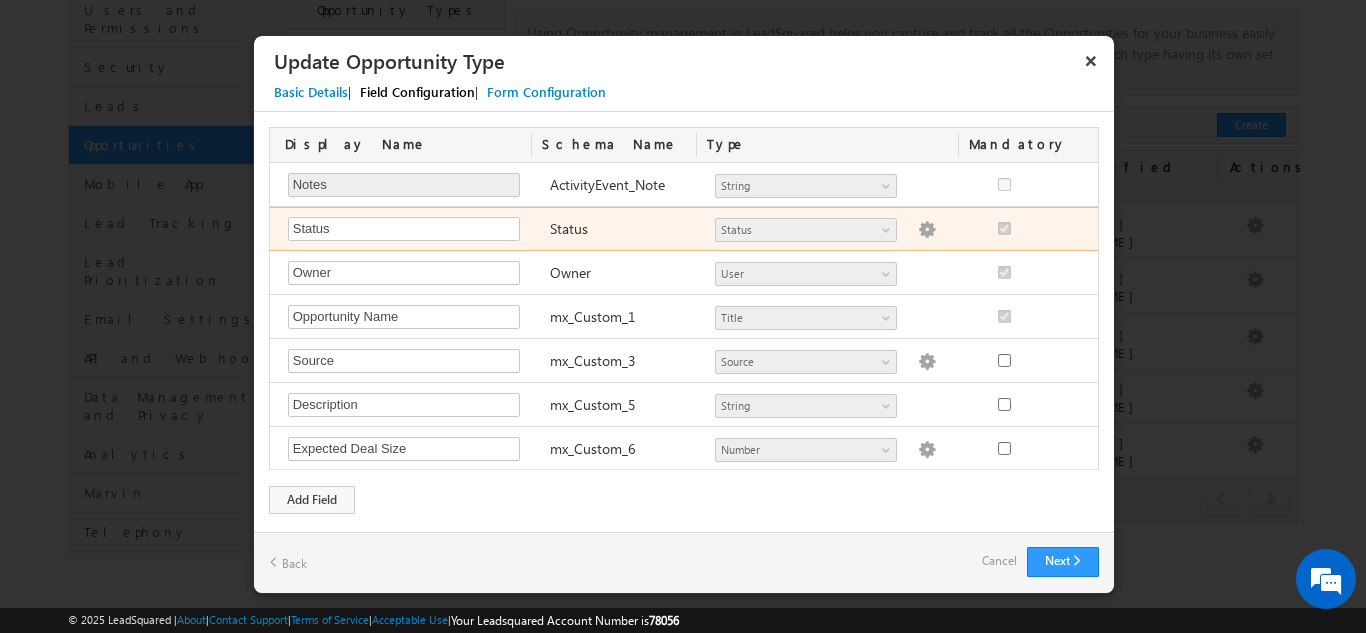 click at bounding box center [927, 230] 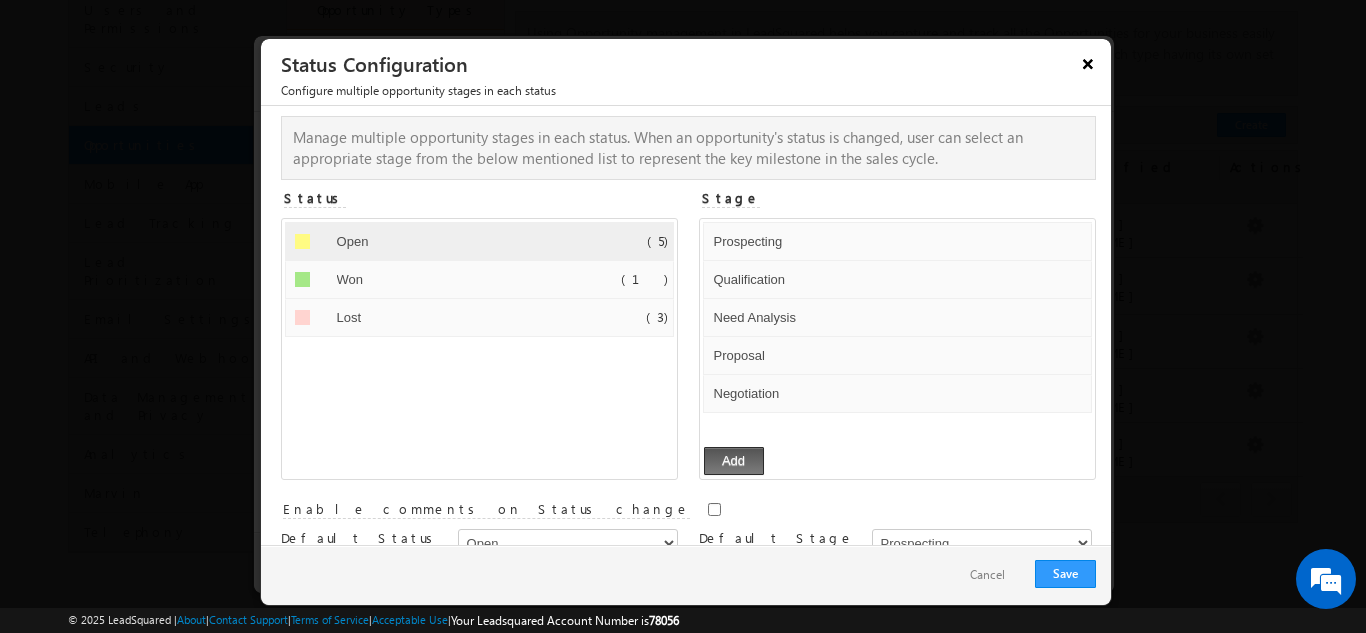 click on "×" at bounding box center (1088, 63) 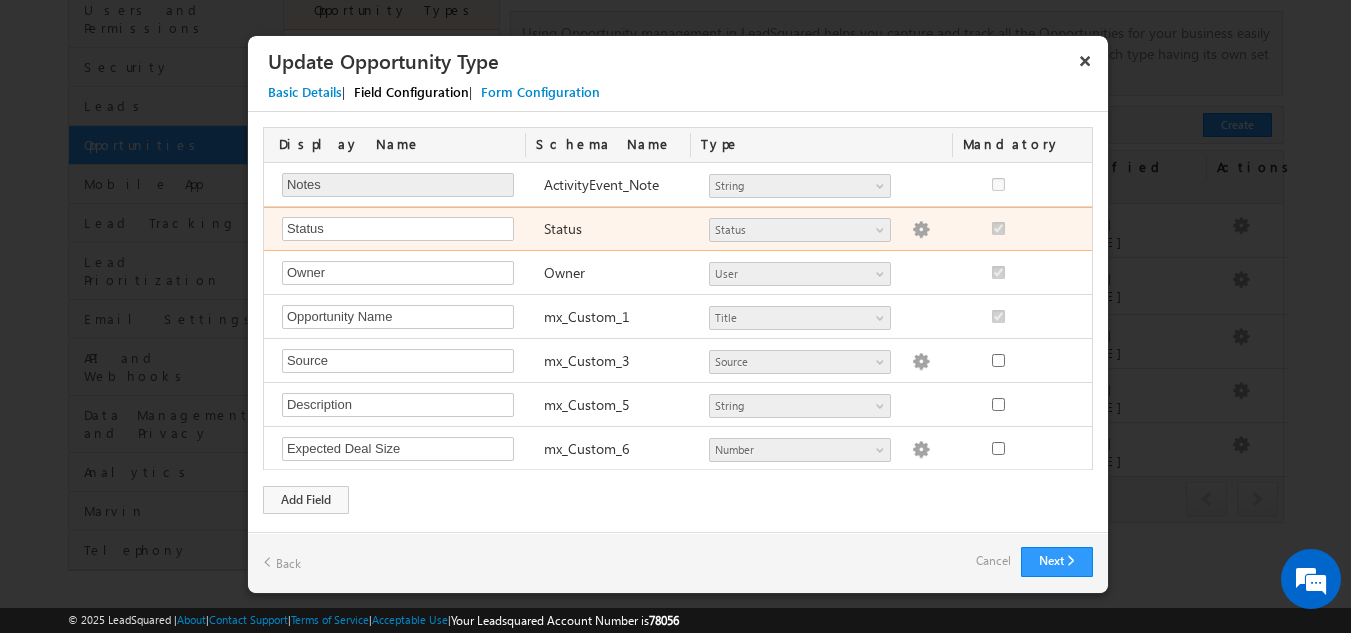 click at bounding box center (921, 230) 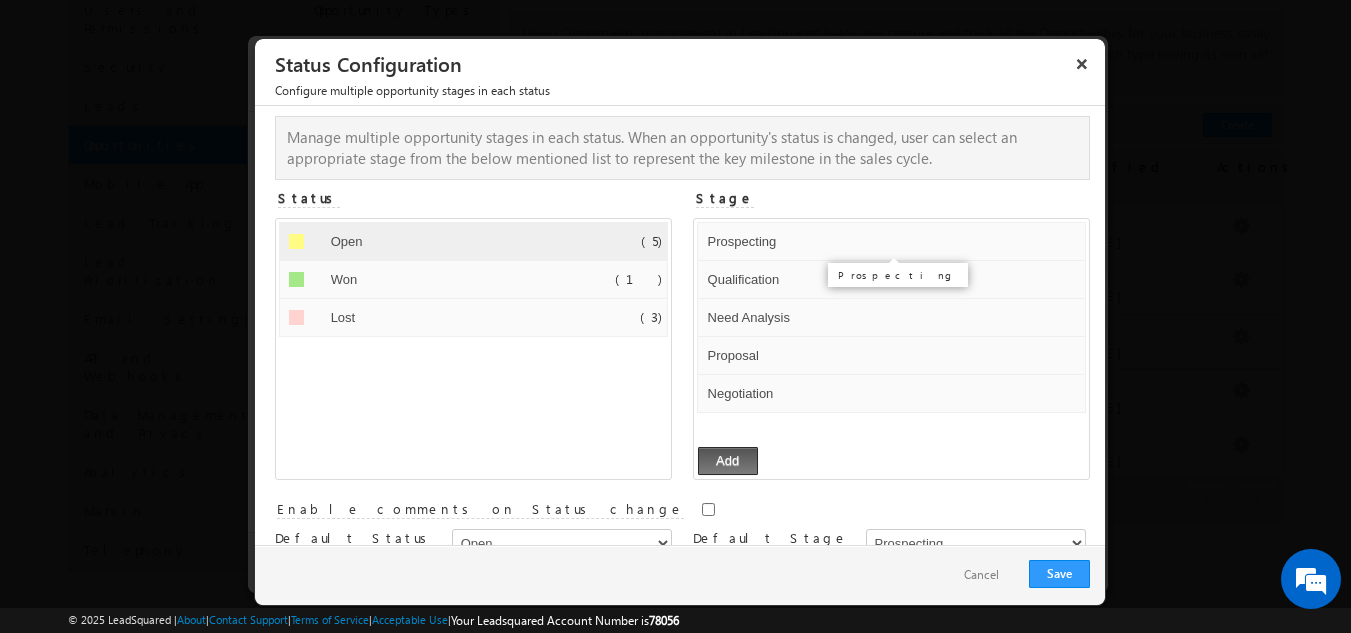 select on "Open" 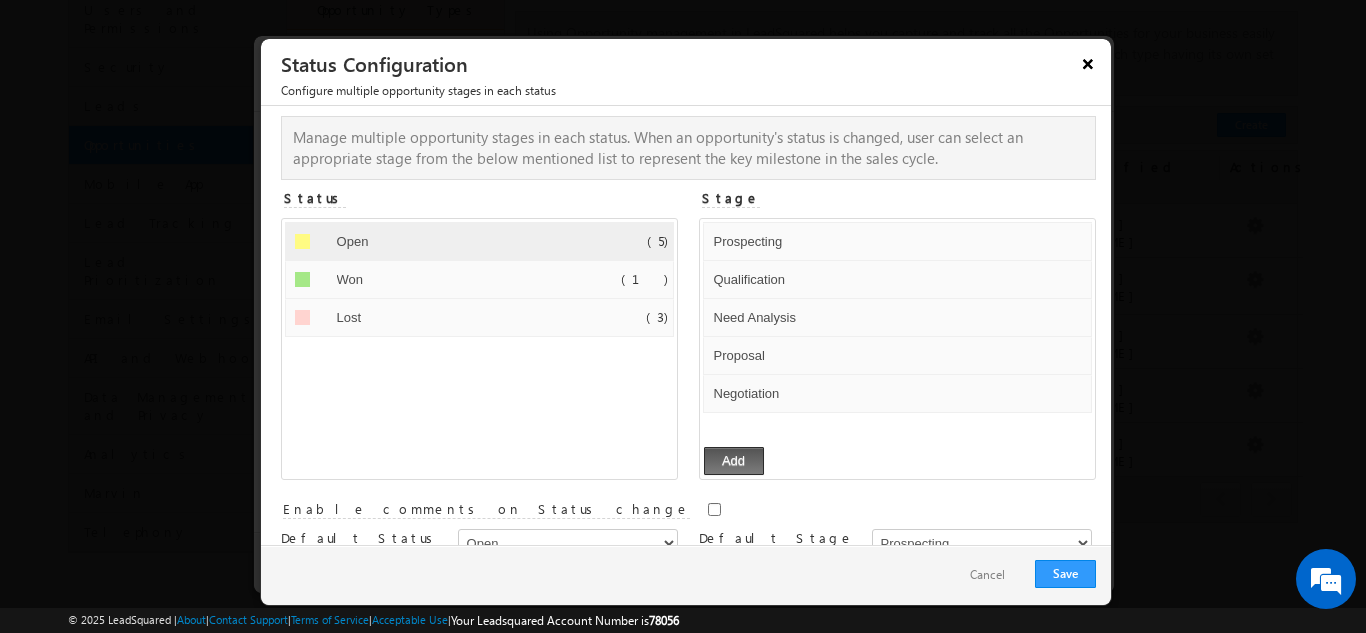 click on "×" at bounding box center (1088, 63) 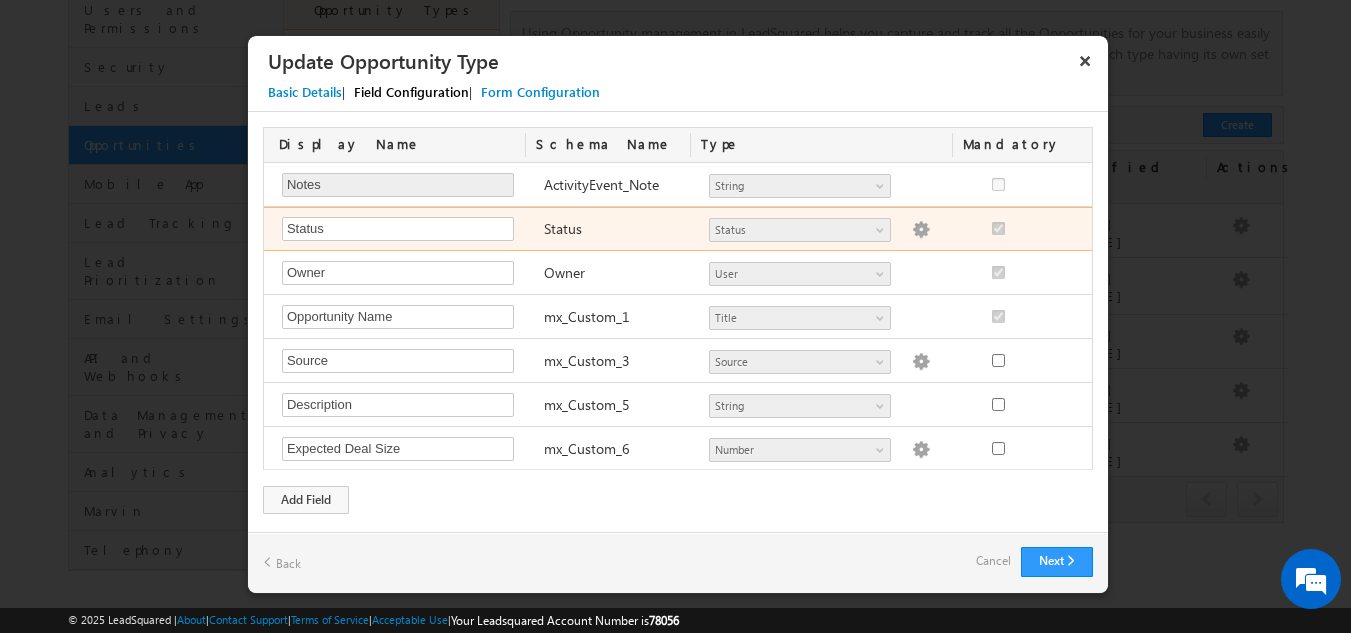 click at bounding box center (921, 230) 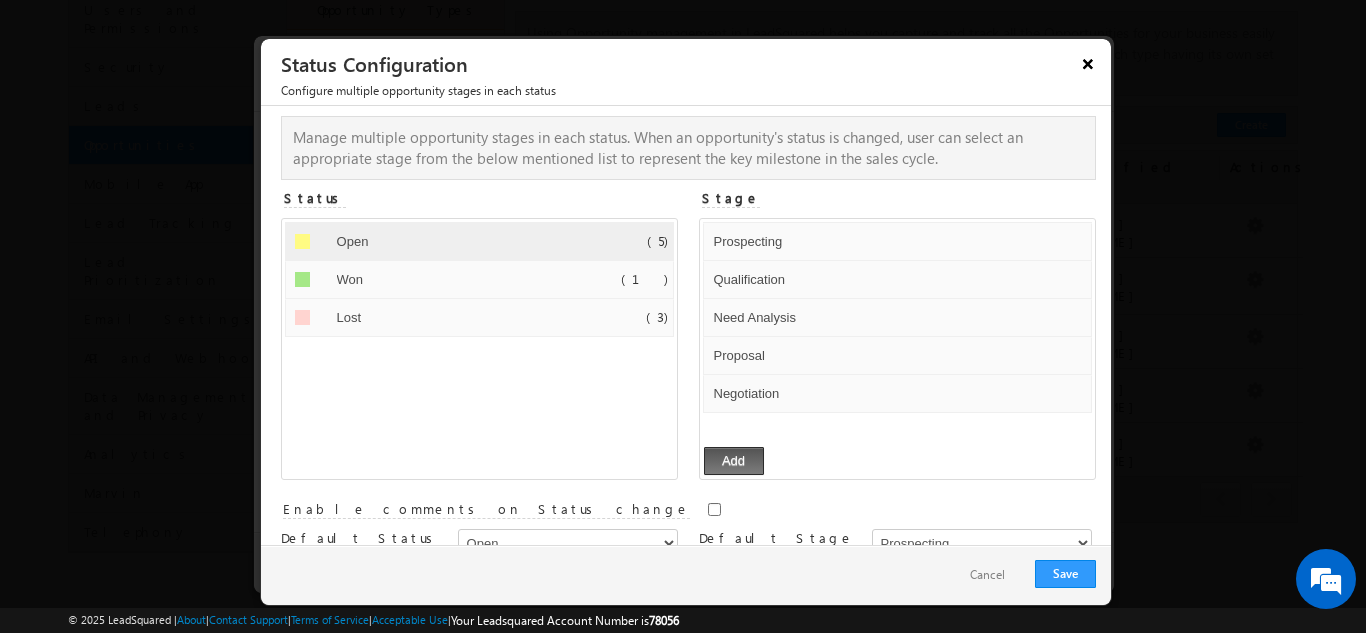 click on "×" at bounding box center (1088, 63) 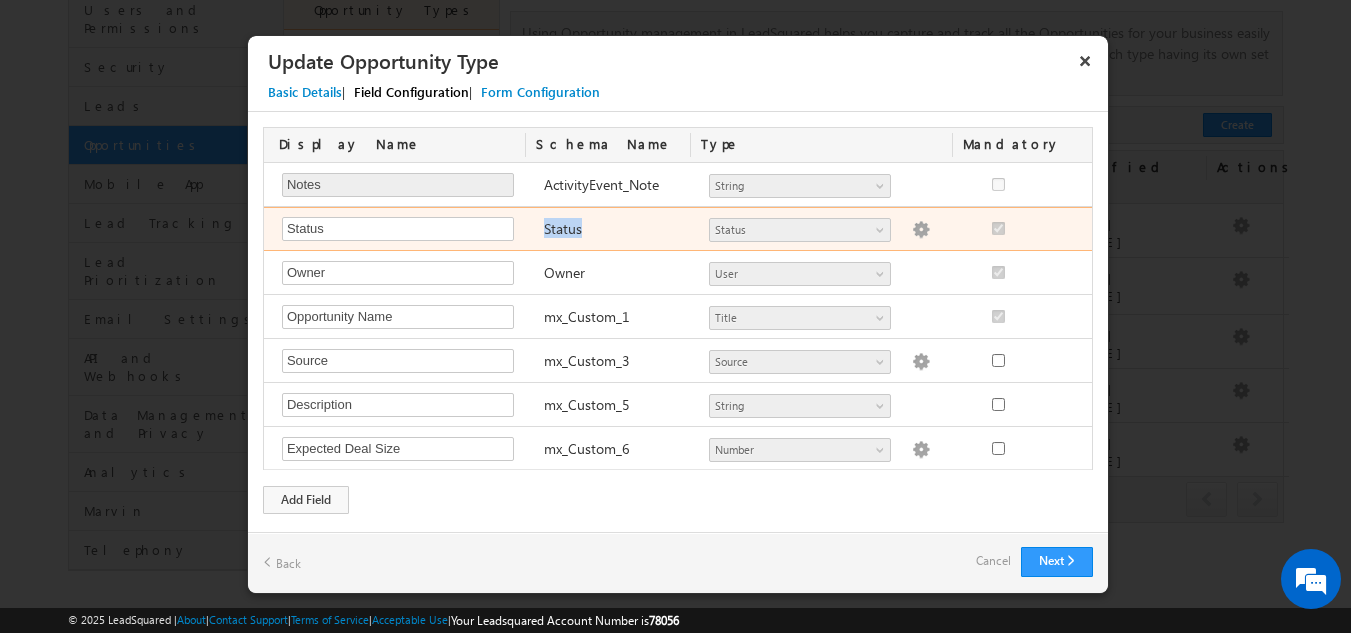 drag, startPoint x: 585, startPoint y: 231, endPoint x: 542, endPoint y: 233, distance: 43.046486 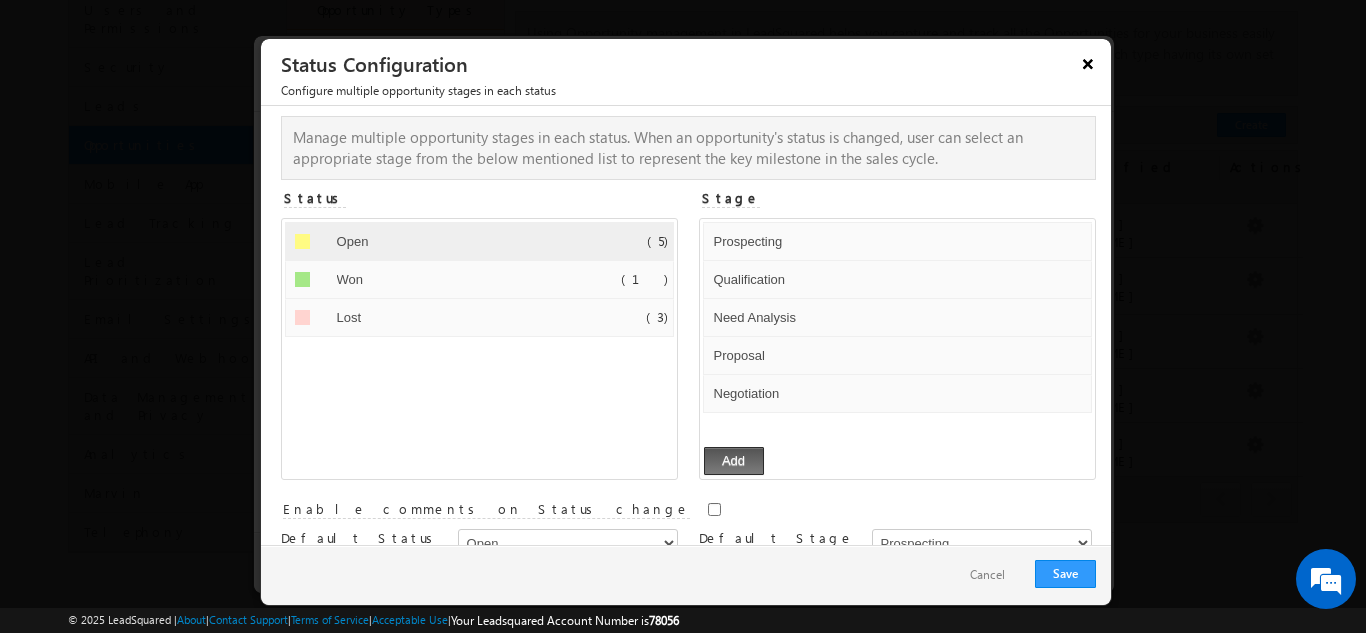 click on "×" at bounding box center (1088, 63) 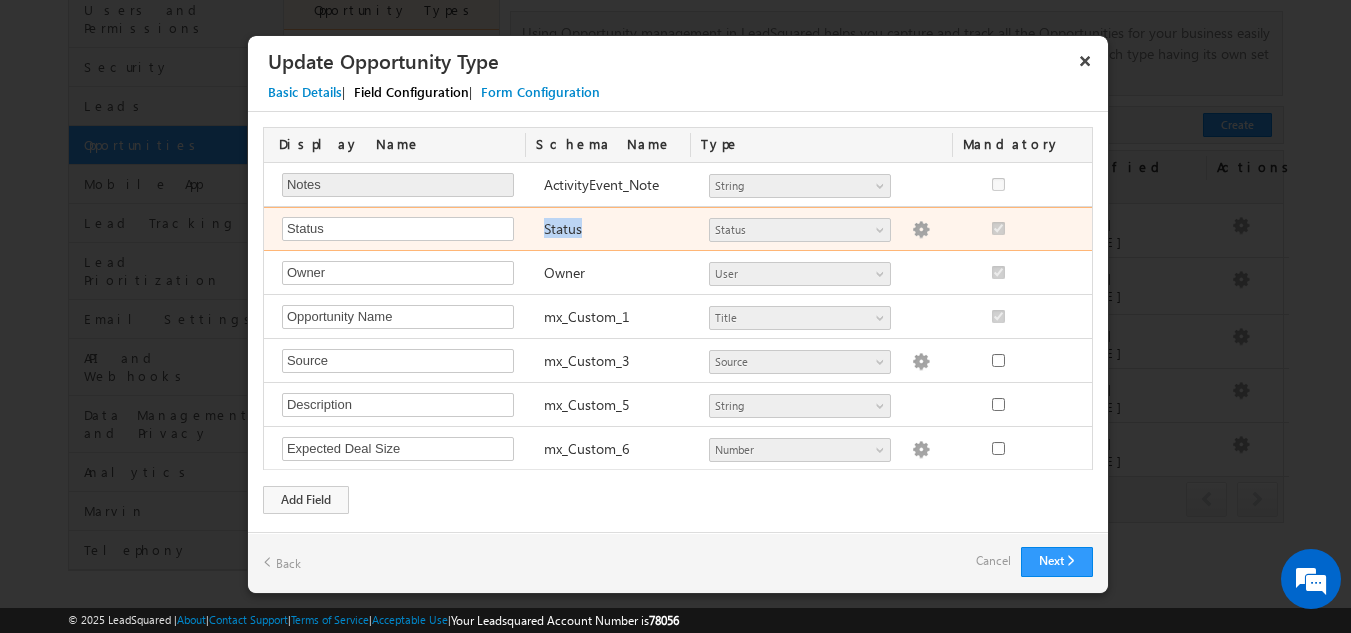 click at bounding box center [921, 230] 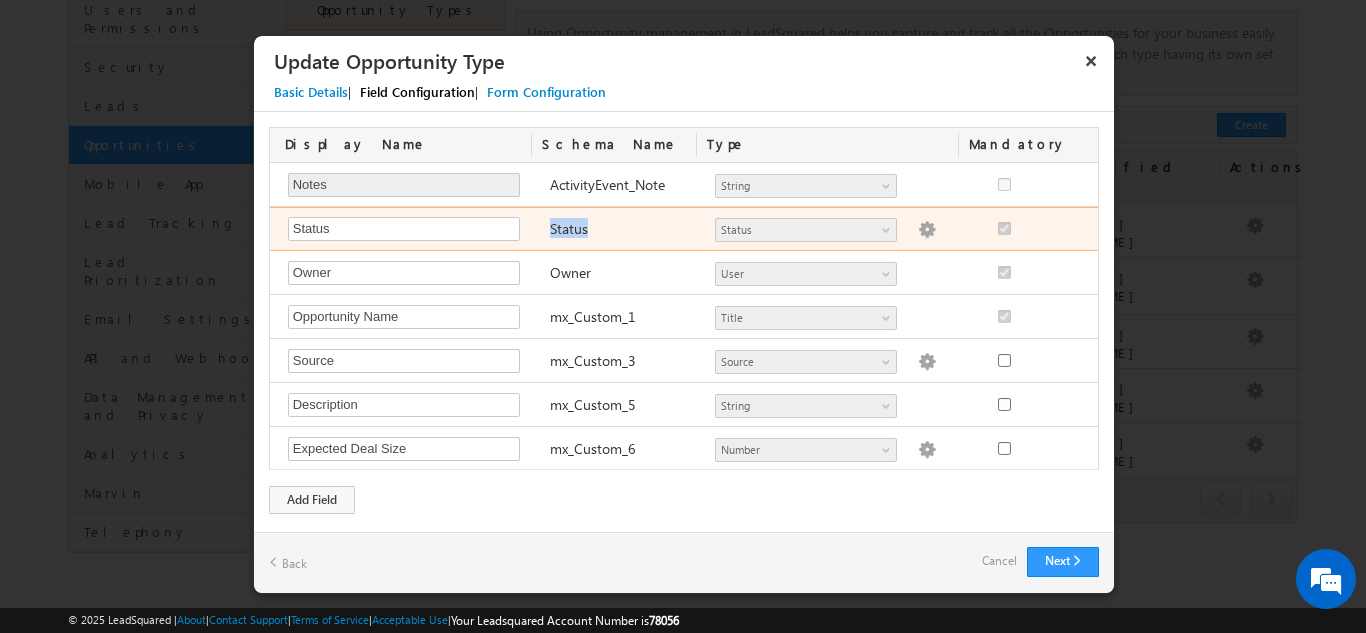 select on "Open" 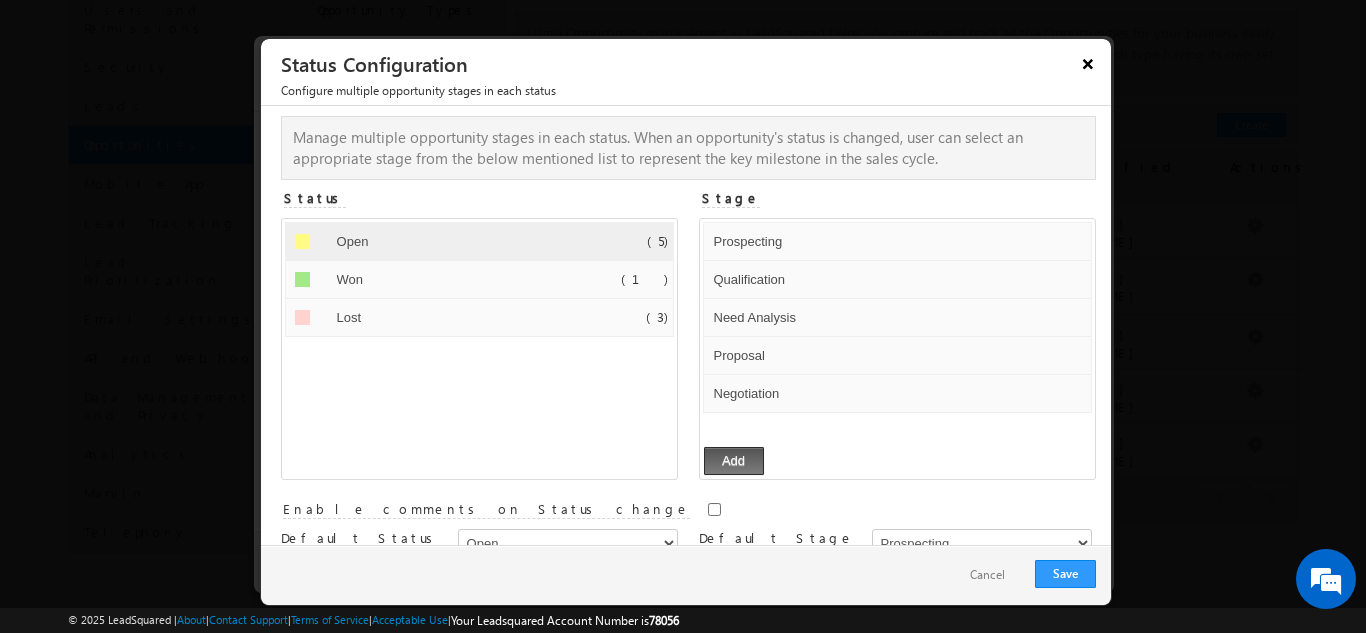 click on "×" at bounding box center [1088, 63] 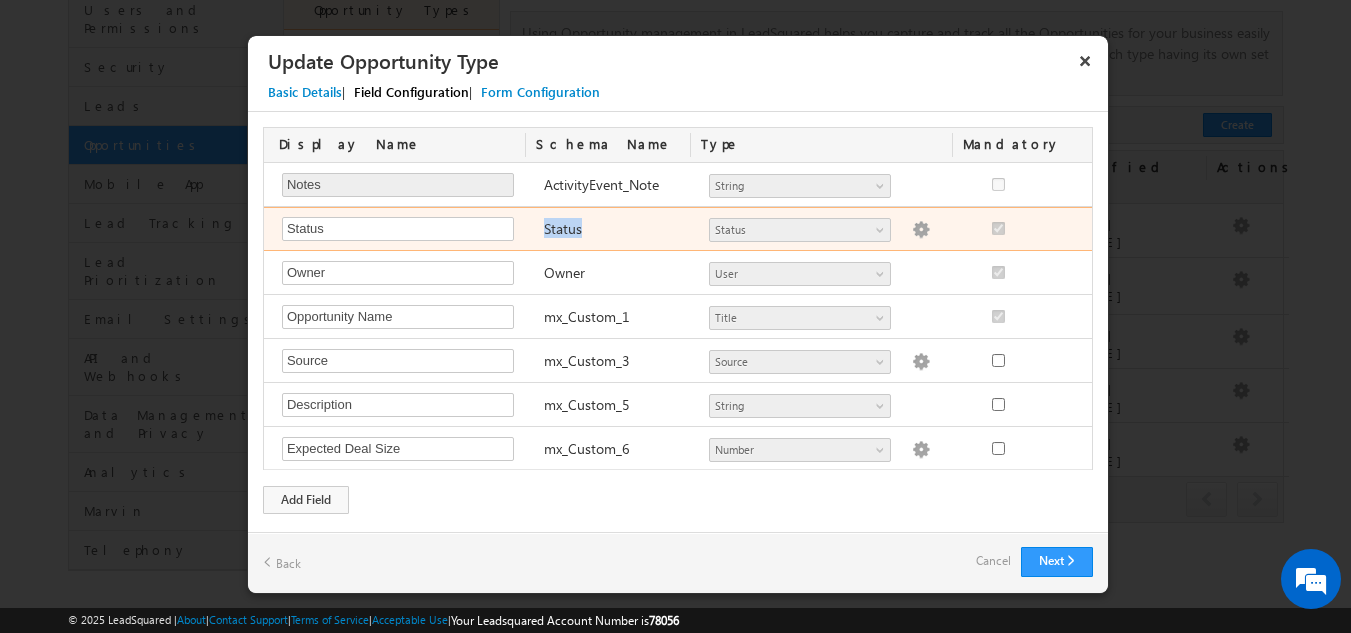 click at bounding box center [921, 230] 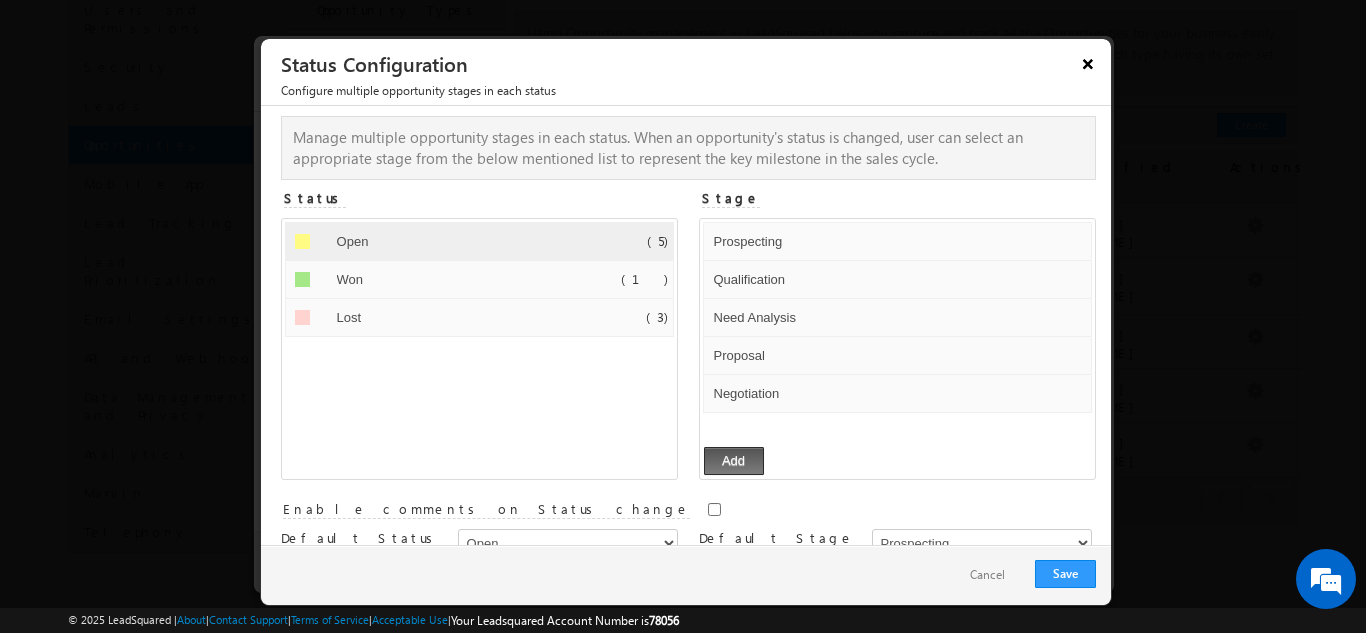 click on "×" at bounding box center (1088, 63) 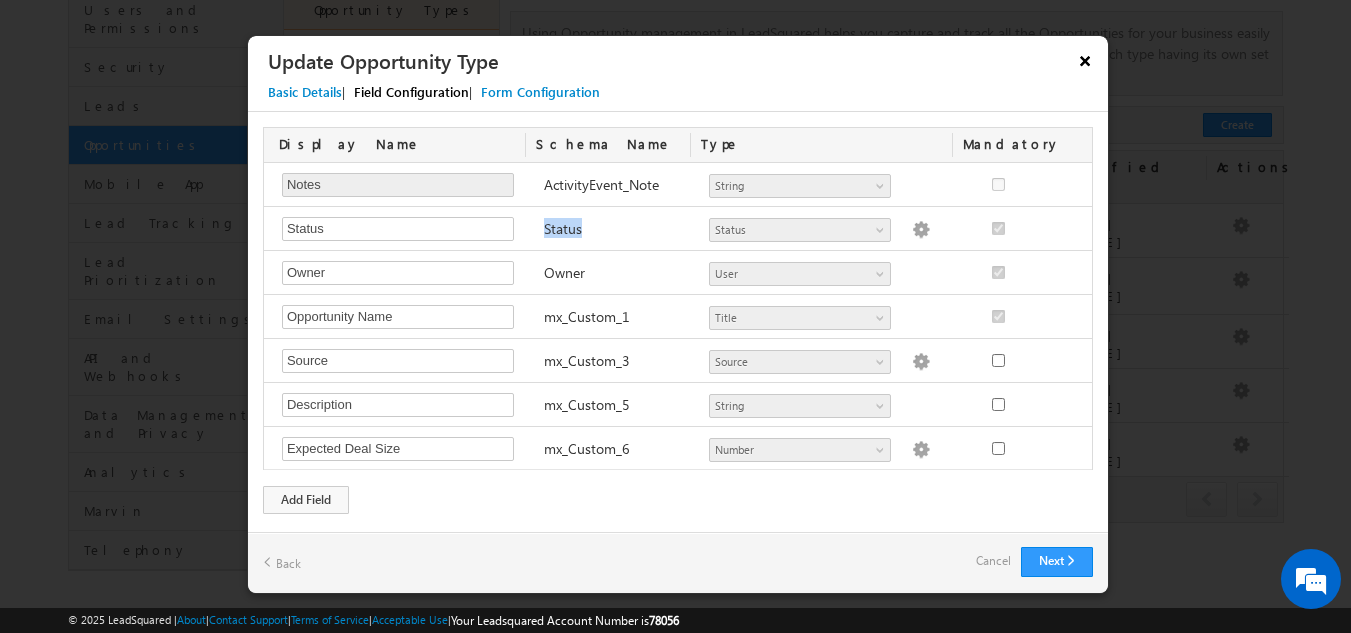 click on "×" at bounding box center [1085, 60] 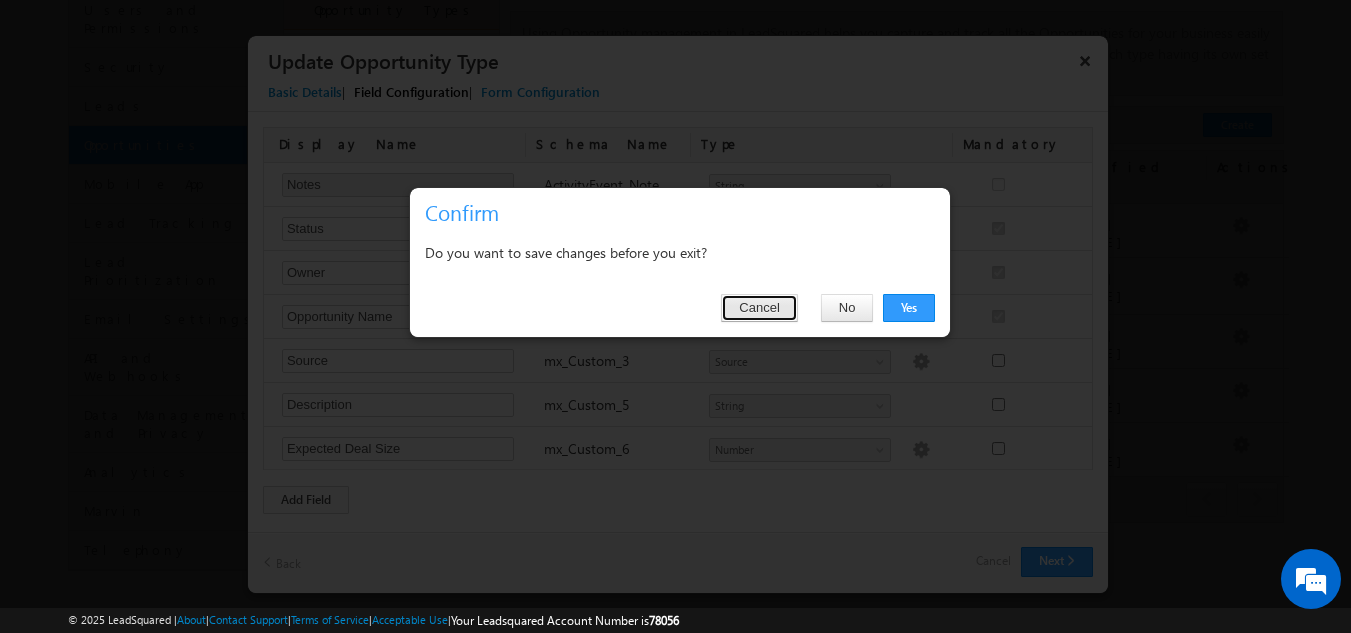 click on "Cancel" at bounding box center (759, 308) 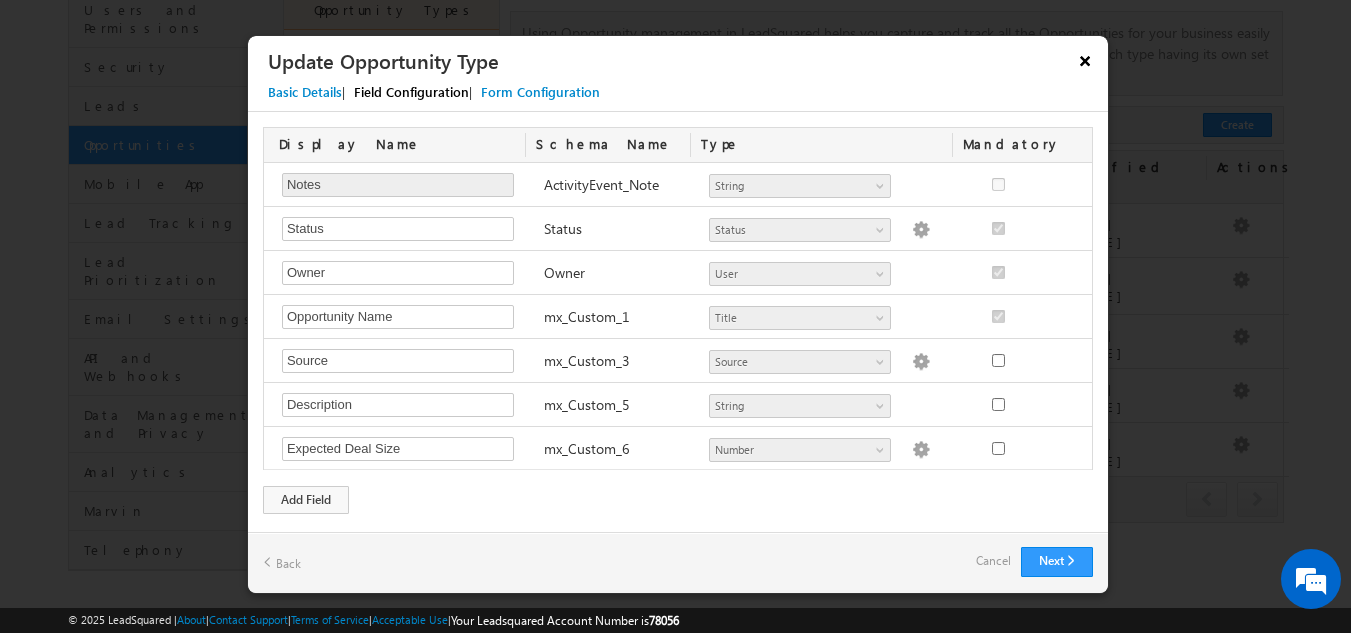click on "×" at bounding box center (1085, 60) 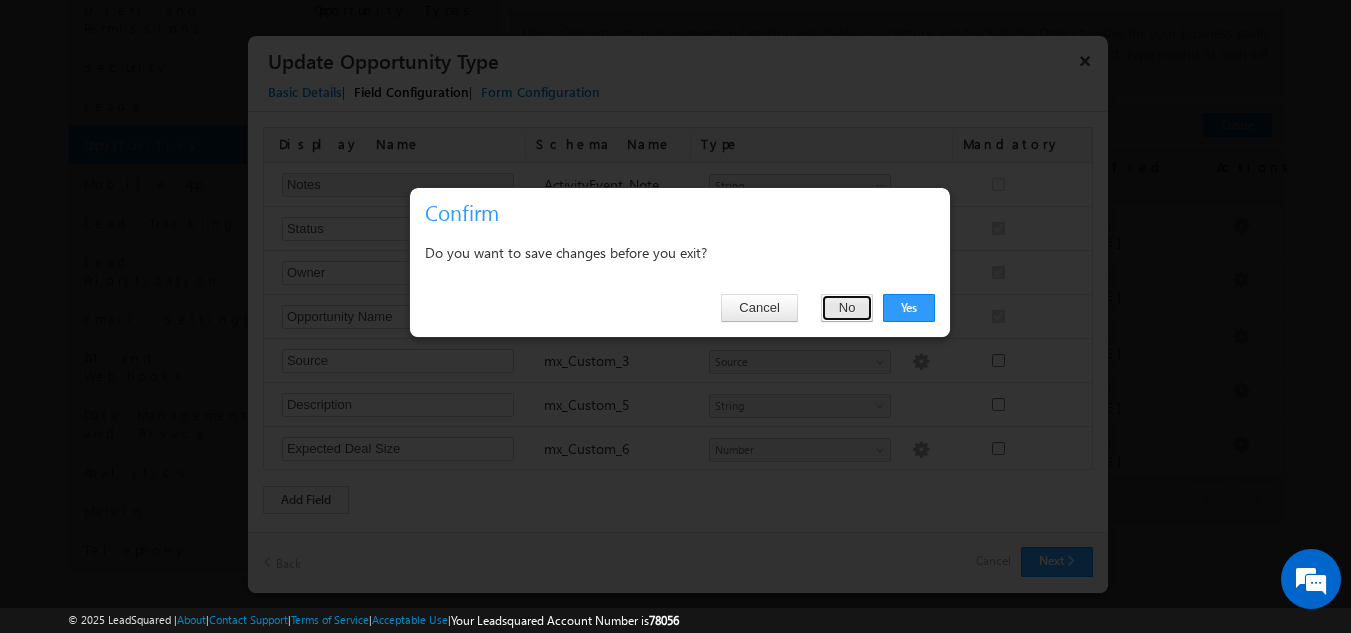 click on "No" at bounding box center [847, 308] 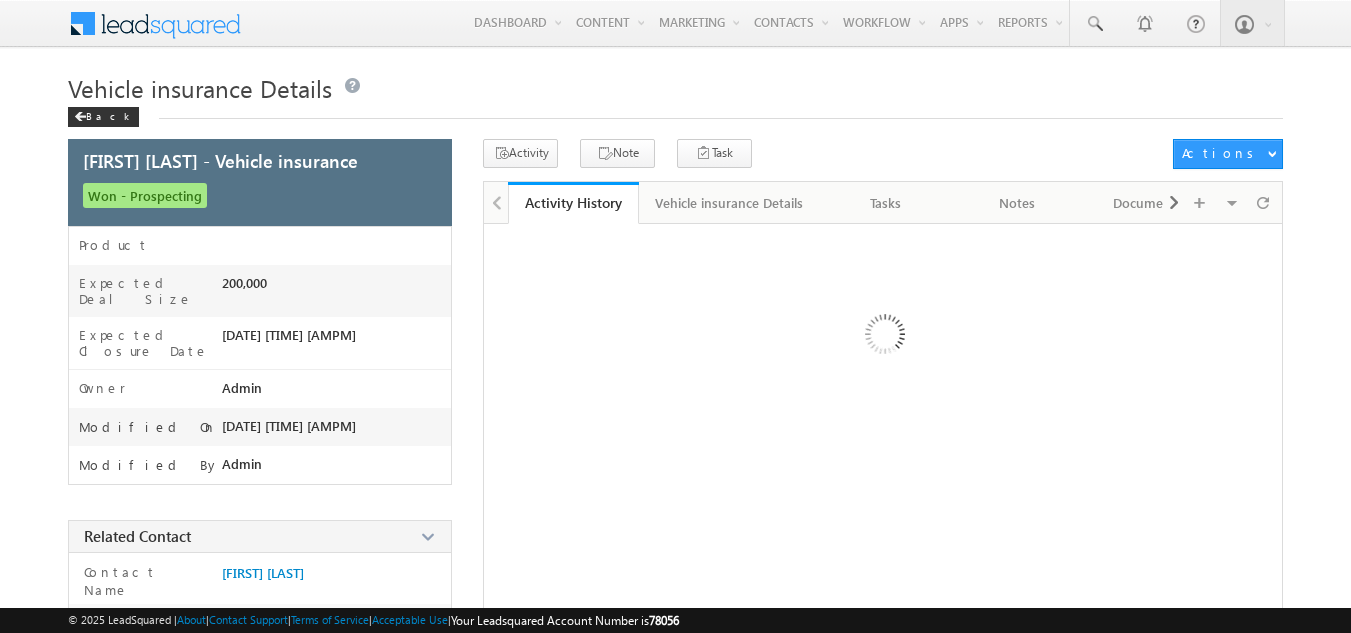 scroll, scrollTop: 0, scrollLeft: 0, axis: both 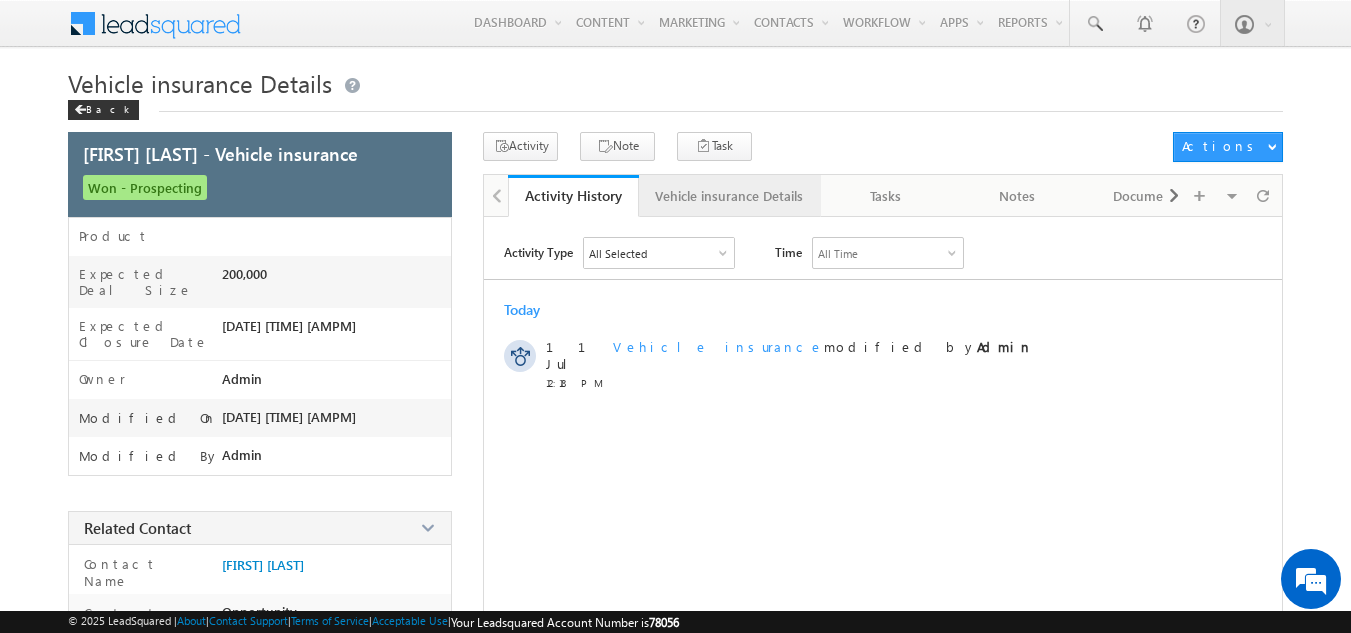 click on "Vehicle insurance Details" at bounding box center (729, 196) 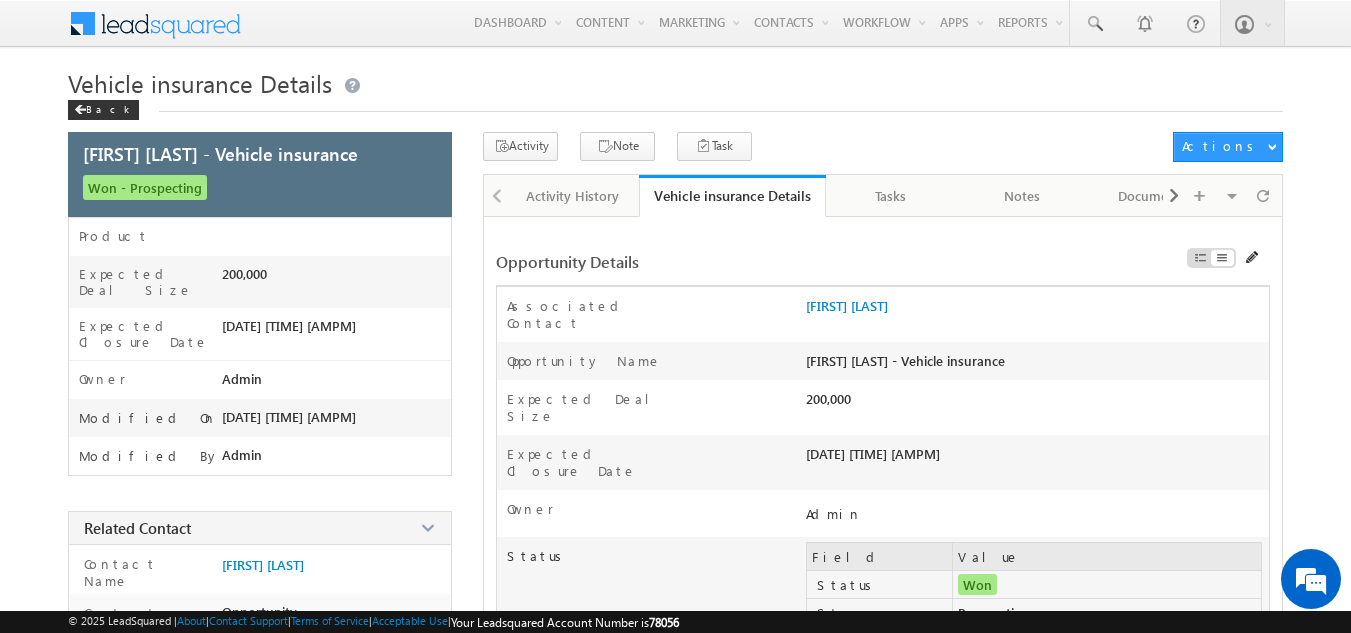 scroll, scrollTop: 100, scrollLeft: 0, axis: vertical 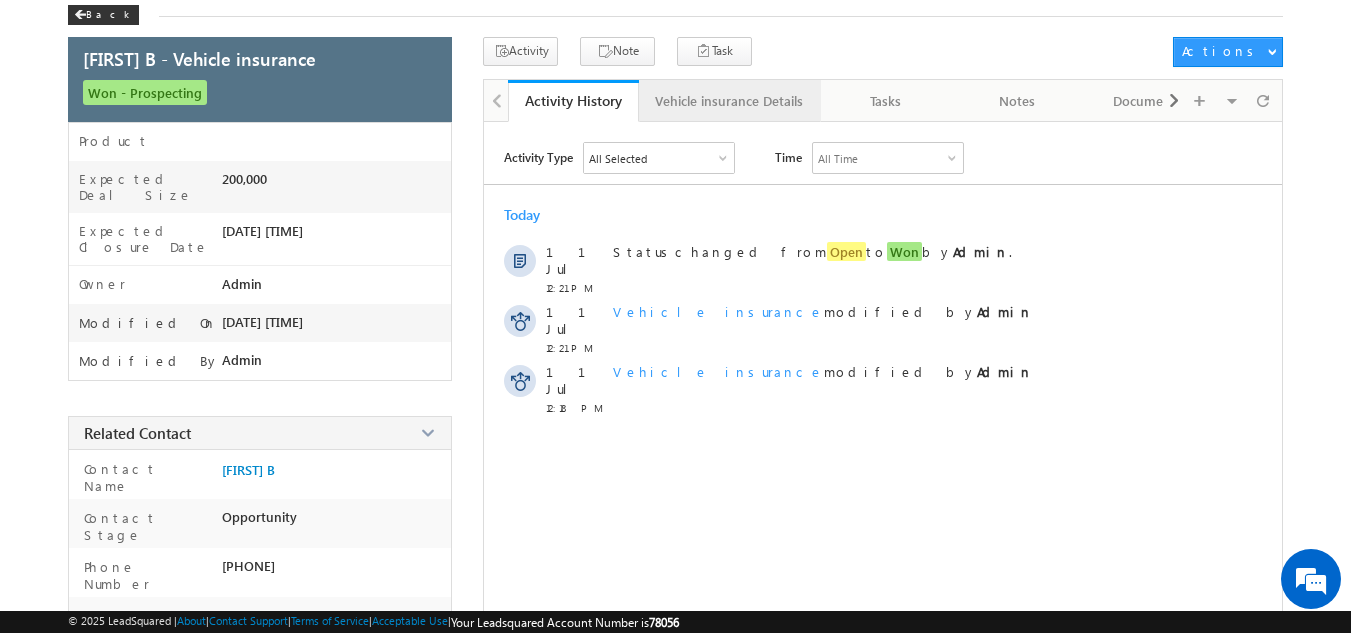 click on "Vehicle insurance Details" at bounding box center (729, 101) 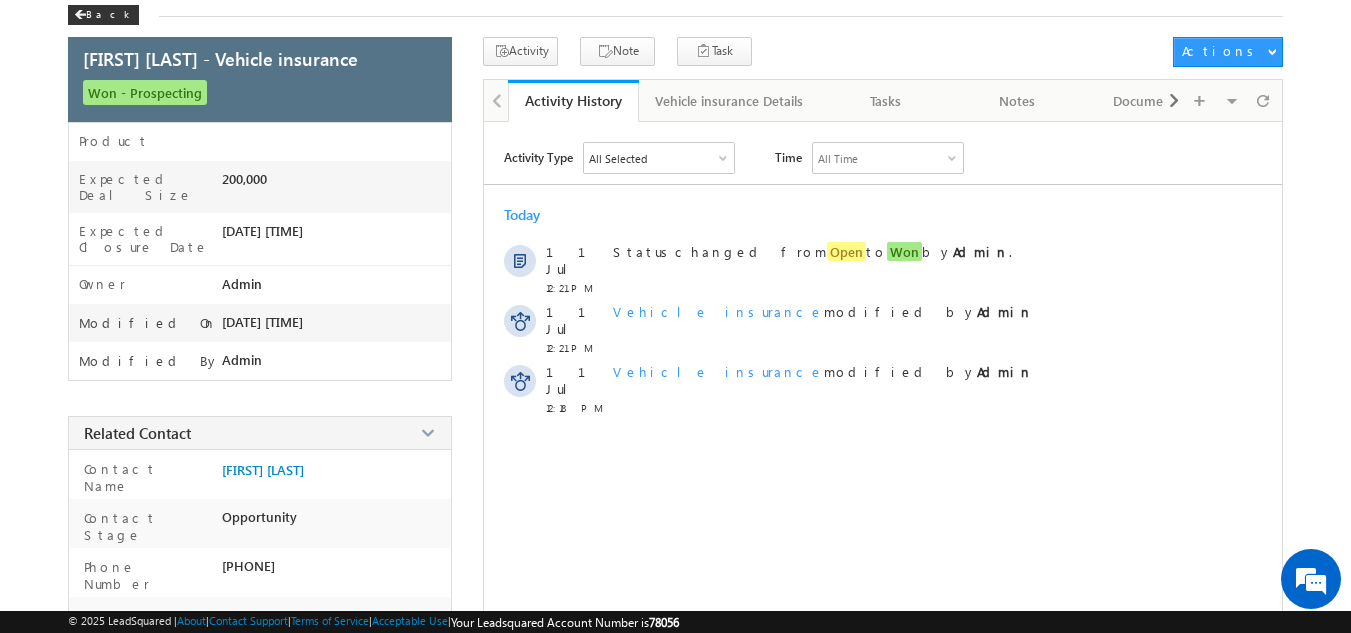 scroll, scrollTop: 90, scrollLeft: 0, axis: vertical 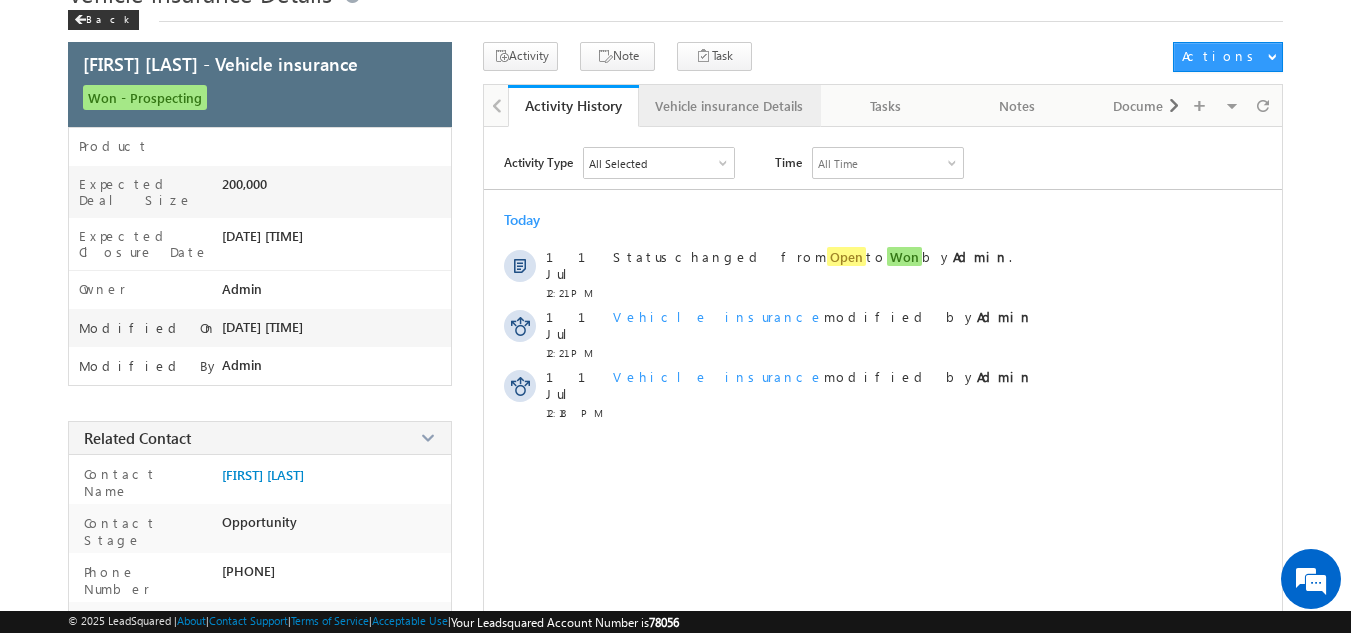 click on "Vehicle insurance Details" at bounding box center [729, 106] 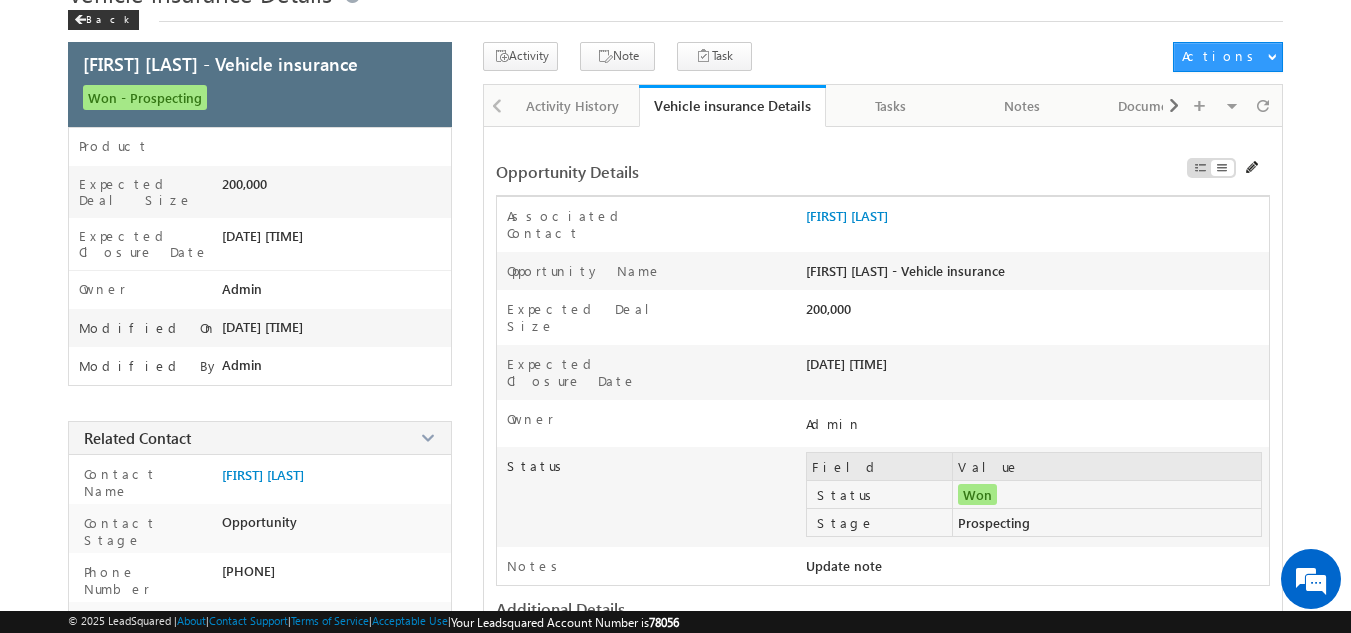 scroll, scrollTop: 0, scrollLeft: 0, axis: both 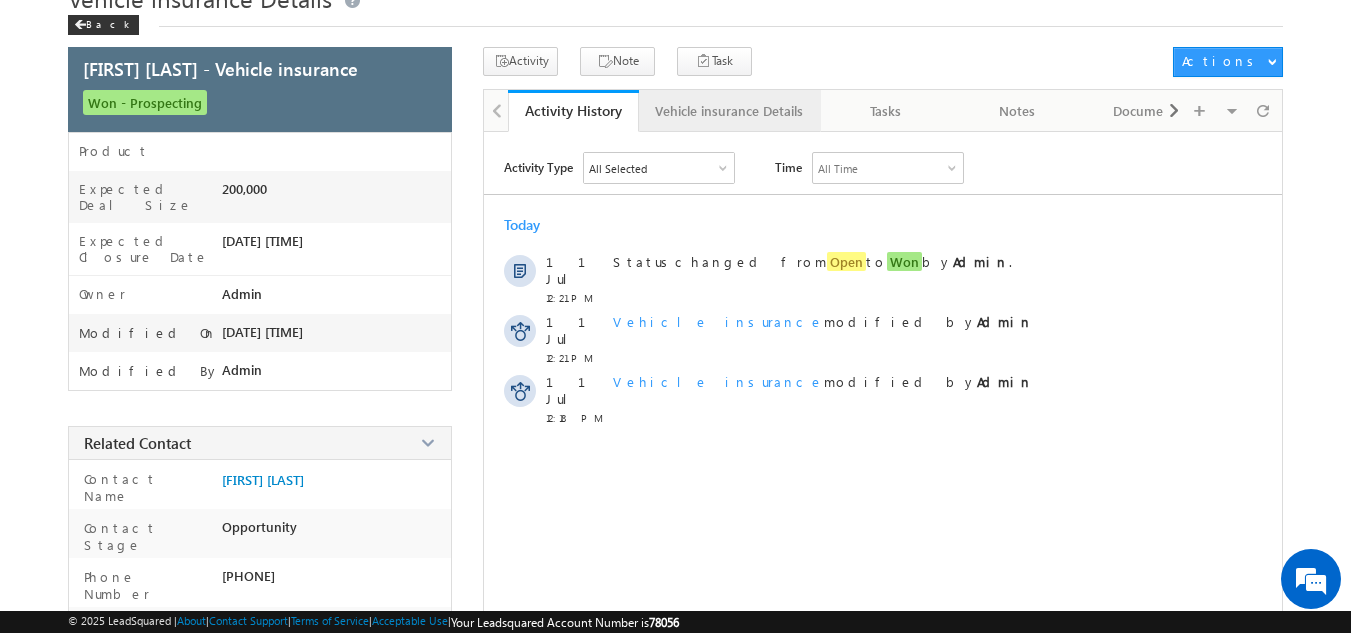 click on "Vehicle insurance Details" at bounding box center [729, 111] 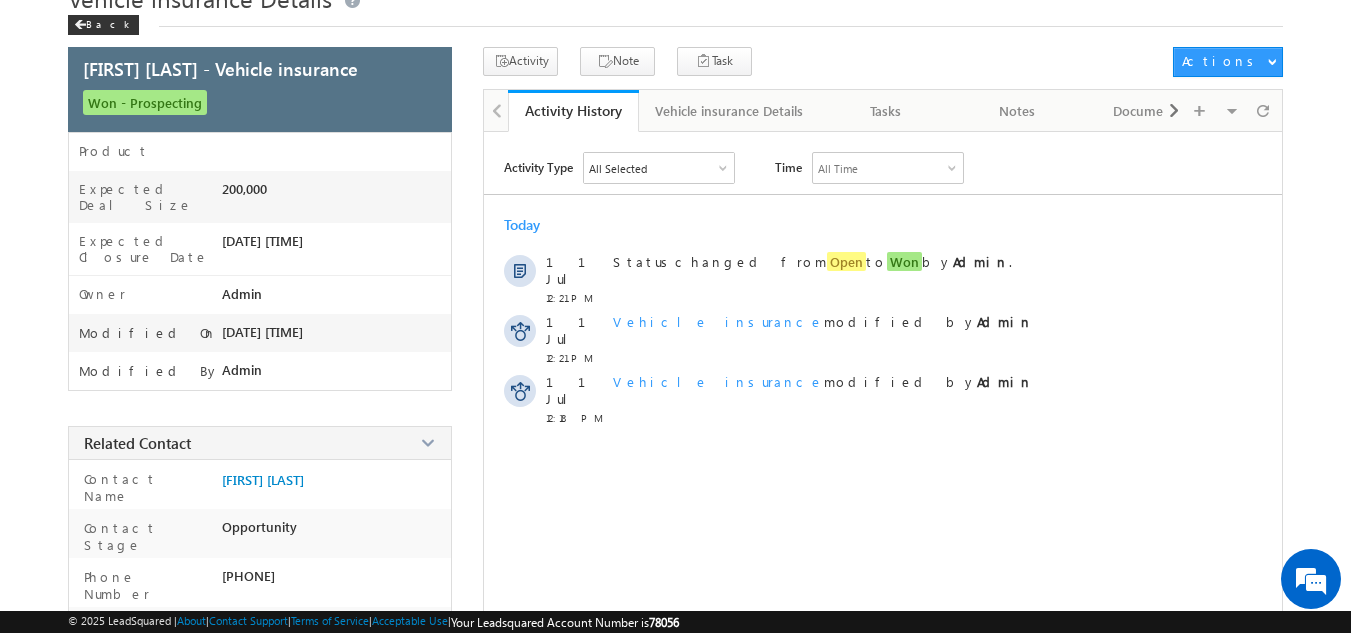 scroll, scrollTop: 80, scrollLeft: 0, axis: vertical 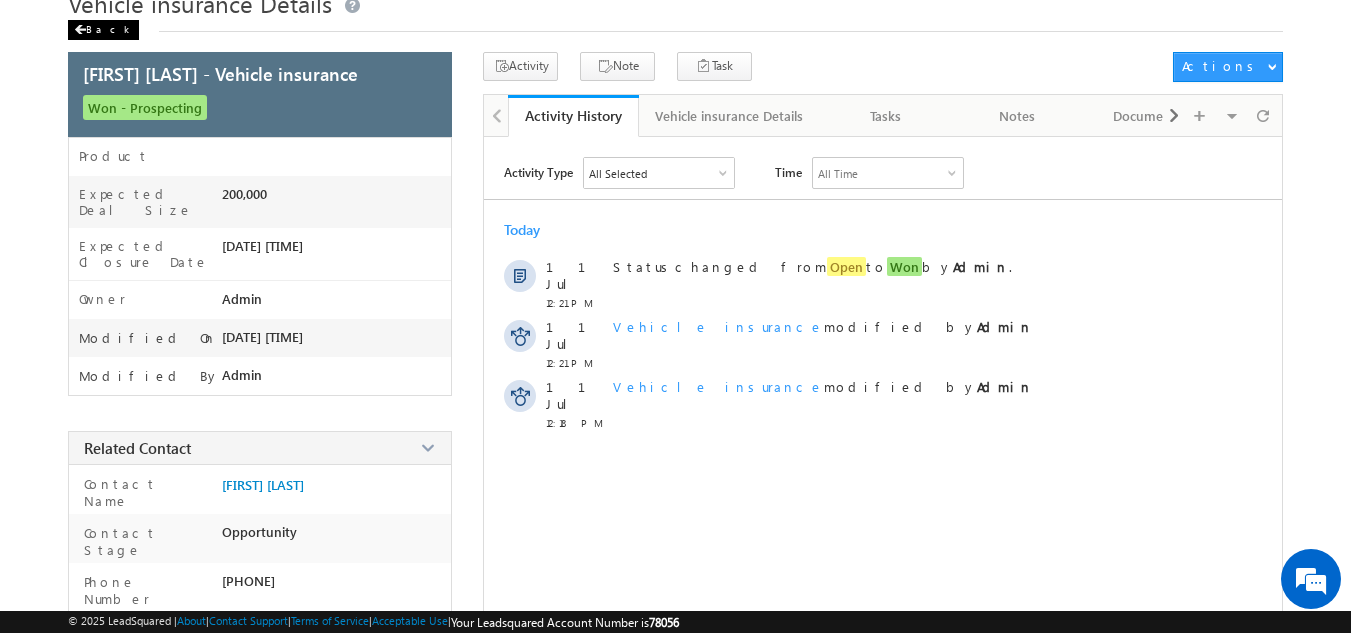 click on "Back" at bounding box center [103, 30] 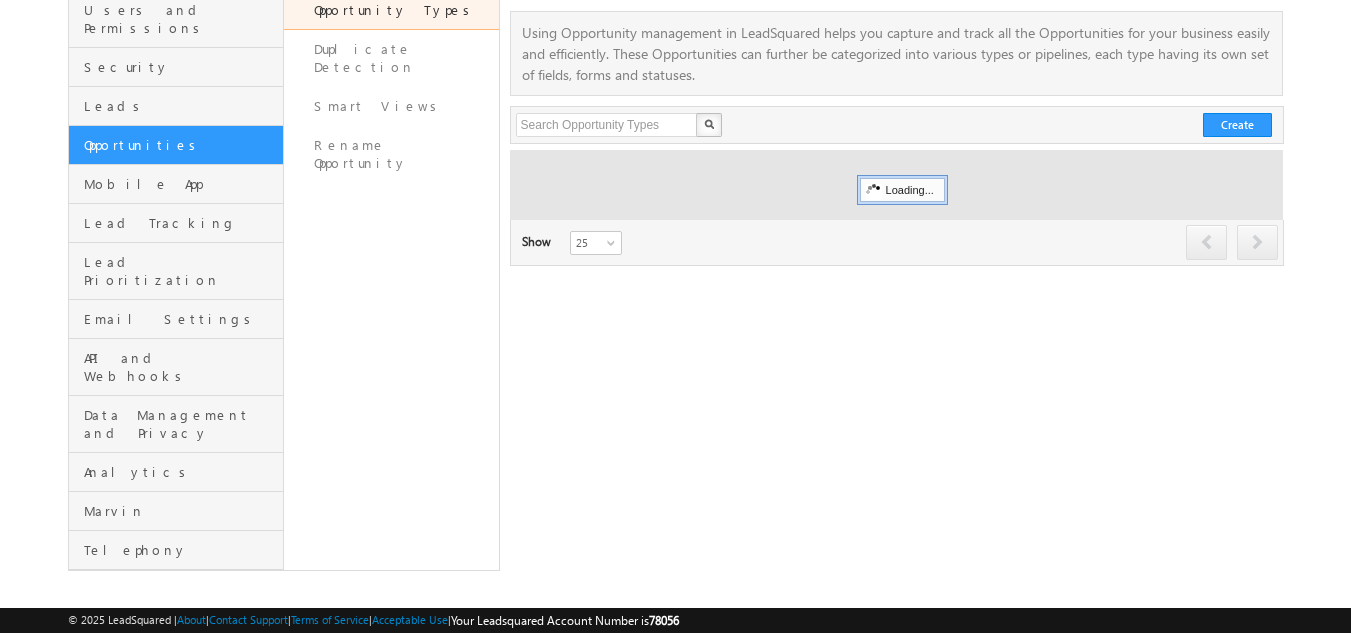 scroll, scrollTop: 188, scrollLeft: 0, axis: vertical 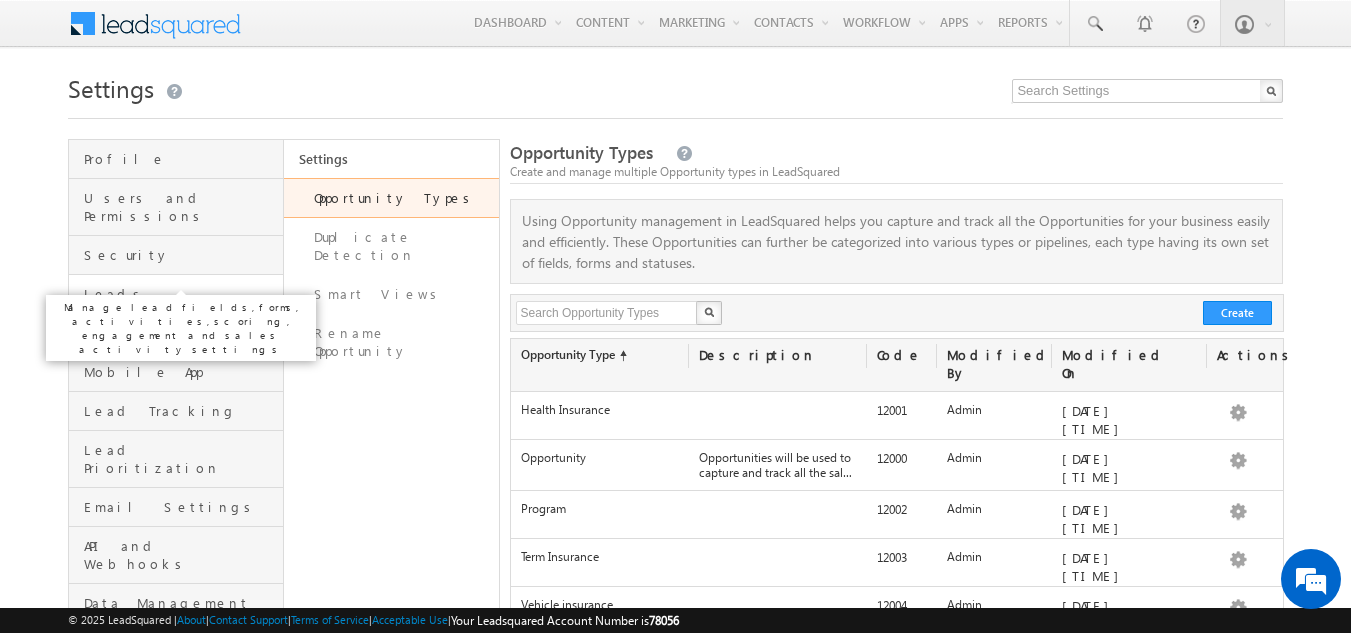 click on "Leads" at bounding box center (181, 294) 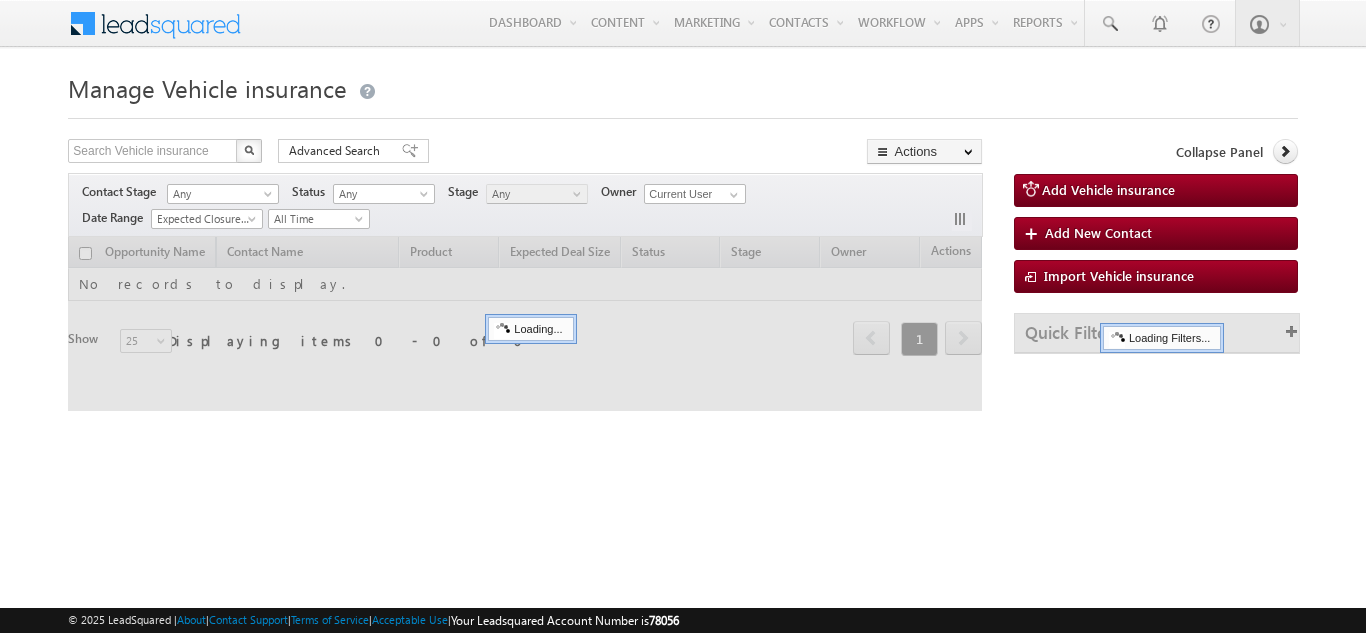 scroll, scrollTop: 0, scrollLeft: 0, axis: both 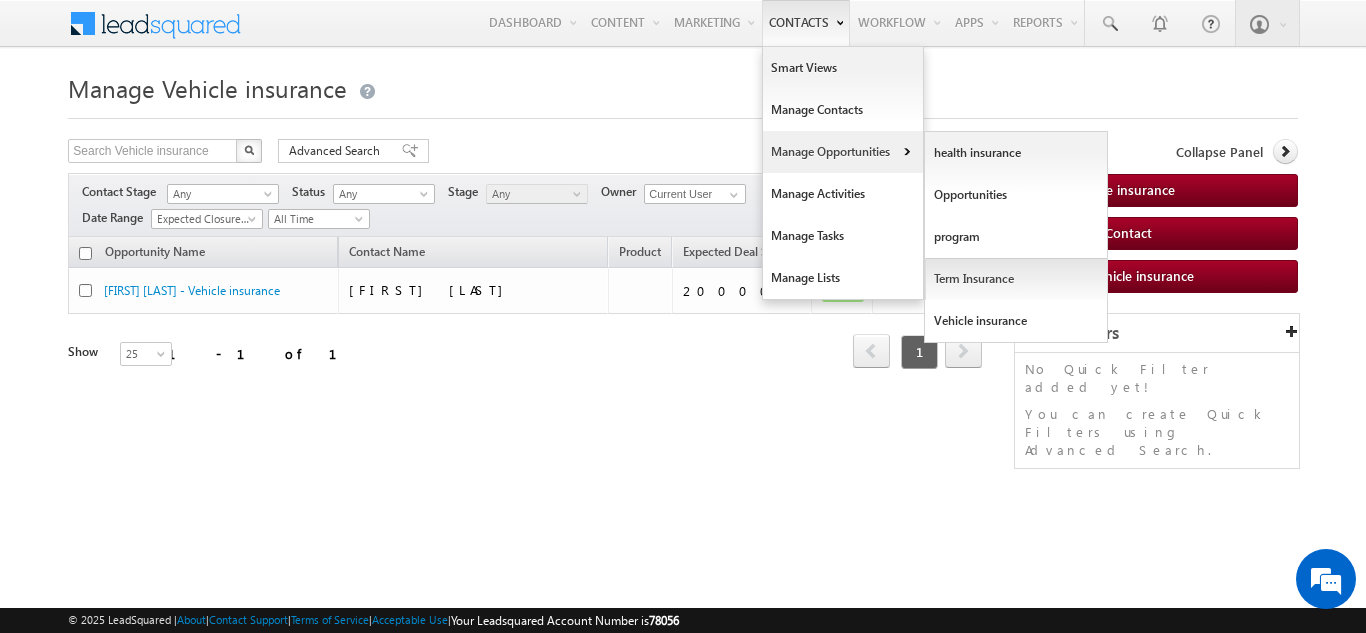 click on "Term Insurance" at bounding box center (1016, 279) 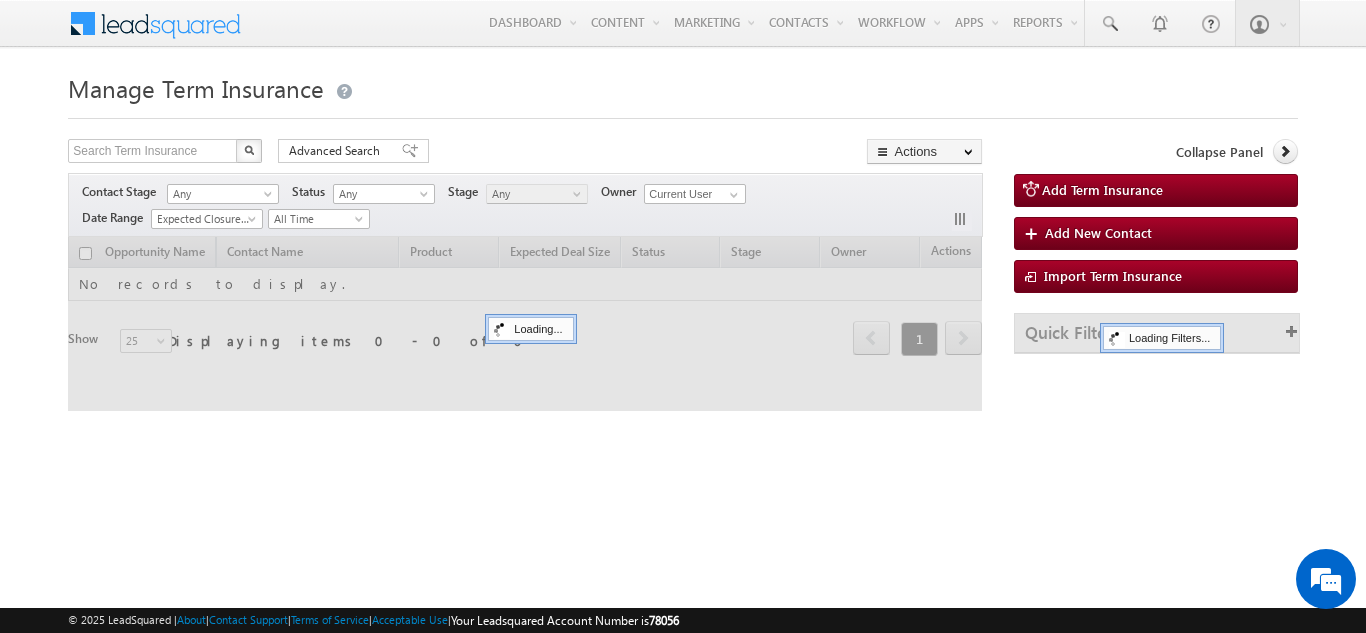 scroll, scrollTop: 0, scrollLeft: 0, axis: both 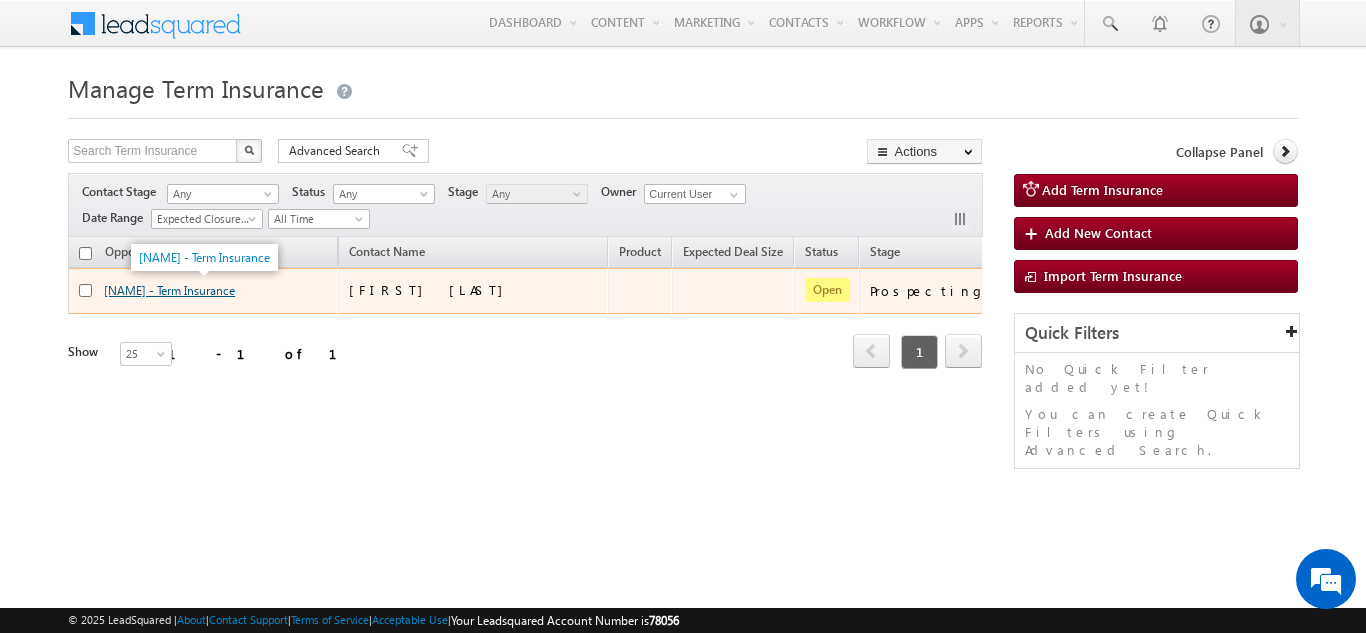 click on "[NAME] - Term Insurance" at bounding box center [169, 290] 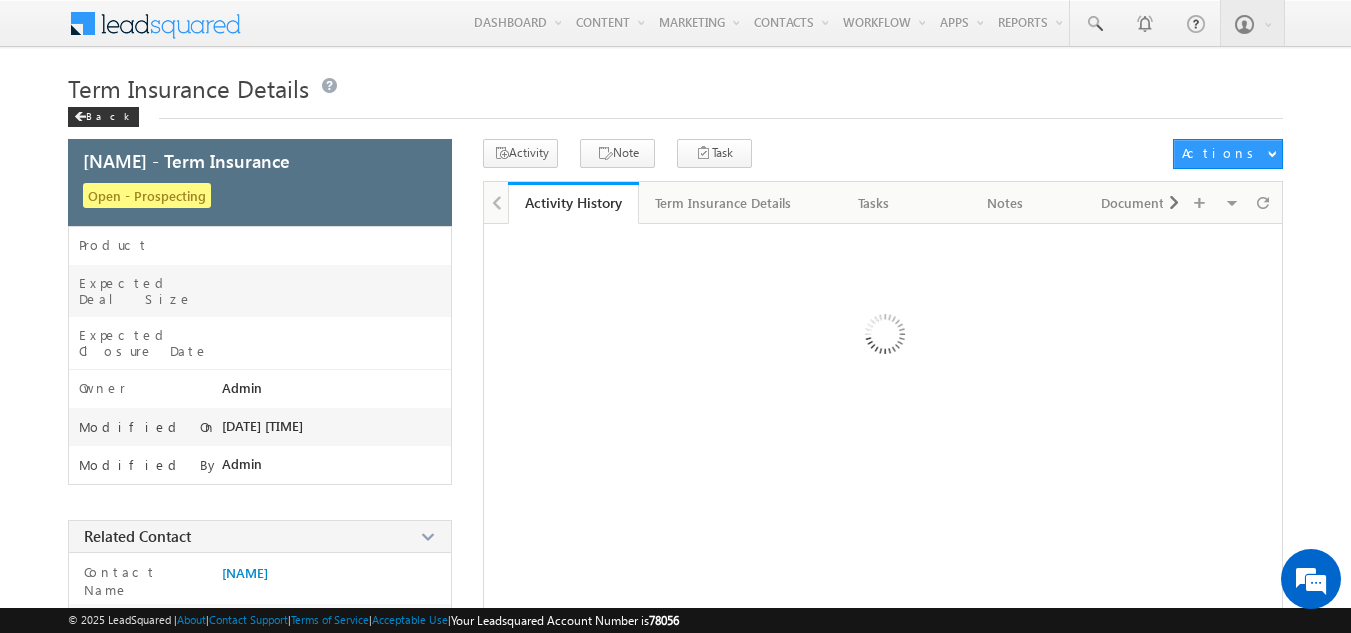 scroll, scrollTop: 0, scrollLeft: 0, axis: both 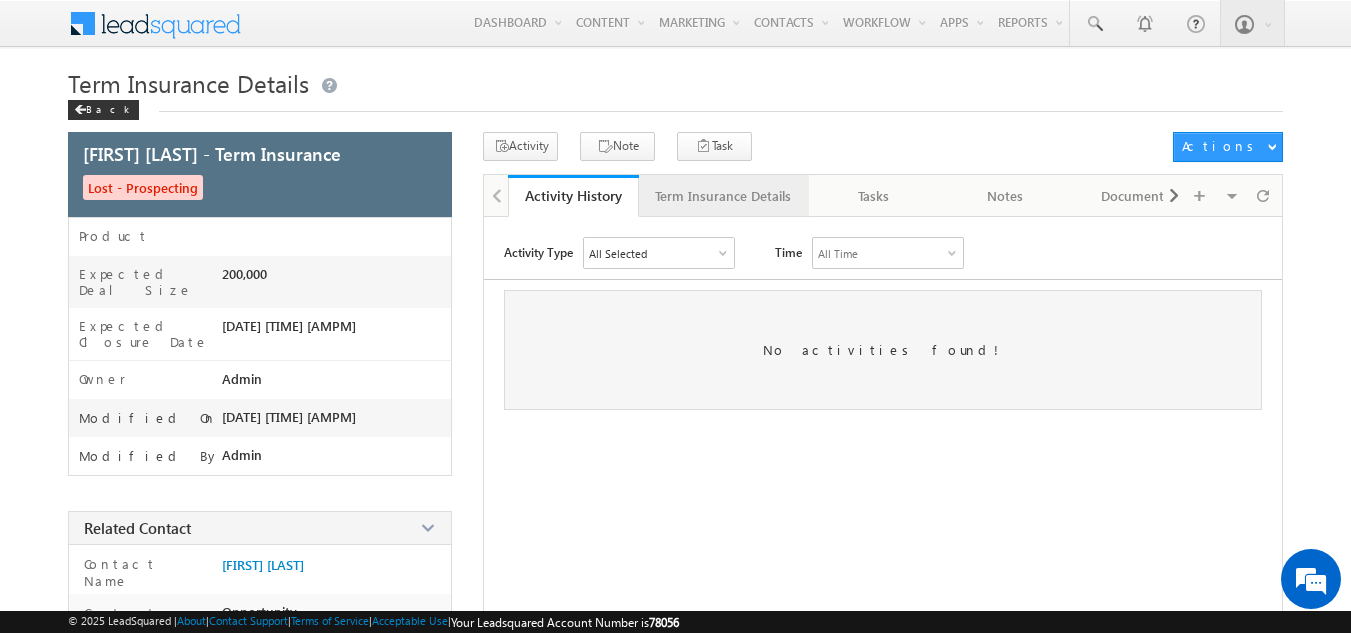 click on "Term Insurance Details" at bounding box center [723, 196] 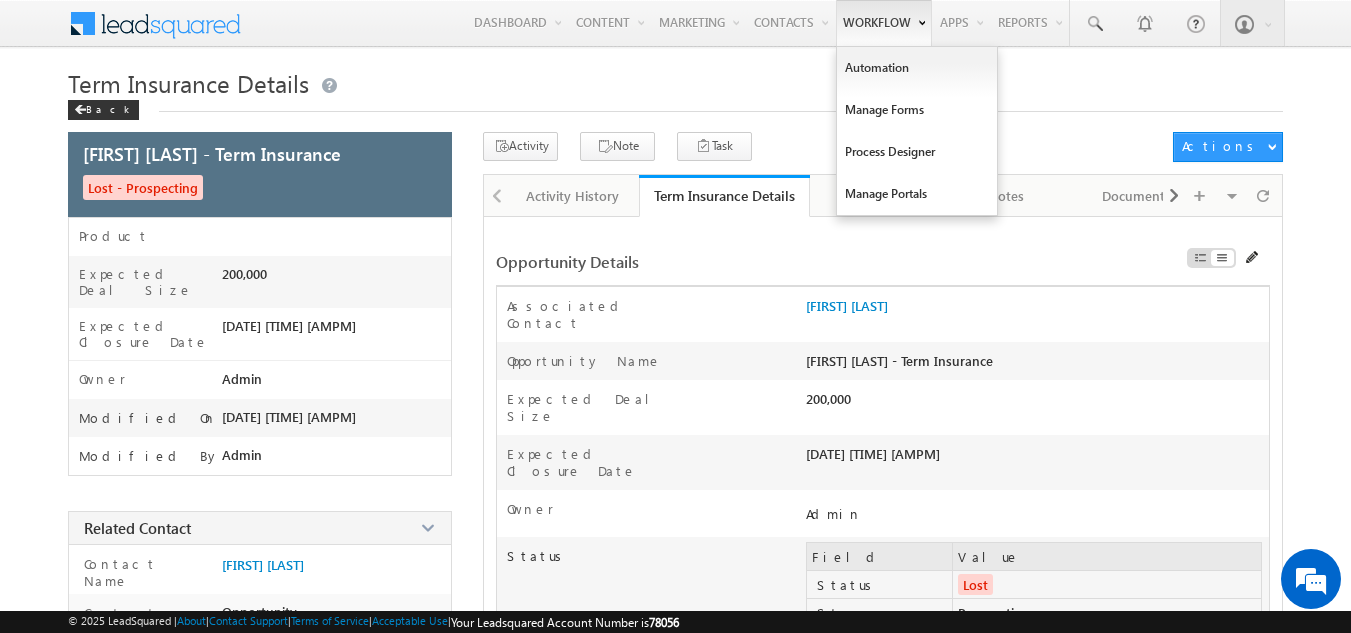 scroll, scrollTop: 0, scrollLeft: 0, axis: both 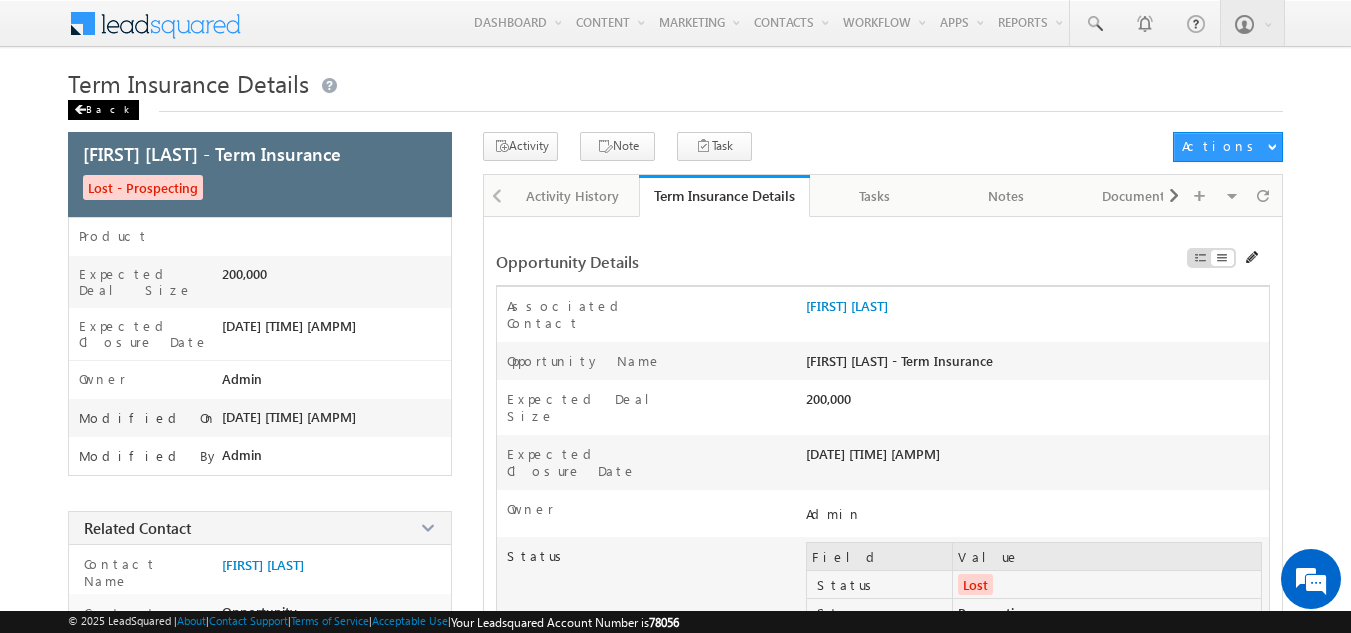 click on "Back" at bounding box center (103, 110) 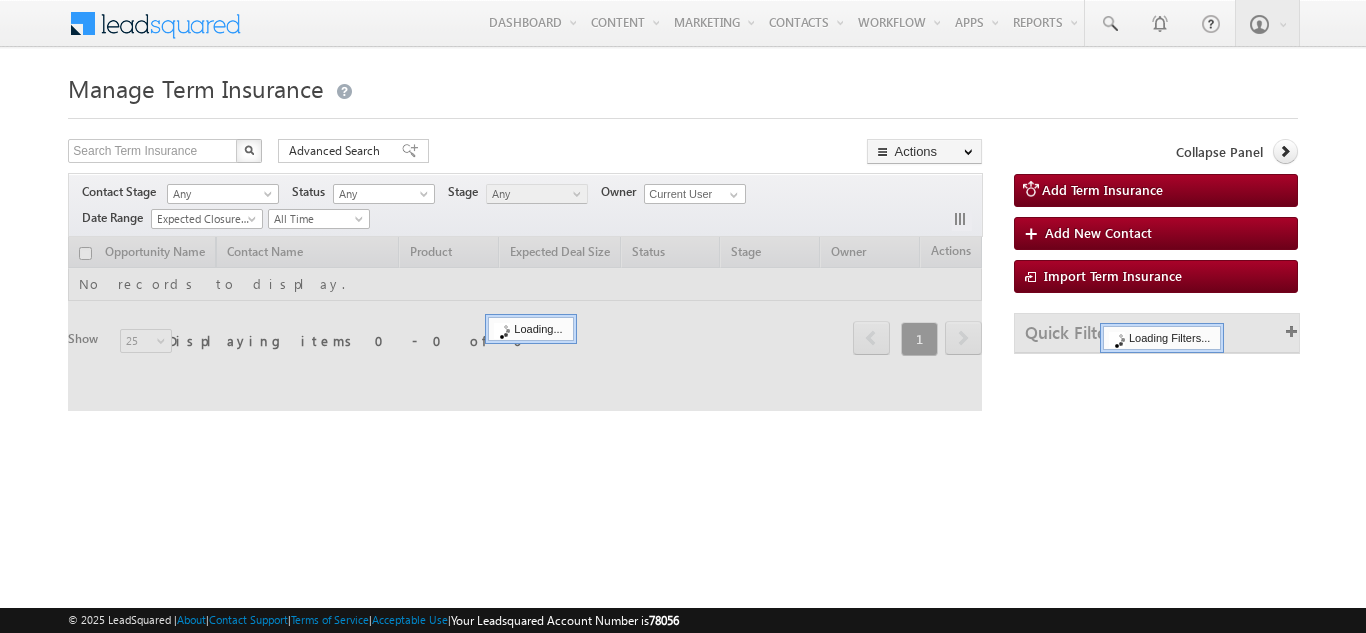 scroll, scrollTop: 0, scrollLeft: 0, axis: both 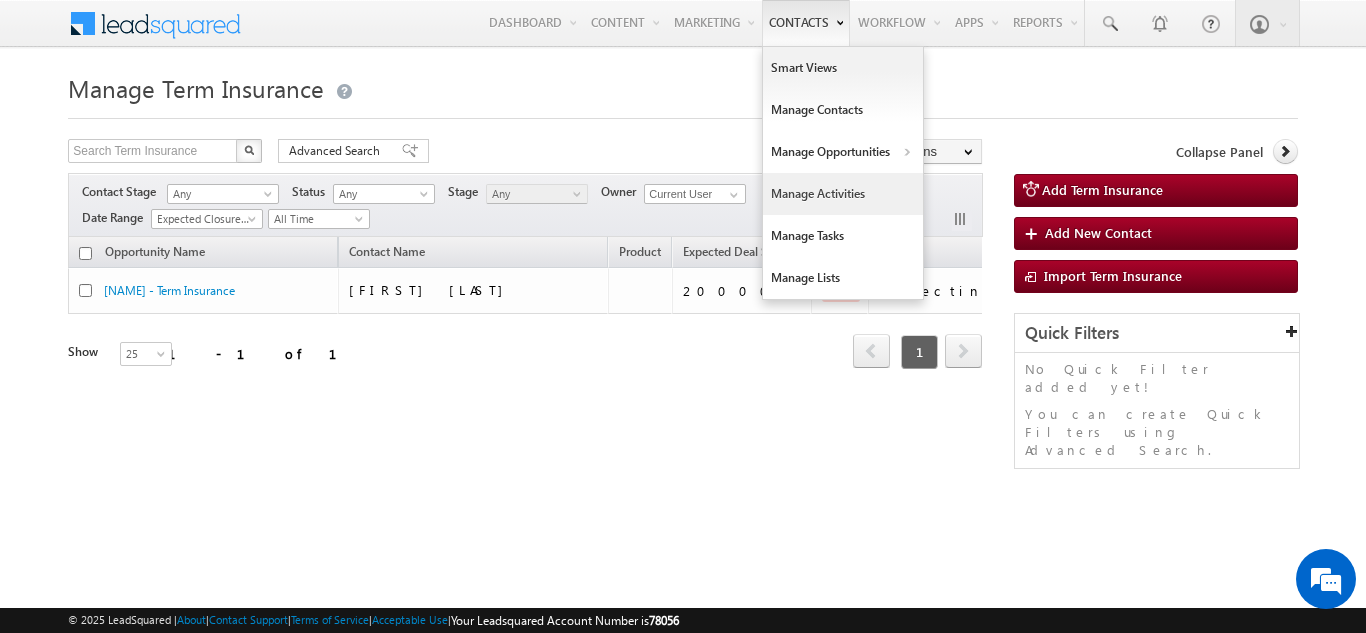 click on "Manage Activities" at bounding box center [843, 194] 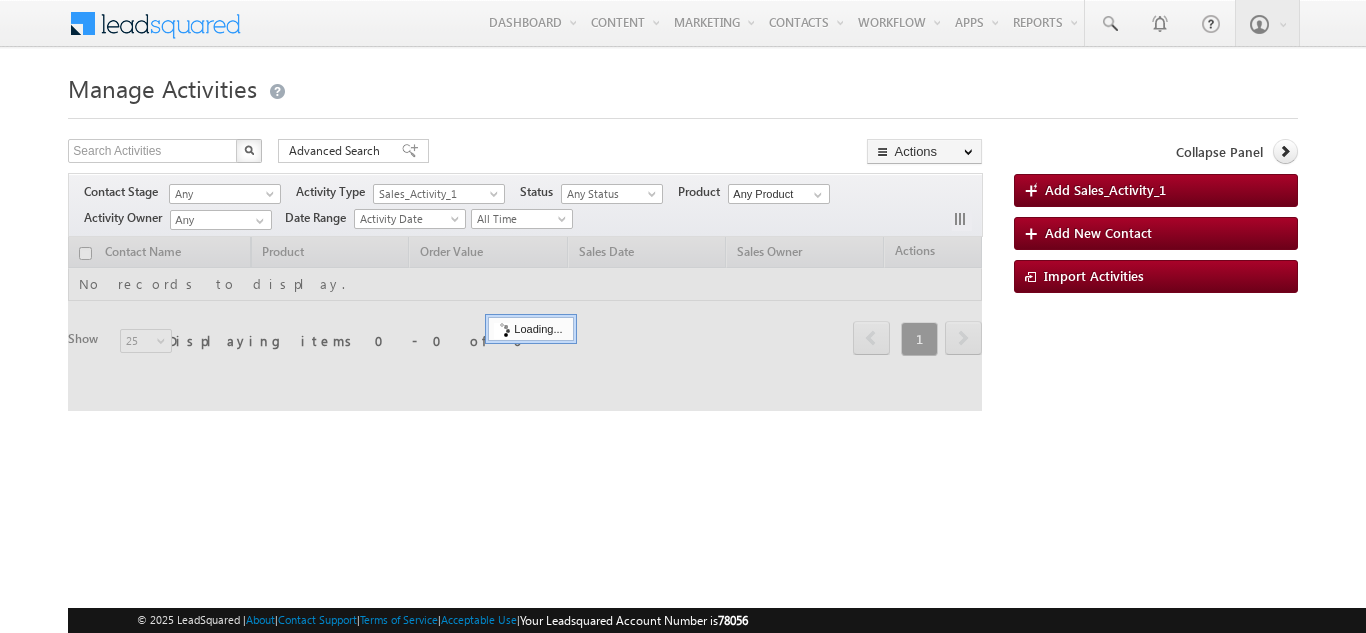 scroll, scrollTop: 0, scrollLeft: 0, axis: both 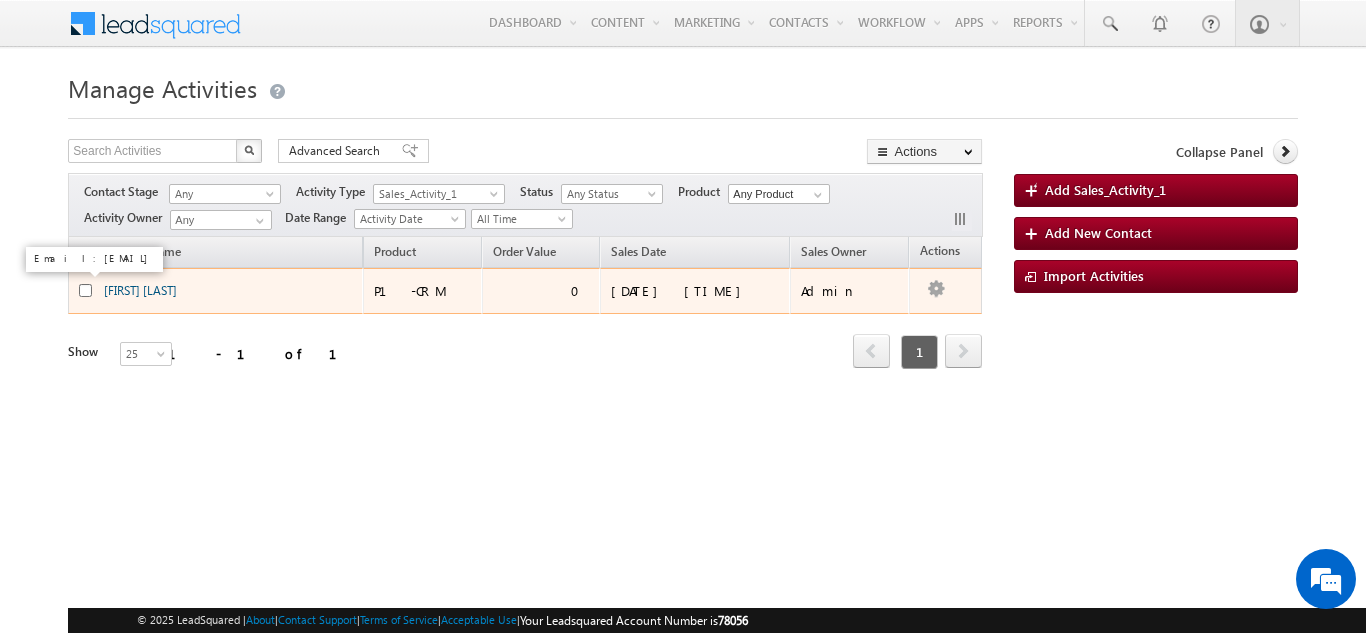 click on "[FIRST] [LAST]" at bounding box center [140, 290] 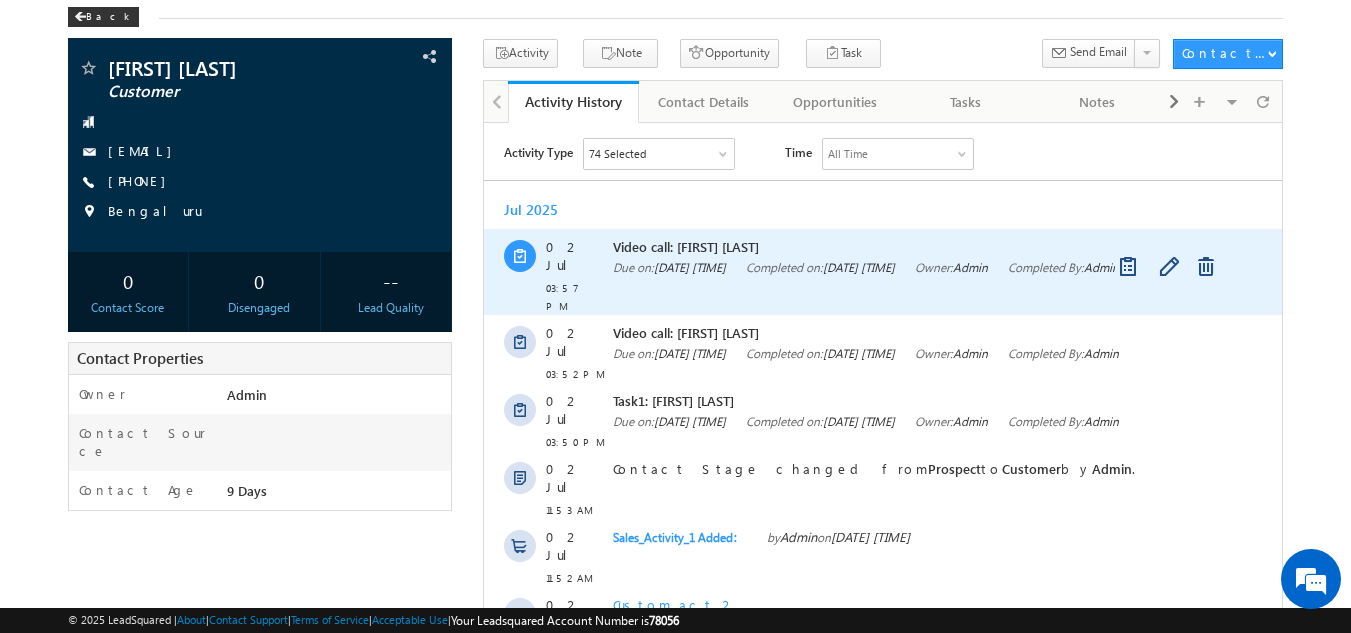 scroll, scrollTop: 200, scrollLeft: 0, axis: vertical 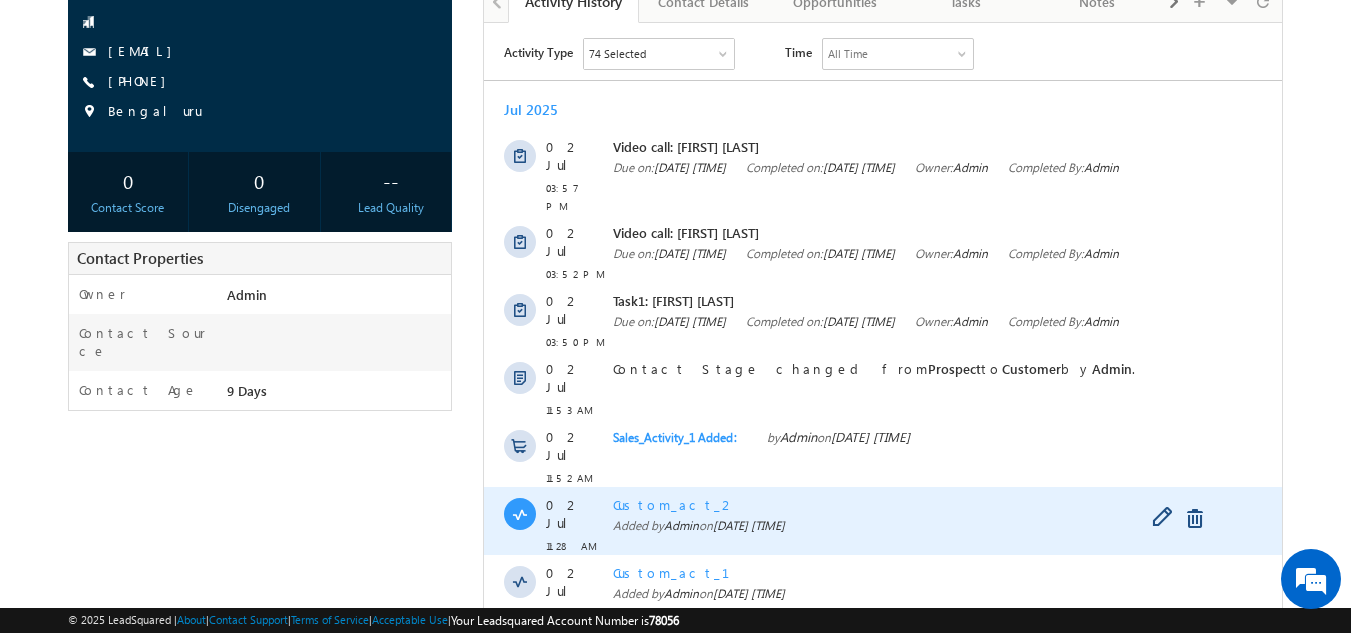 click on "Added by [NAME] on [DATE] [TIME]" at bounding box center [905, 525] 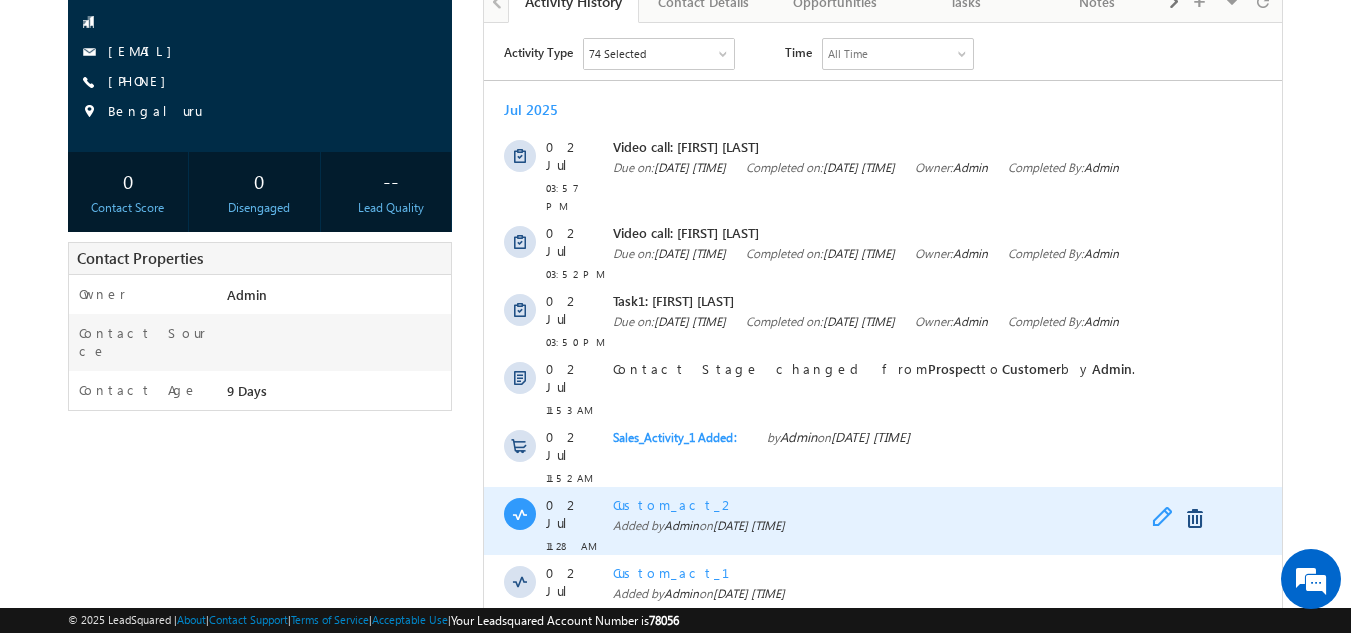 click at bounding box center (1167, 518) 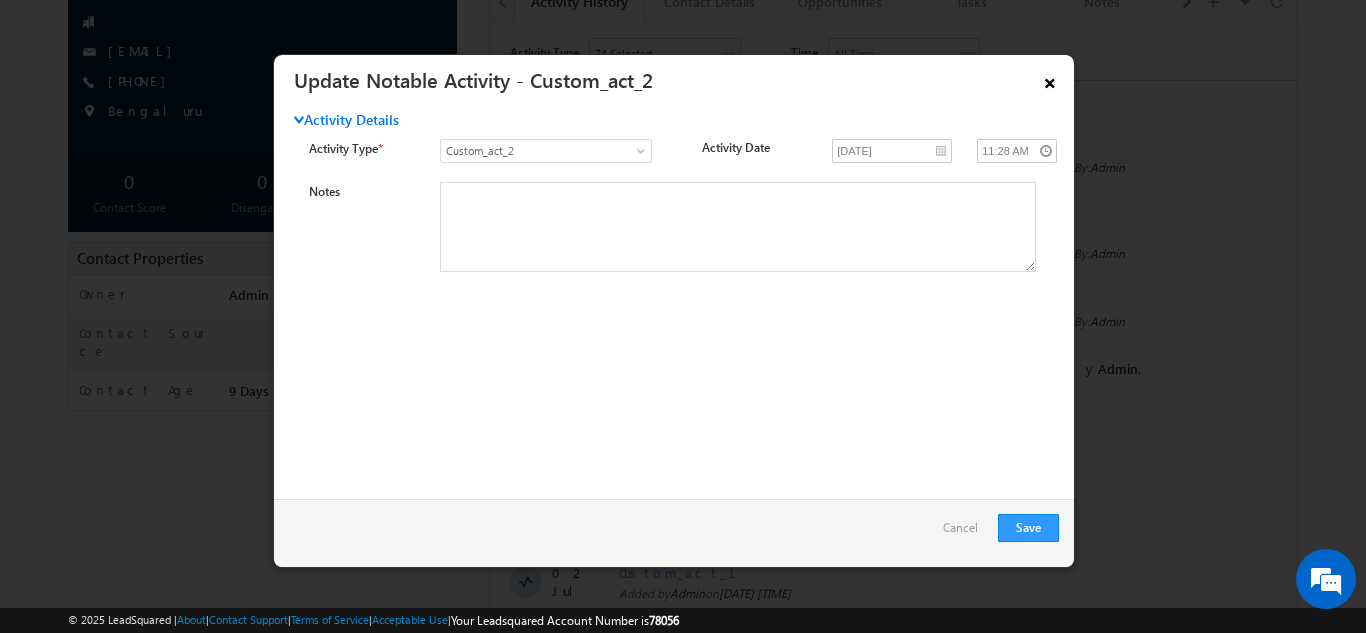 click on "×" at bounding box center (1050, 79) 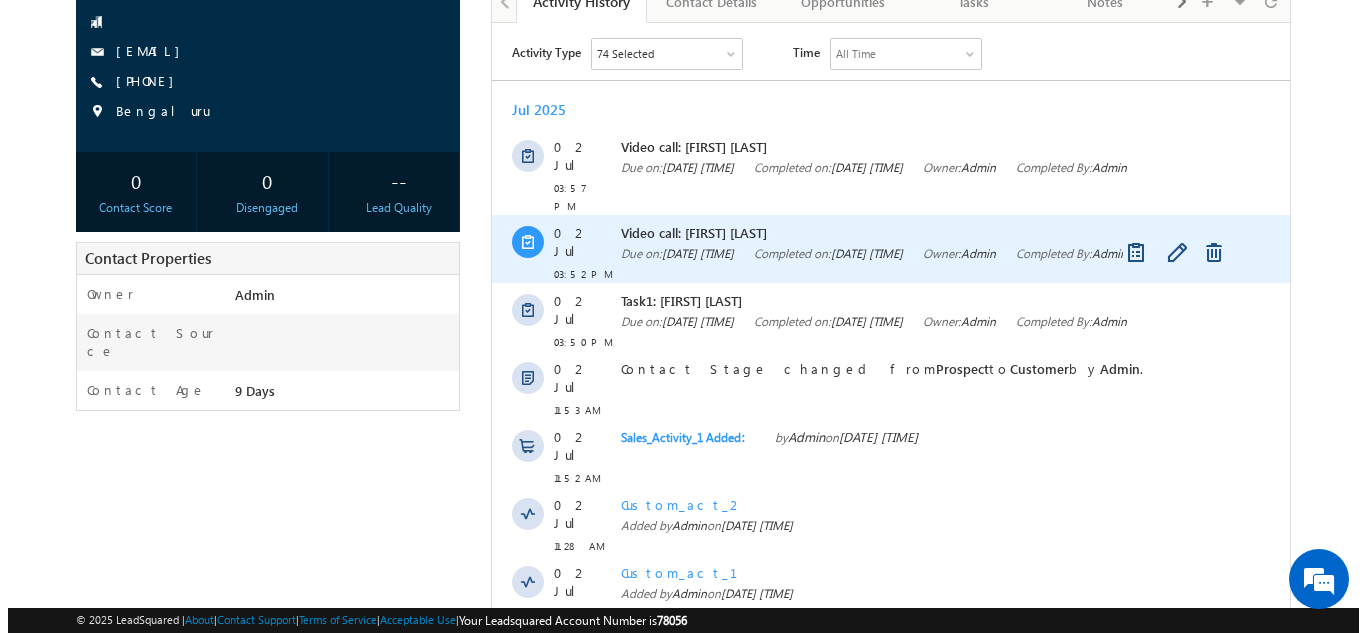 scroll, scrollTop: 300, scrollLeft: 0, axis: vertical 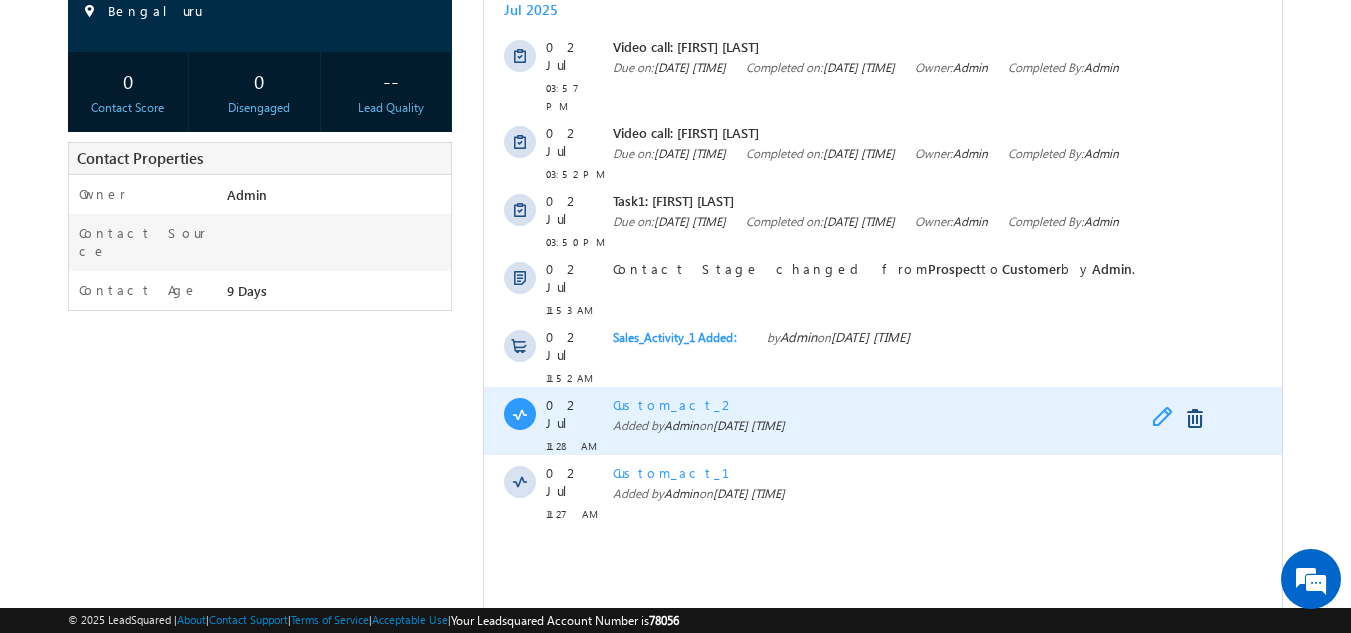 click at bounding box center (1167, 419) 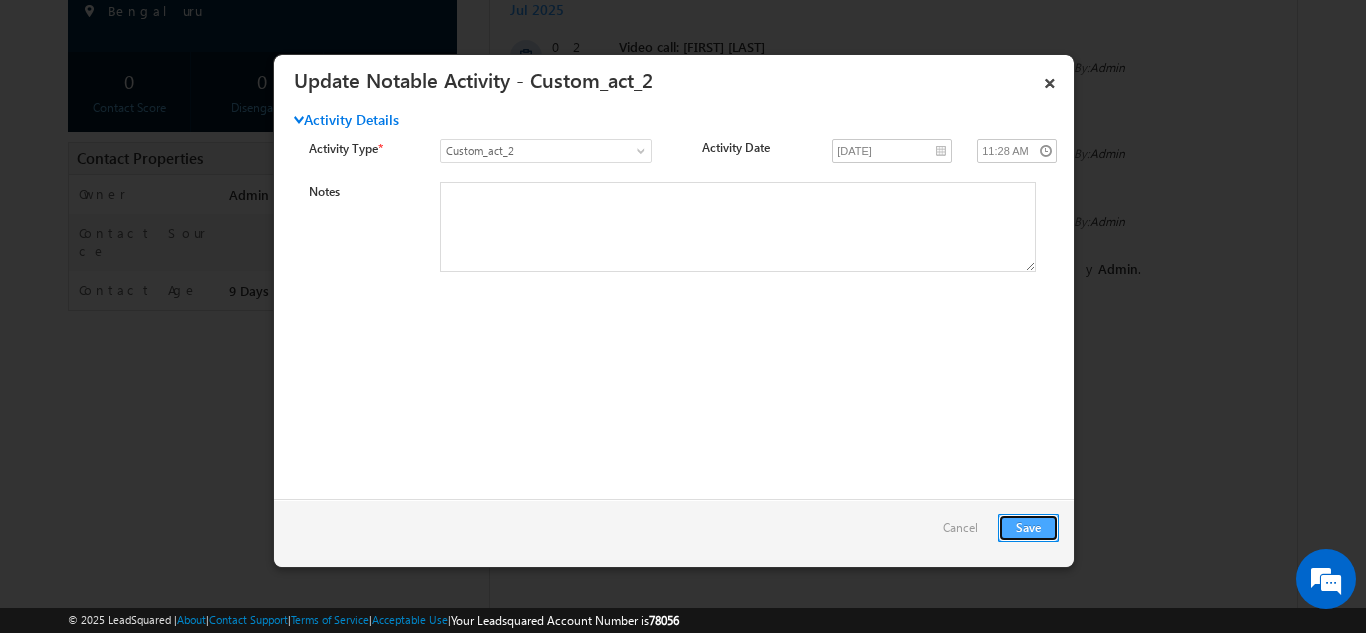 click on "Save" at bounding box center (1028, 528) 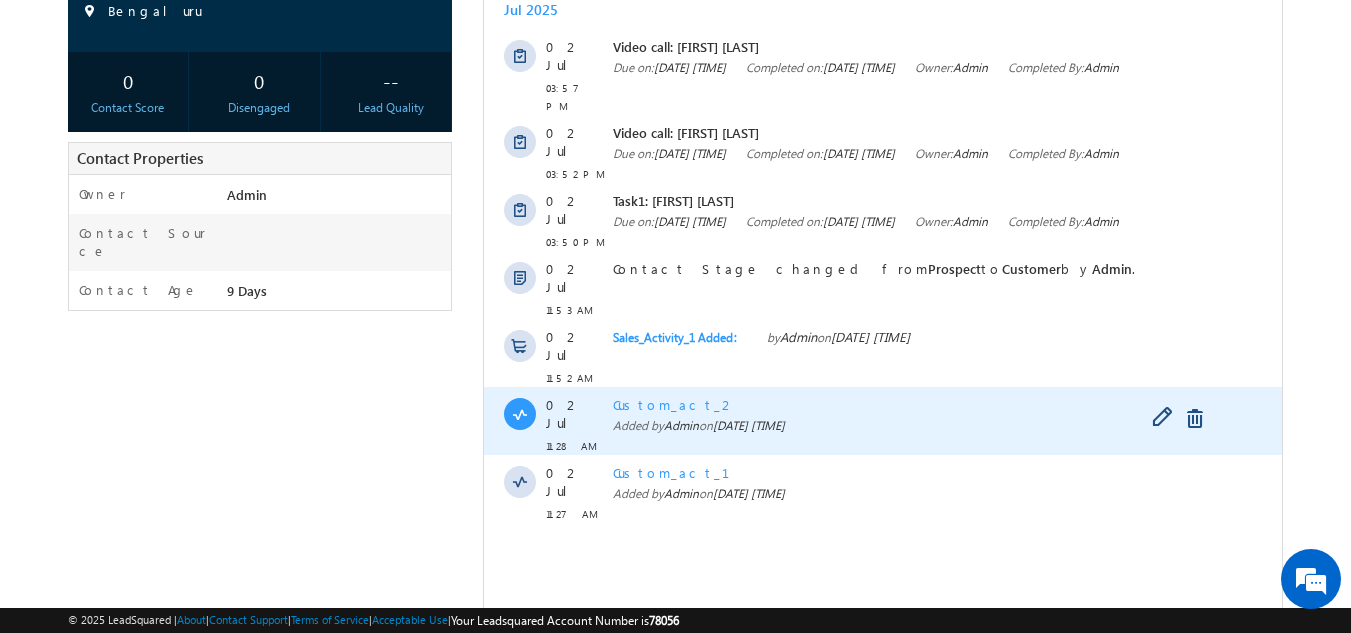 scroll, scrollTop: 300, scrollLeft: 0, axis: vertical 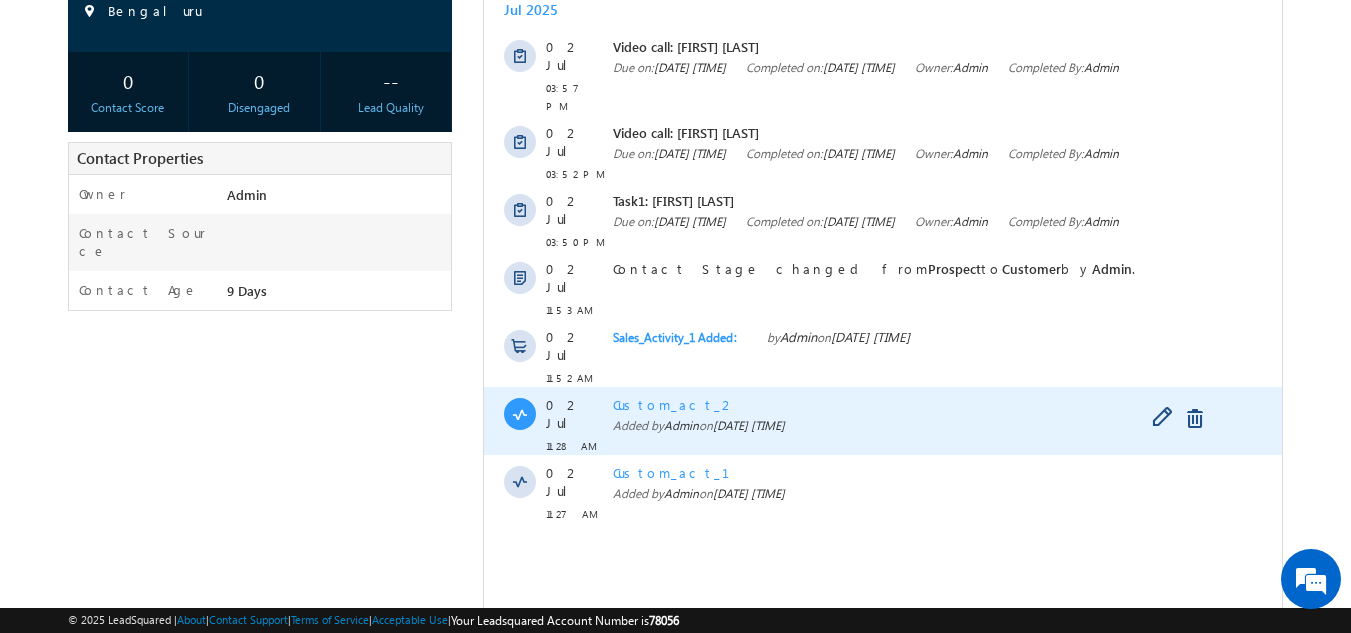 click at bounding box center [520, 414] 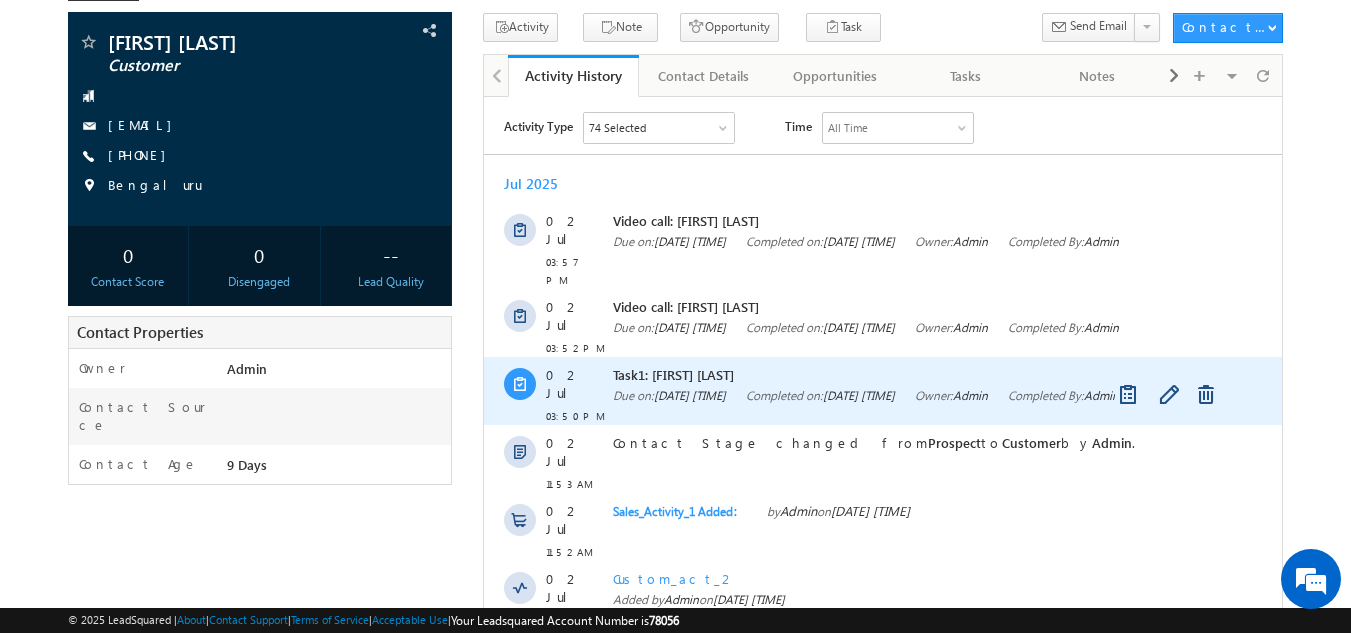 scroll, scrollTop: 0, scrollLeft: 0, axis: both 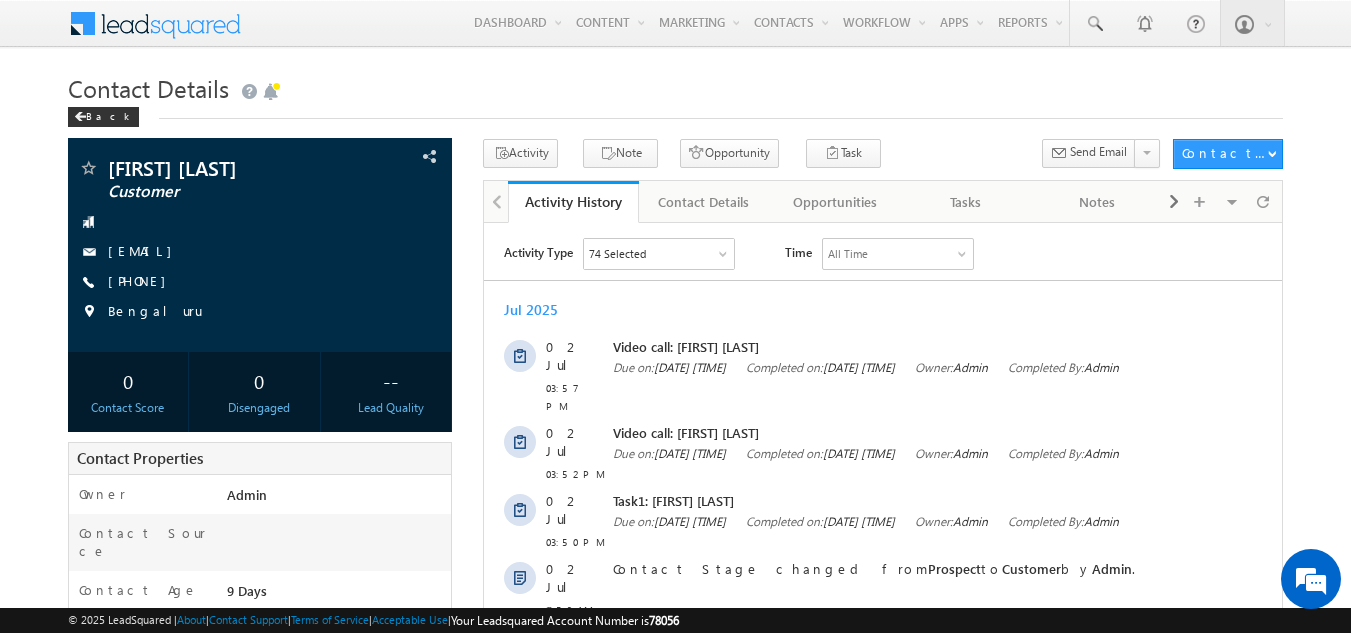 click on "74 Selected" at bounding box center (659, 253) 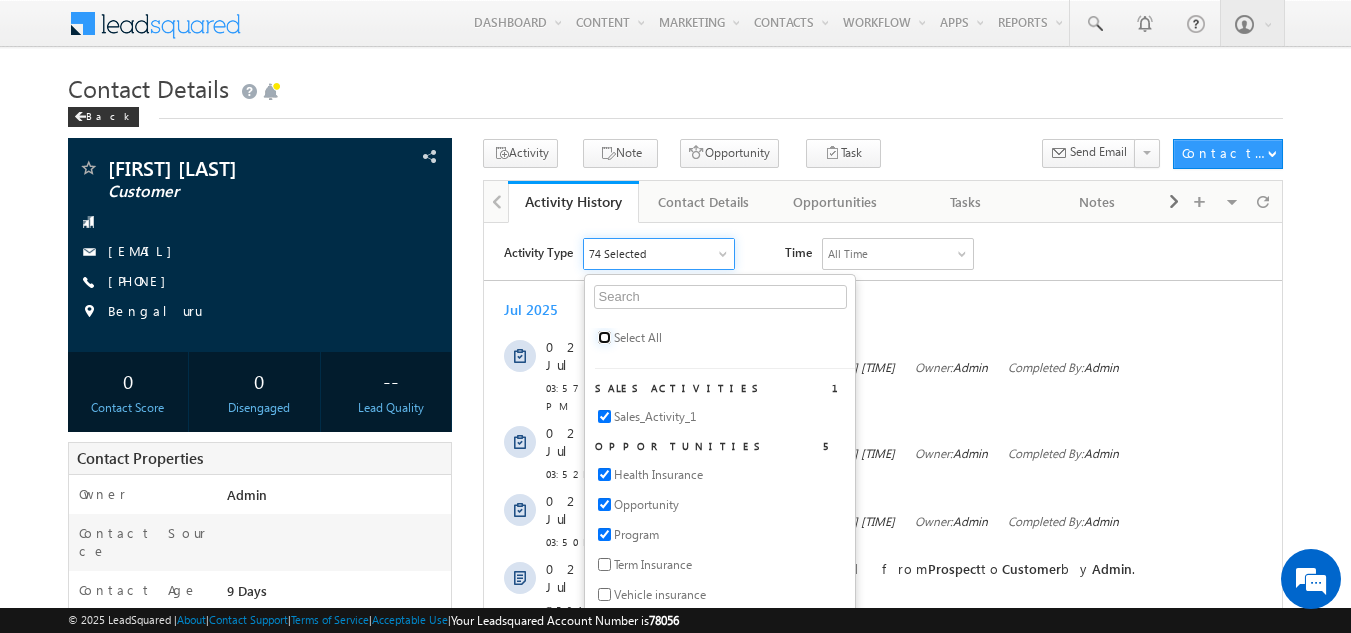 click at bounding box center (604, 336) 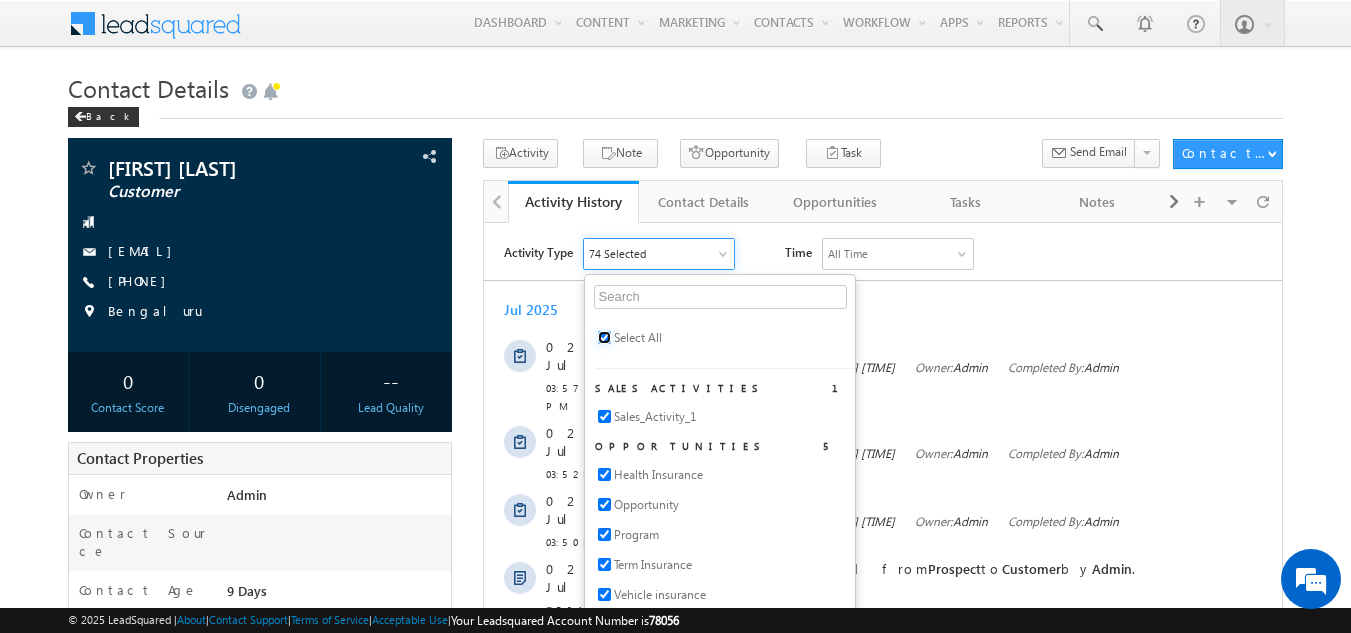 checkbox on "true" 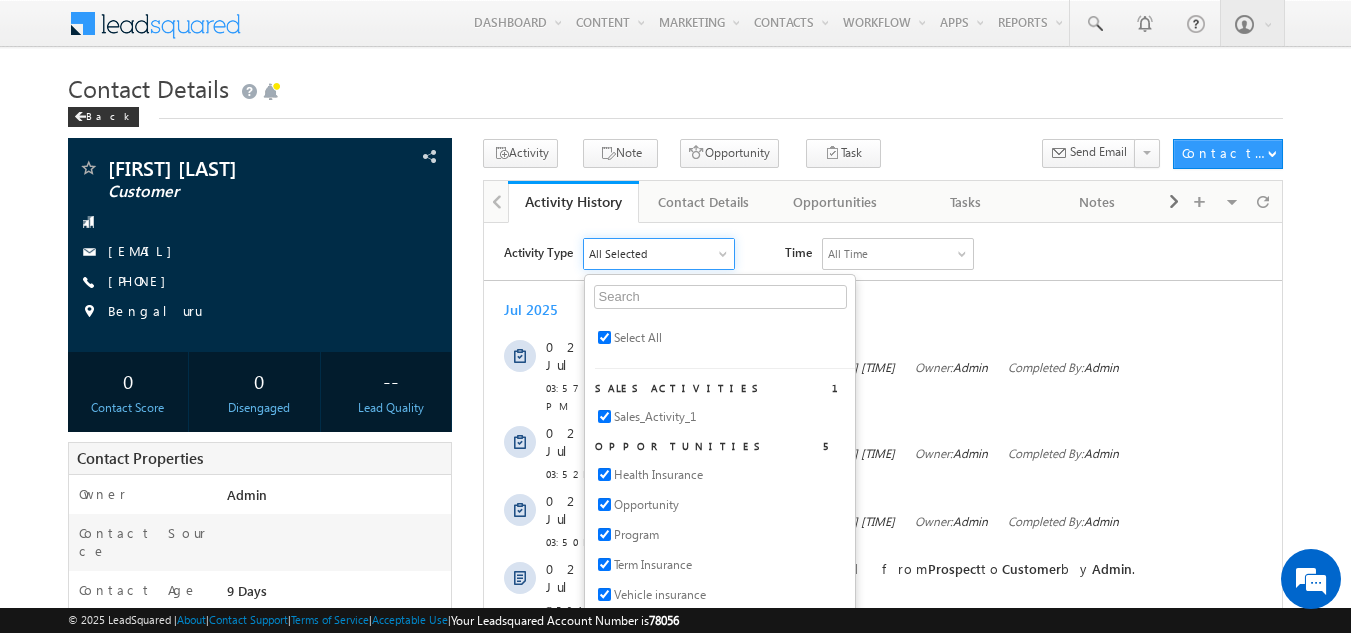 click on "Jul 2025" at bounding box center [883, 309] 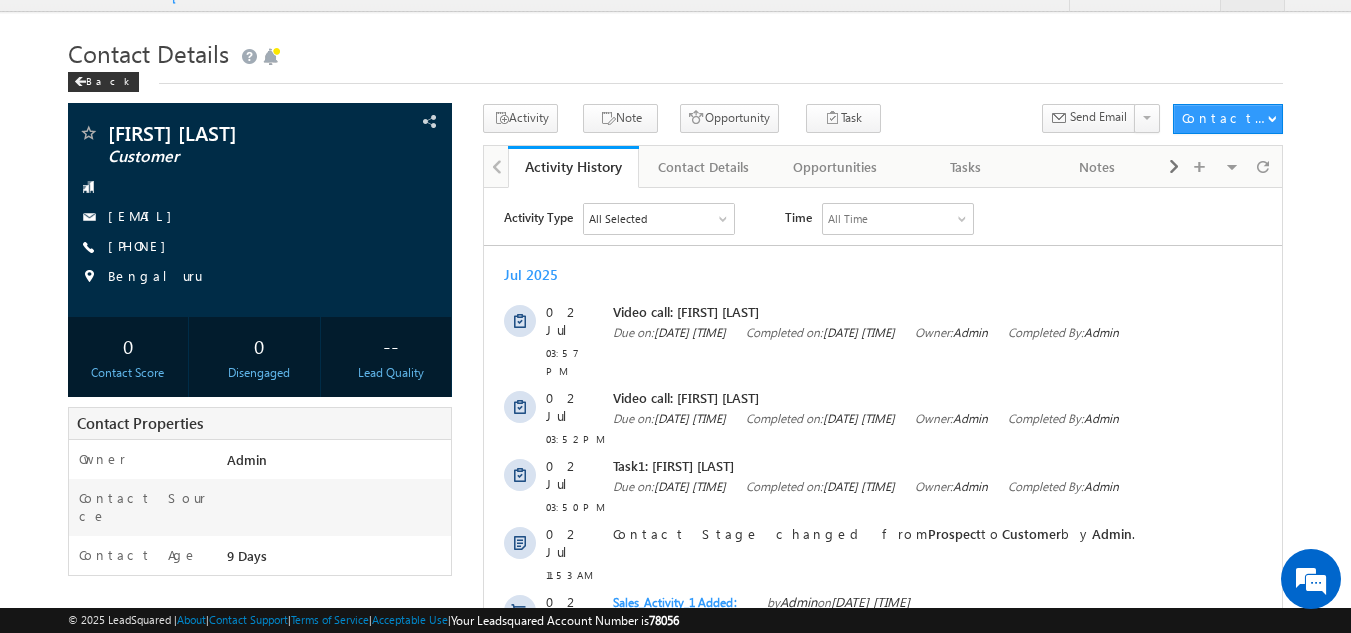 scroll, scrollTop: 0, scrollLeft: 0, axis: both 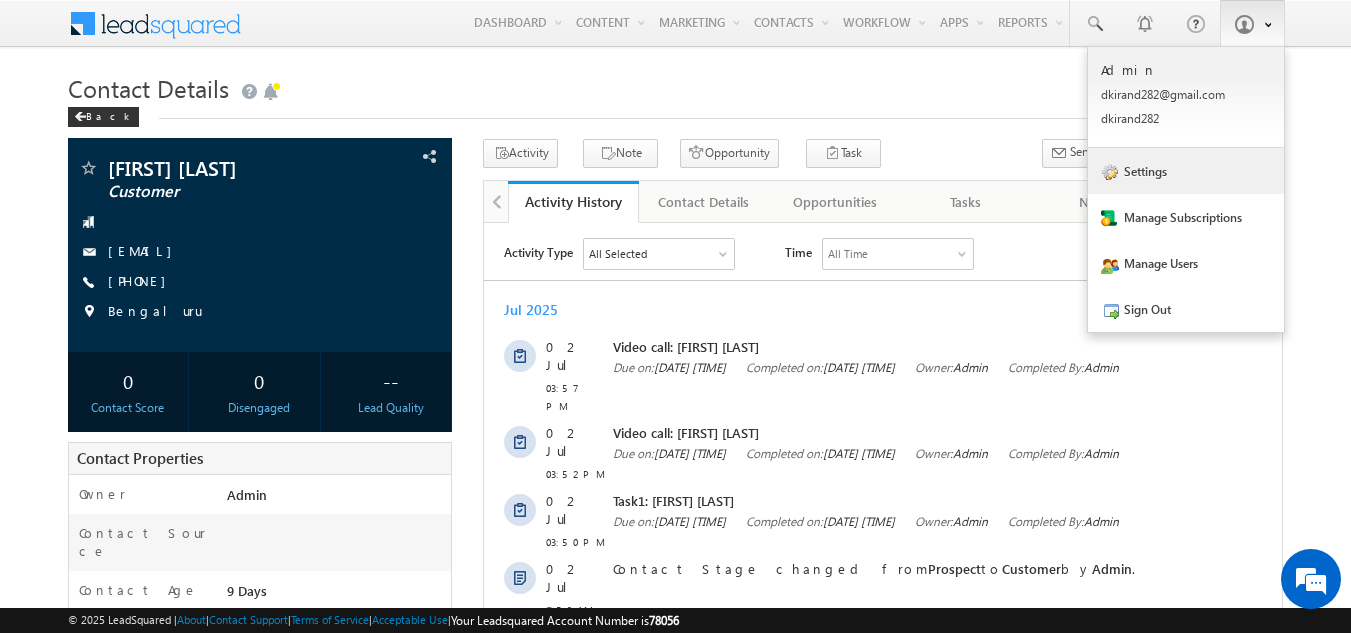 click on "Settings" at bounding box center (1186, 171) 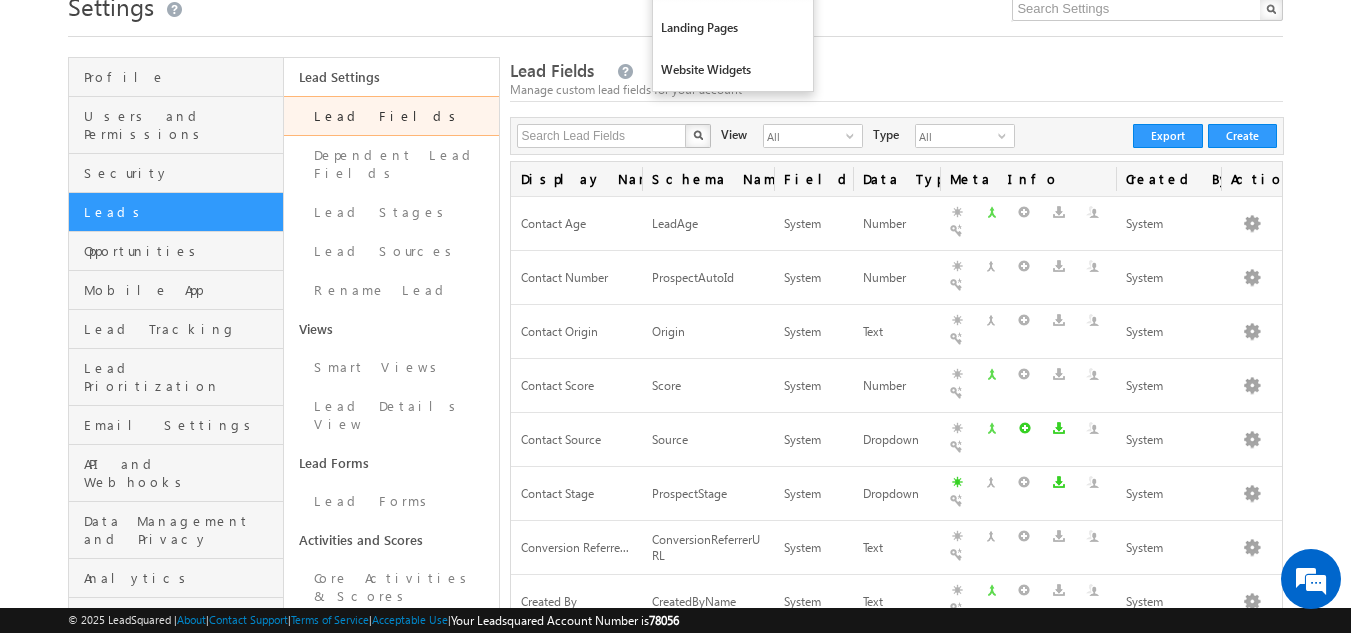scroll, scrollTop: 0, scrollLeft: 0, axis: both 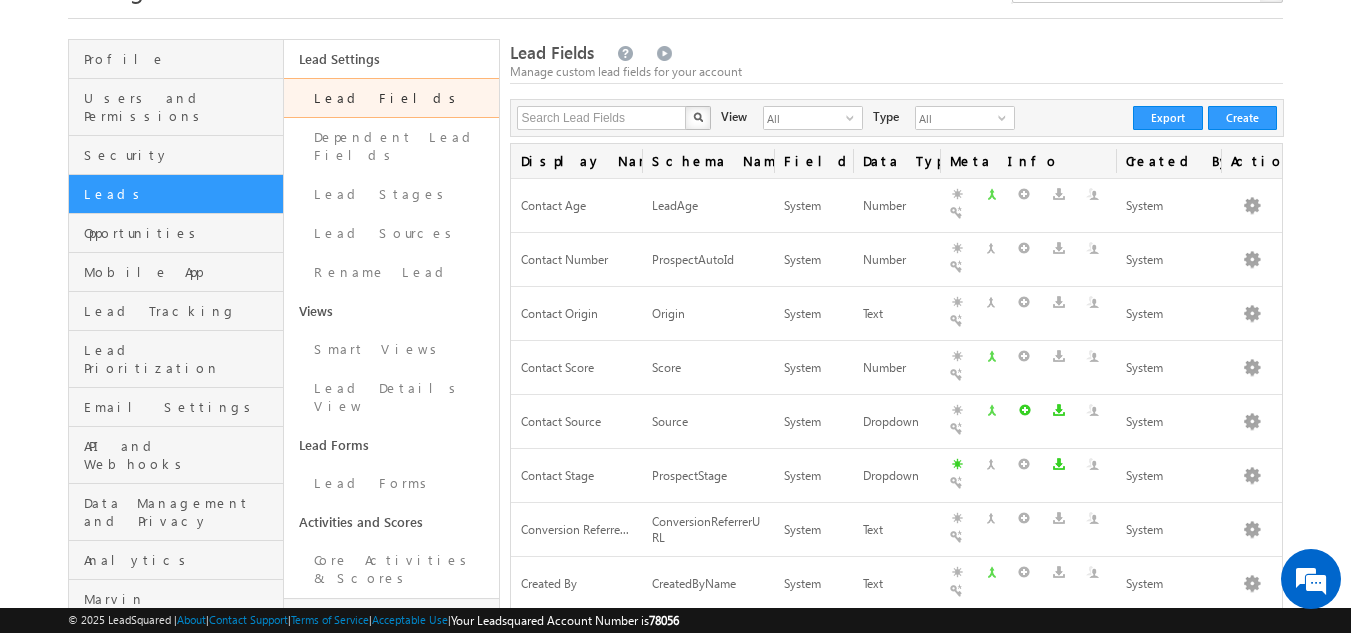 click on "Custom Activities & Scores" at bounding box center (391, 635) 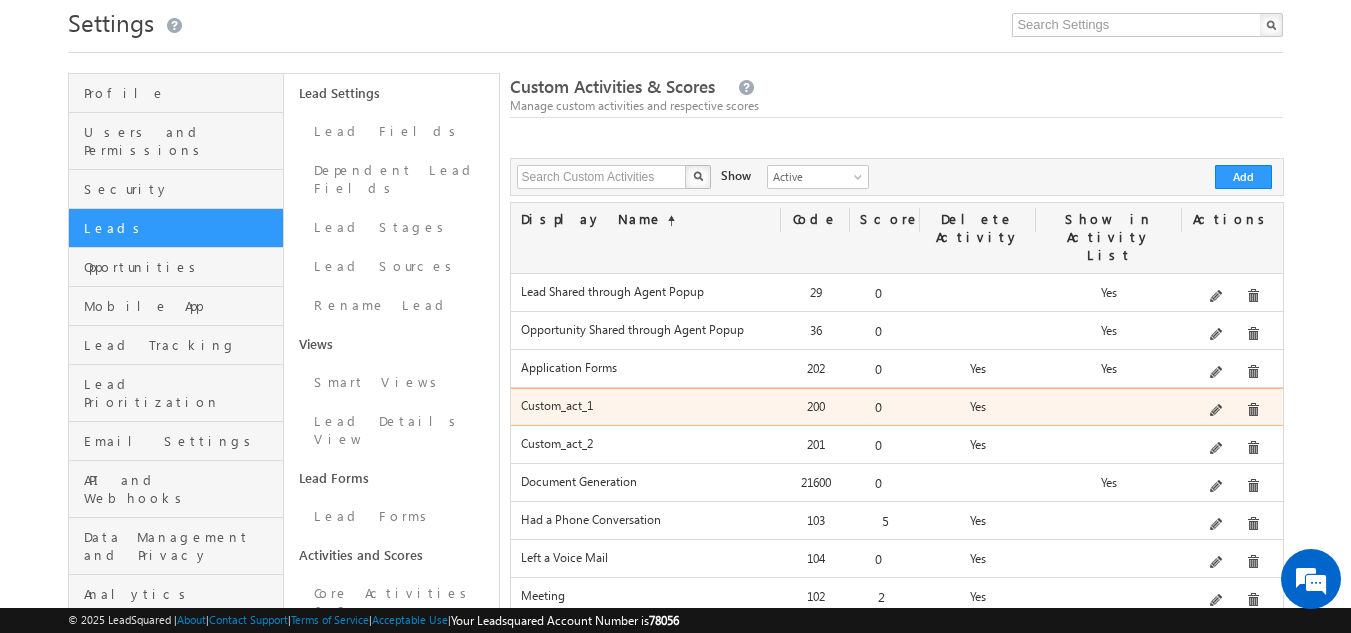 scroll, scrollTop: 100, scrollLeft: 0, axis: vertical 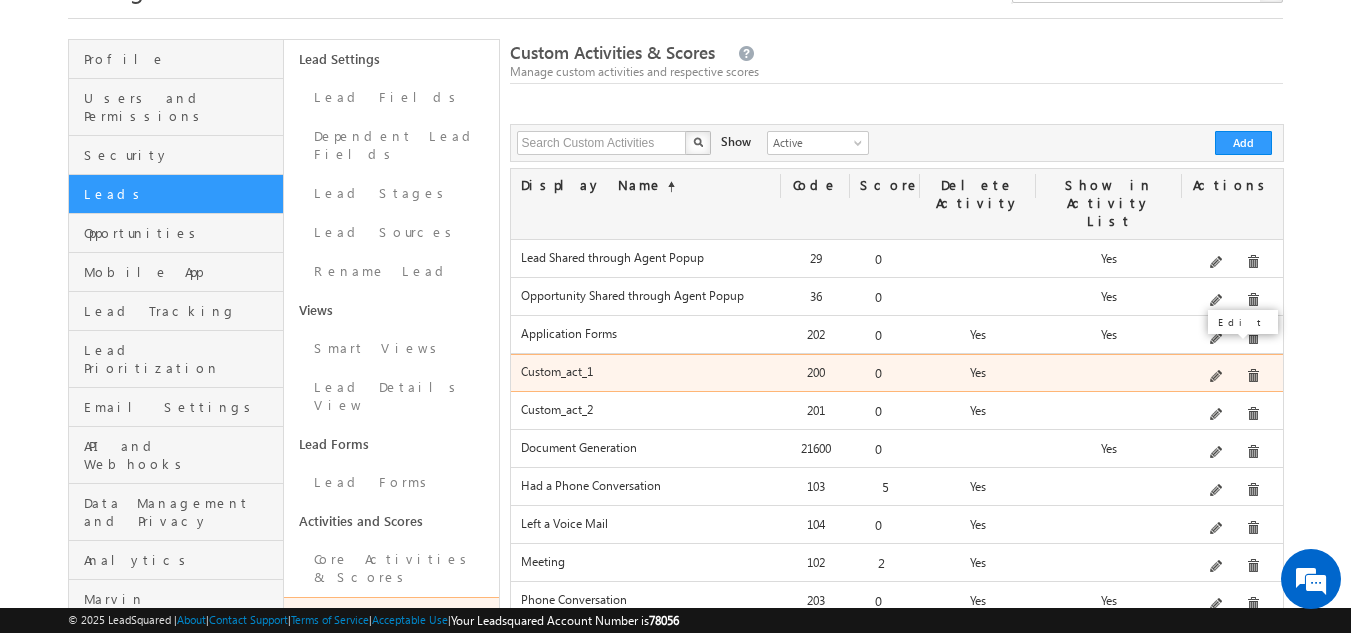 click at bounding box center (1217, 377) 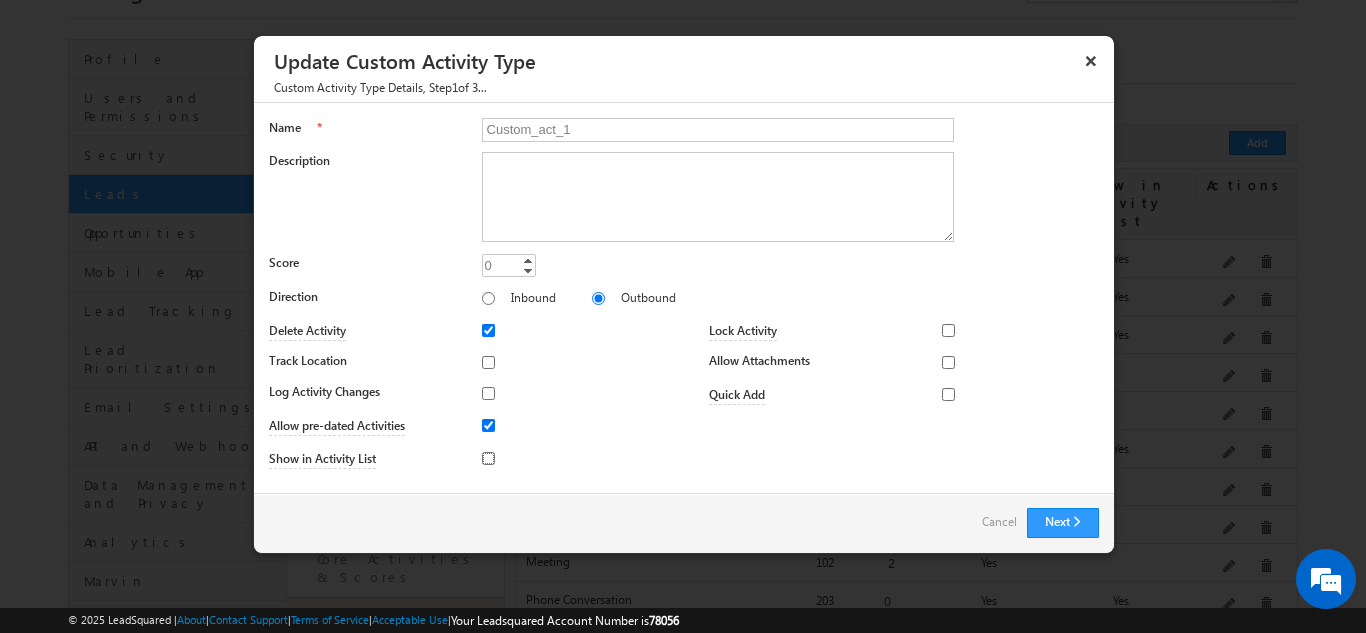 click on "Show in Activity List" at bounding box center [488, 458] 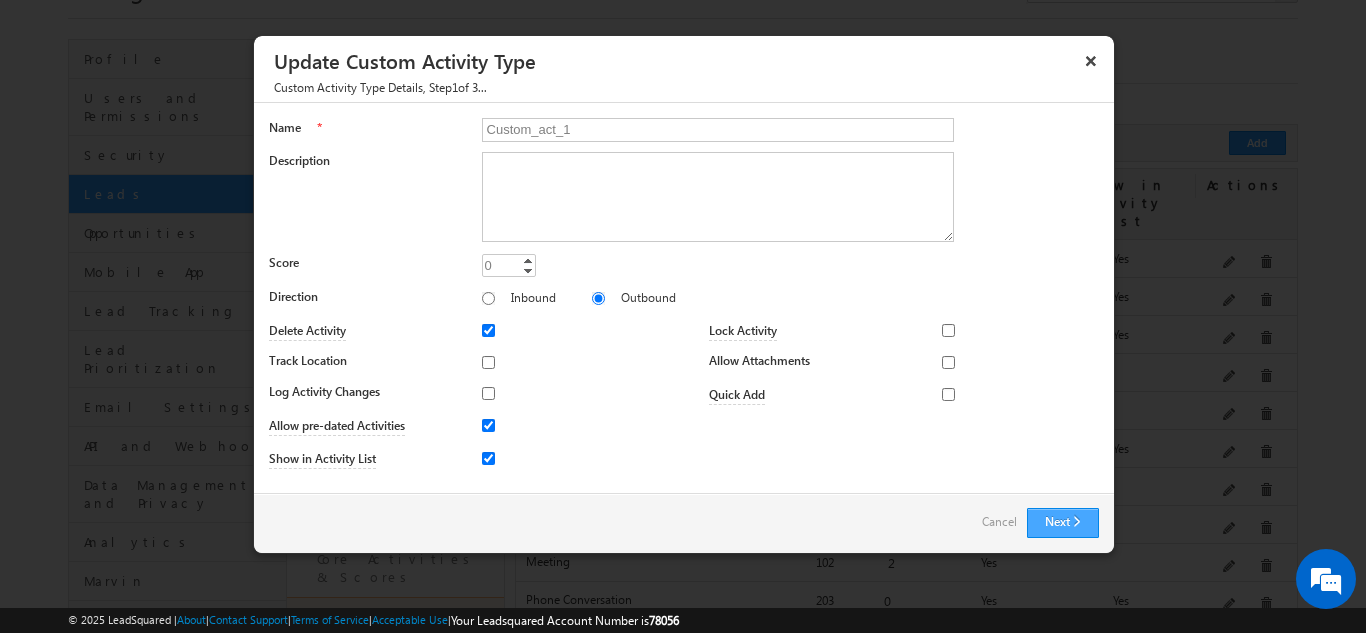 click on "Next" at bounding box center [1063, 523] 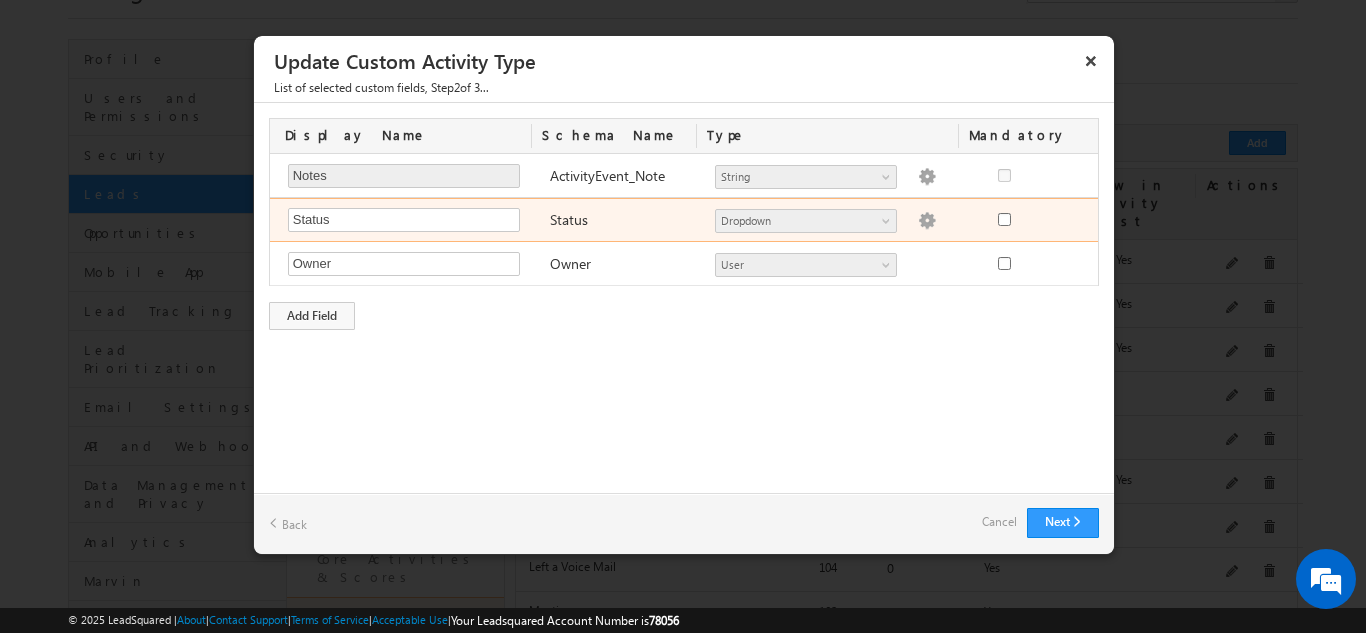 click at bounding box center [927, 221] 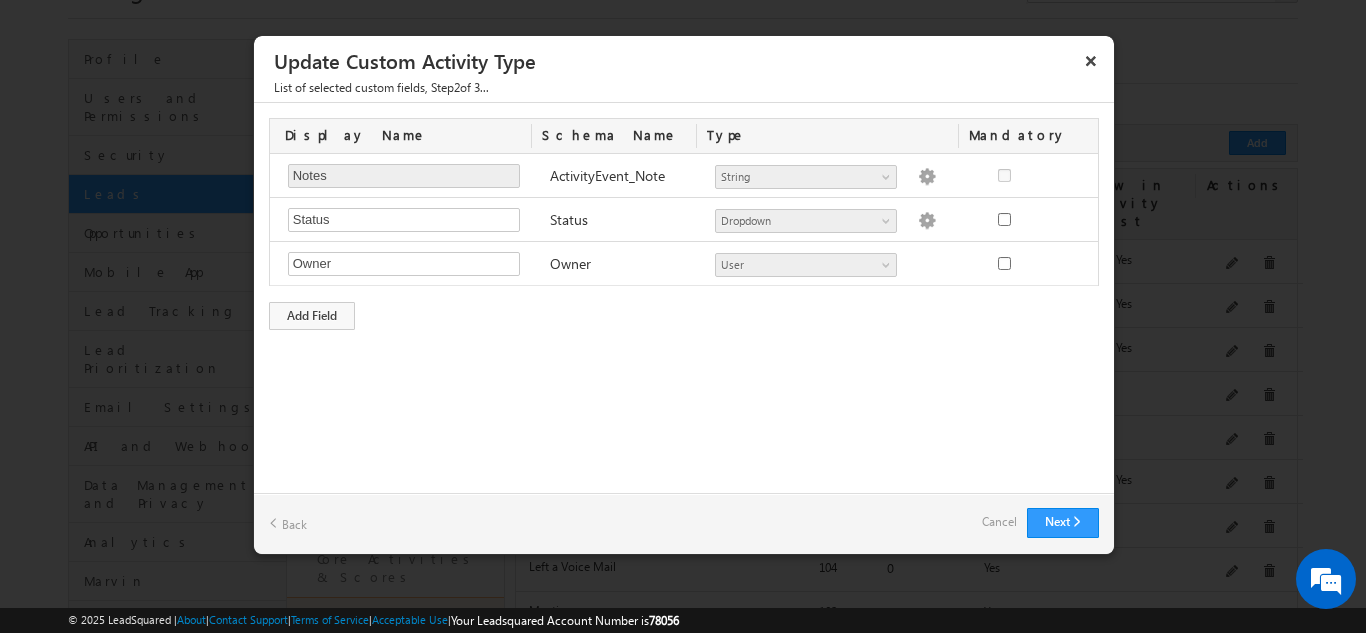 type on "Active
Inactive" 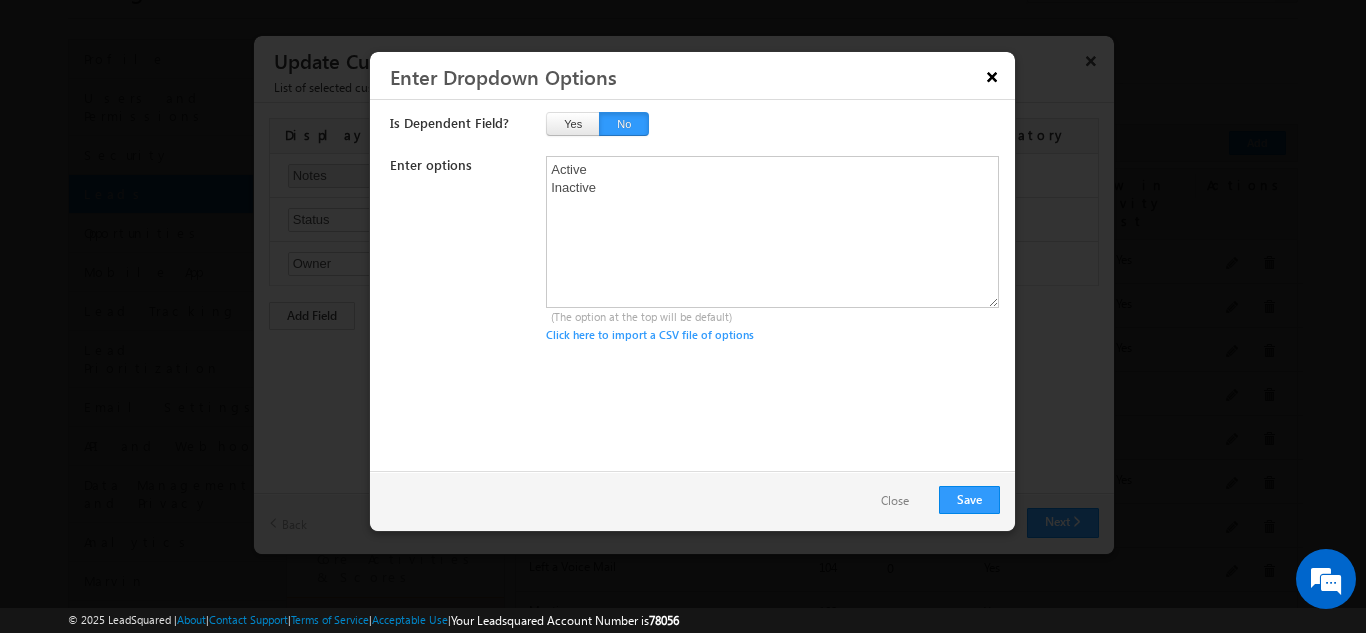 click on "×" at bounding box center (992, 76) 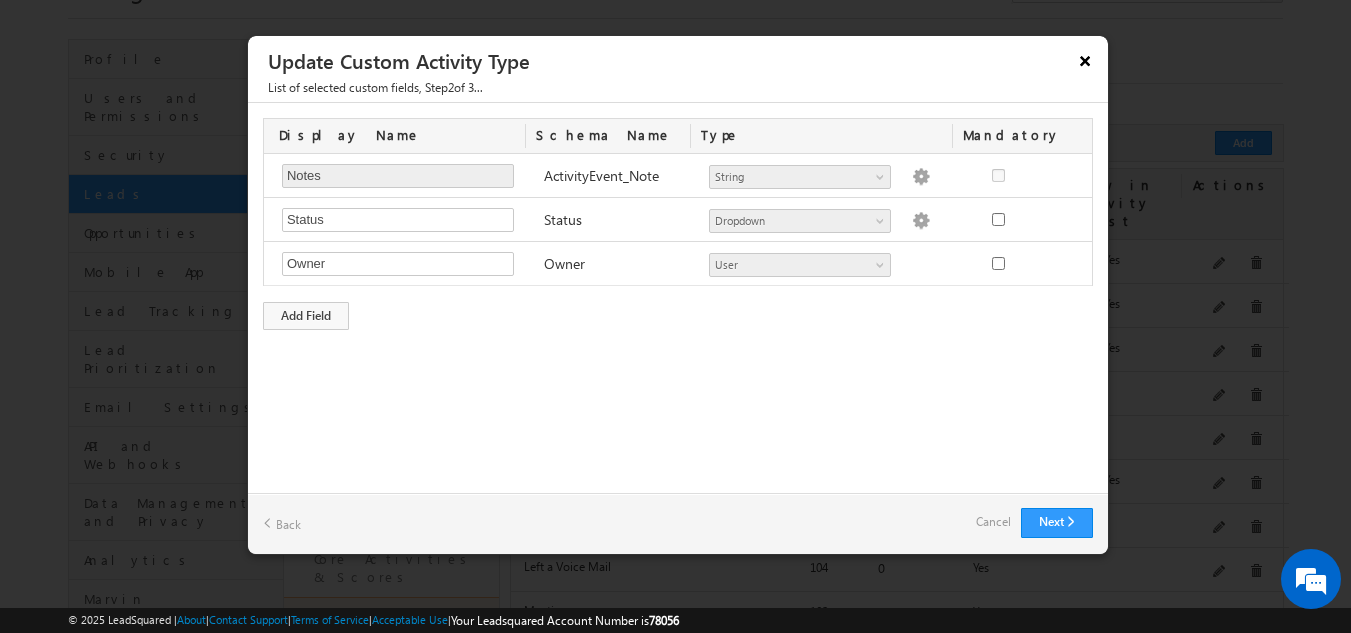 click on "×" at bounding box center (1085, 60) 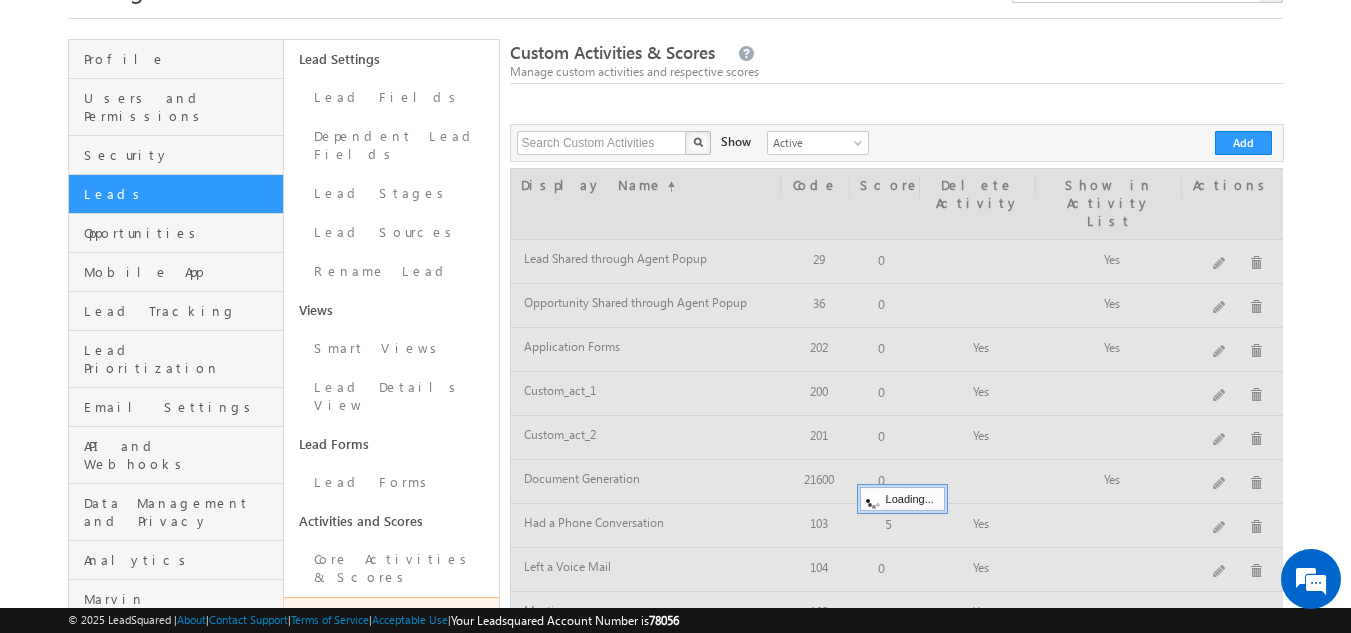 click on "Custom Activities & Scores
Manage custom activities and respective scores" at bounding box center (897, 62) 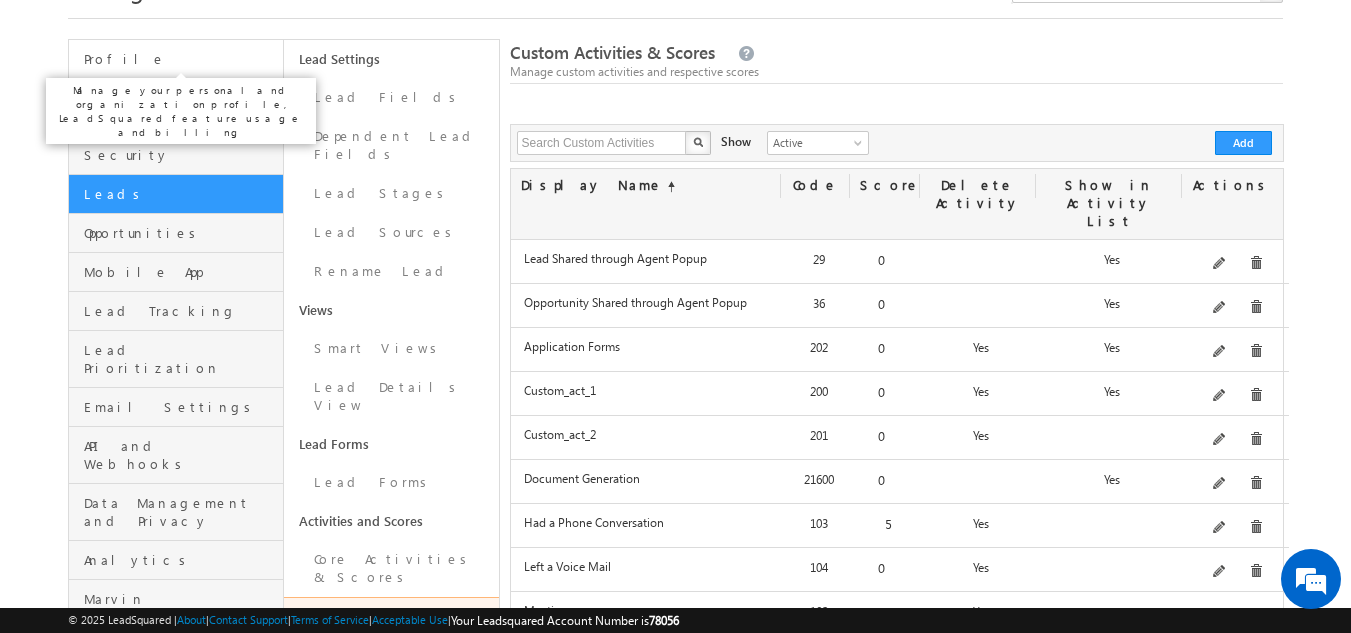 click on "Profile" at bounding box center (181, 59) 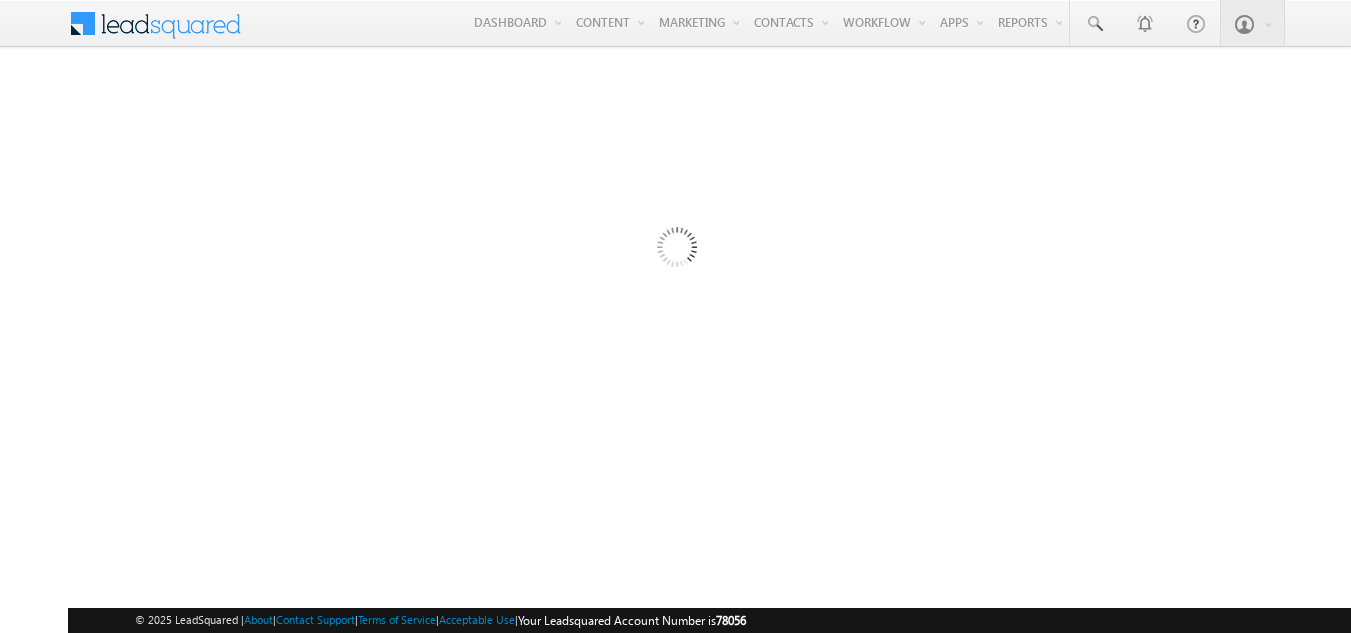 scroll, scrollTop: 0, scrollLeft: 0, axis: both 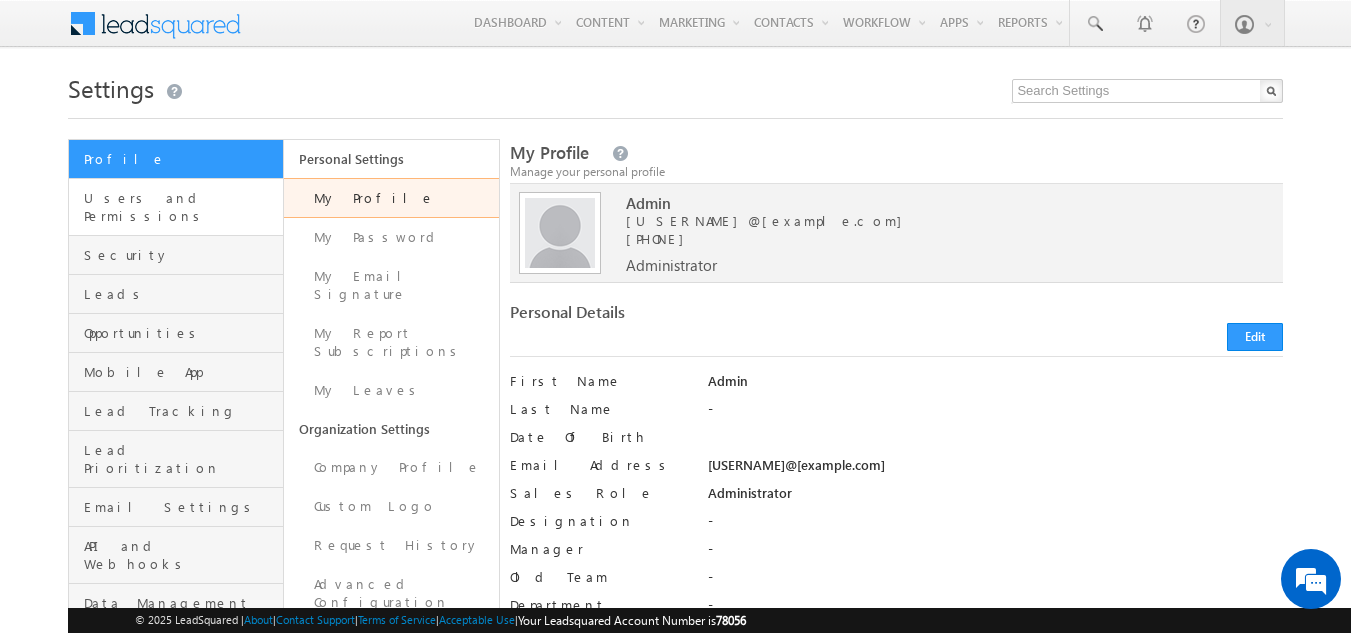 click on "Users and Permissions" at bounding box center (176, 207) 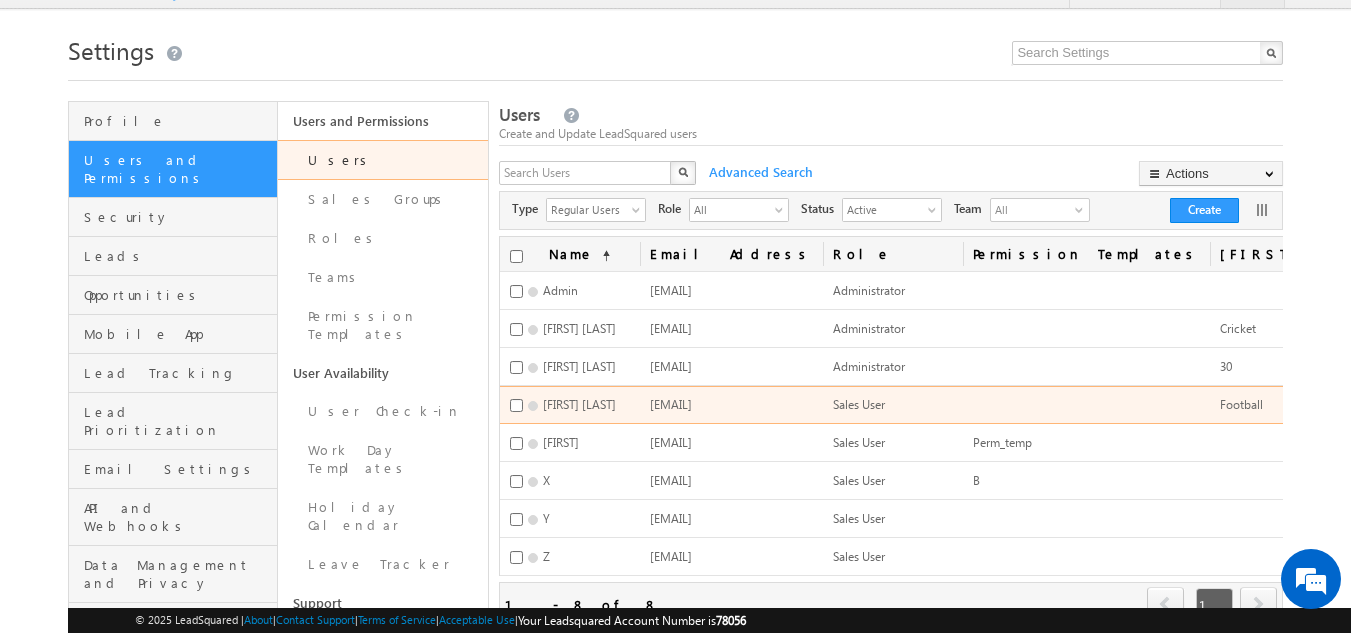 scroll, scrollTop: 0, scrollLeft: 0, axis: both 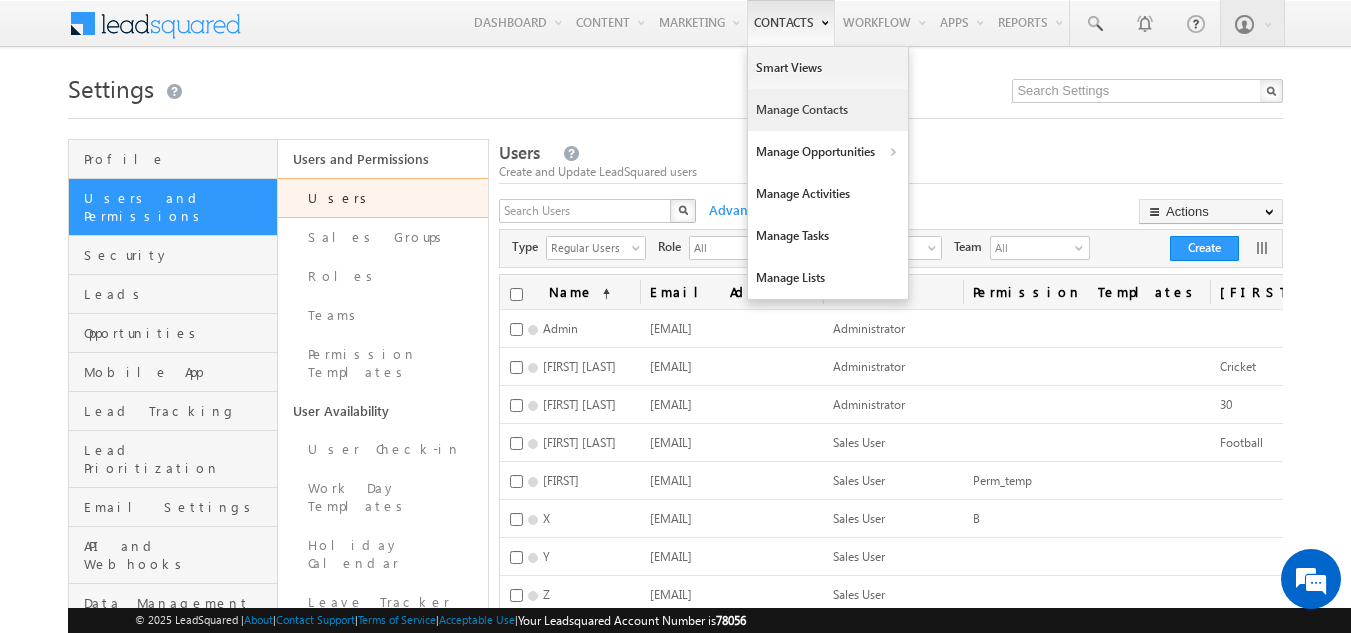 click on "Manage Contacts" at bounding box center [828, 110] 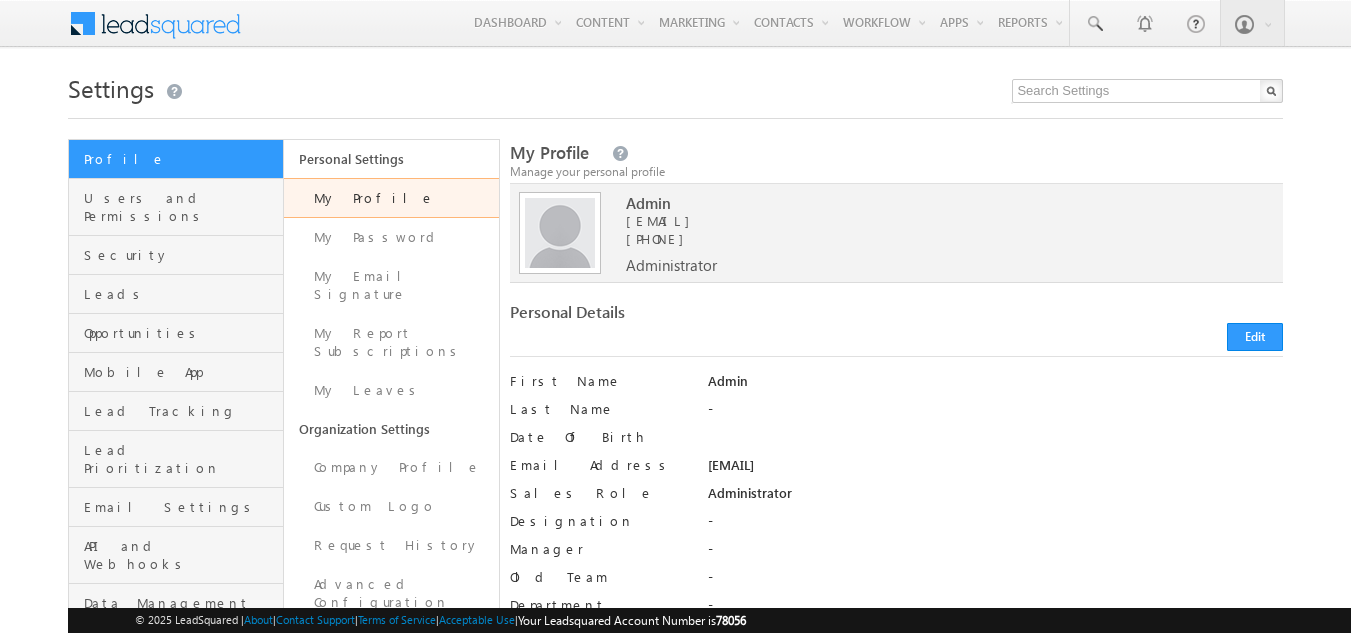scroll, scrollTop: 0, scrollLeft: 0, axis: both 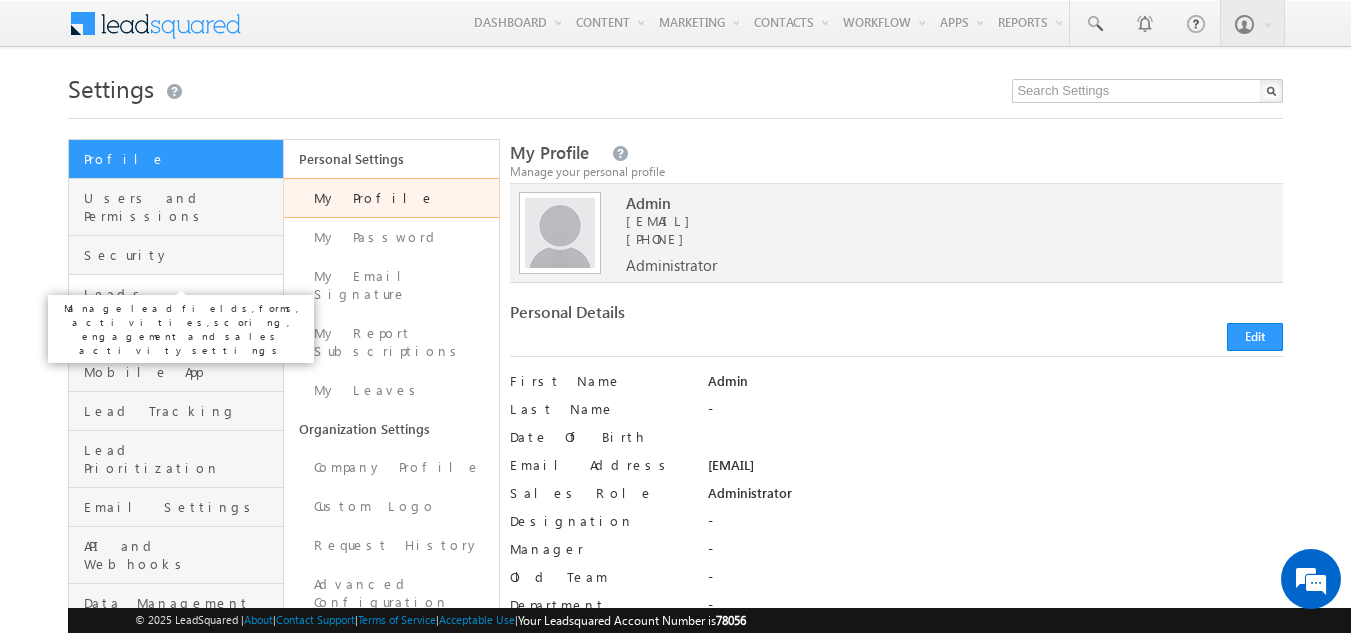 click on "Leads" at bounding box center (181, 294) 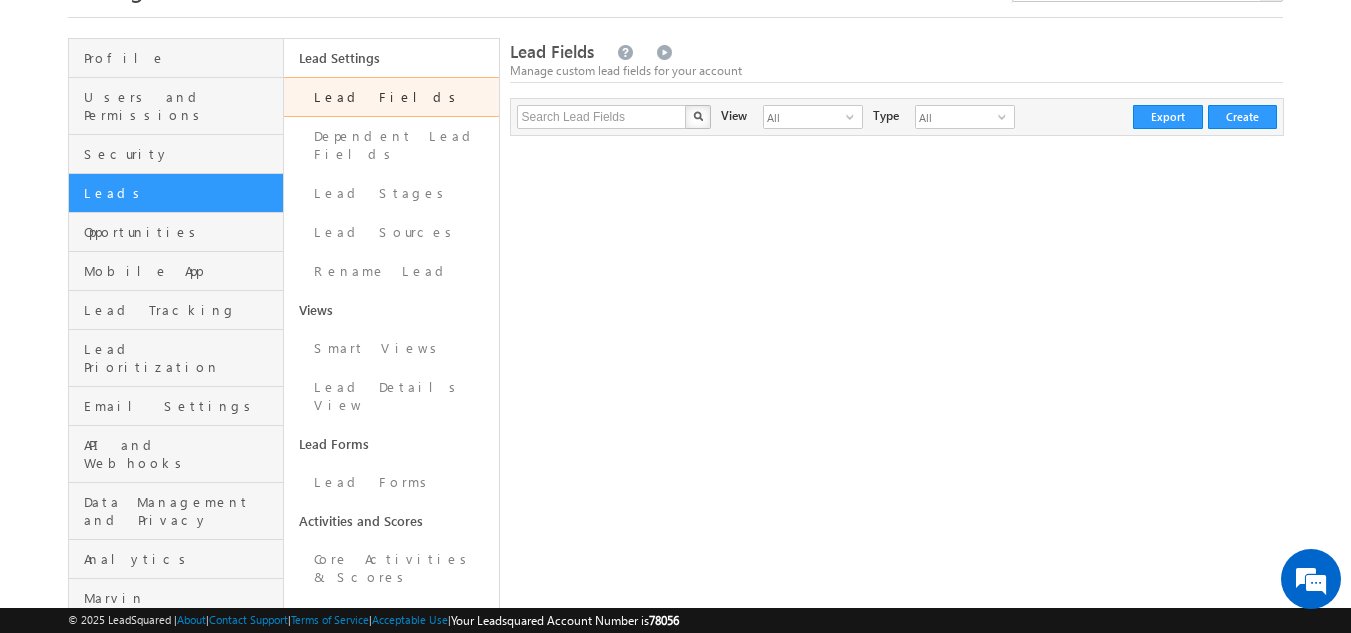 scroll, scrollTop: 201, scrollLeft: 0, axis: vertical 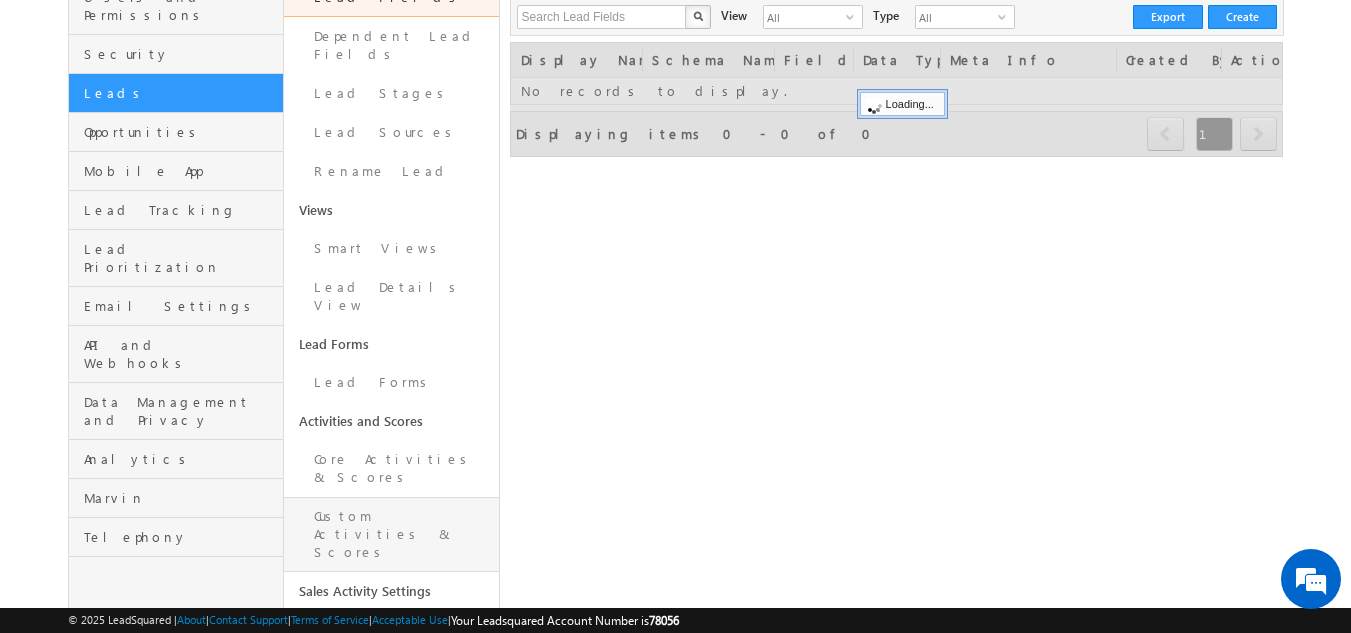 click on "Custom Activities & Scores" at bounding box center (391, 534) 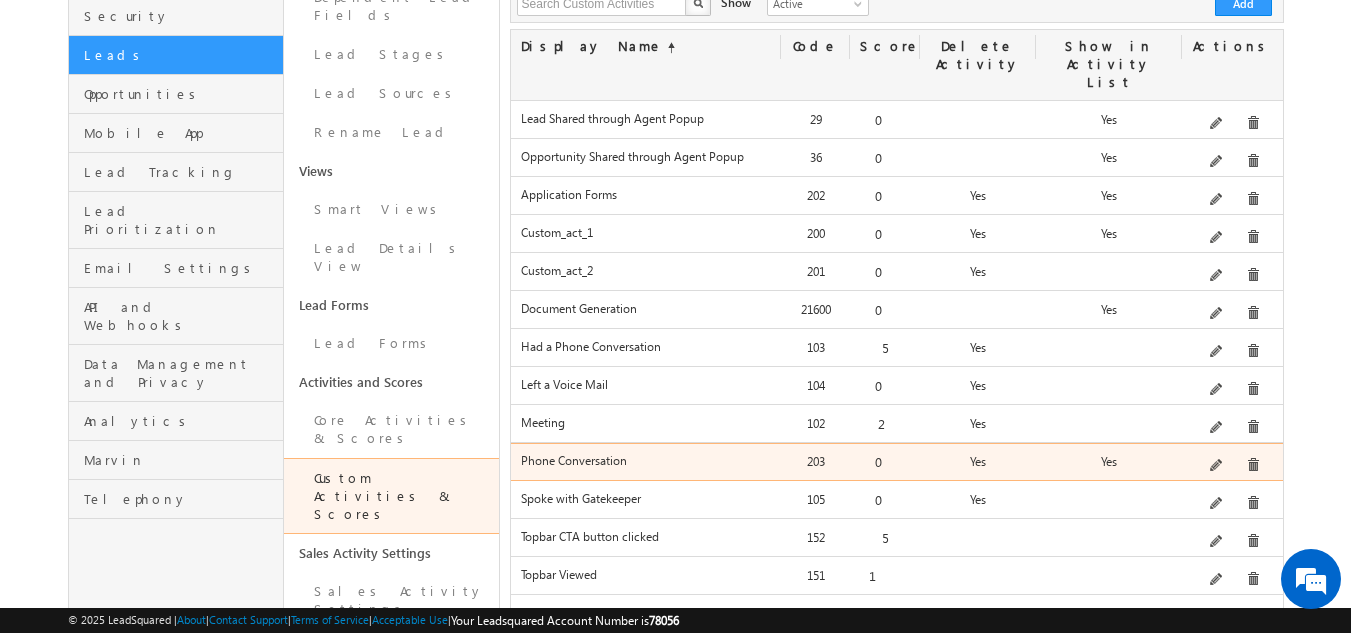 scroll, scrollTop: 300, scrollLeft: 0, axis: vertical 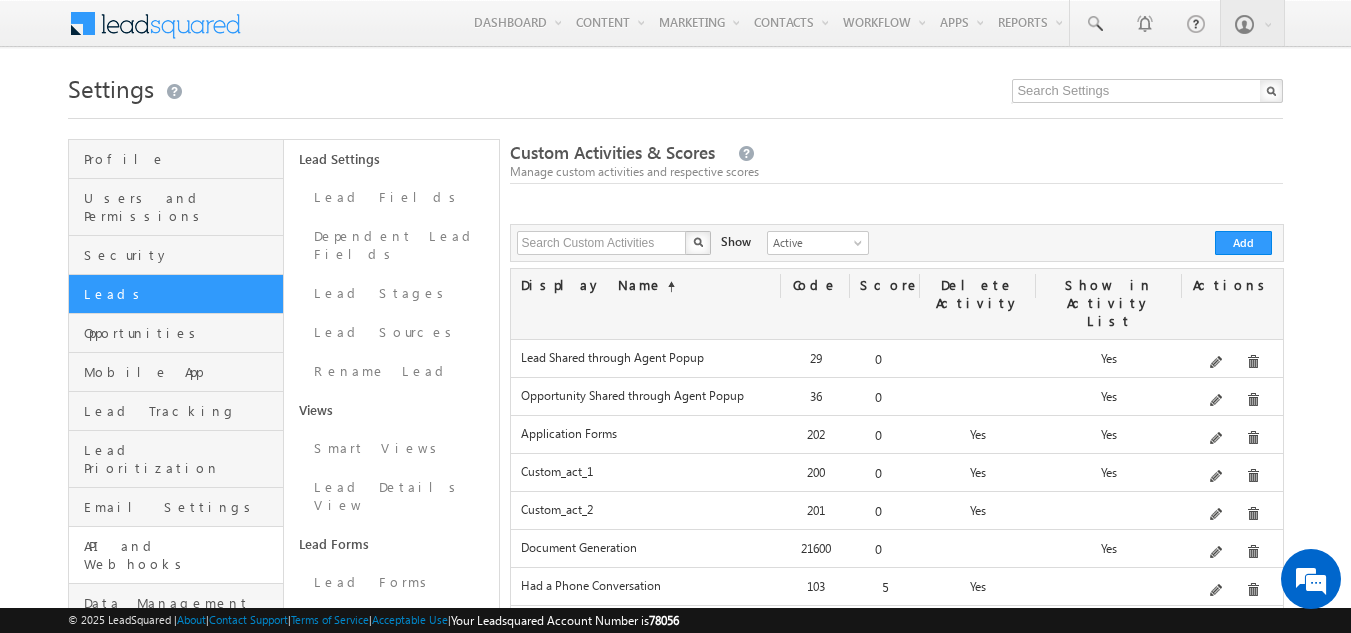 click on "API and Webhooks" at bounding box center [176, 555] 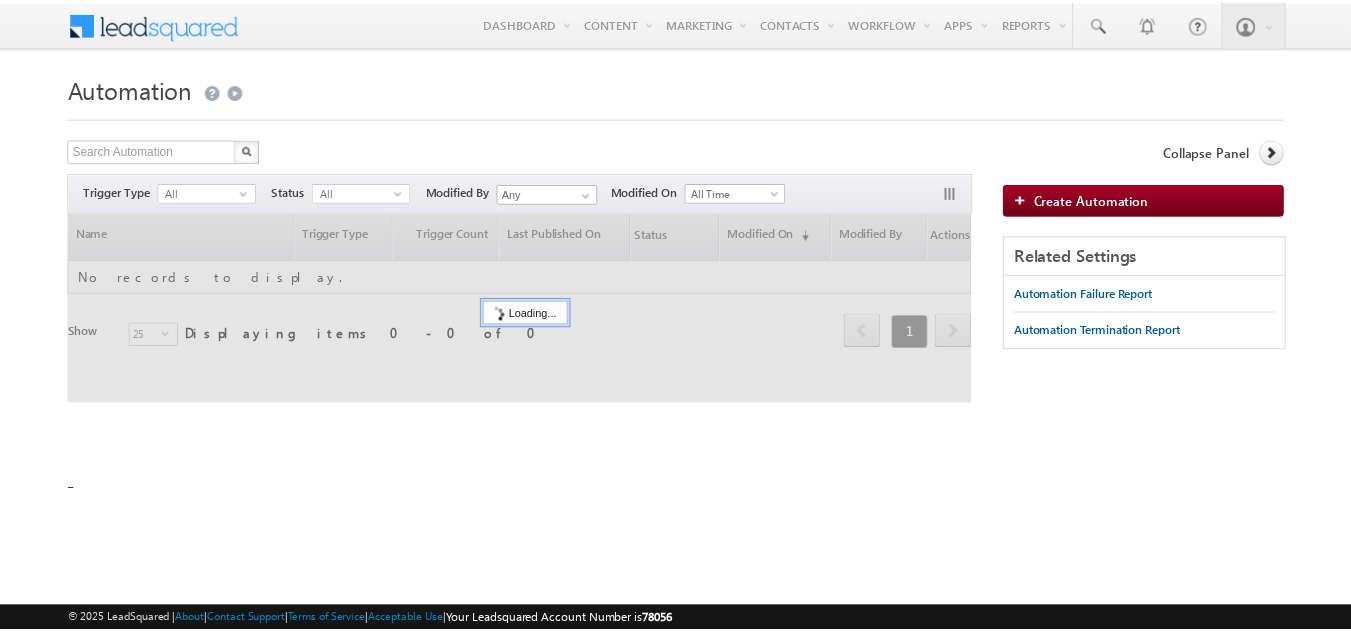 scroll, scrollTop: 0, scrollLeft: 0, axis: both 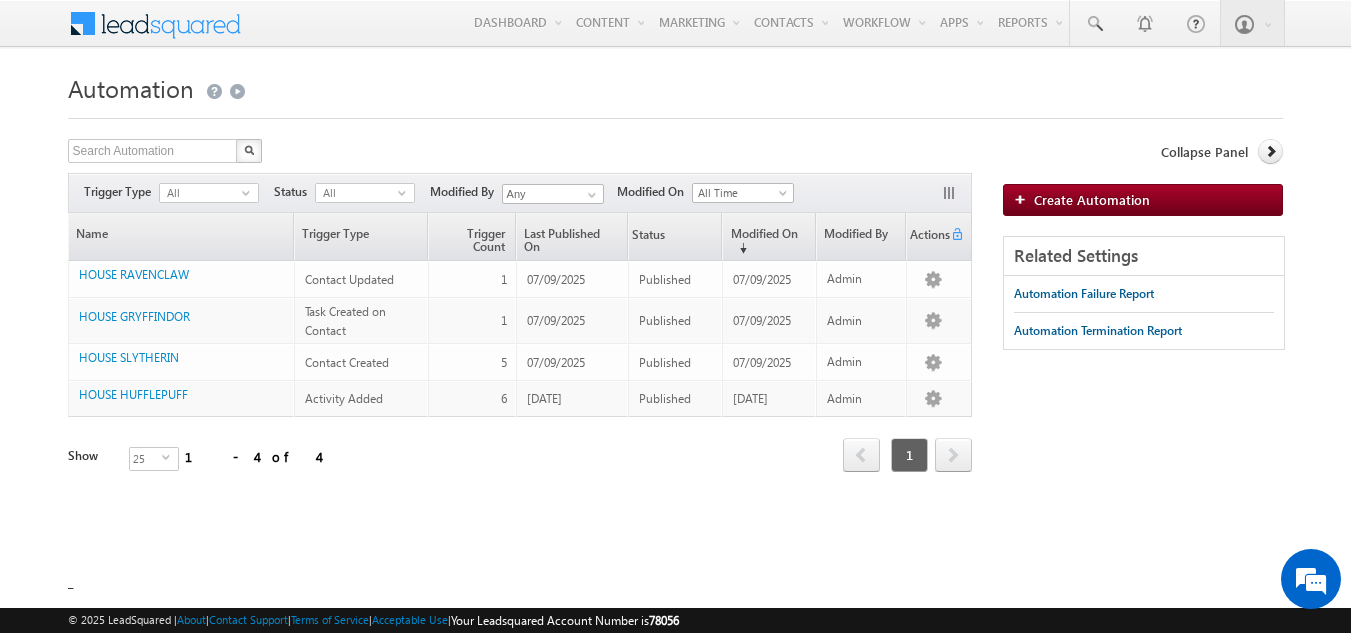 drag, startPoint x: 171, startPoint y: 393, endPoint x: 646, endPoint y: 495, distance: 485.82816 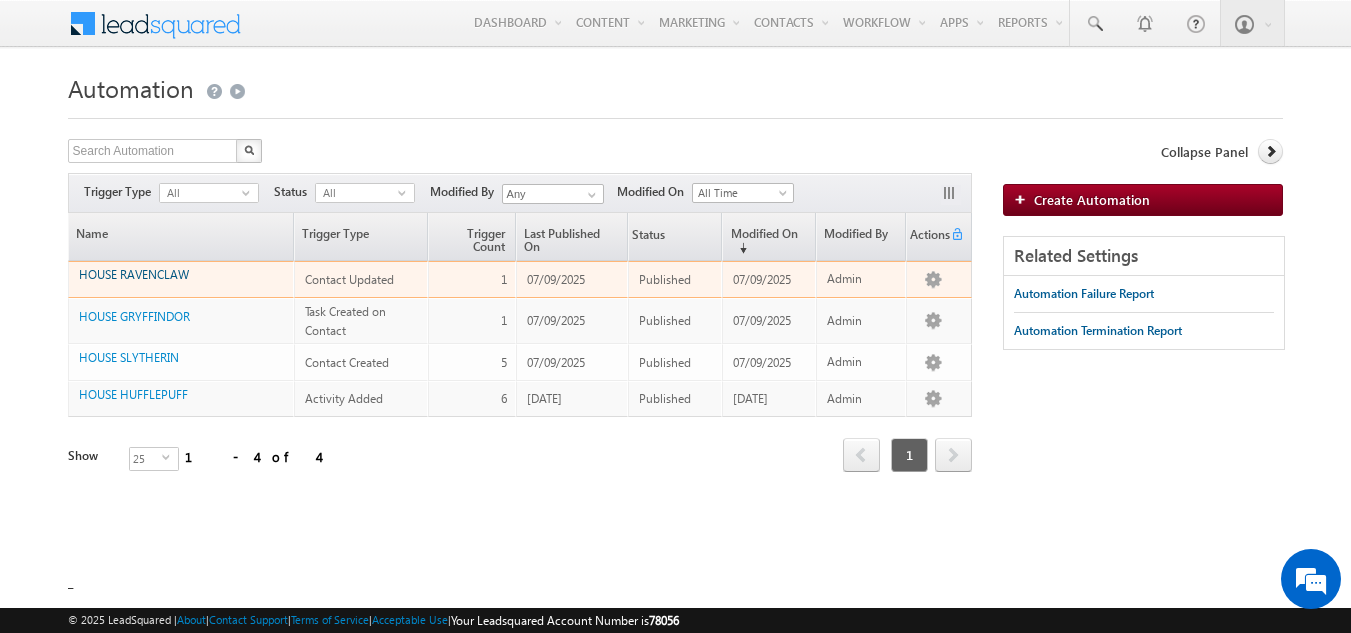 click on "HOUSE RAVENCLAW" at bounding box center [134, 274] 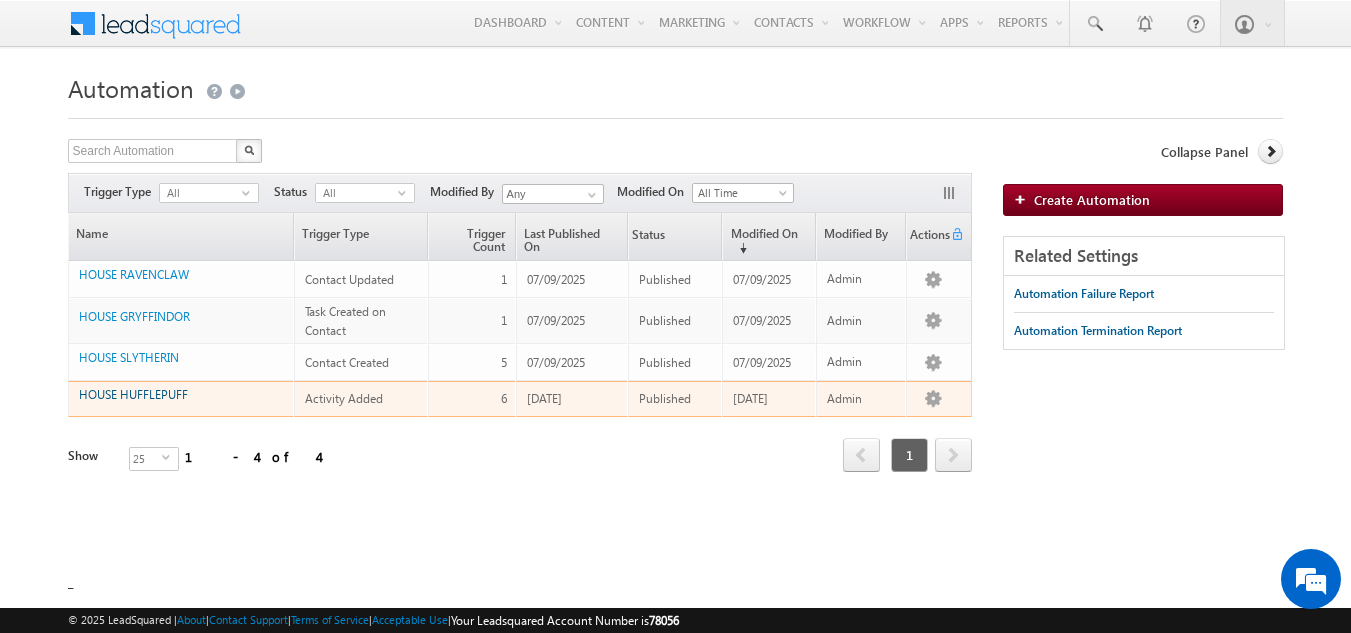 click on "HOUSE HUFFLEPUFF" at bounding box center [133, 394] 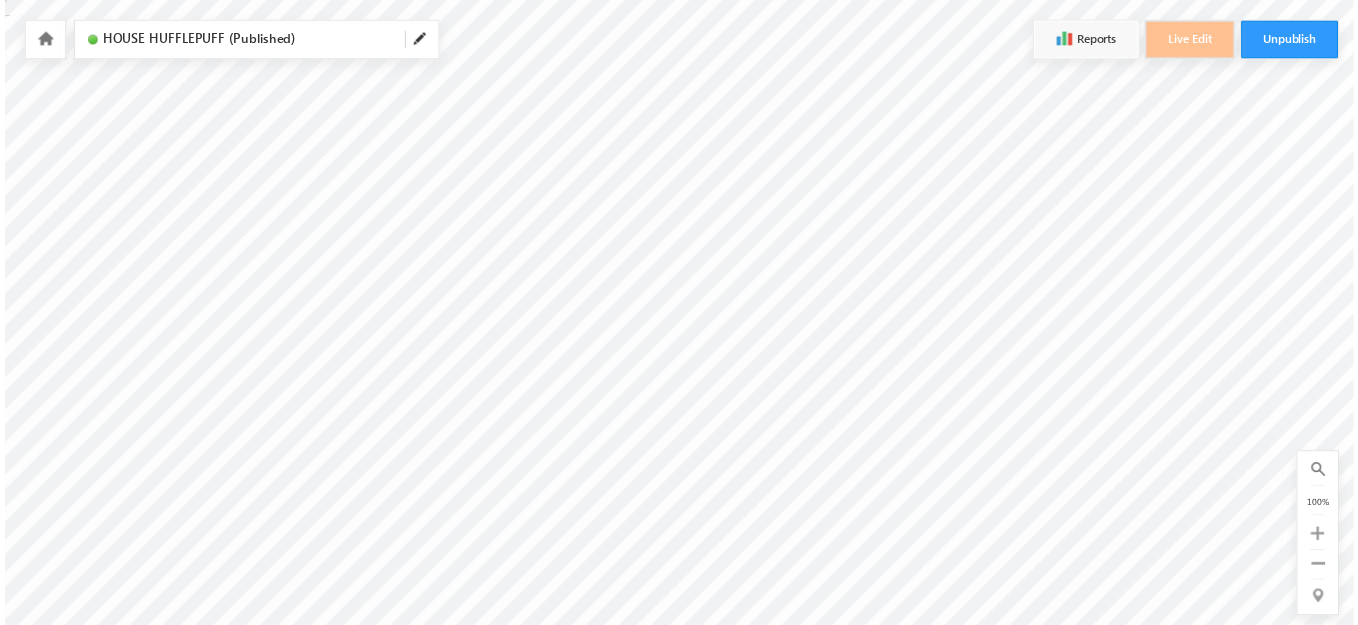 scroll, scrollTop: 0, scrollLeft: 0, axis: both 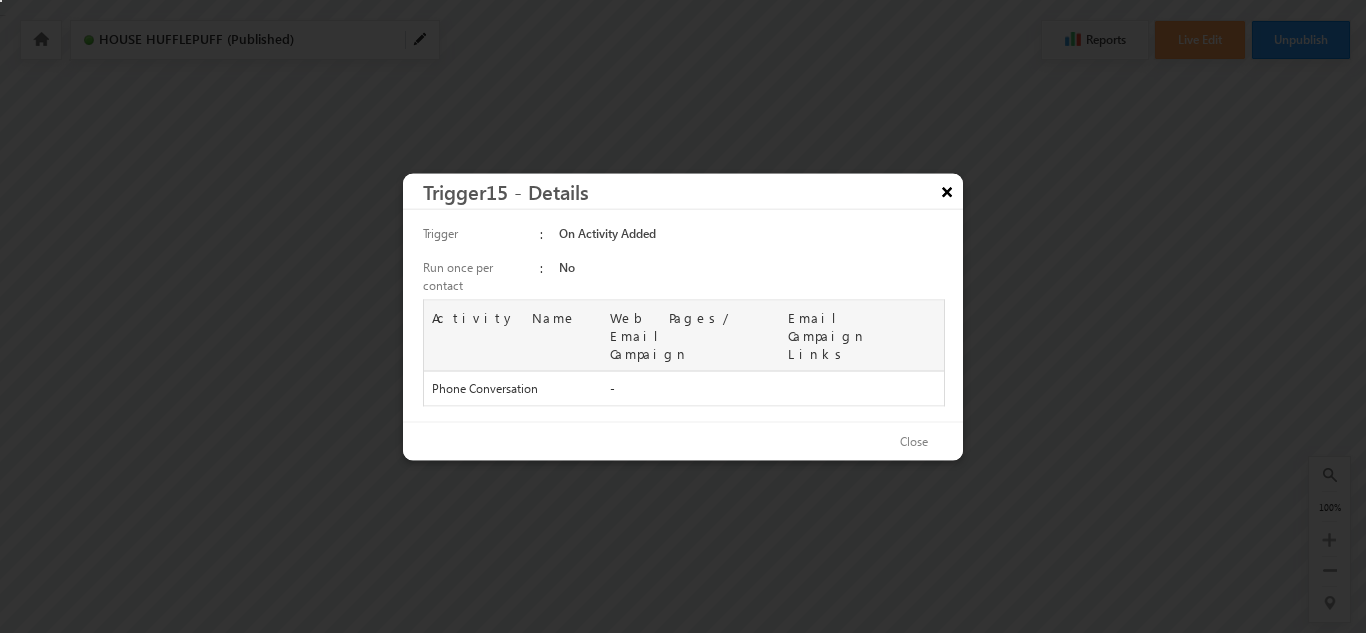click on "×" at bounding box center (947, 190) 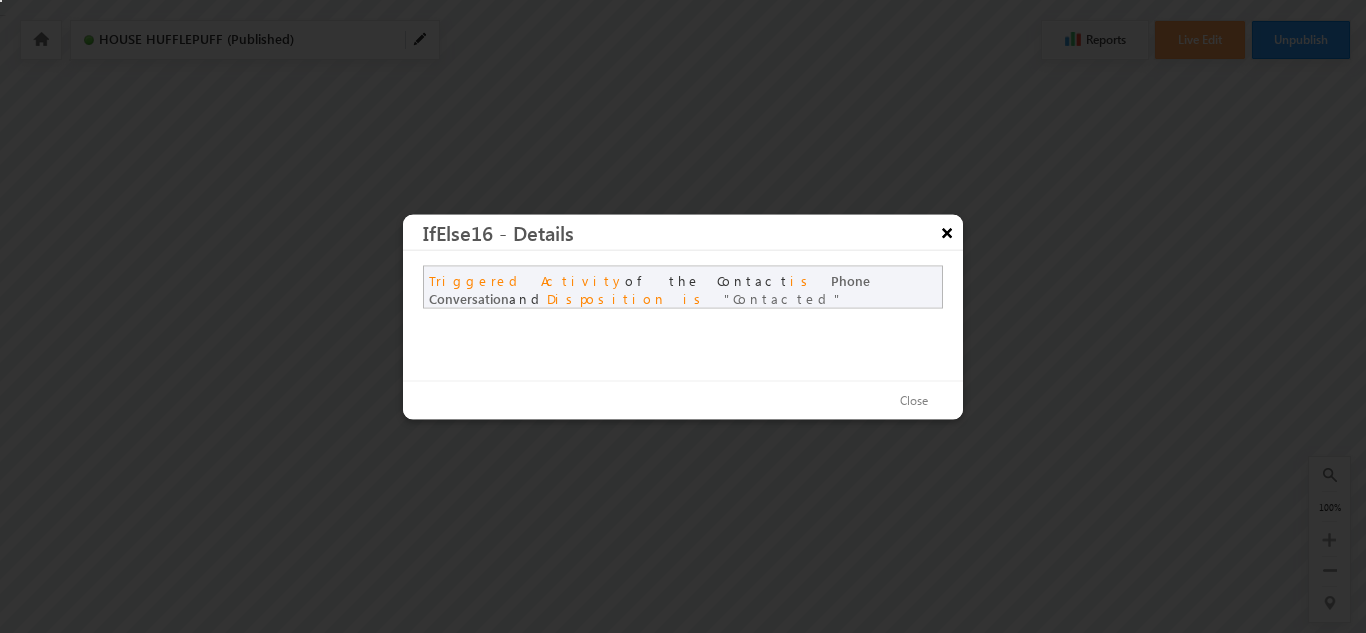 click on "×" at bounding box center (947, 231) 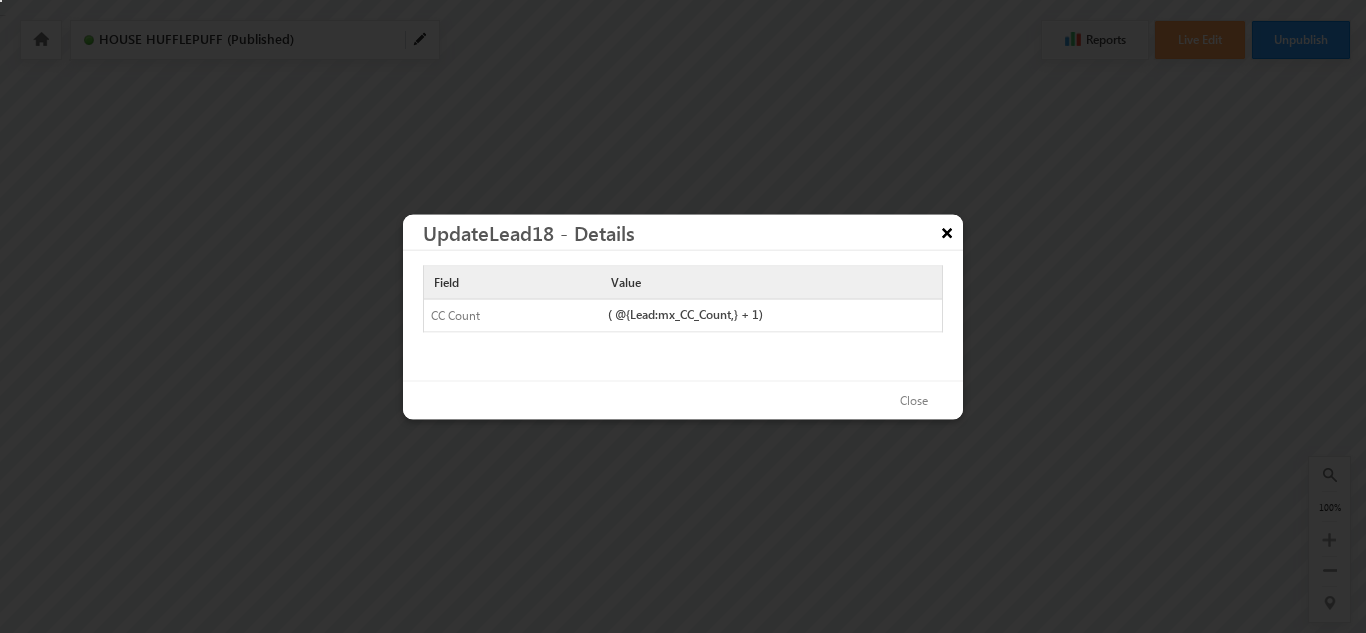click on "×" at bounding box center [947, 231] 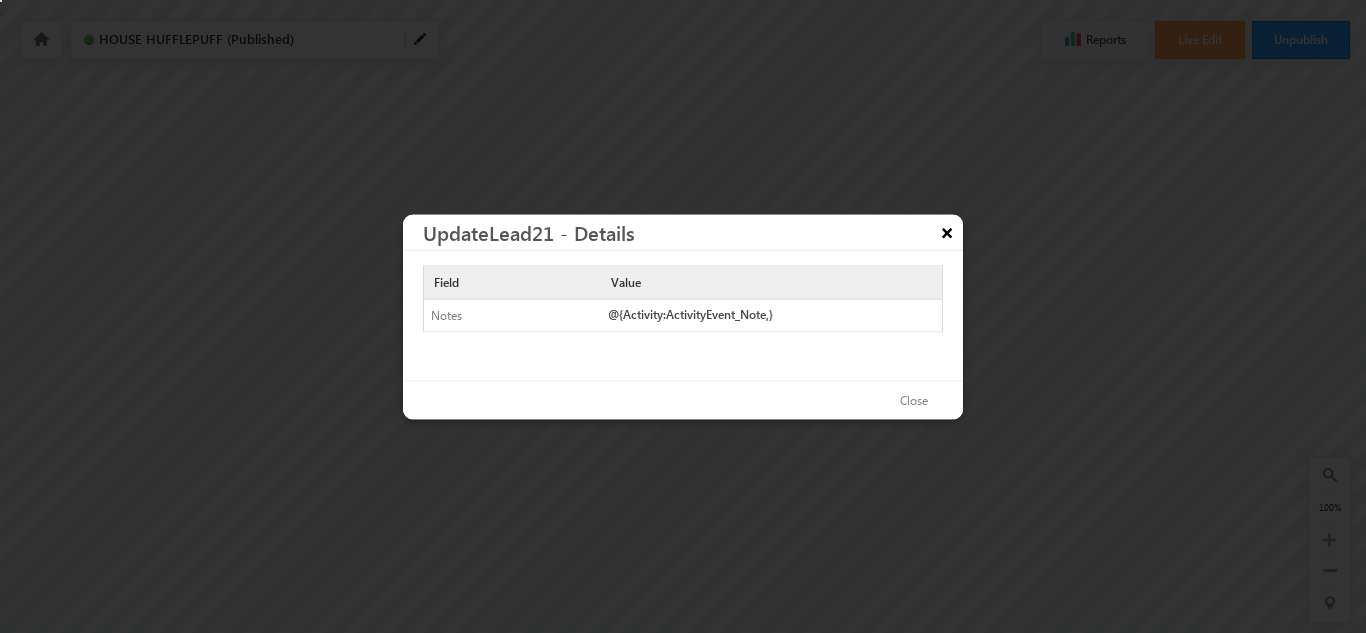click on "×" at bounding box center (947, 231) 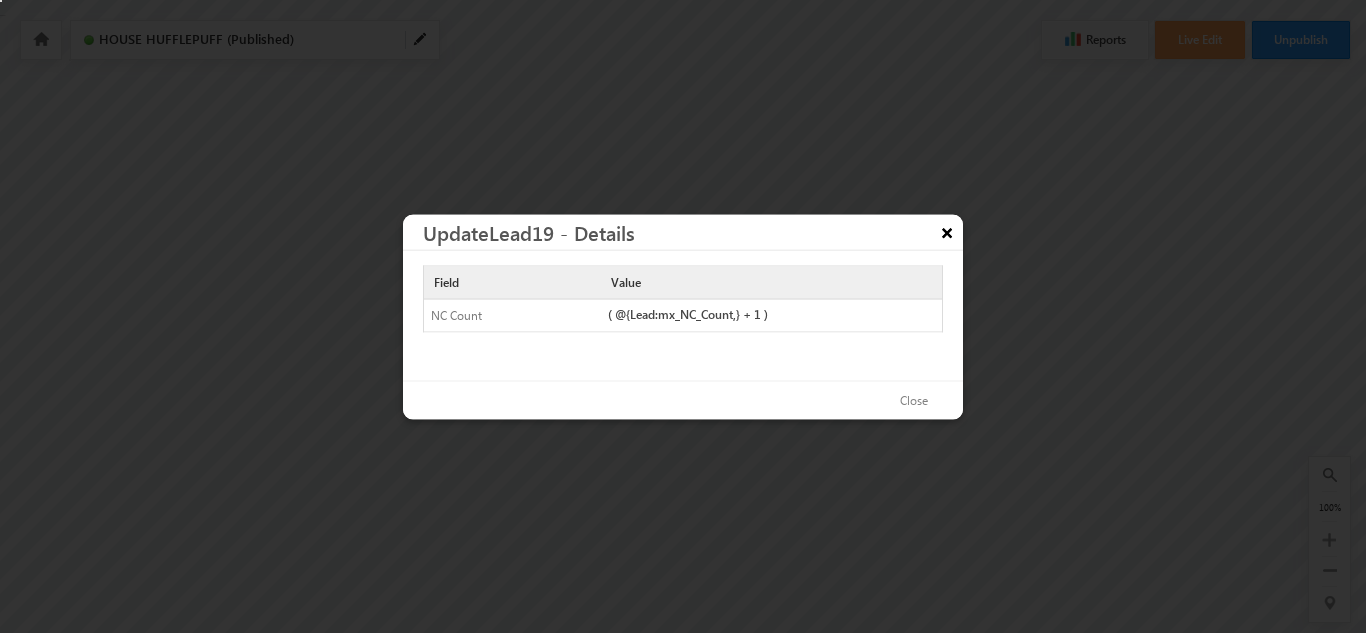 click on "×" at bounding box center [947, 231] 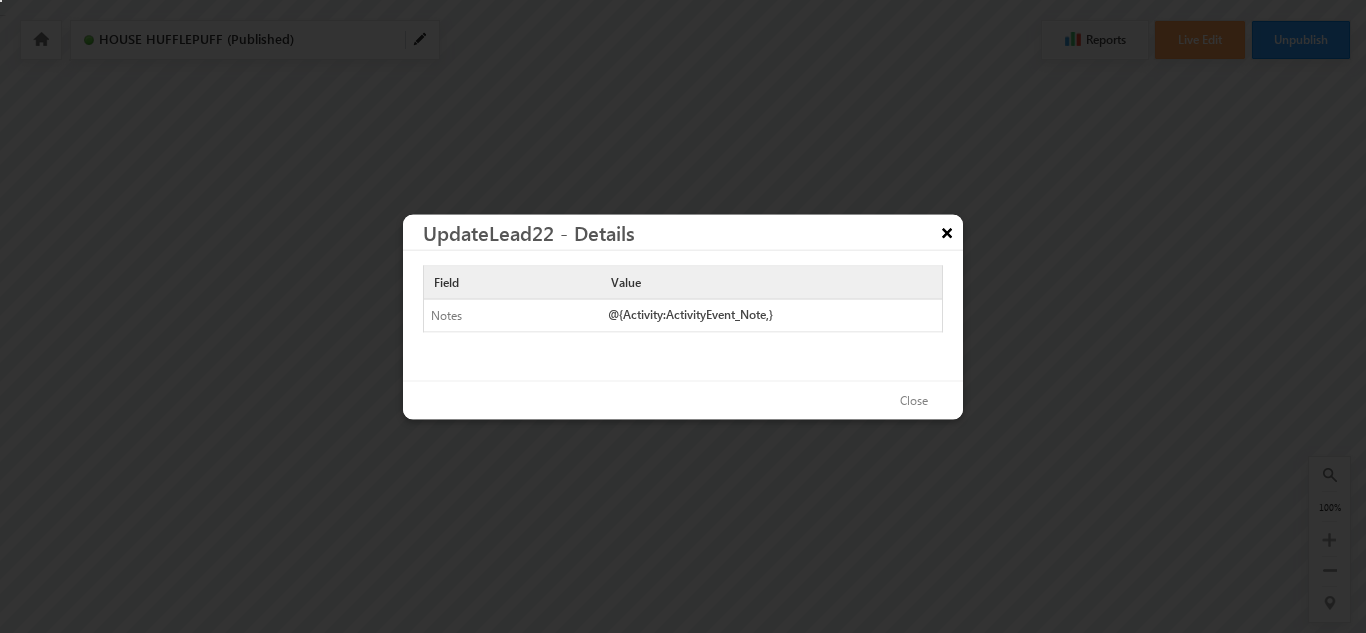 click on "×" at bounding box center [947, 231] 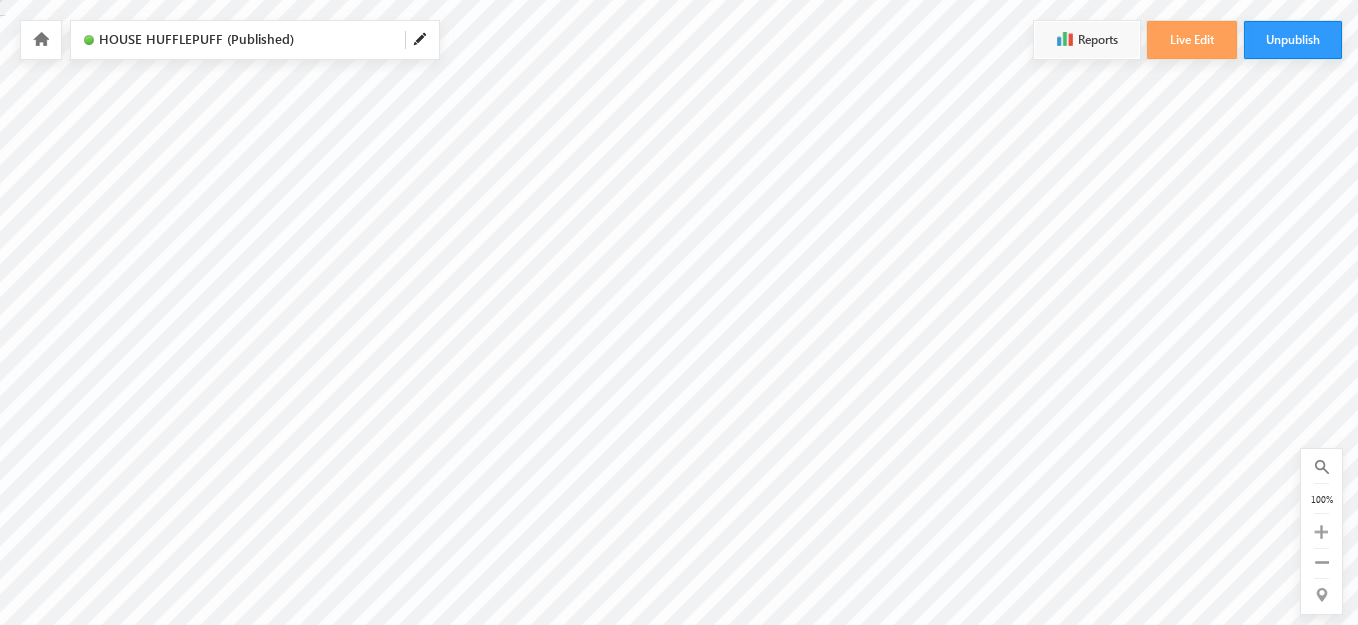click at bounding box center (41, 39) 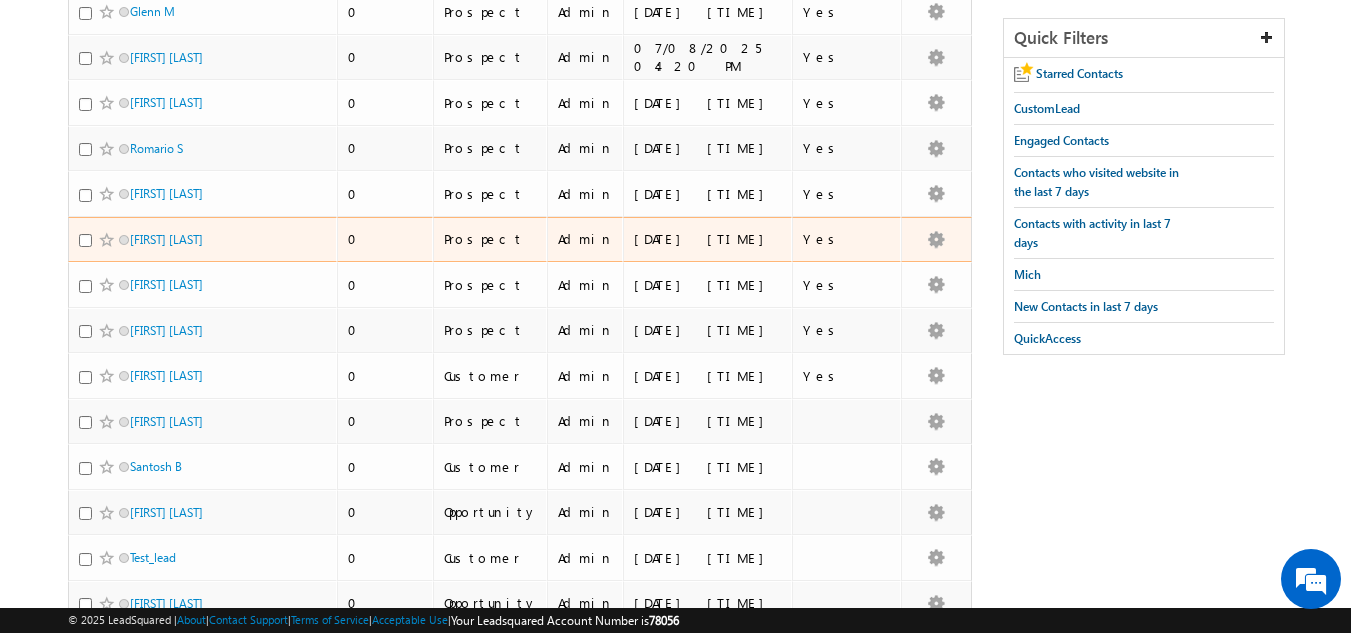 scroll, scrollTop: 343, scrollLeft: 0, axis: vertical 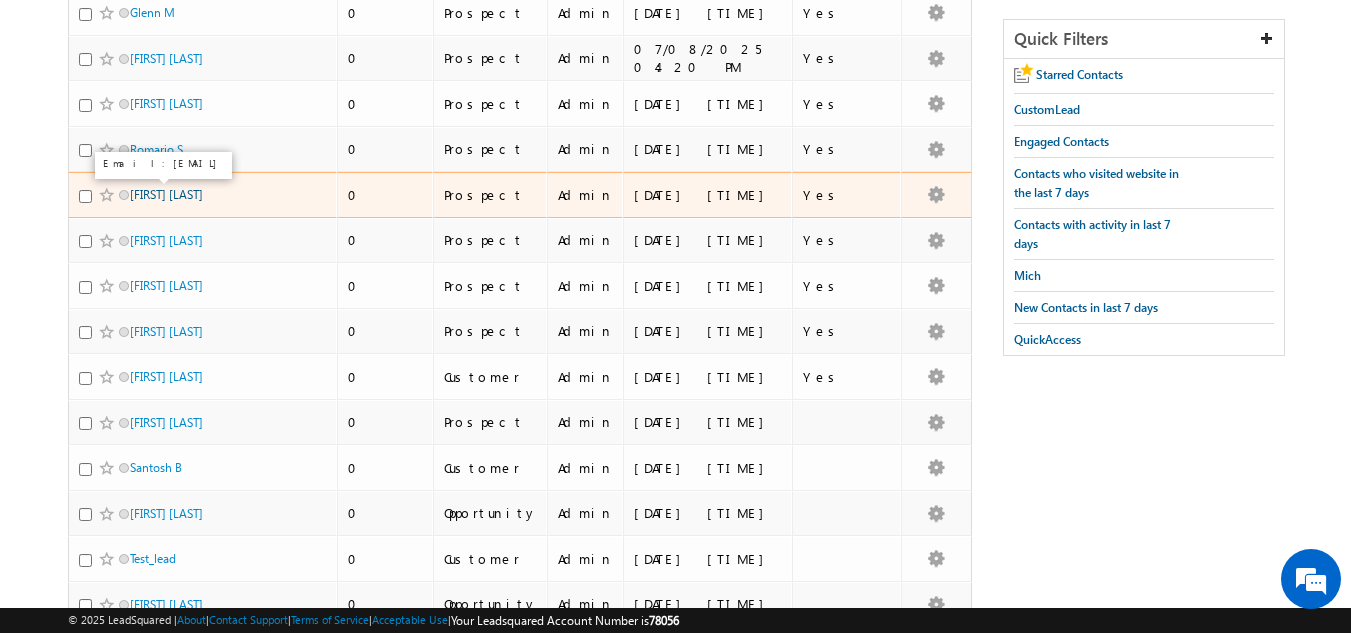 click on "[FIRST] [LAST]" at bounding box center (166, 194) 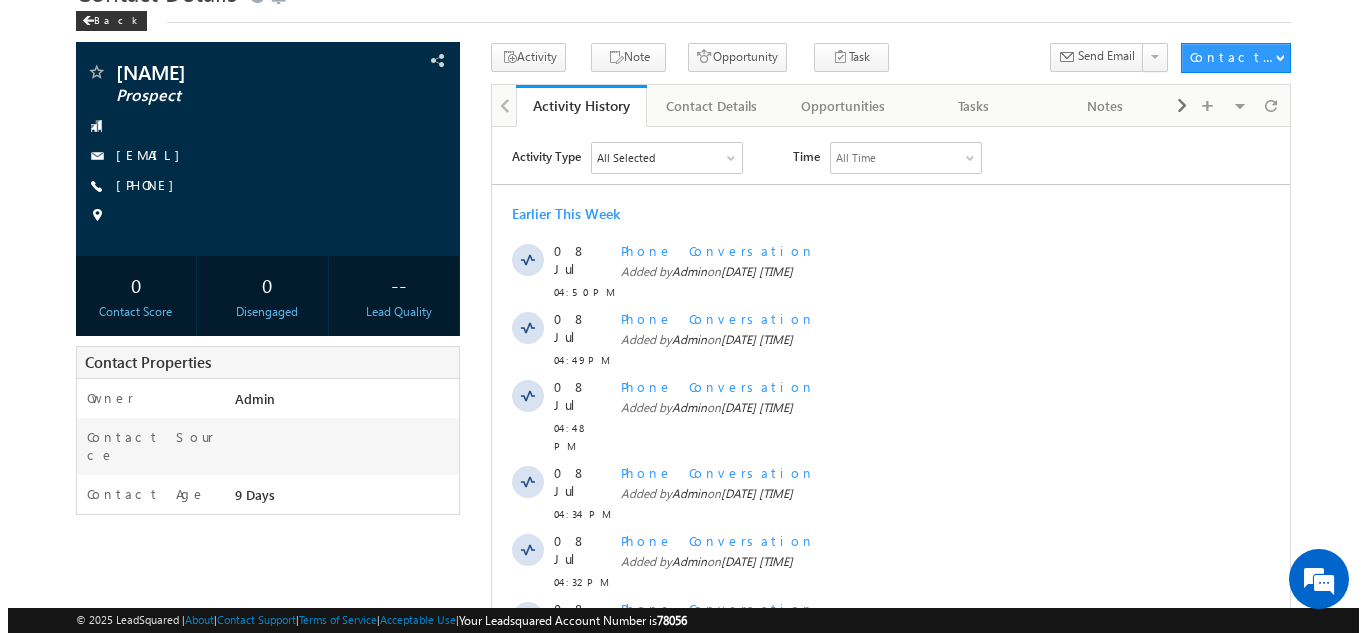 scroll, scrollTop: 97, scrollLeft: 0, axis: vertical 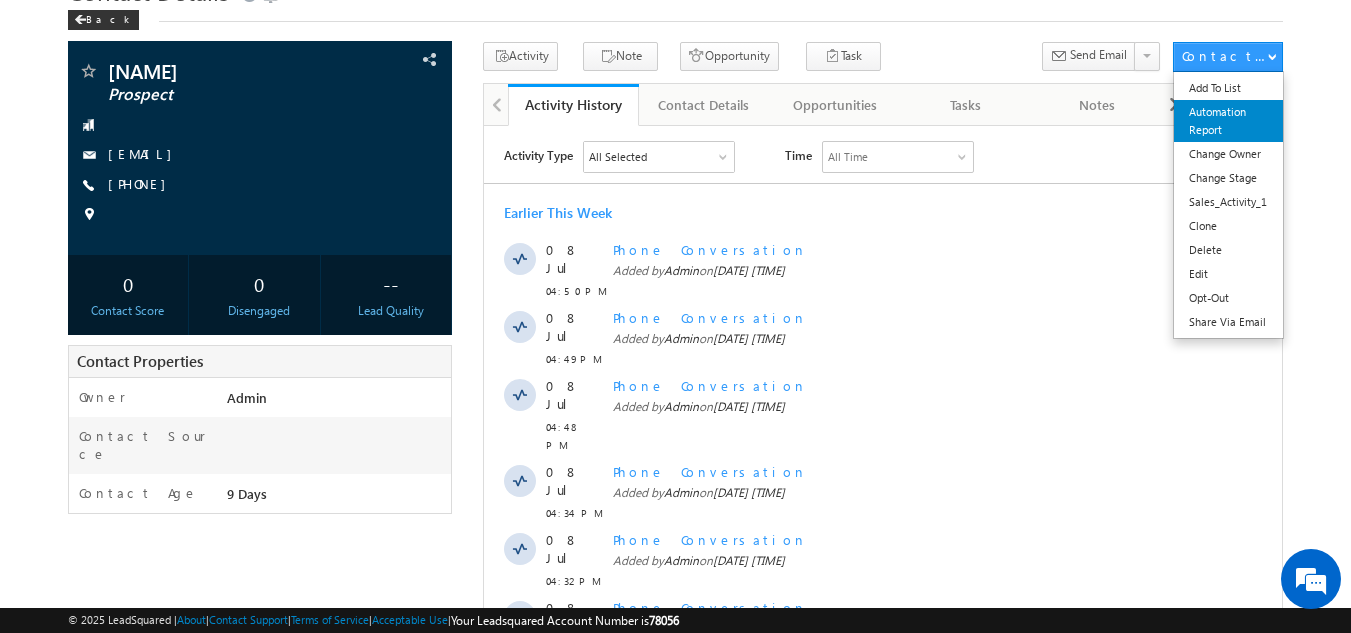click on "Automation Report" at bounding box center [1228, 121] 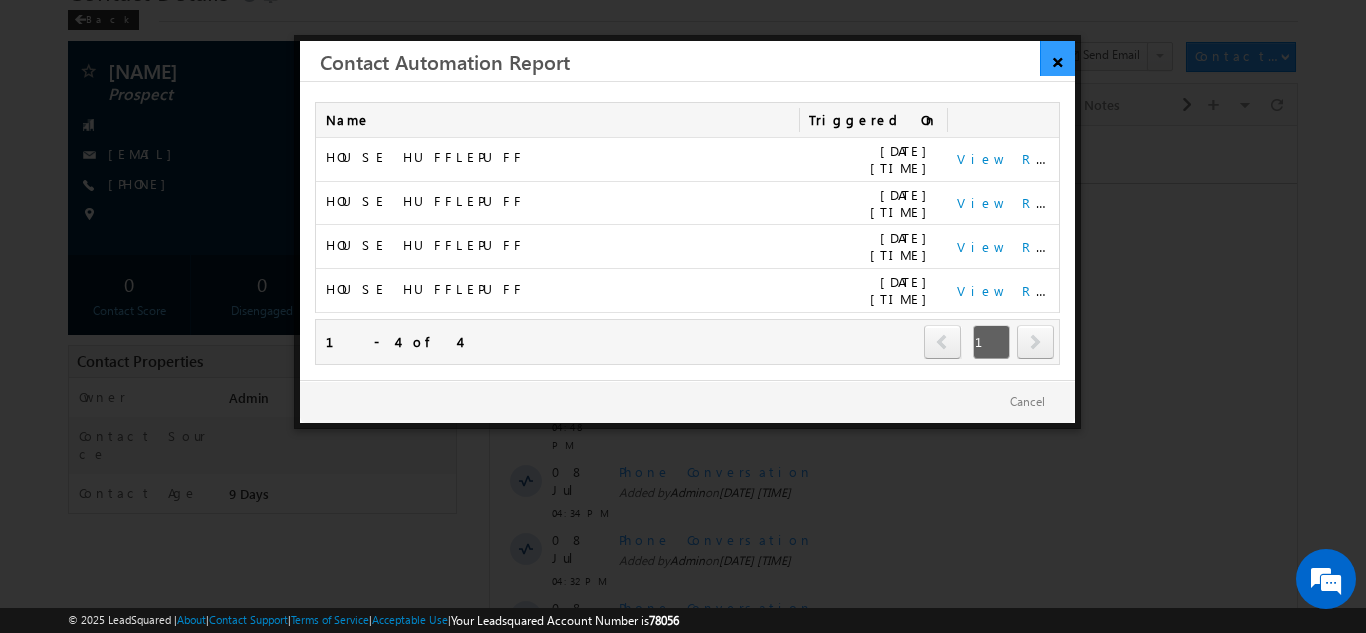 click on "×" at bounding box center [1057, 58] 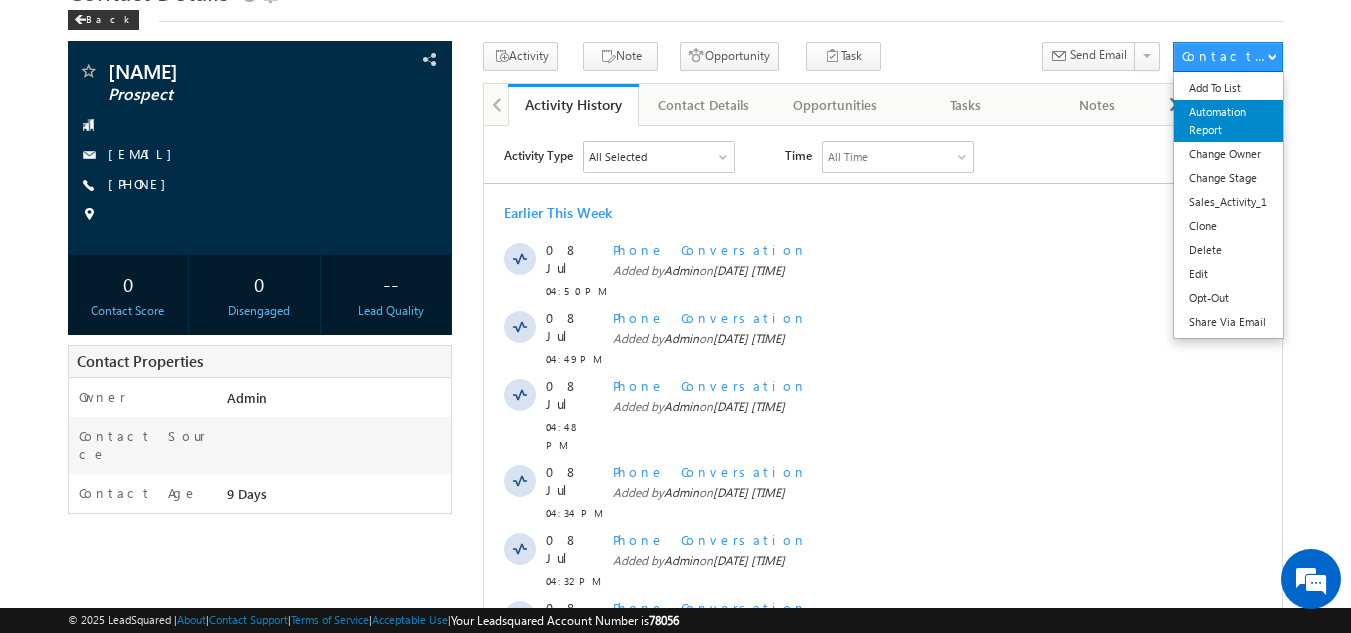click on "Automation Report" at bounding box center [1228, 121] 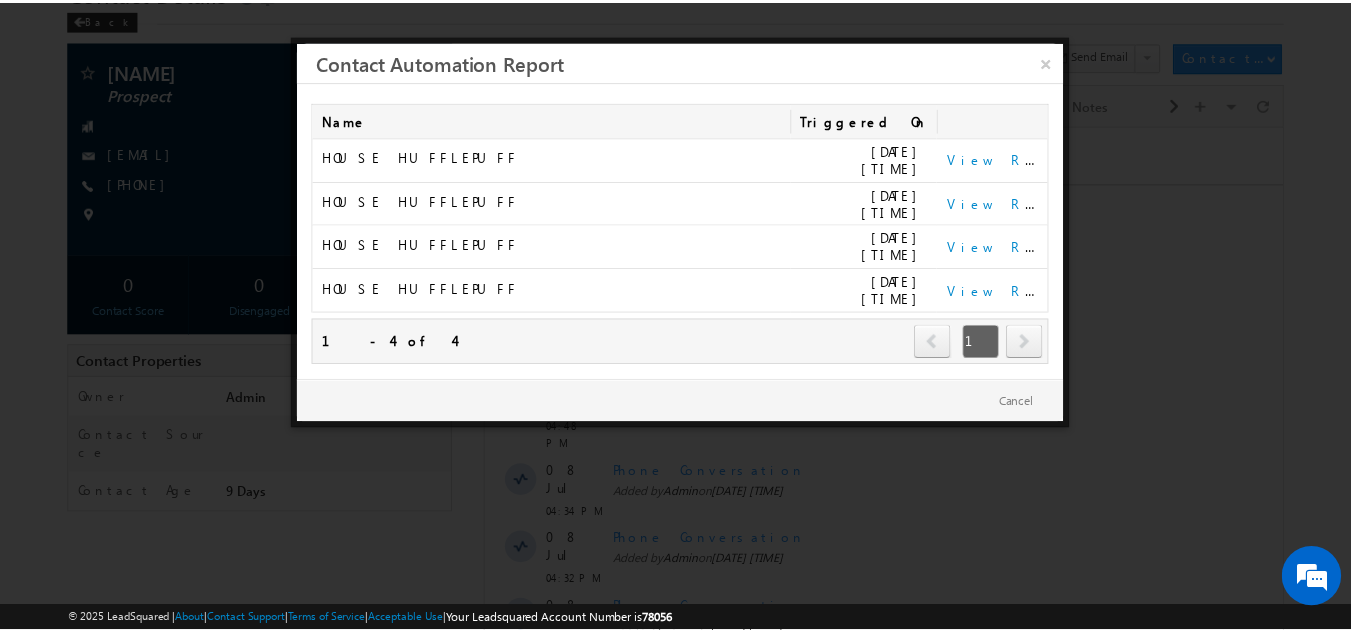 scroll, scrollTop: 0, scrollLeft: 0, axis: both 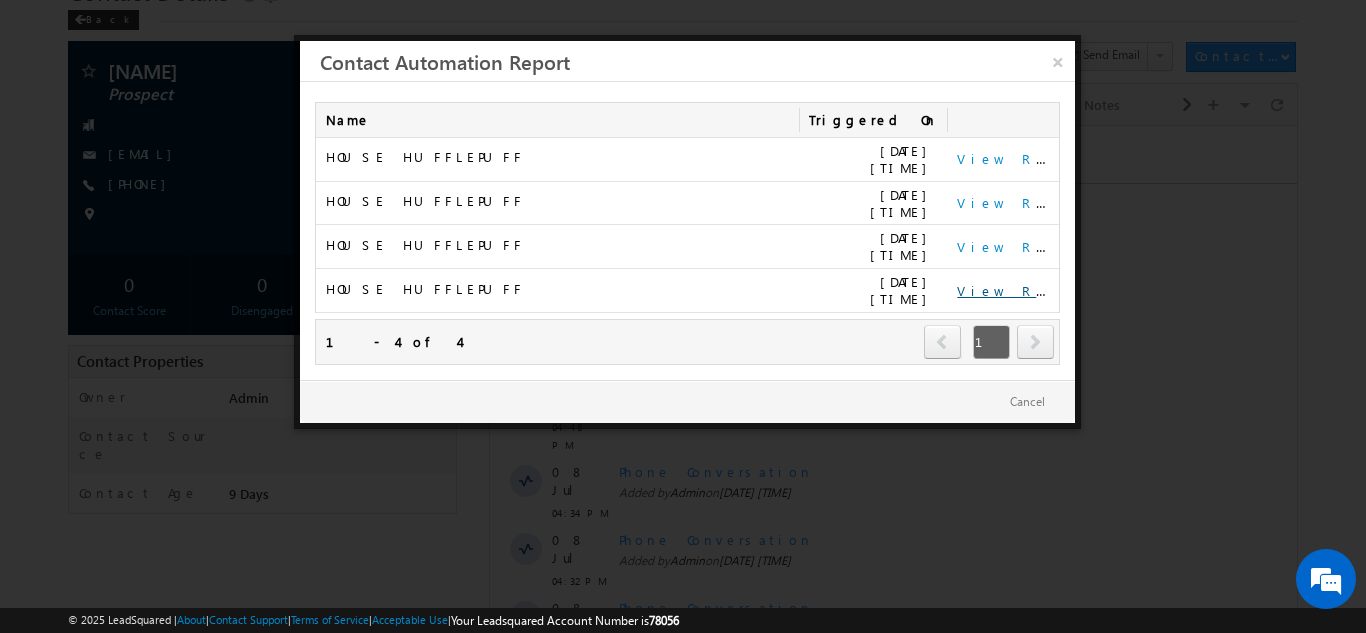 click on "View Report" at bounding box center (1019, 290) 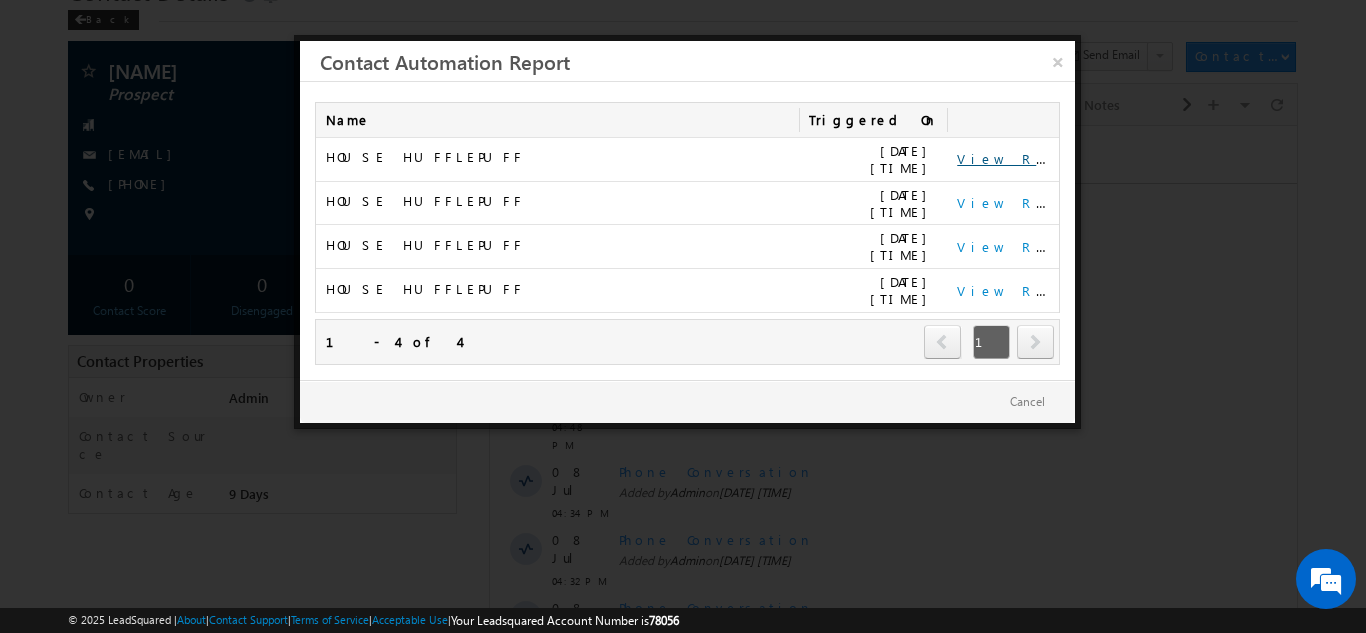 click on "View Report" at bounding box center (1019, 158) 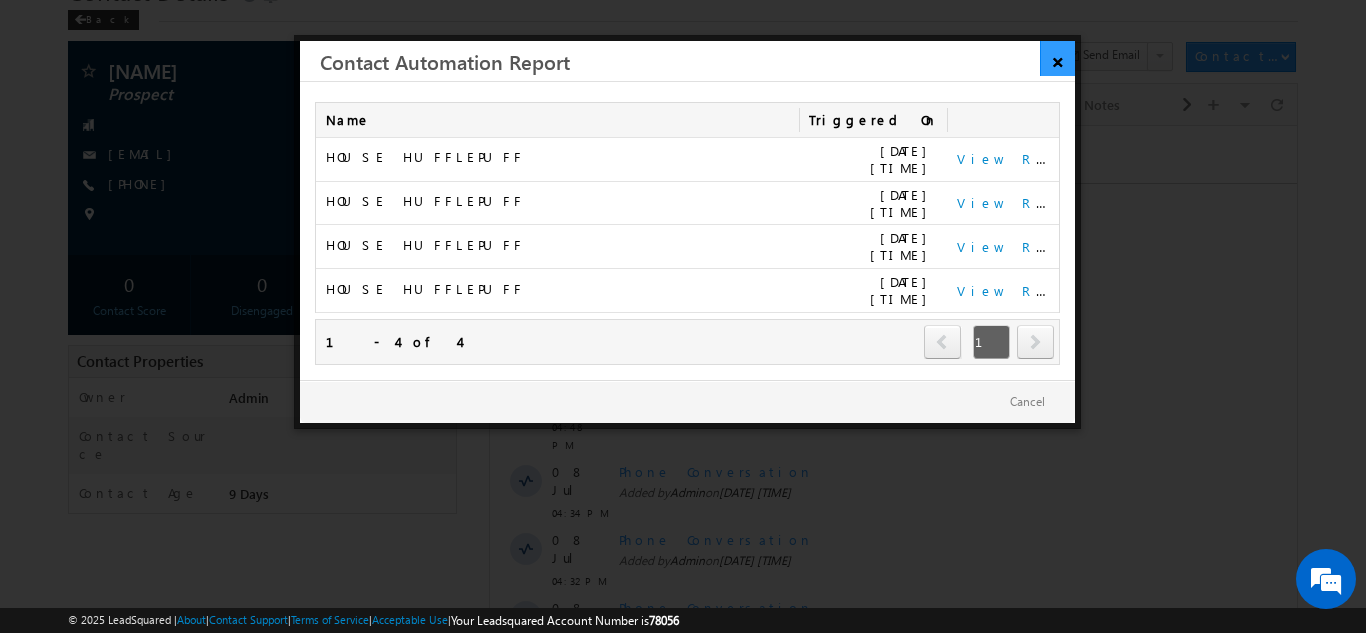 click on "×" at bounding box center (1057, 58) 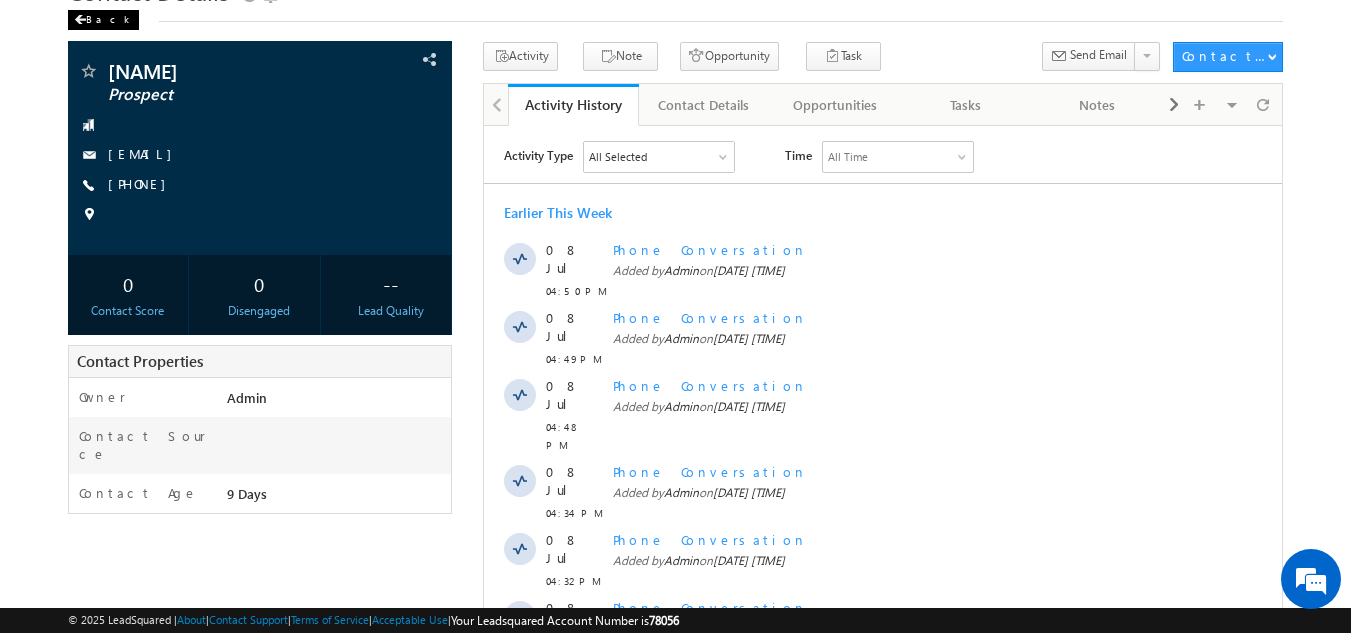 click on "Back" at bounding box center [103, 20] 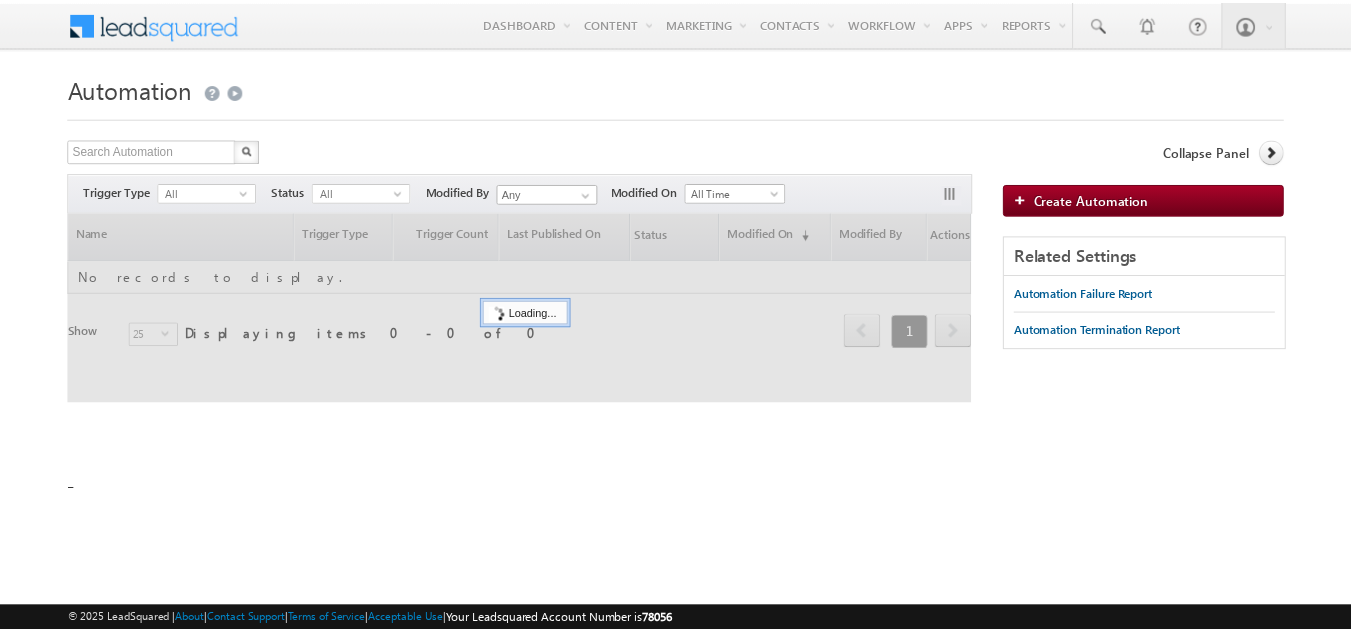 scroll, scrollTop: 0, scrollLeft: 0, axis: both 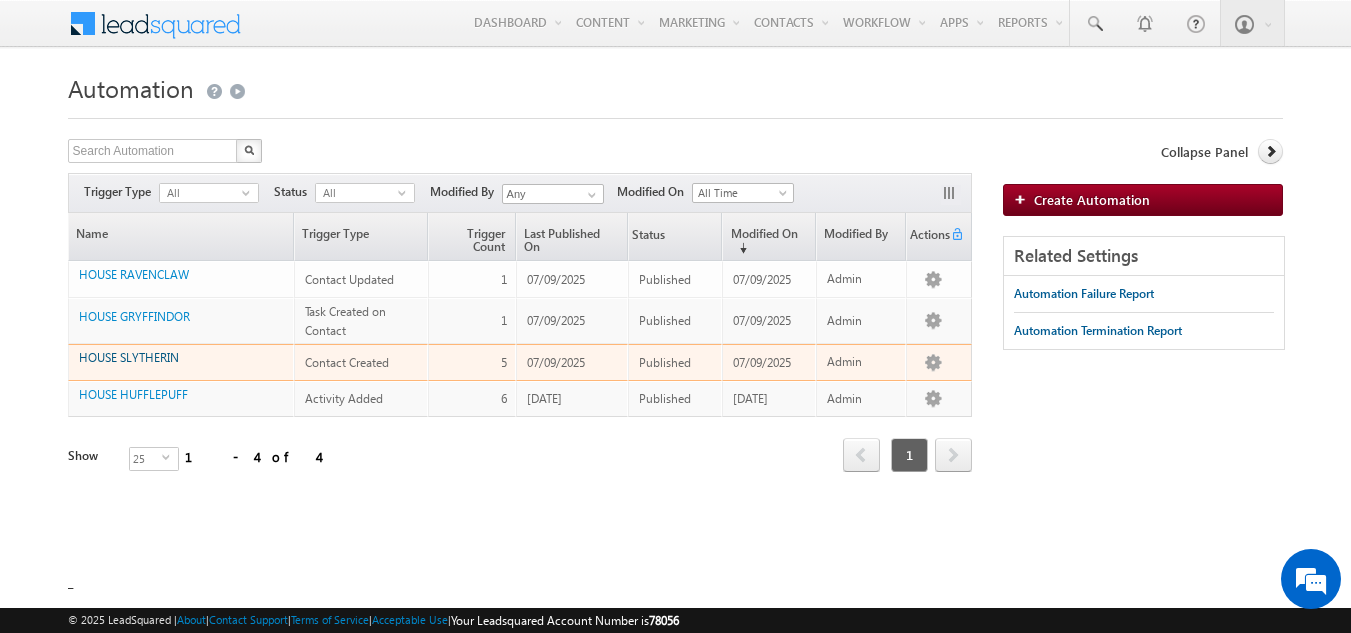 click on "HOUSE SLYTHERIN" at bounding box center (129, 357) 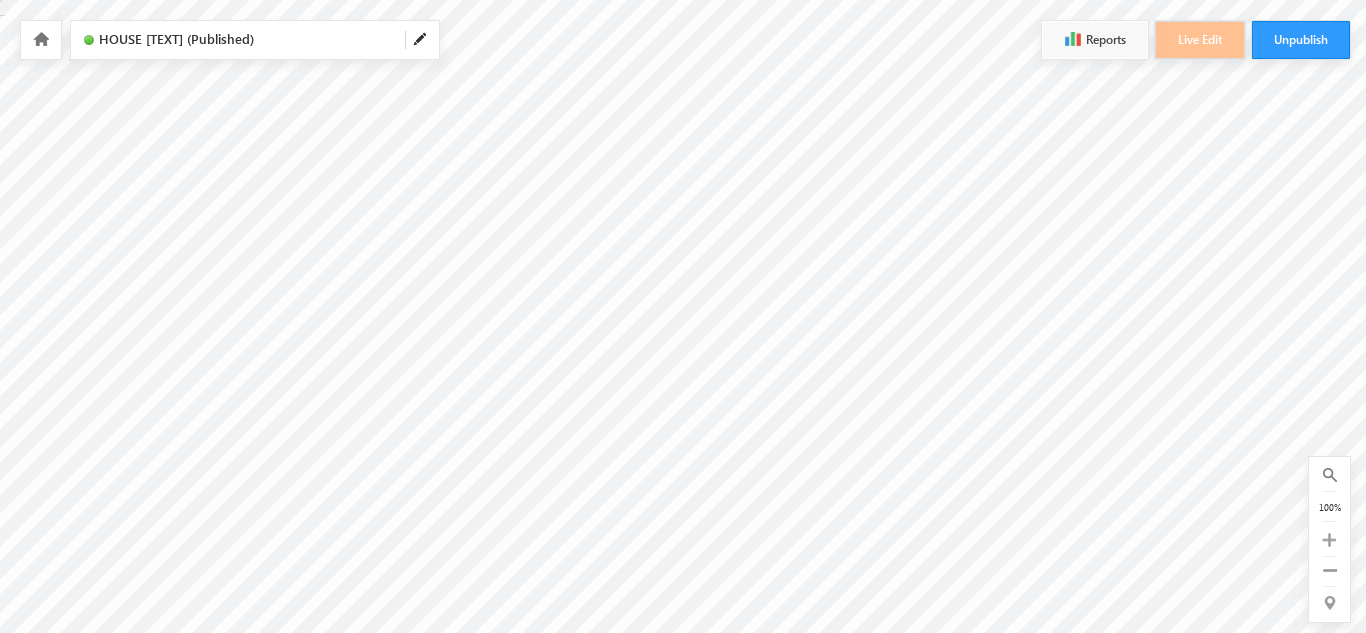 scroll, scrollTop: 0, scrollLeft: 0, axis: both 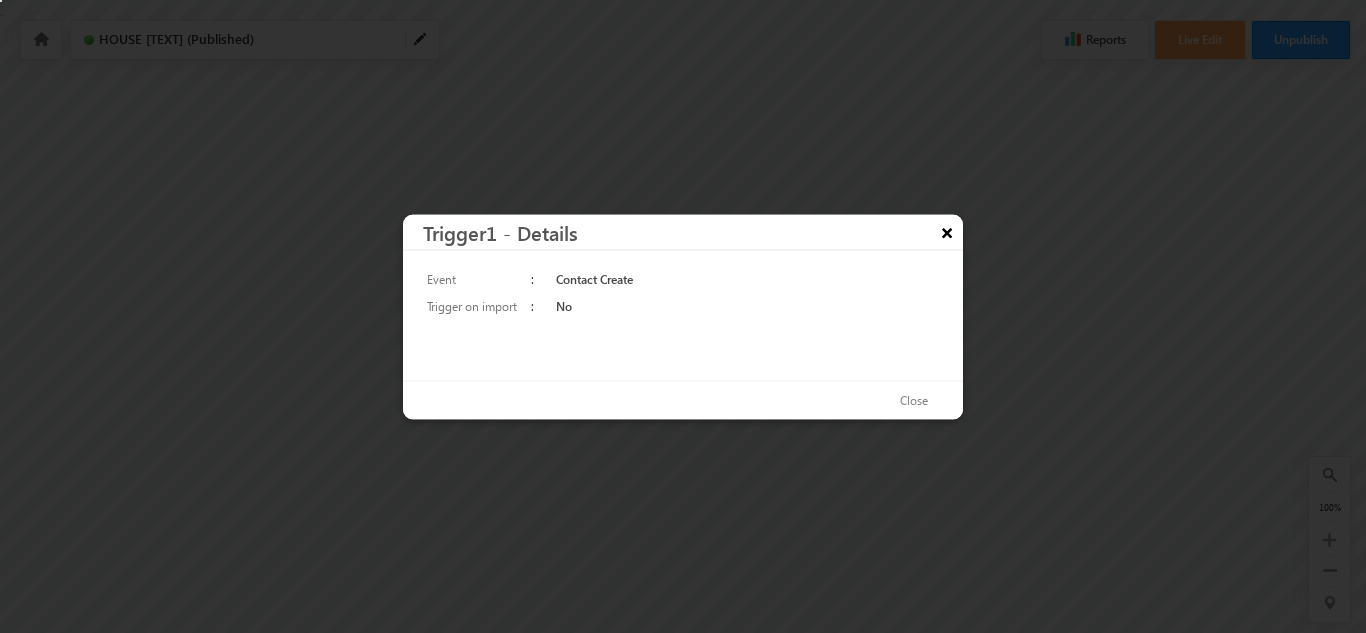 click on "×" at bounding box center (947, 231) 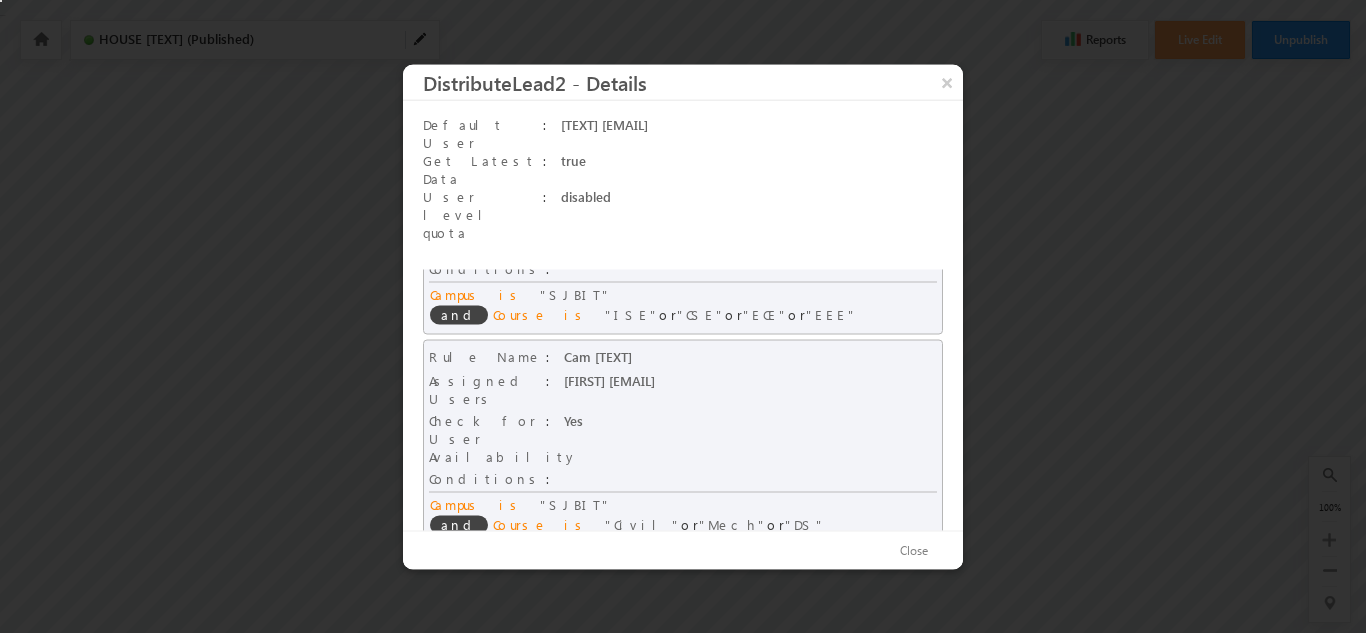 scroll, scrollTop: 188, scrollLeft: 0, axis: vertical 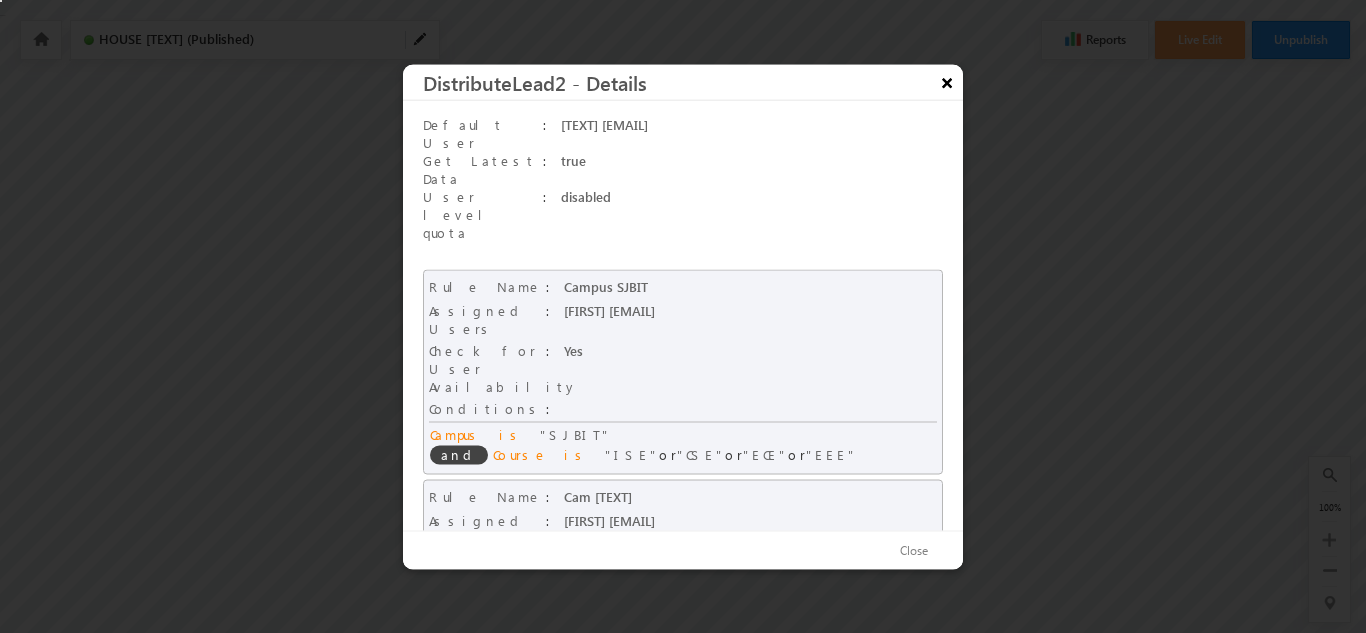 click on "×" at bounding box center (947, 81) 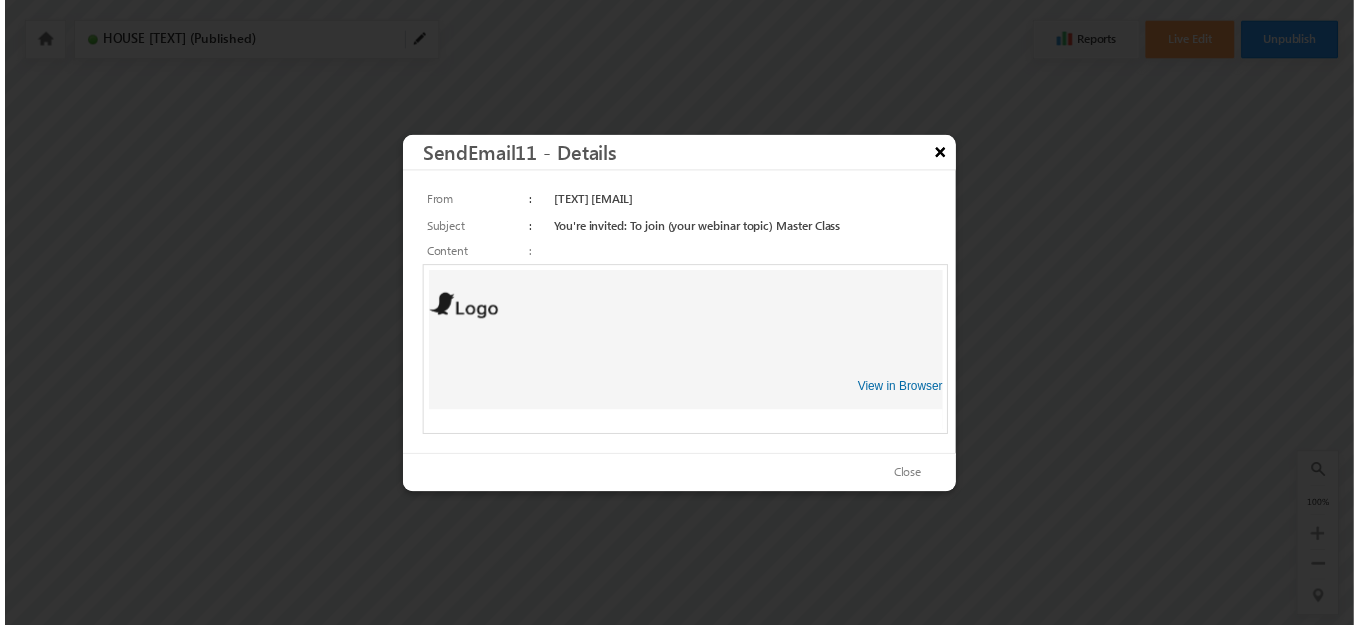 scroll, scrollTop: 0, scrollLeft: 0, axis: both 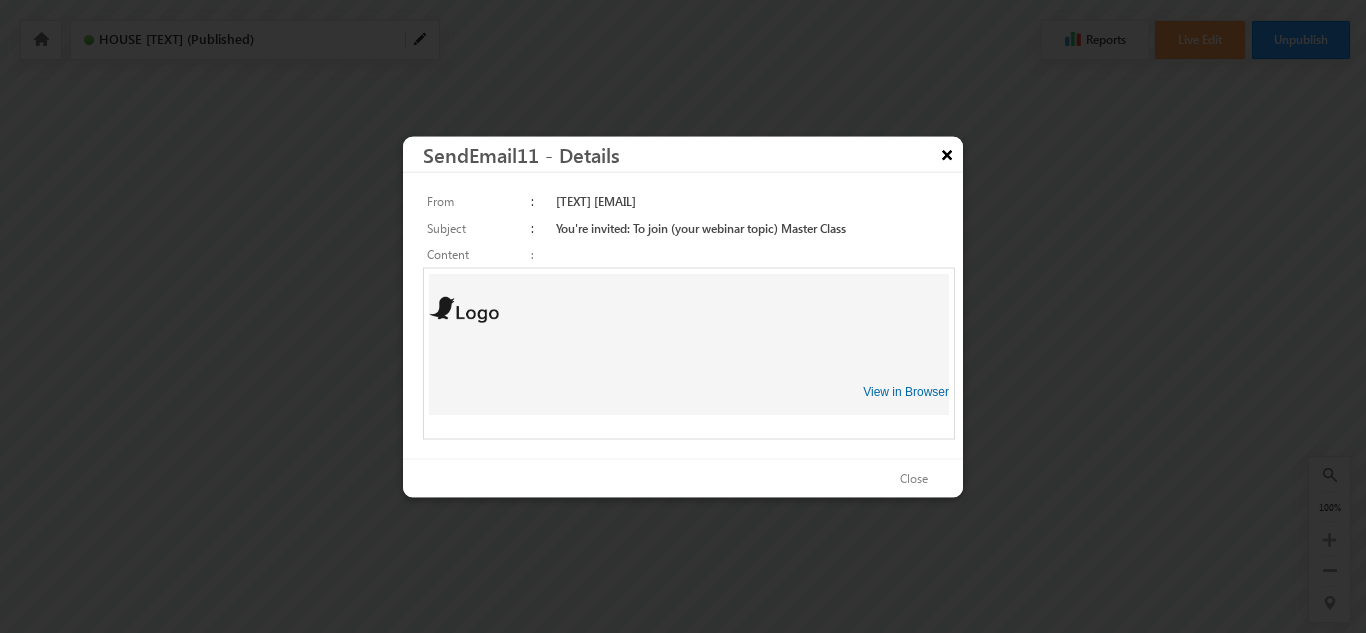 click on "×" at bounding box center [947, 153] 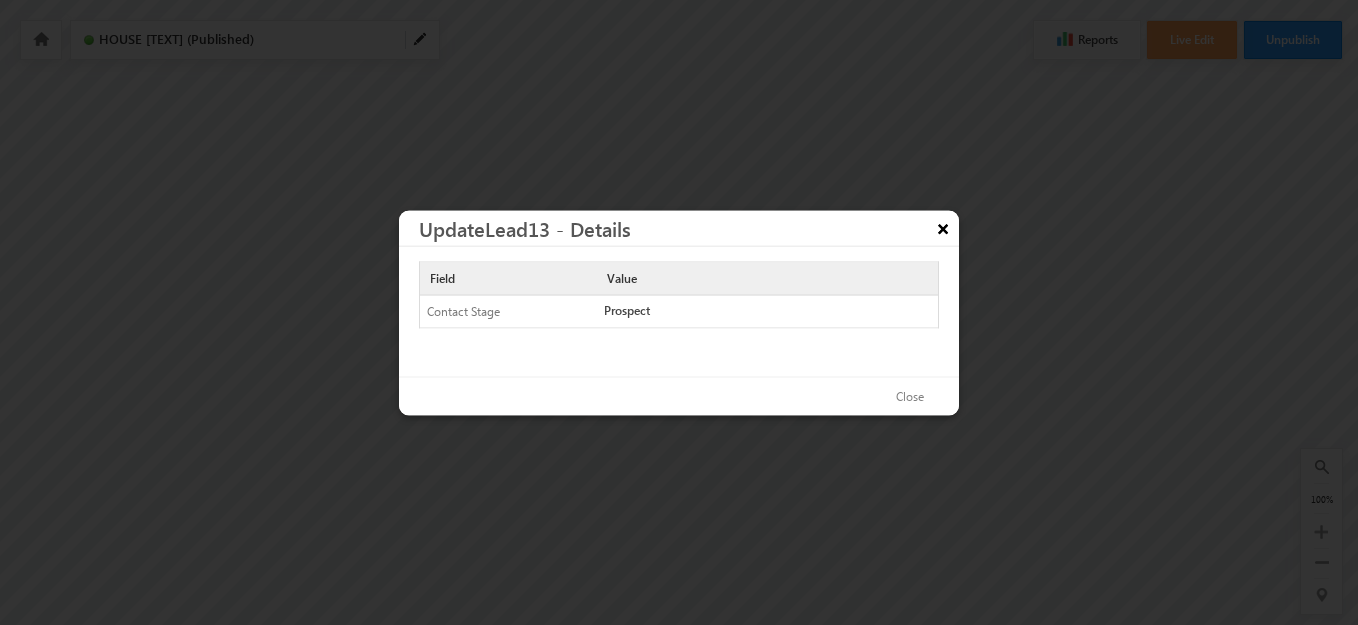 scroll, scrollTop: 327, scrollLeft: 0, axis: vertical 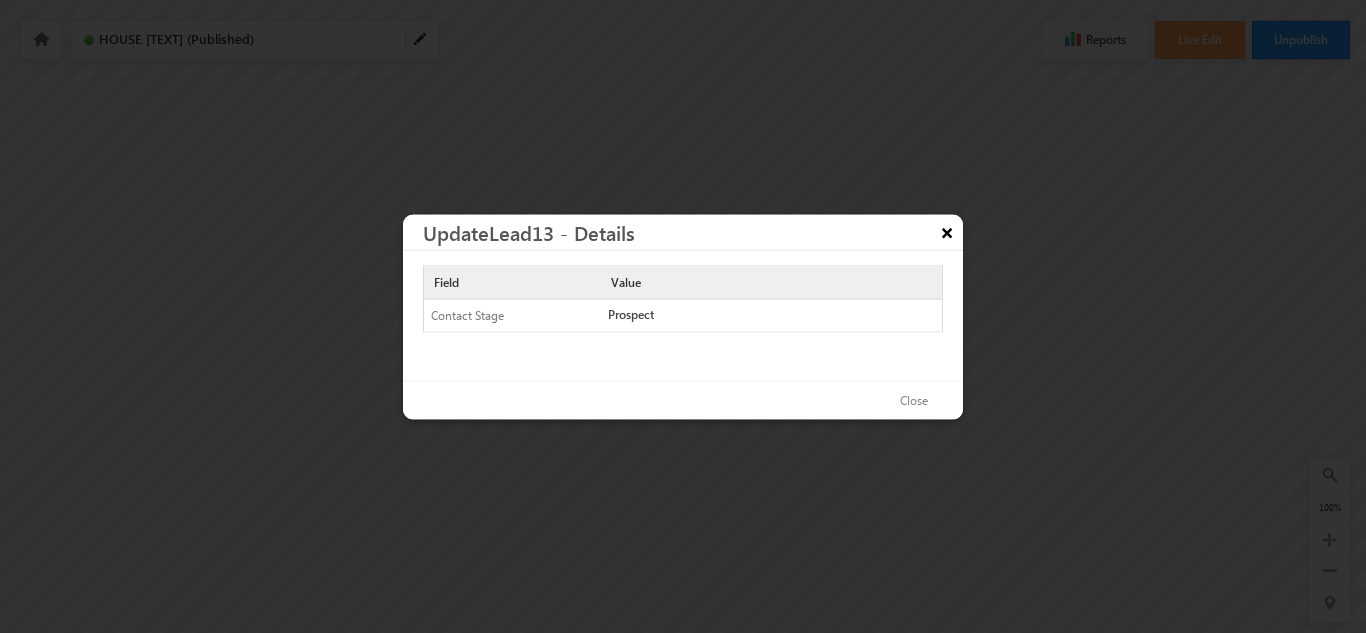 click on "×" at bounding box center (947, 231) 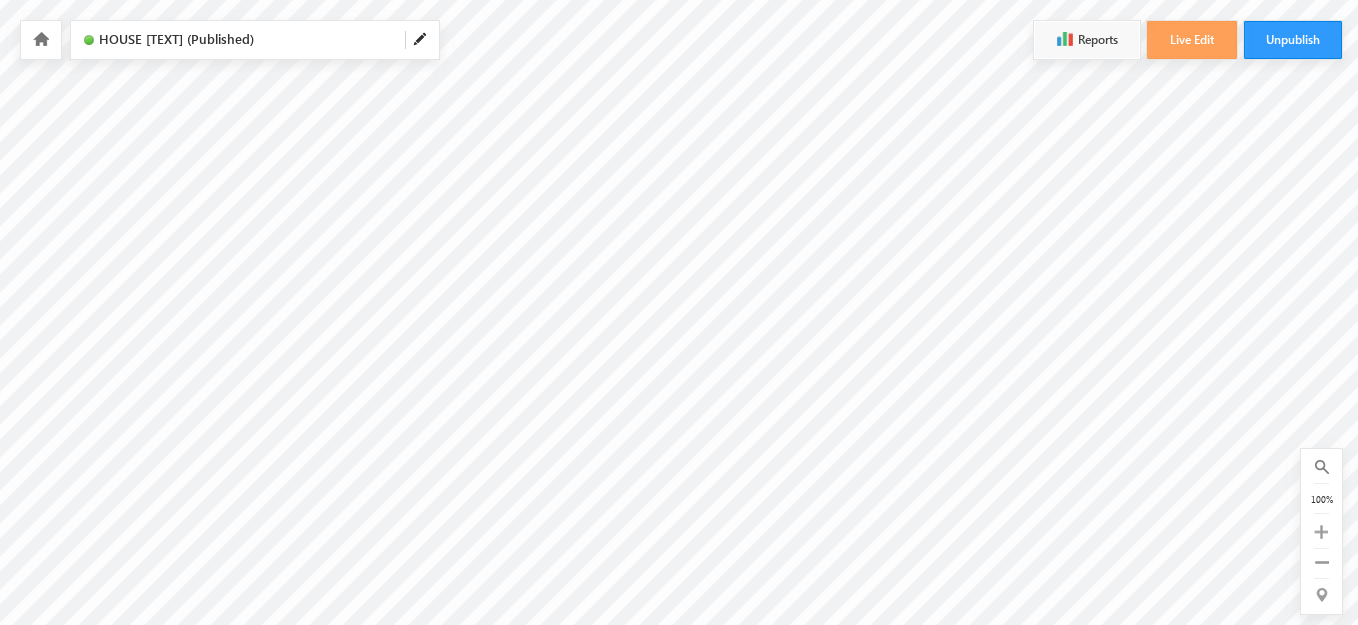 scroll, scrollTop: 0, scrollLeft: 222, axis: horizontal 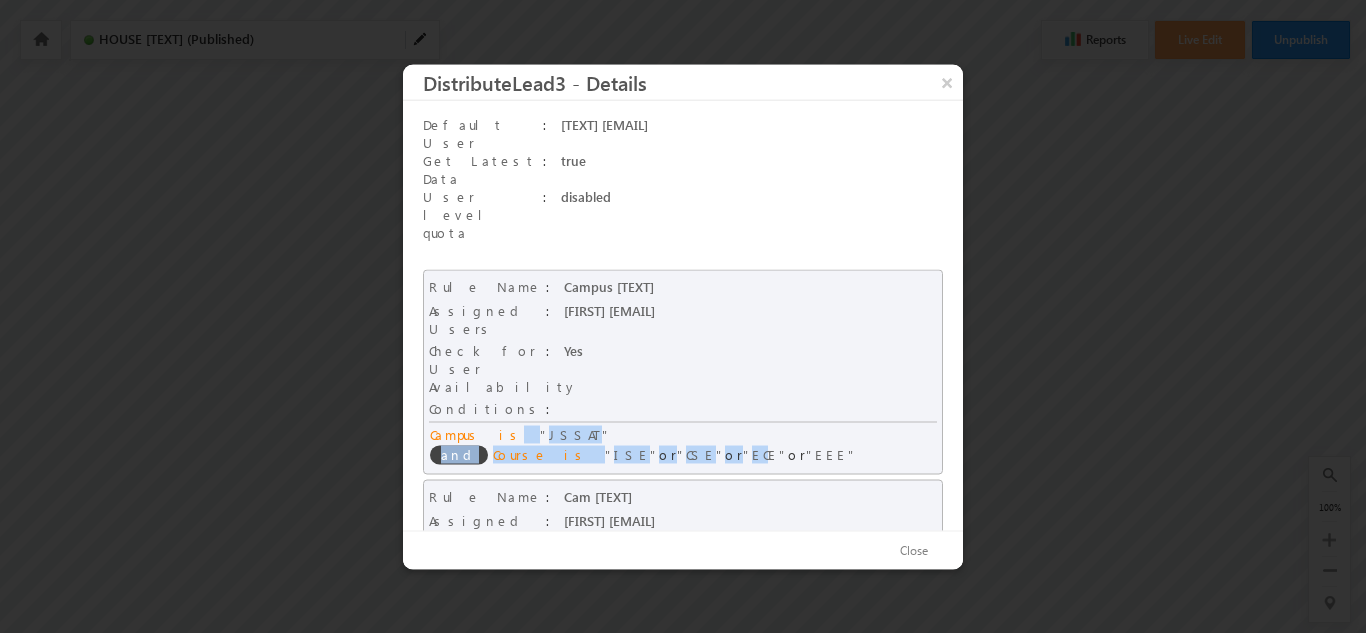drag, startPoint x: 490, startPoint y: 365, endPoint x: 651, endPoint y: 381, distance: 161.79308 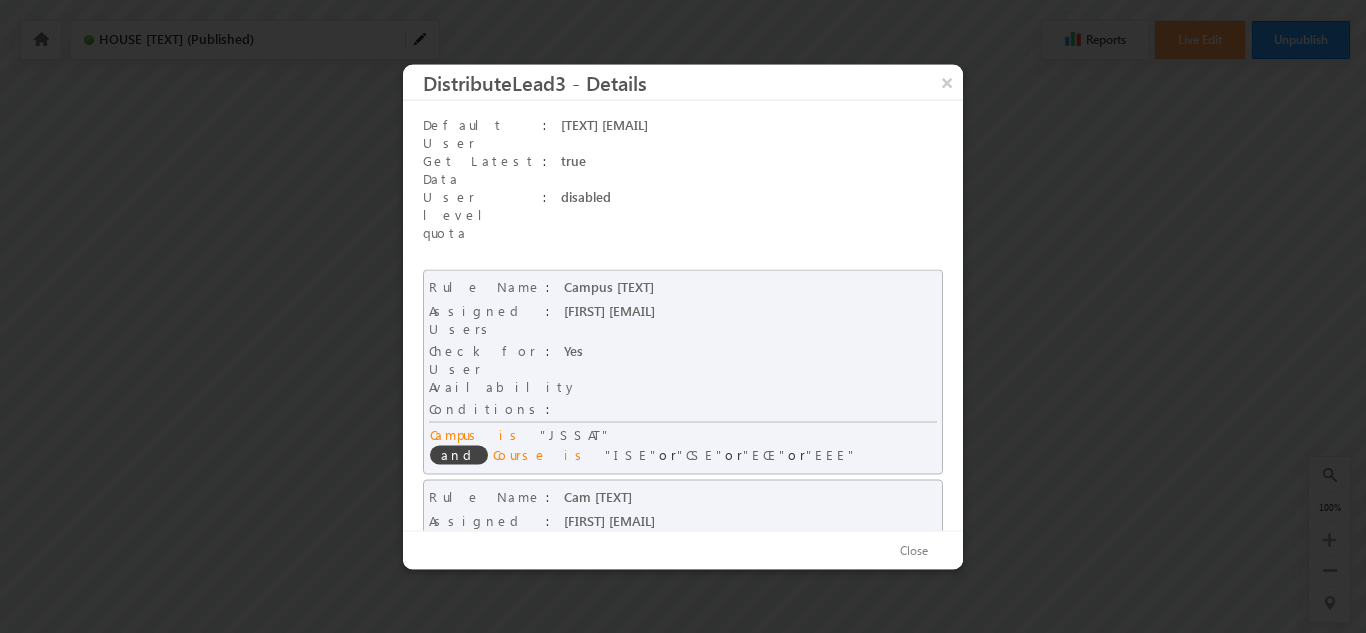 click on "Check for User Availability             :       Yes" at bounding box center (683, 368) 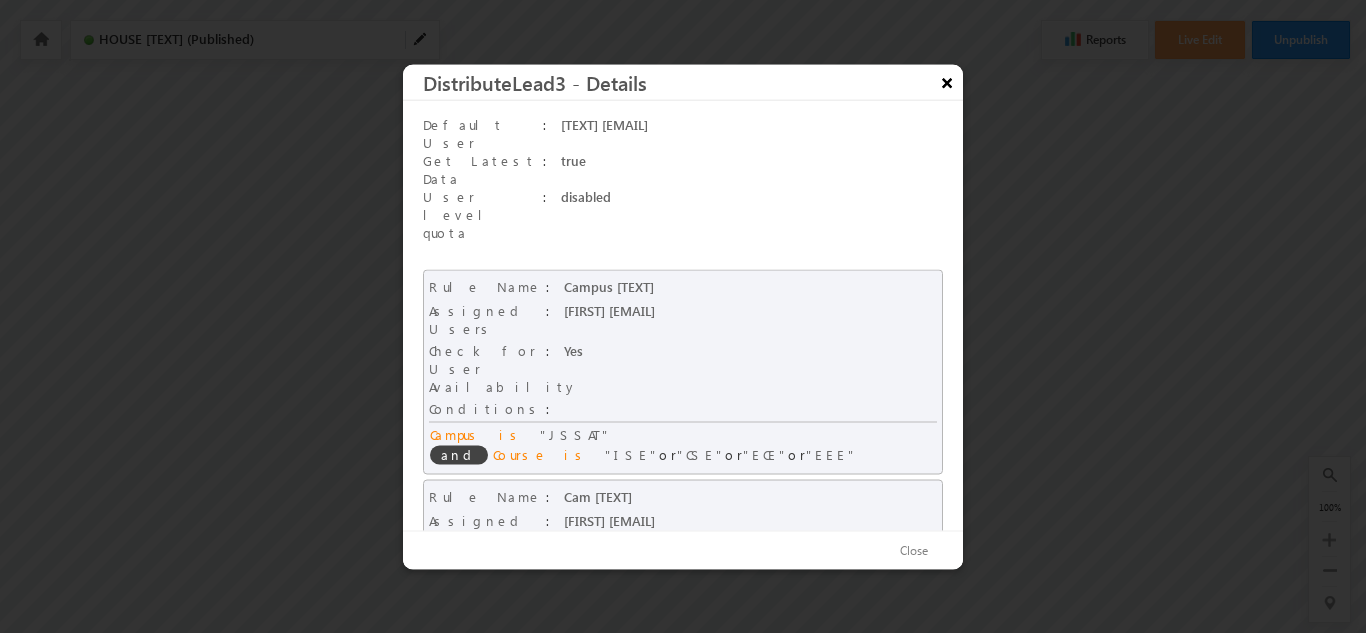 click on "×" at bounding box center (947, 81) 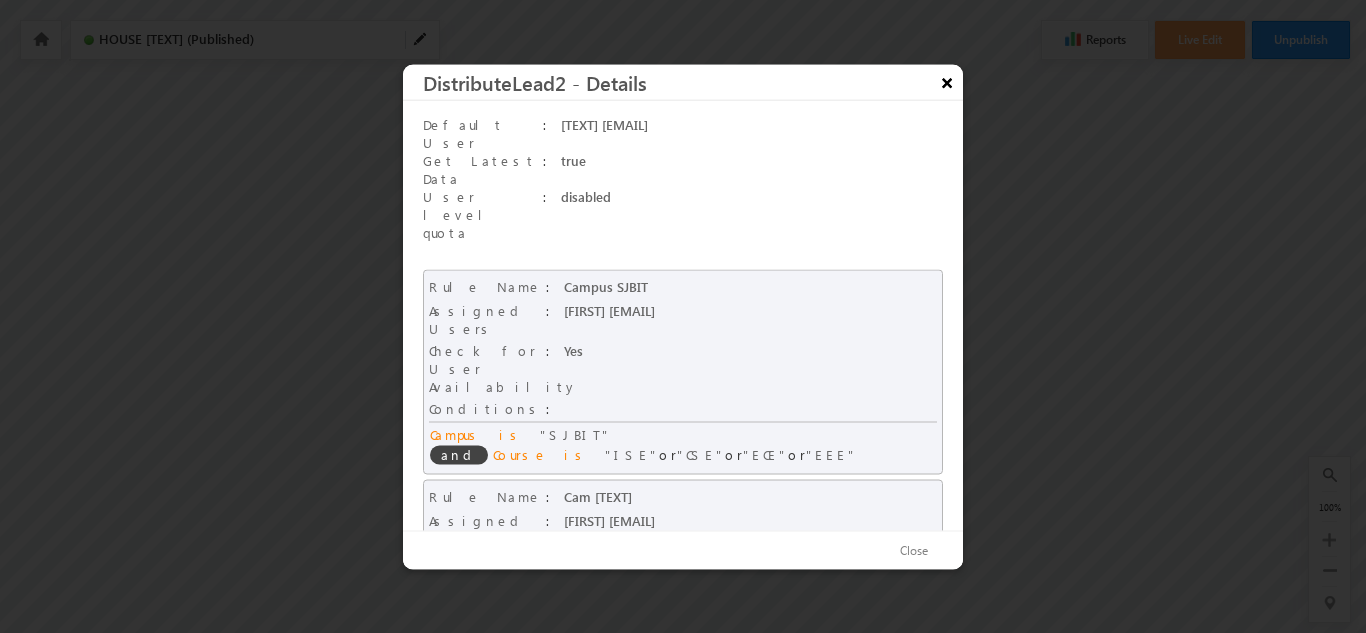click on "×" at bounding box center [947, 81] 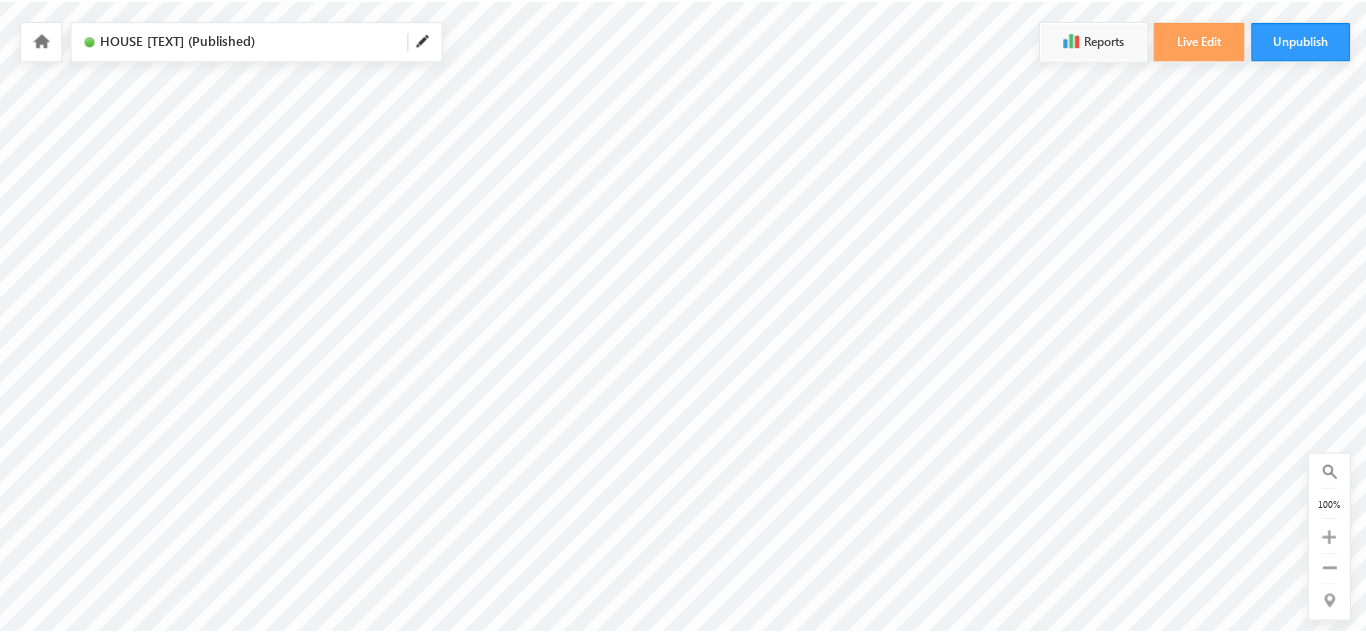 scroll, scrollTop: 0, scrollLeft: 0, axis: both 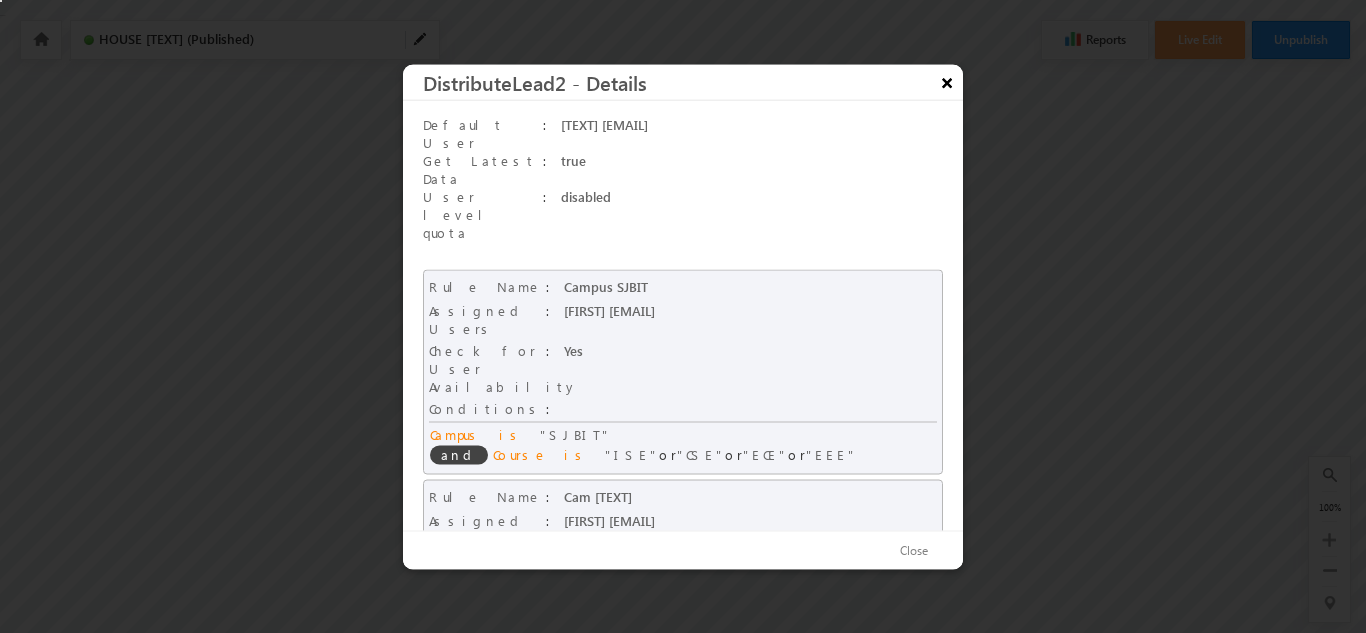 click on "×" at bounding box center [947, 81] 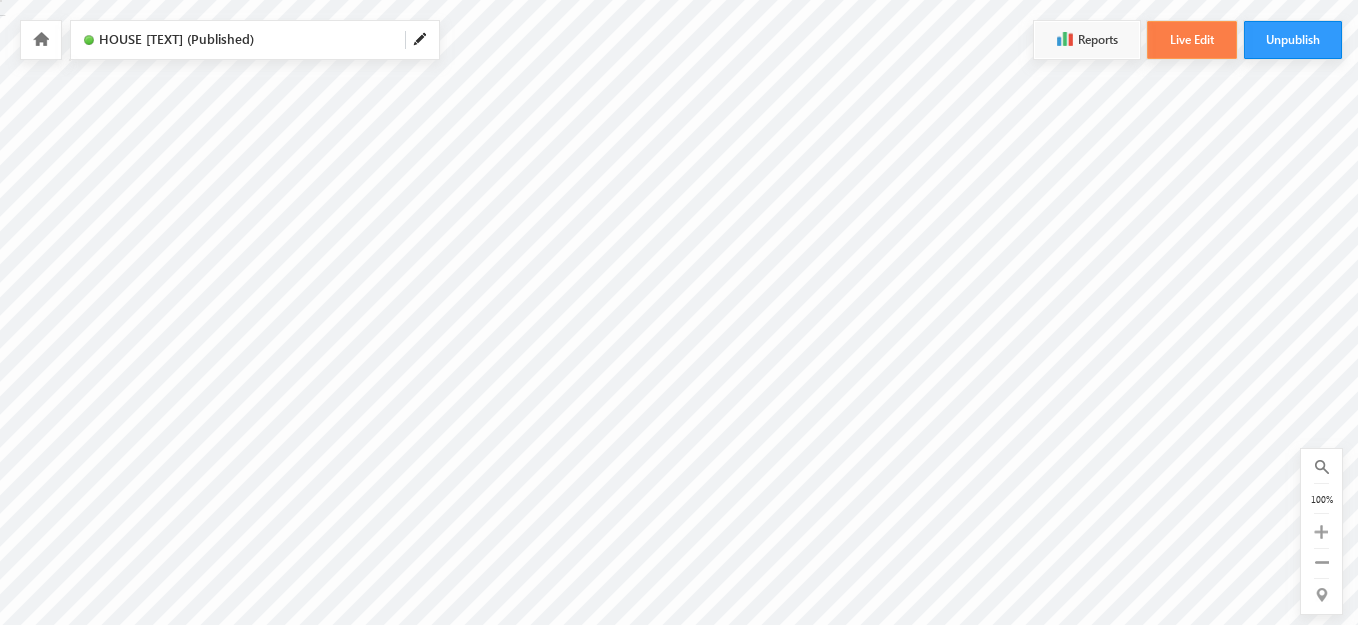 click on "Live Edit" at bounding box center [1192, 40] 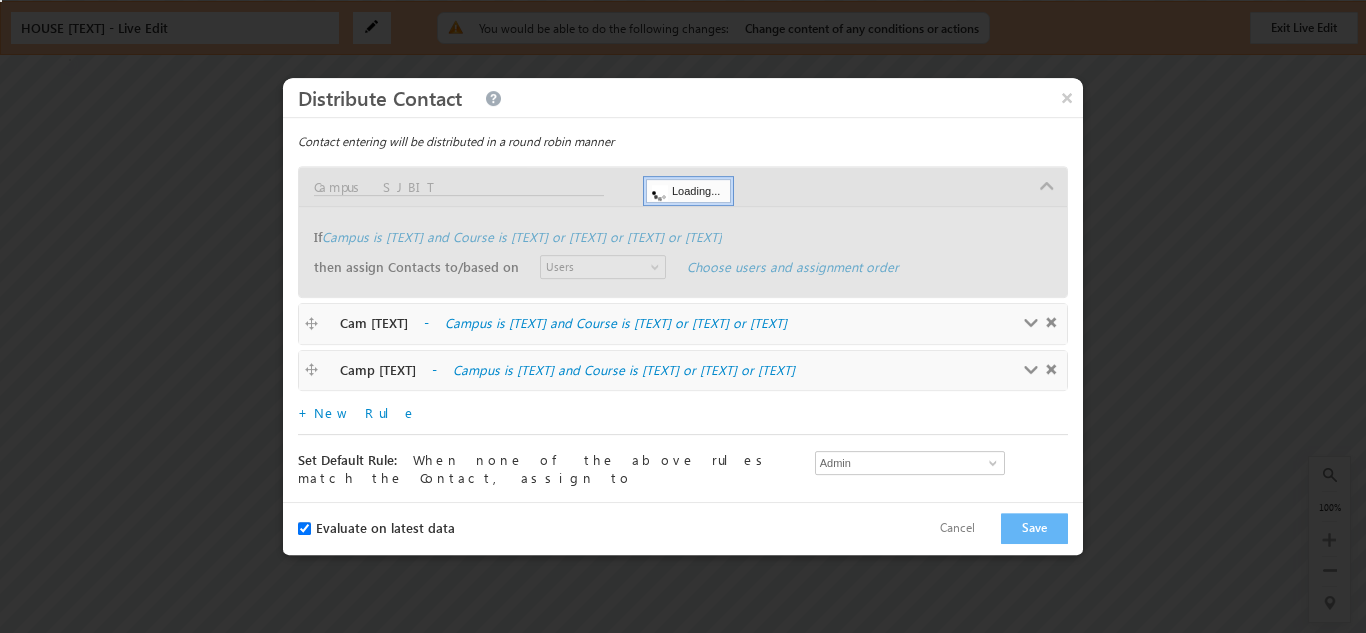 scroll, scrollTop: 0, scrollLeft: 0, axis: both 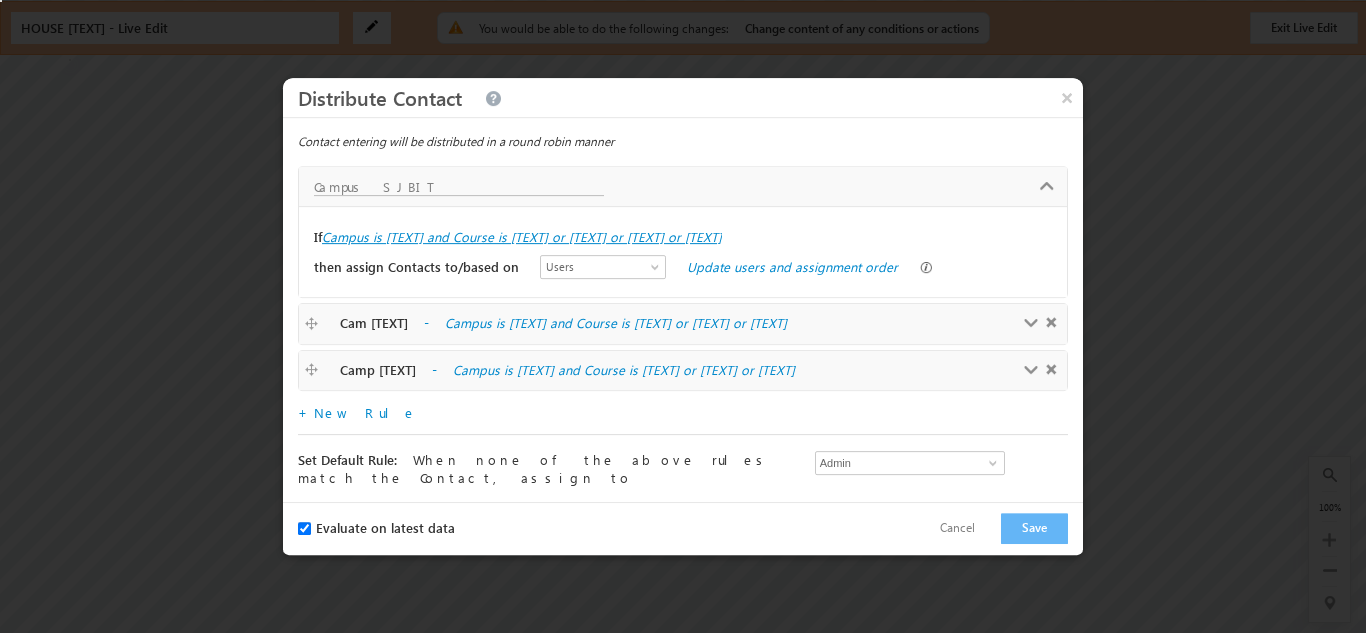 click on "Campus is SJBIT  and Course is ISE or CSE or ECE or EEE" at bounding box center (522, 237) 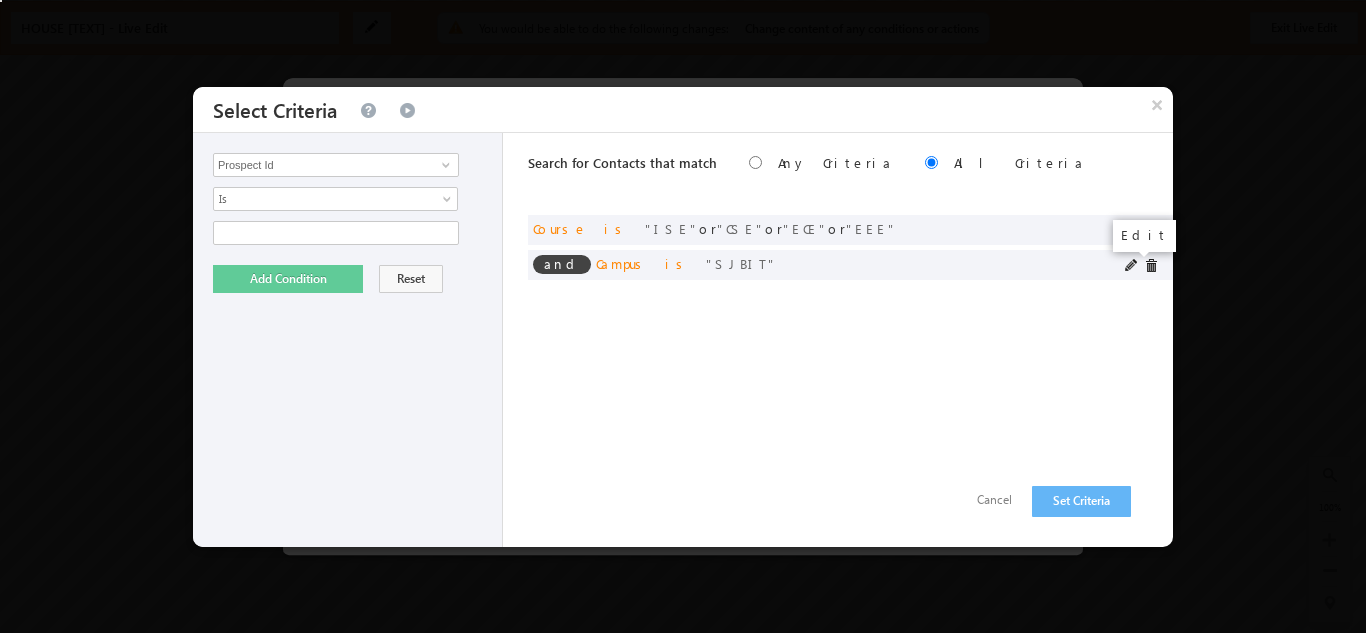 click at bounding box center [1132, 266] 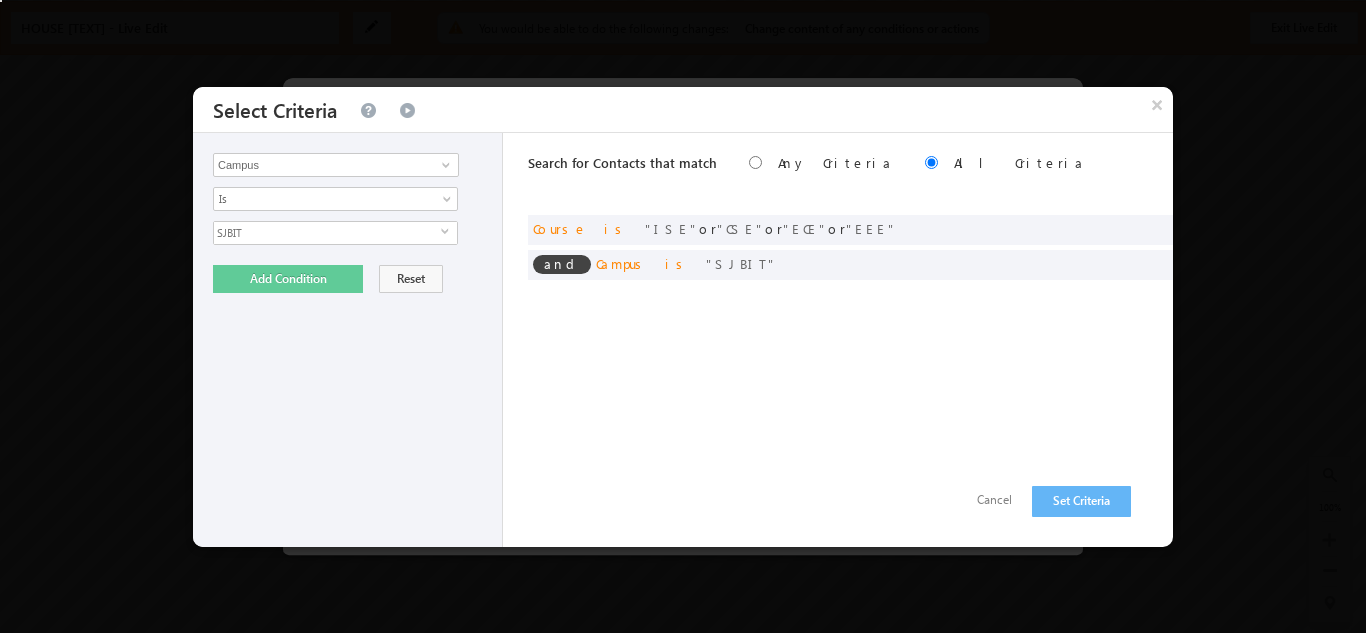 click on "SJBIT" at bounding box center [327, 233] 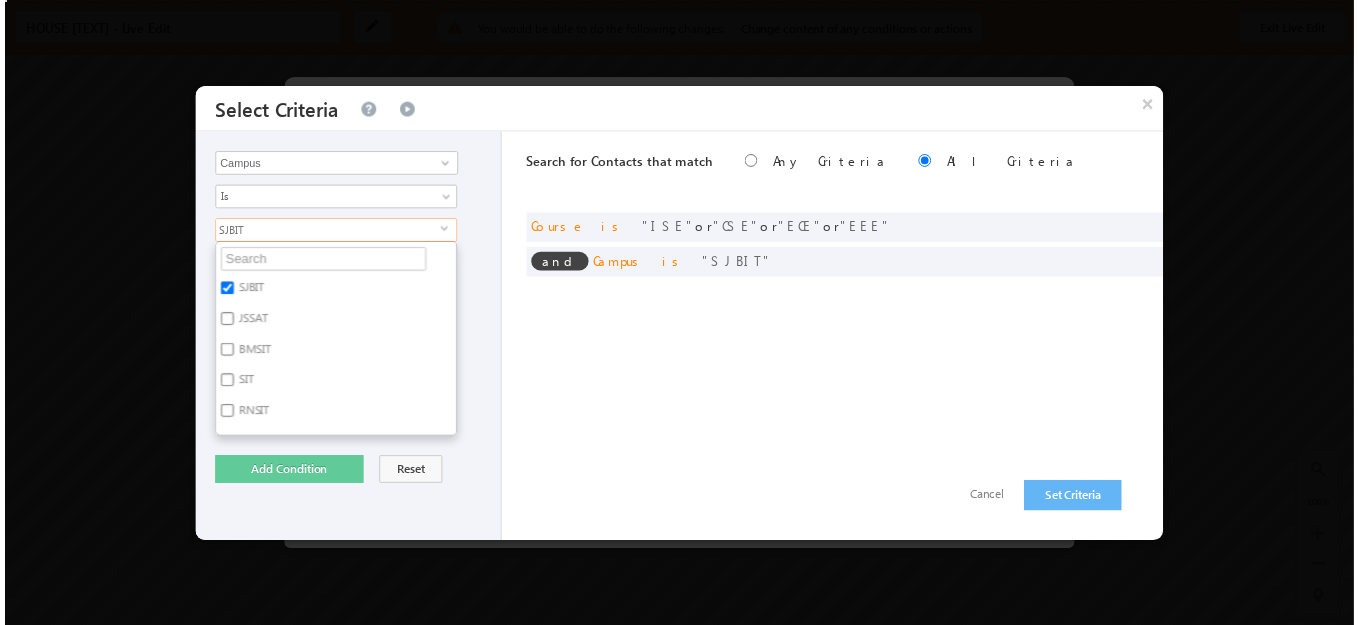 scroll, scrollTop: 1, scrollLeft: 0, axis: vertical 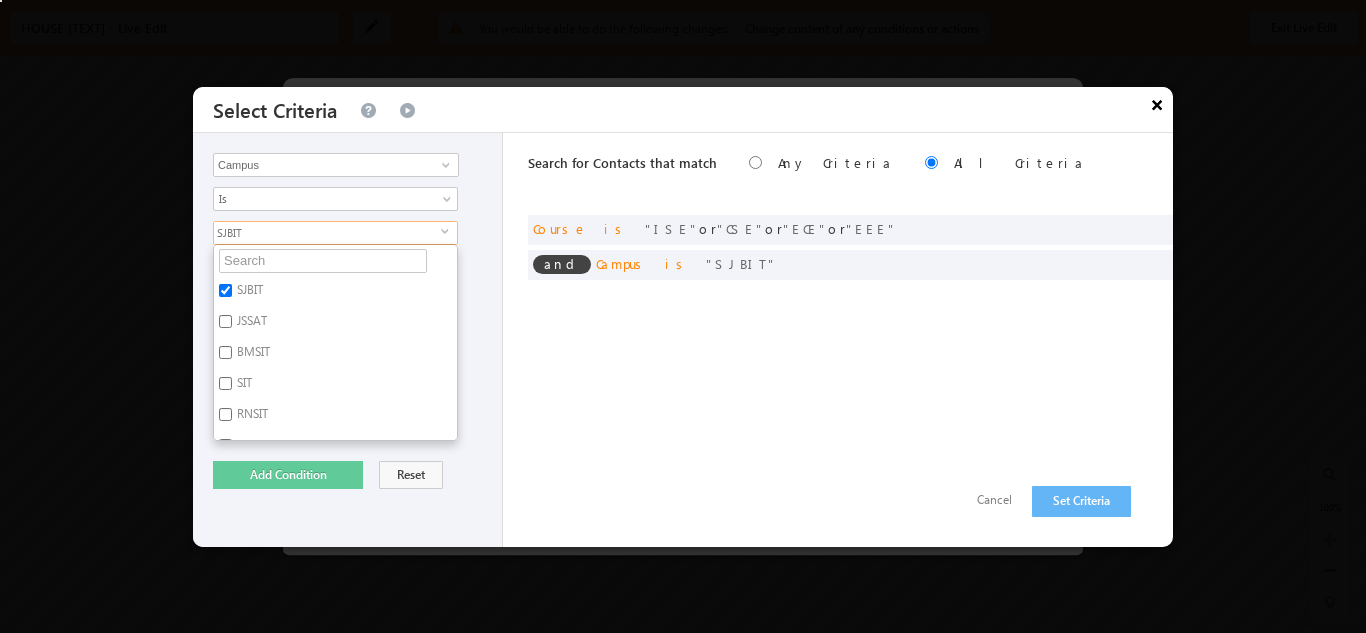 click on "×" at bounding box center (1157, 104) 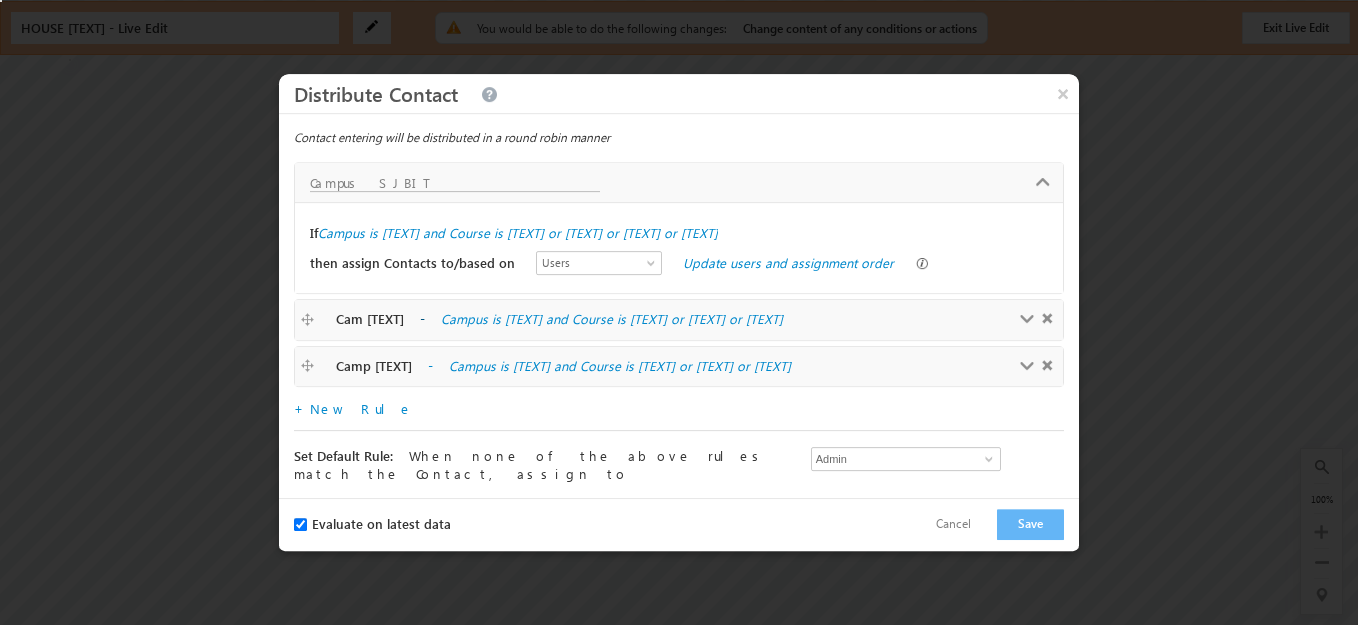 click on "Campus is SJBIT  and Course is Civil or Mech or DS" at bounding box center [641, 319] 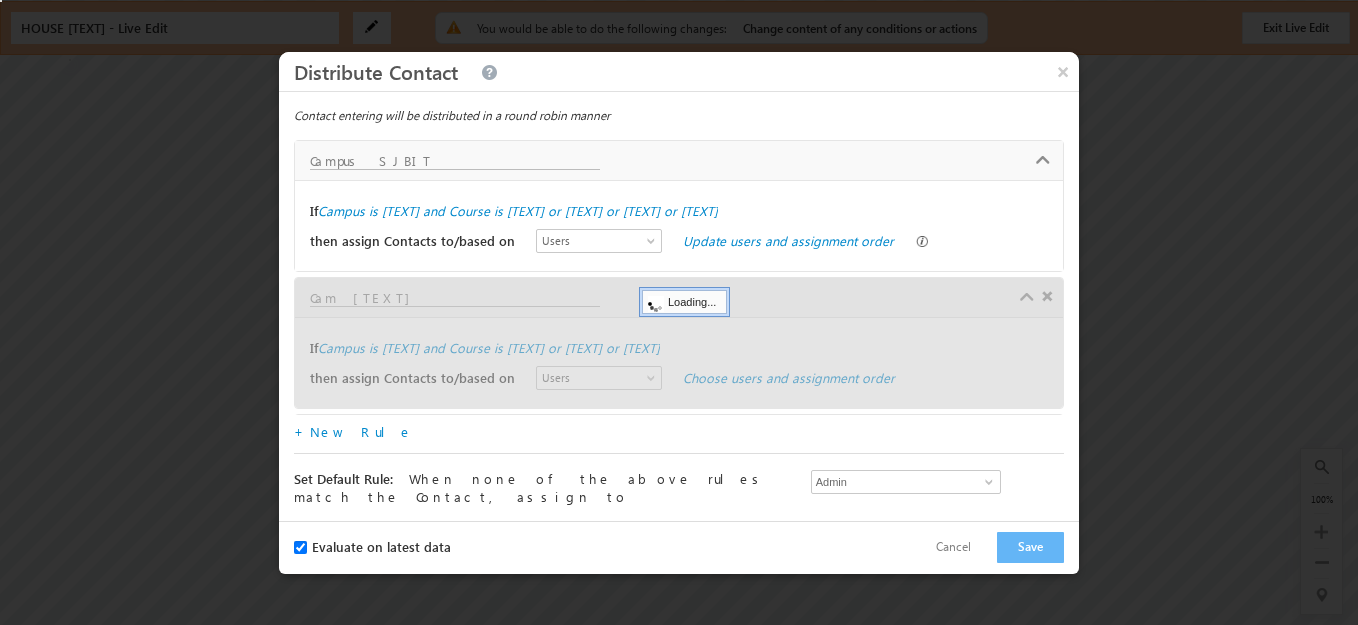 scroll, scrollTop: 0, scrollLeft: 0, axis: both 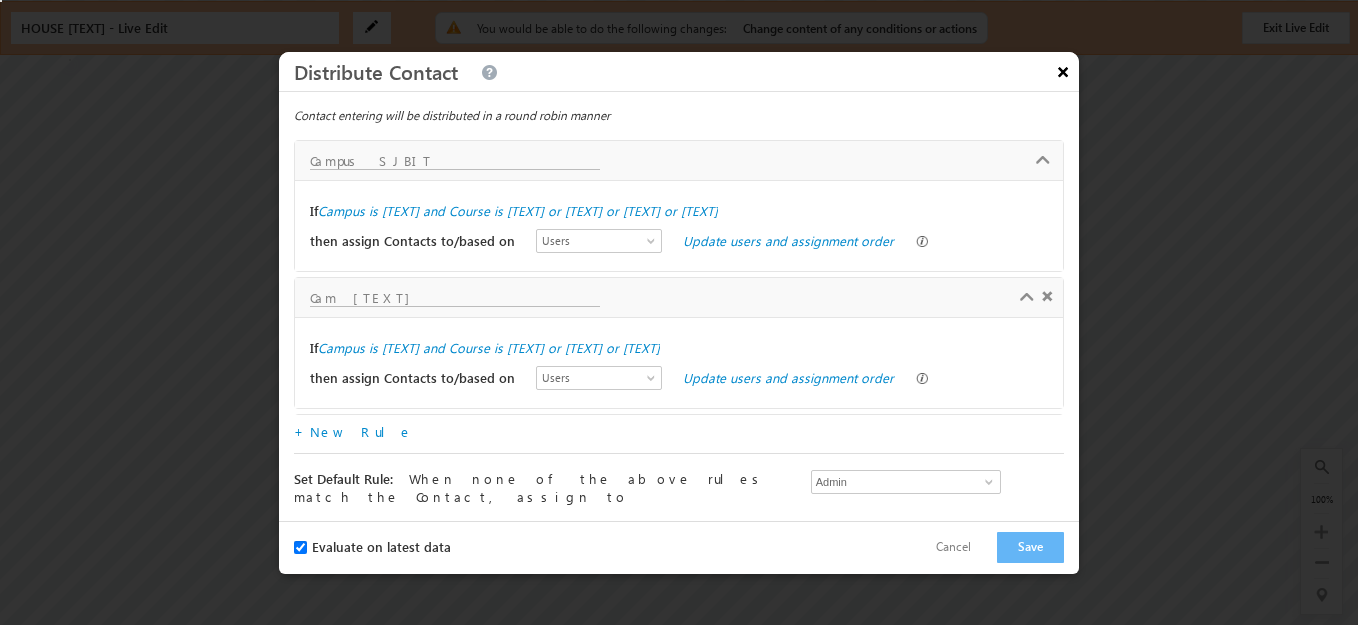 click on "×" at bounding box center [1063, 71] 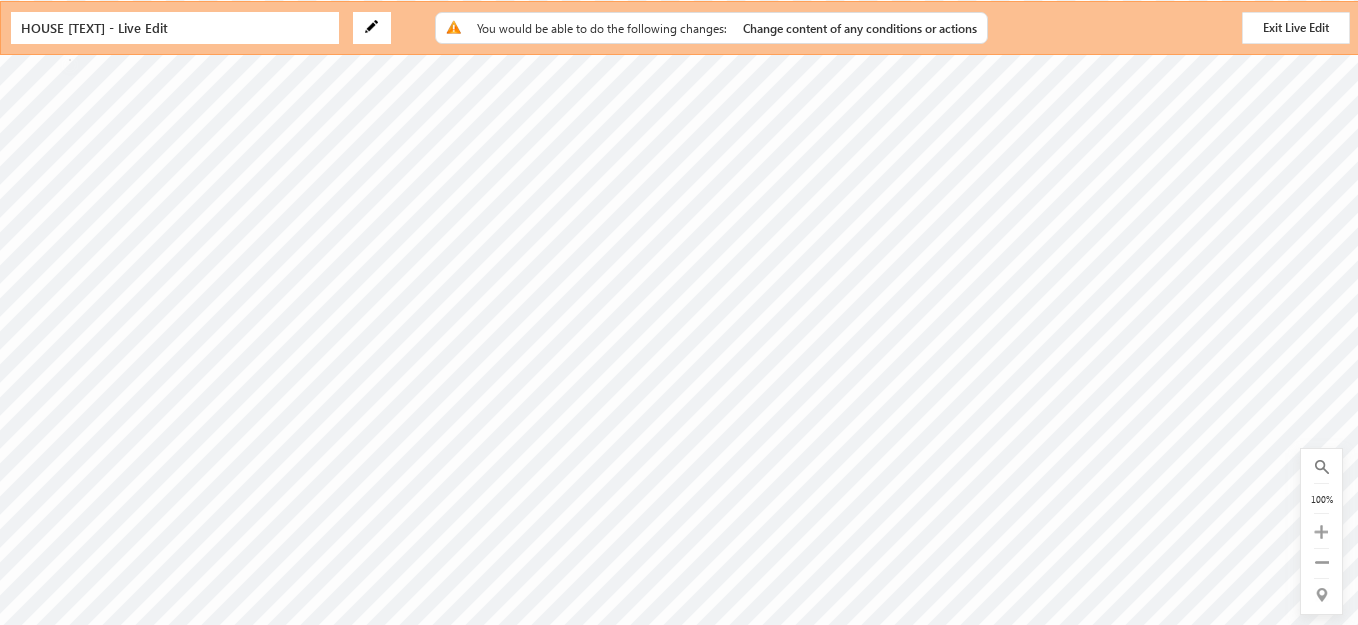 scroll, scrollTop: 0, scrollLeft: 0, axis: both 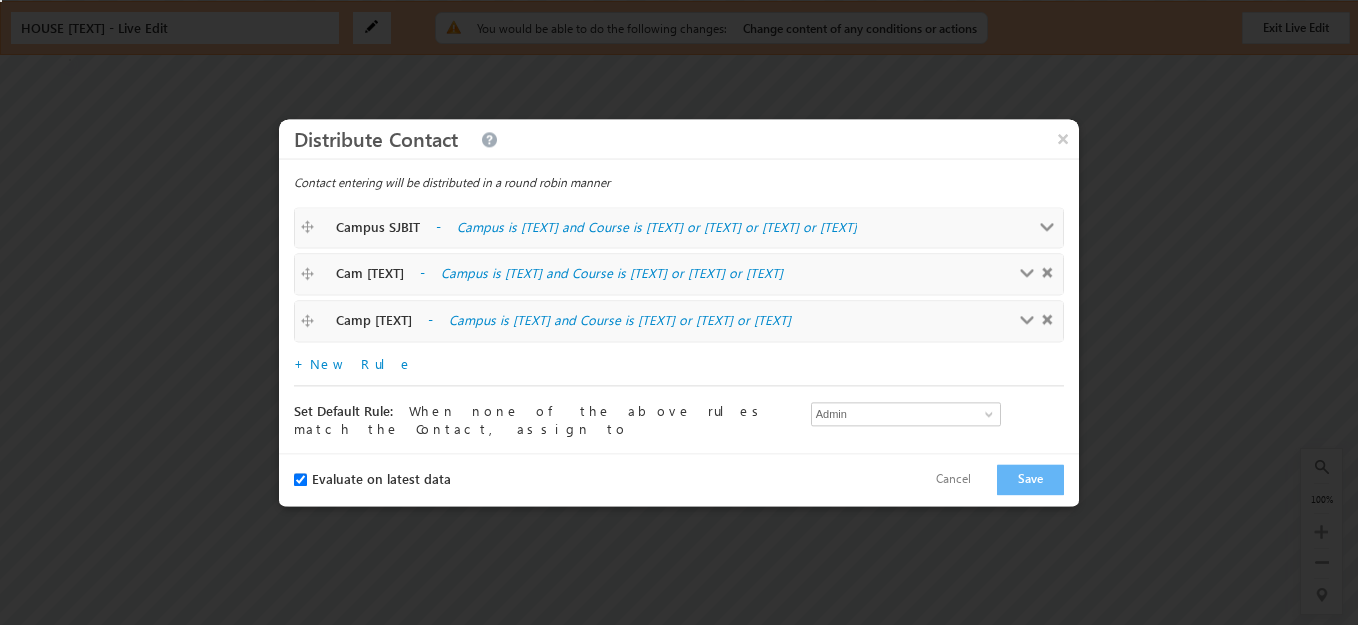 checkbox on "true" 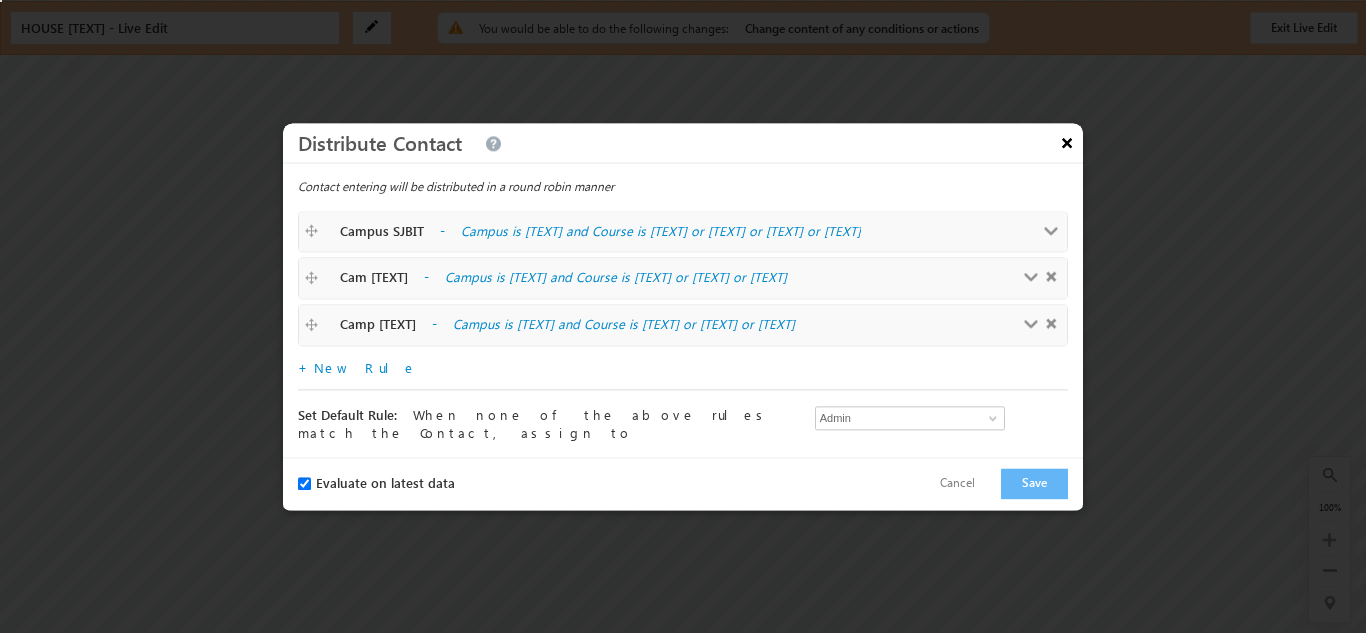 click on "×" at bounding box center [1067, 142] 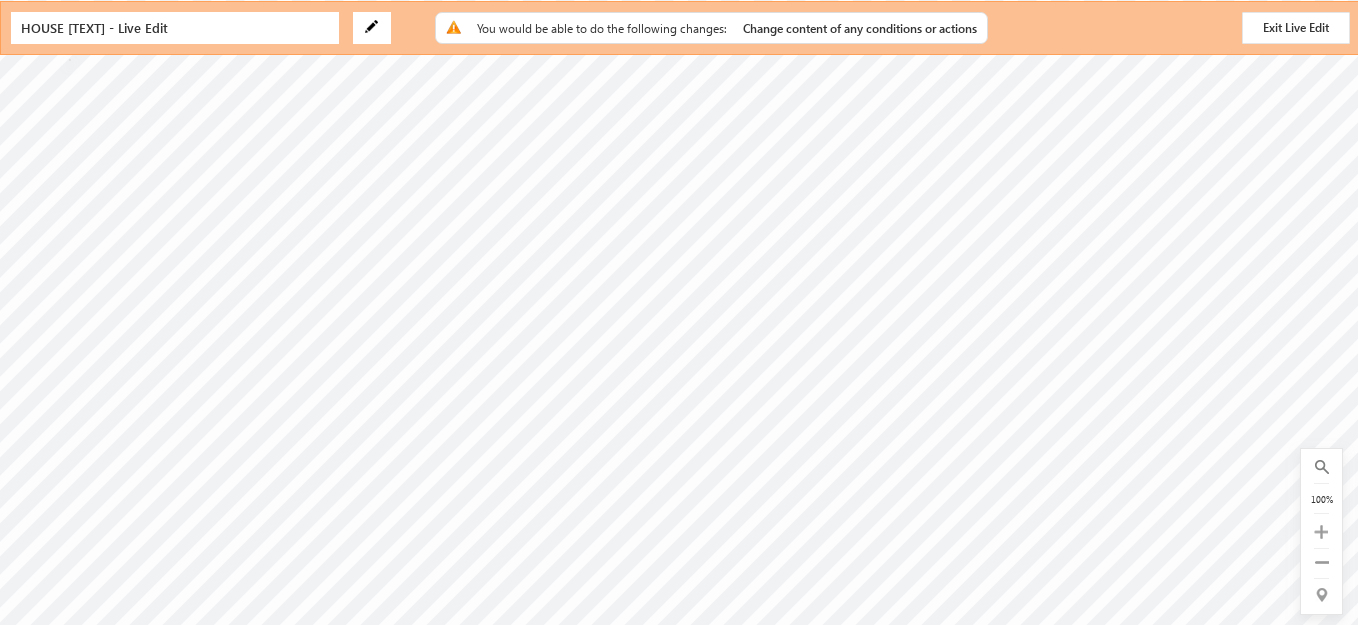 scroll, scrollTop: 0, scrollLeft: 0, axis: both 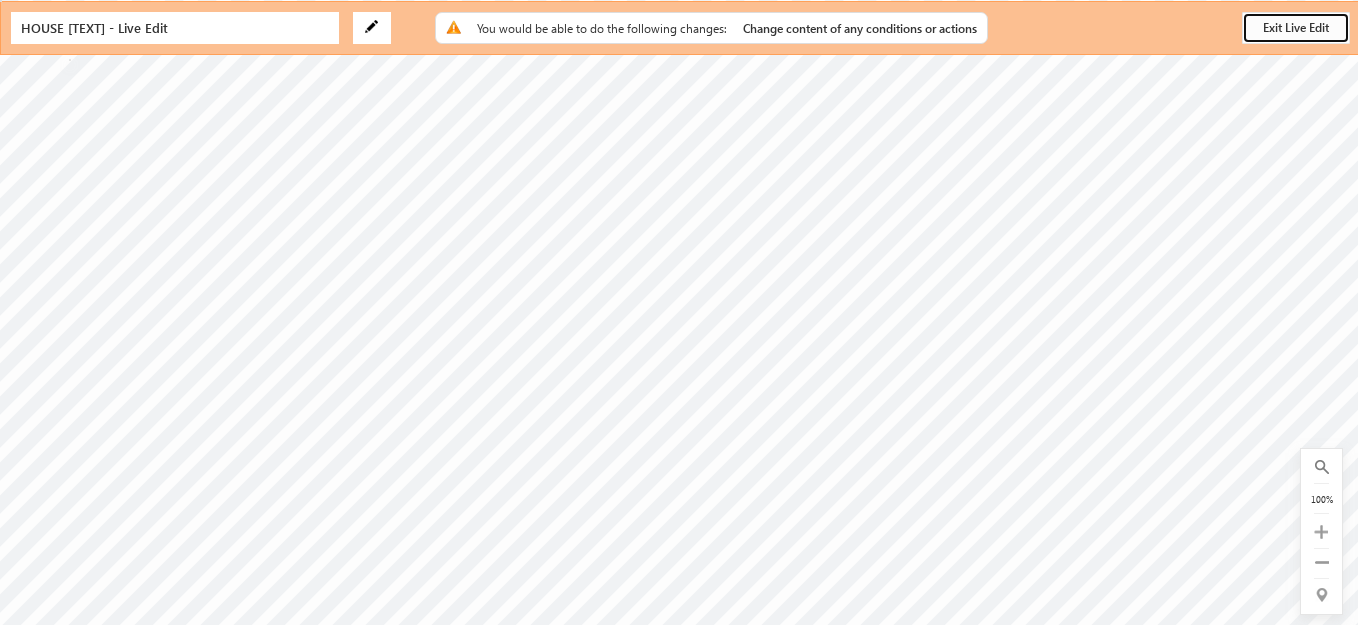 click on "Exit Live Edit" at bounding box center (1296, 28) 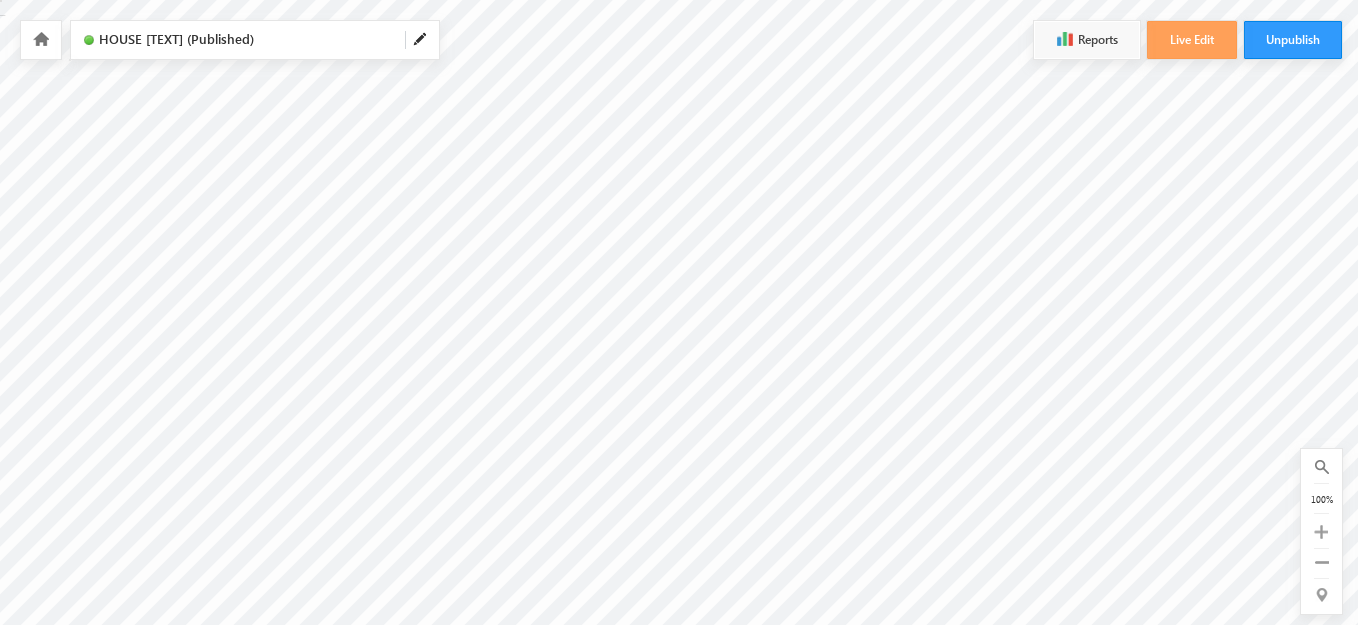 click at bounding box center [41, 39] 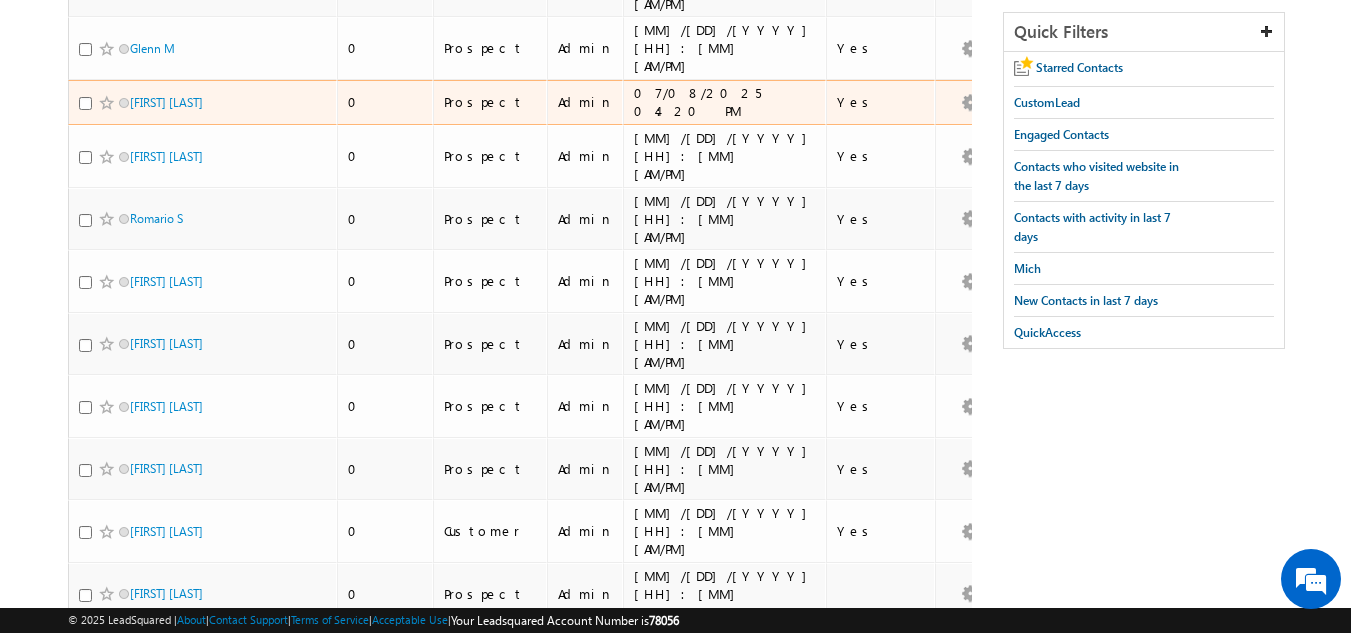 scroll, scrollTop: 351, scrollLeft: 0, axis: vertical 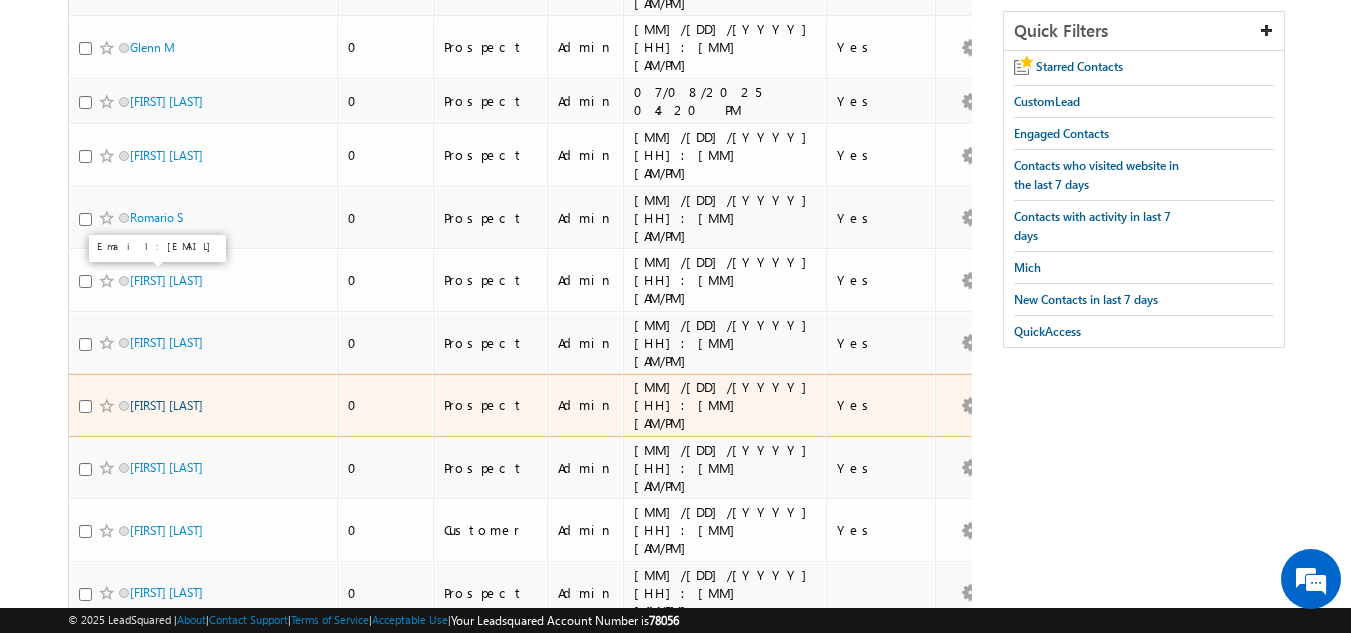 click on "Ganesh H" at bounding box center (166, 405) 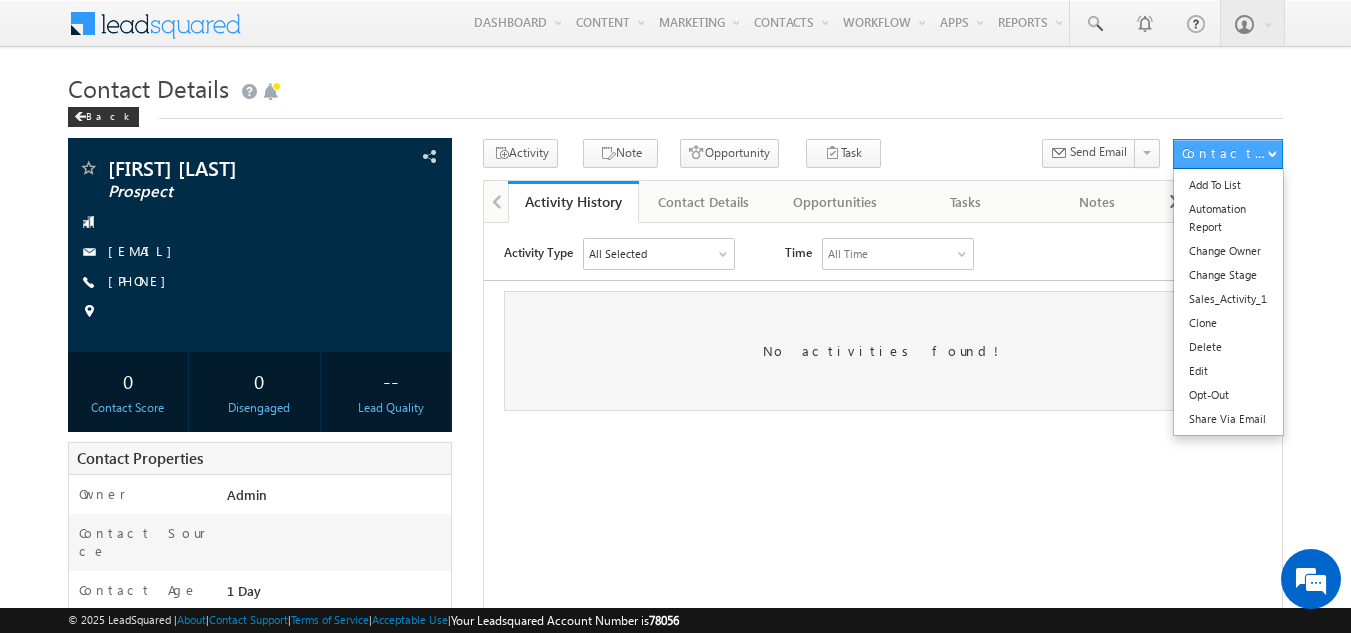 scroll, scrollTop: 0, scrollLeft: 0, axis: both 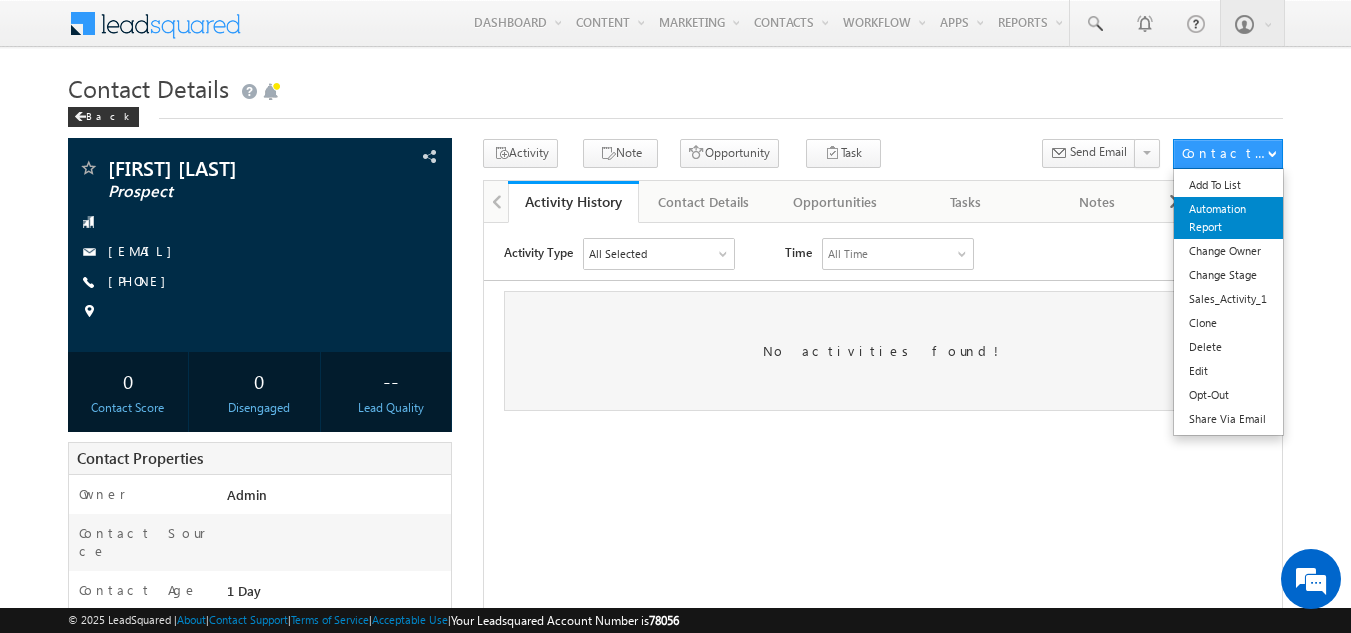 click on "Automation Report" at bounding box center (1228, 218) 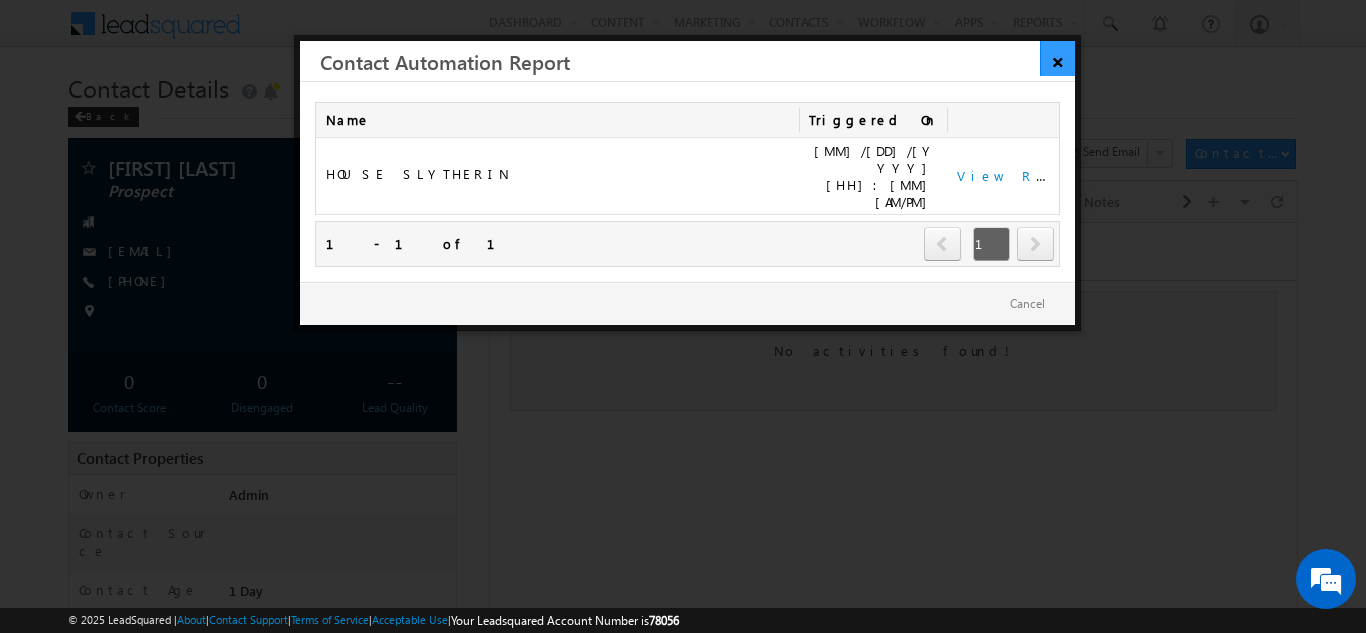 click on "×" at bounding box center [1057, 58] 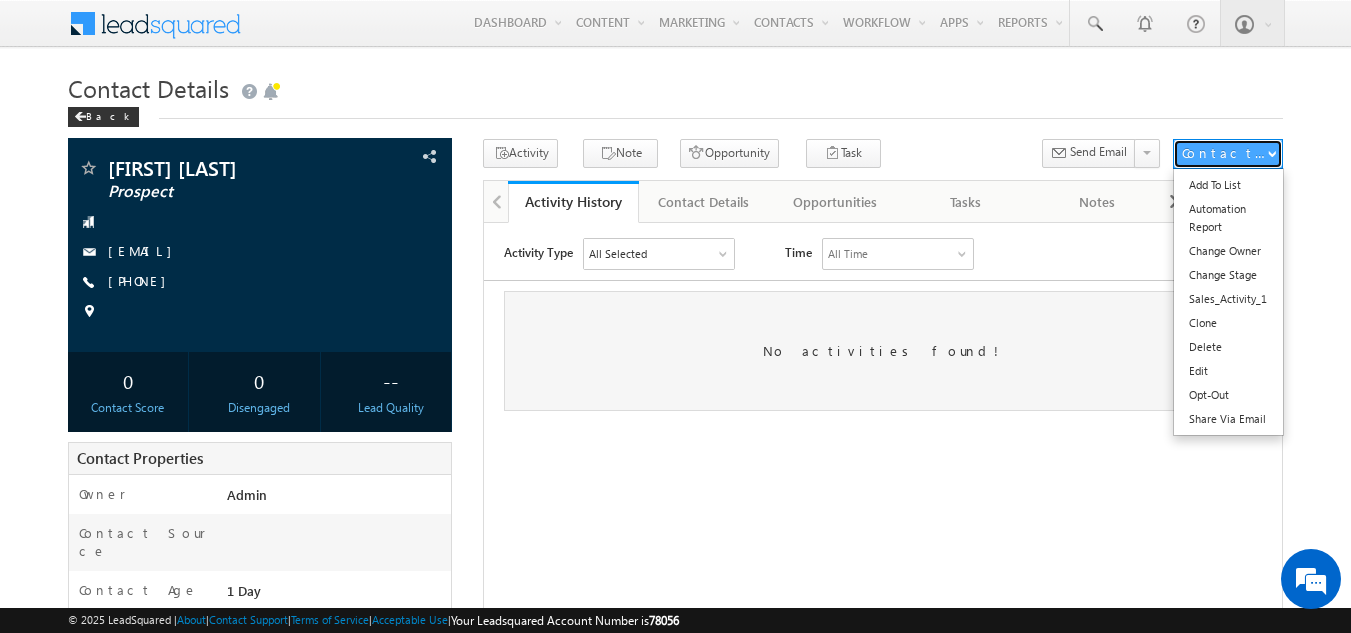 click on "Contact Actions" at bounding box center [1224, 153] 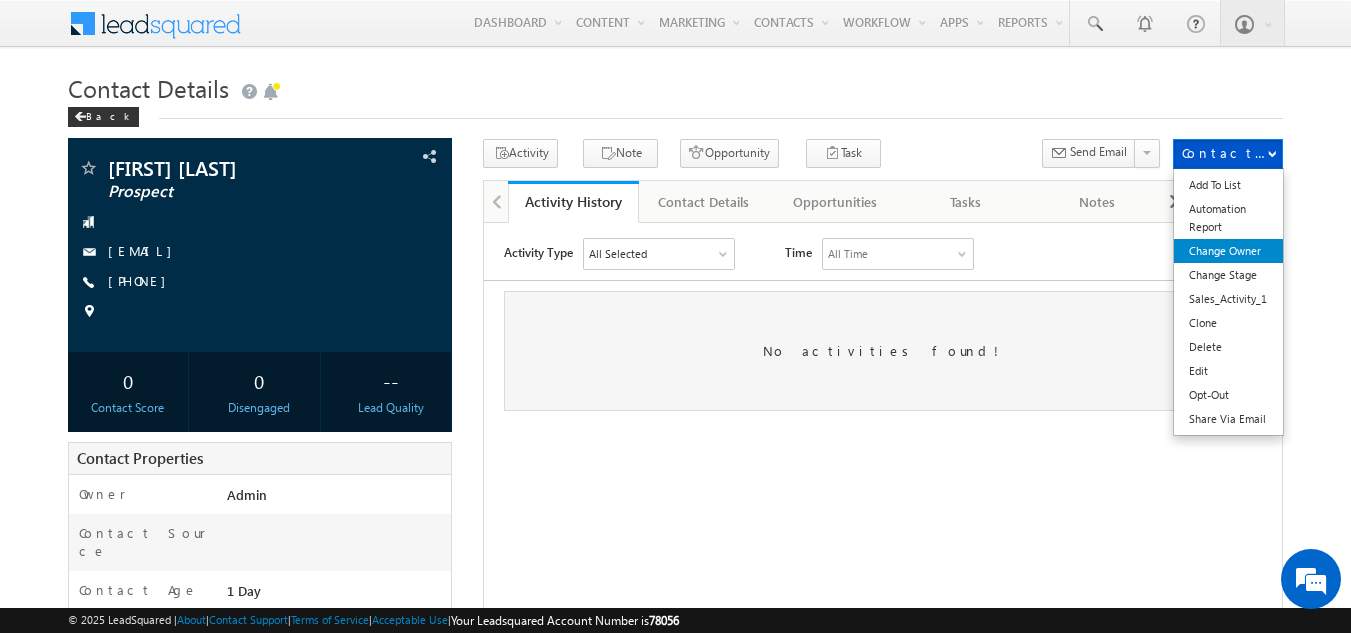 scroll, scrollTop: 0, scrollLeft: 0, axis: both 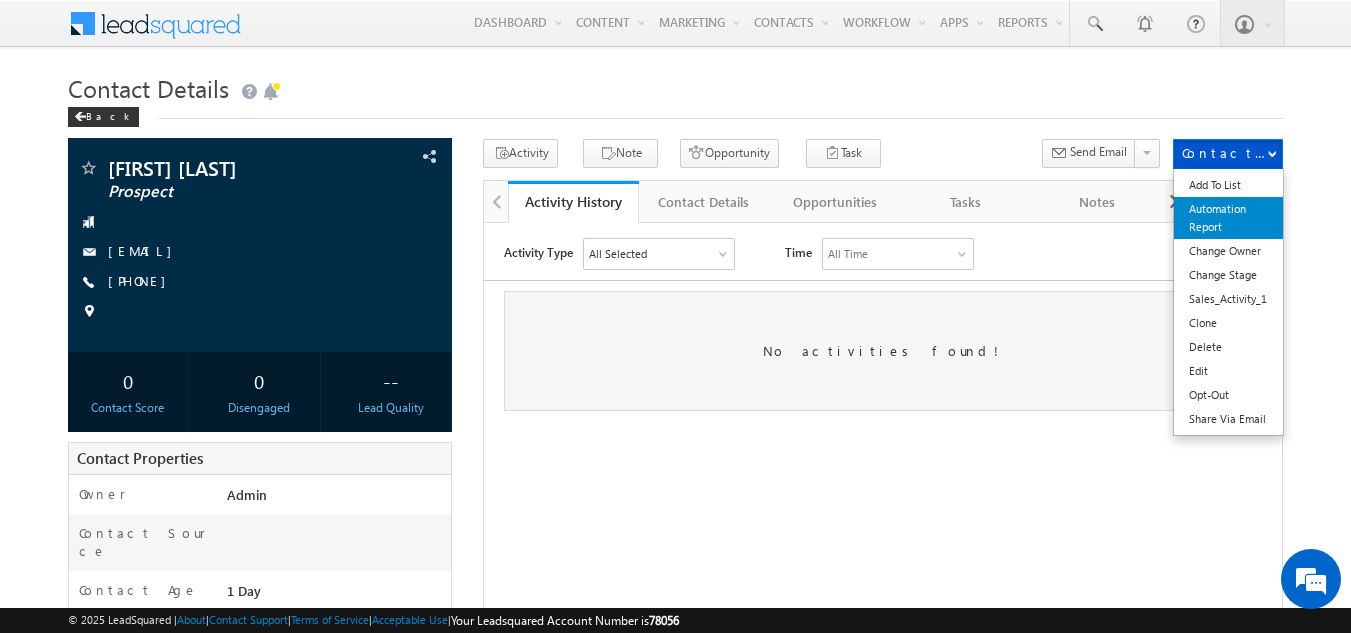 click on "Automation Report" at bounding box center [1228, 218] 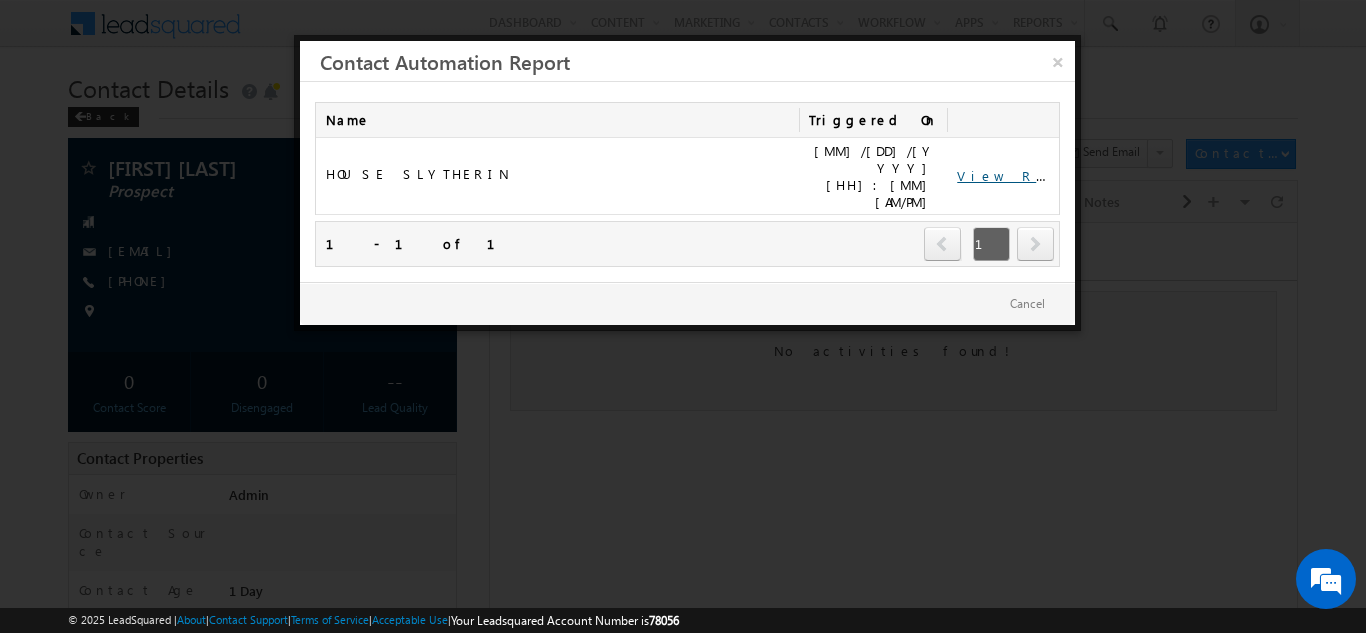 click on "View Report" at bounding box center (1019, 175) 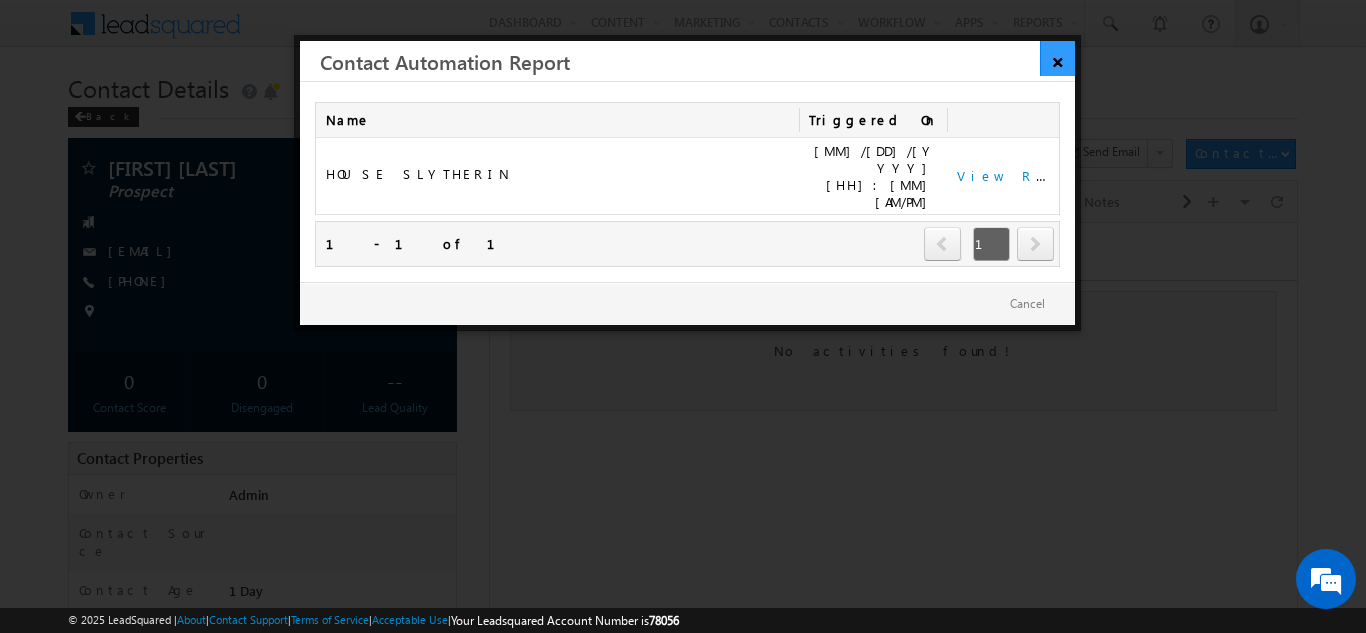 click on "×" at bounding box center (1057, 58) 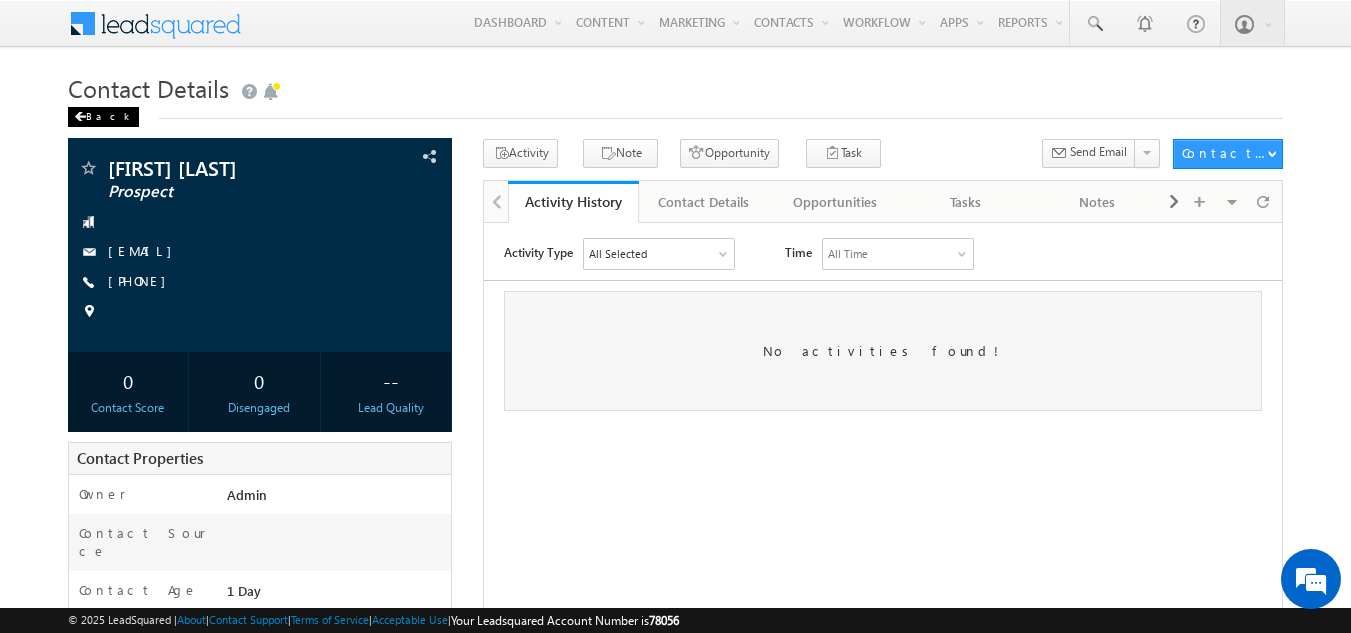 click on "Back" at bounding box center [103, 117] 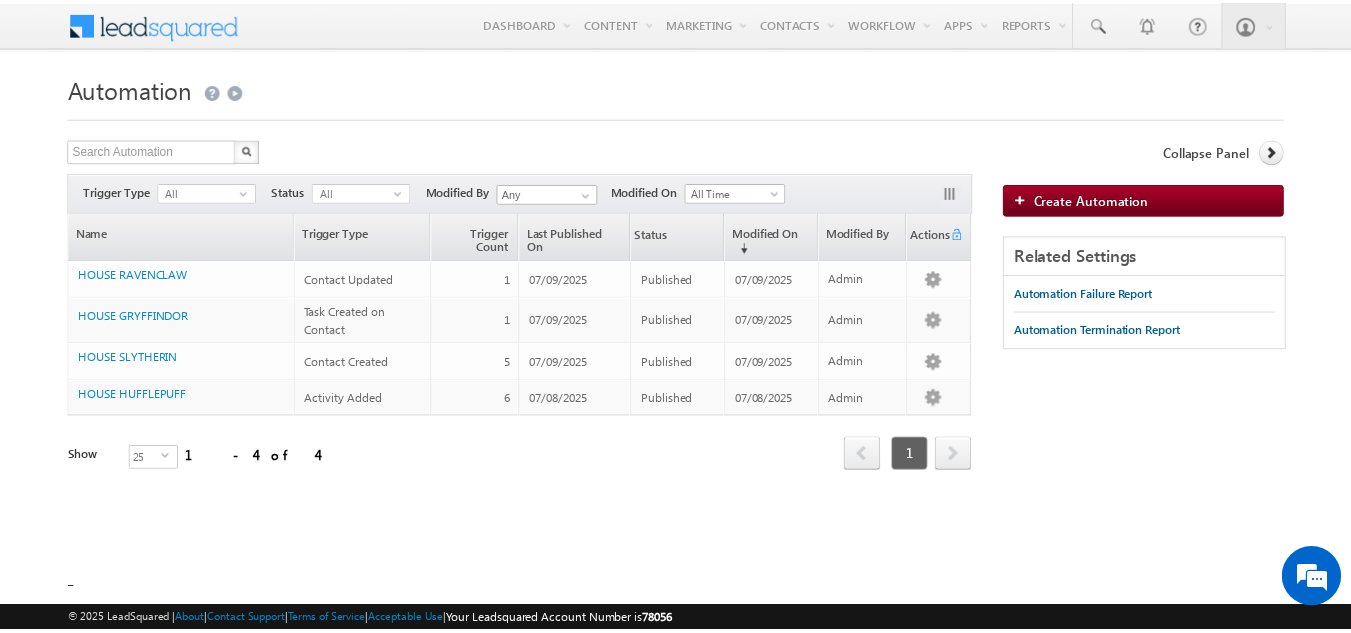 scroll, scrollTop: 0, scrollLeft: 0, axis: both 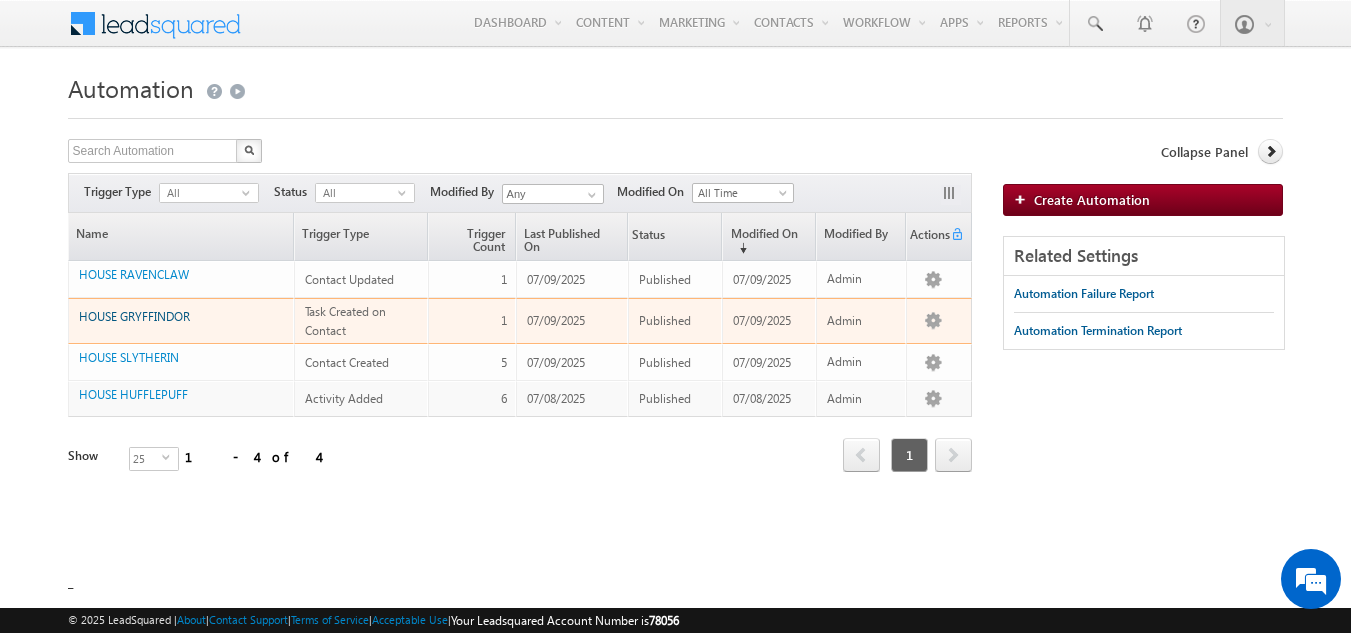 click on "HOUSE GRYFFINDOR" at bounding box center [134, 316] 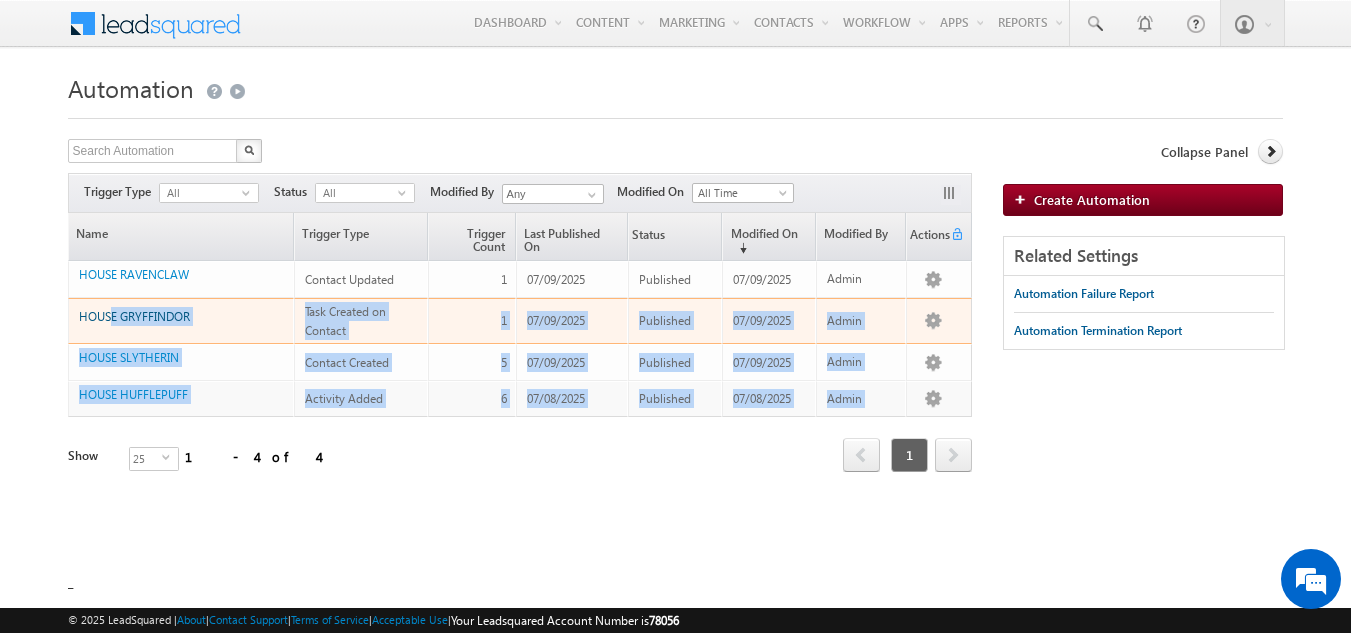 drag, startPoint x: 109, startPoint y: 304, endPoint x: 101, endPoint y: 317, distance: 15.264338 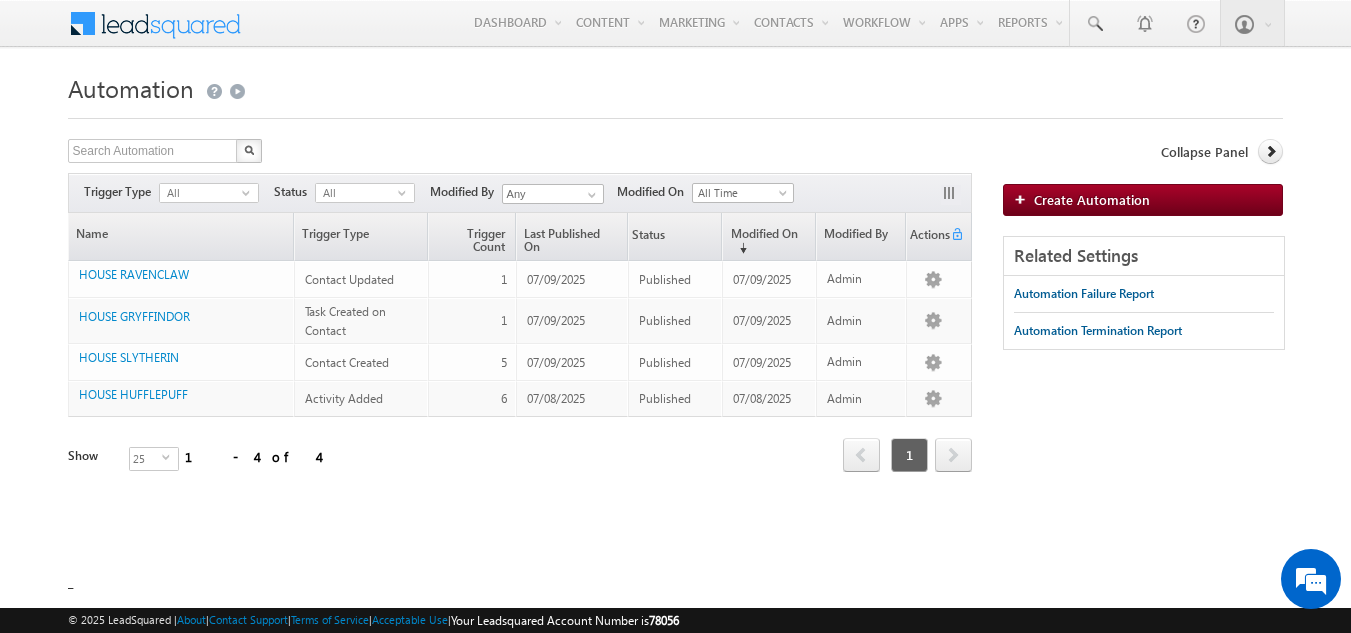 click on "Menu
Admin
dkira nd282 @gmai l.com" at bounding box center (675, 295) 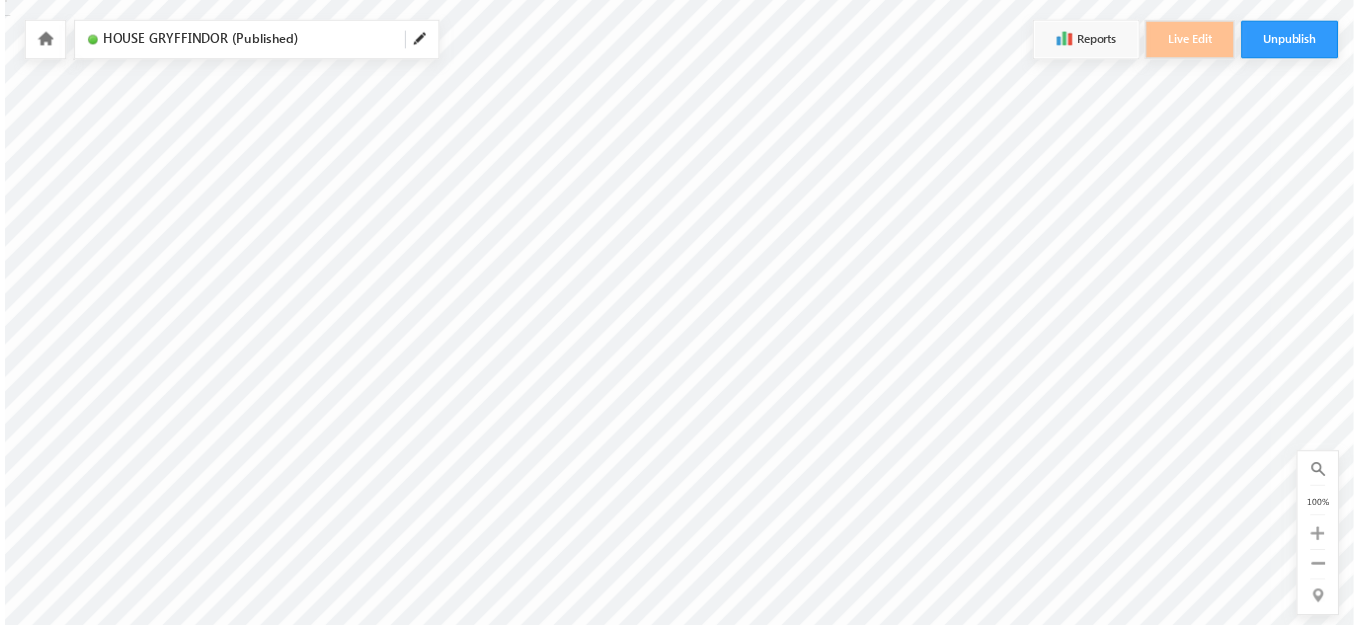 scroll, scrollTop: 0, scrollLeft: 0, axis: both 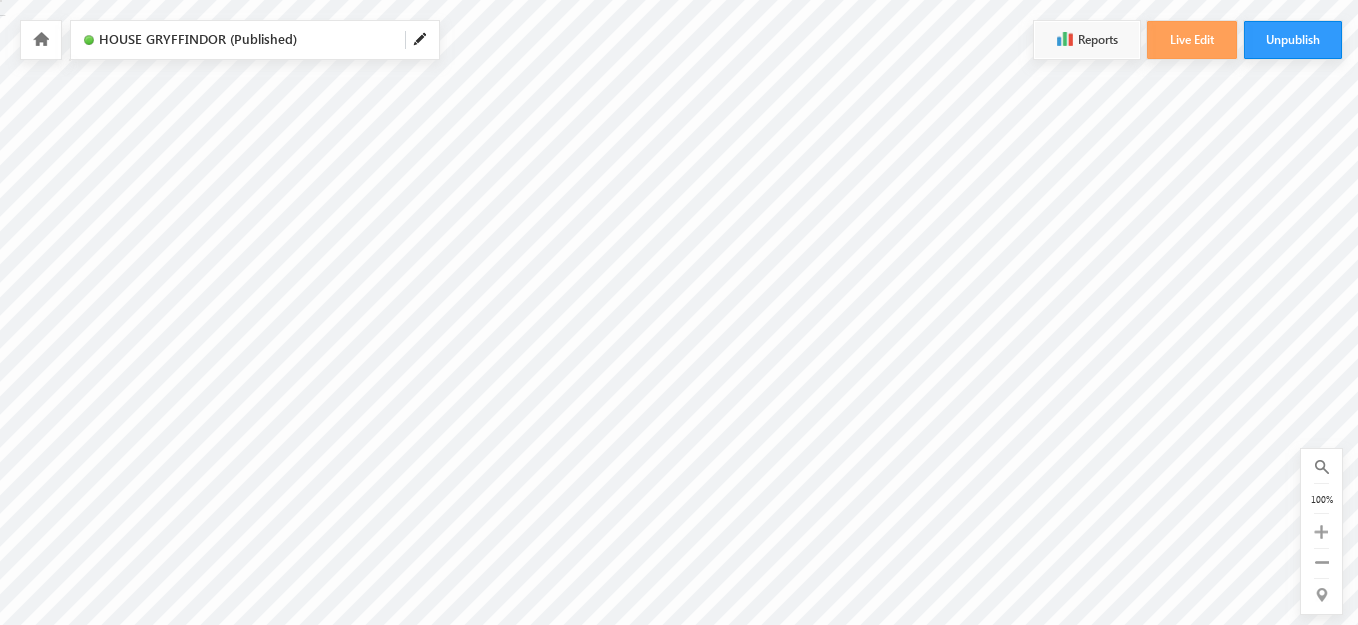 click at bounding box center [41, 39] 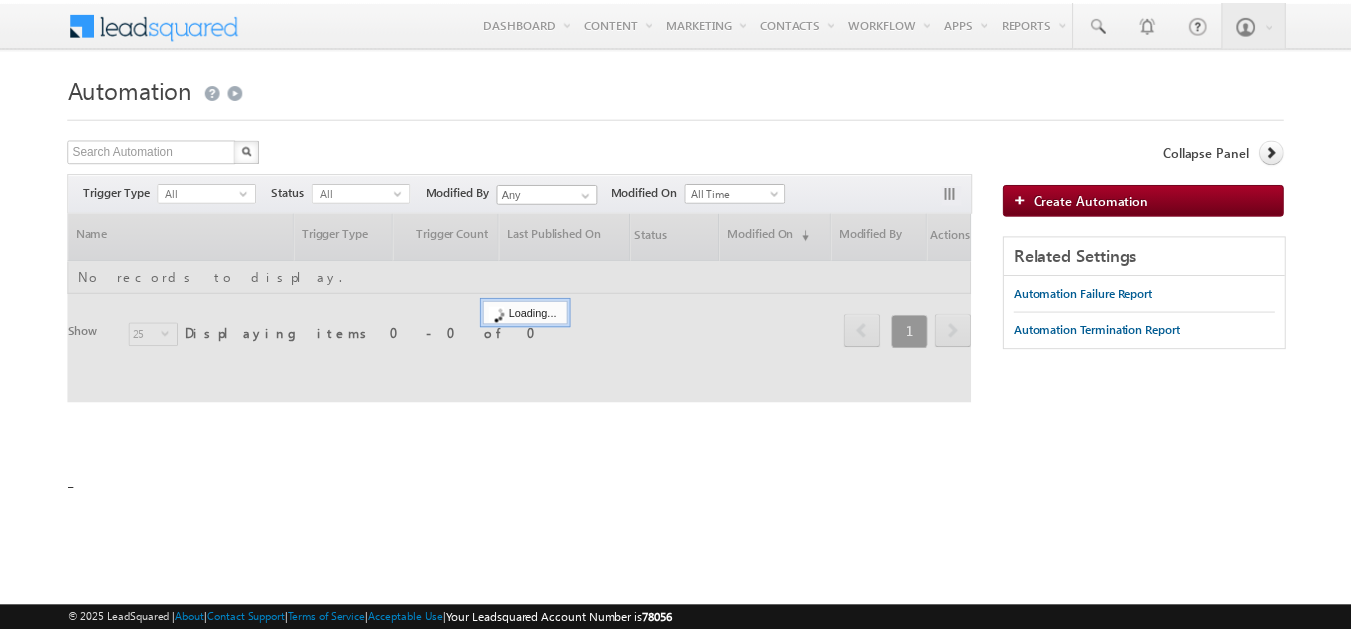 scroll, scrollTop: 0, scrollLeft: 0, axis: both 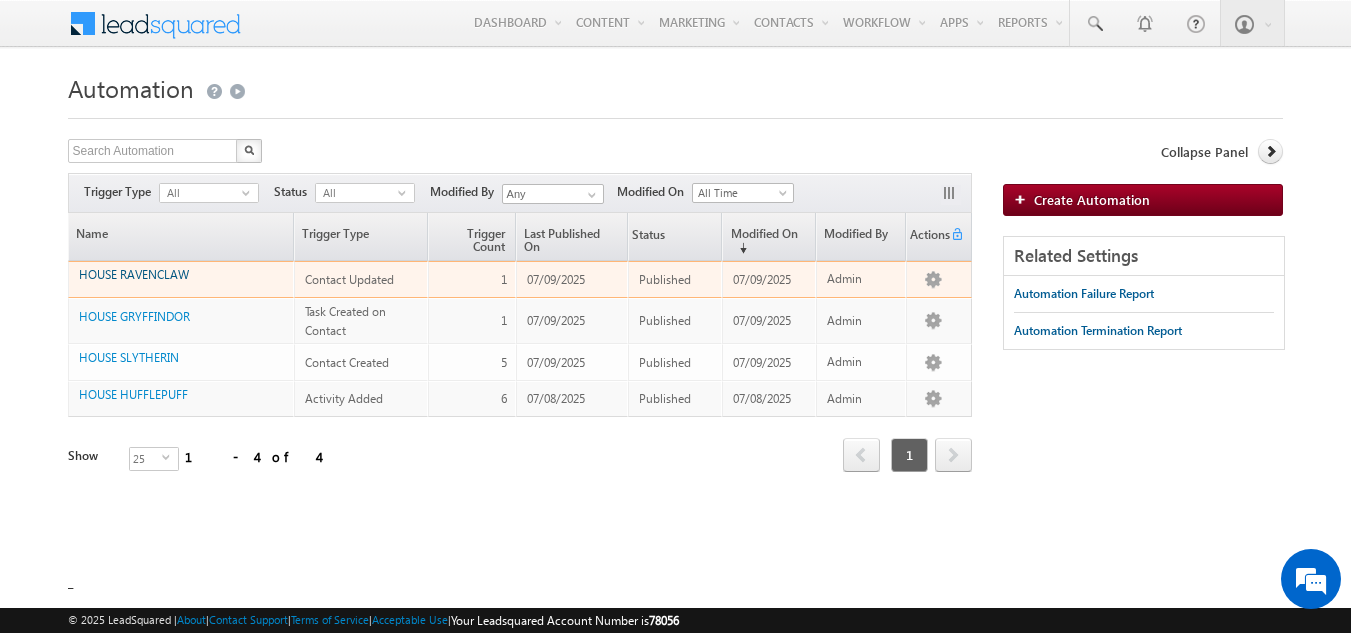 click on "HOUSE RAVENCLAW" at bounding box center (134, 274) 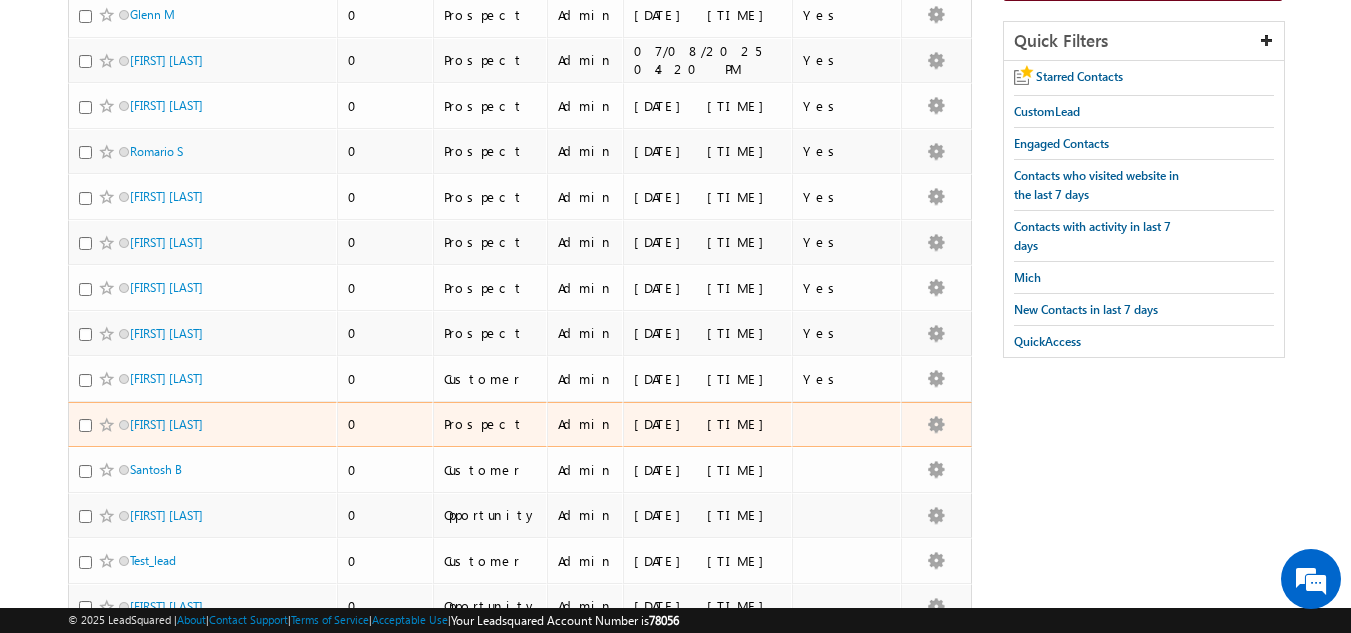 scroll, scrollTop: 342, scrollLeft: 0, axis: vertical 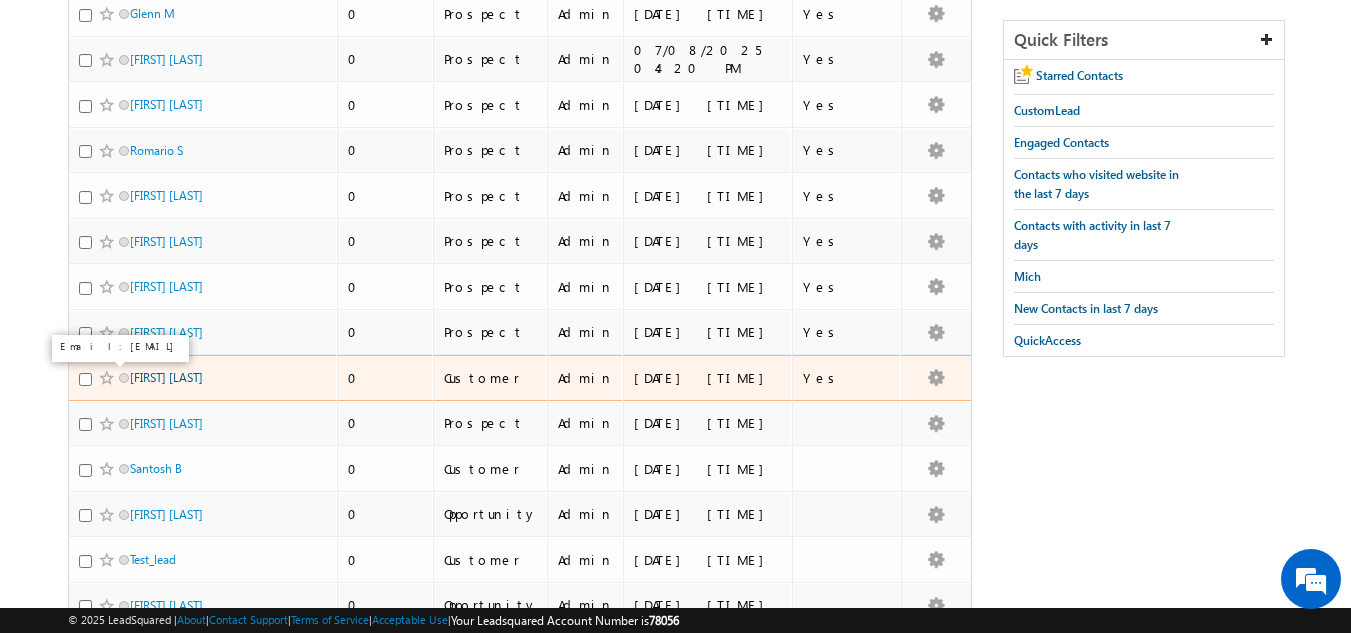 click on "David W" at bounding box center (166, 377) 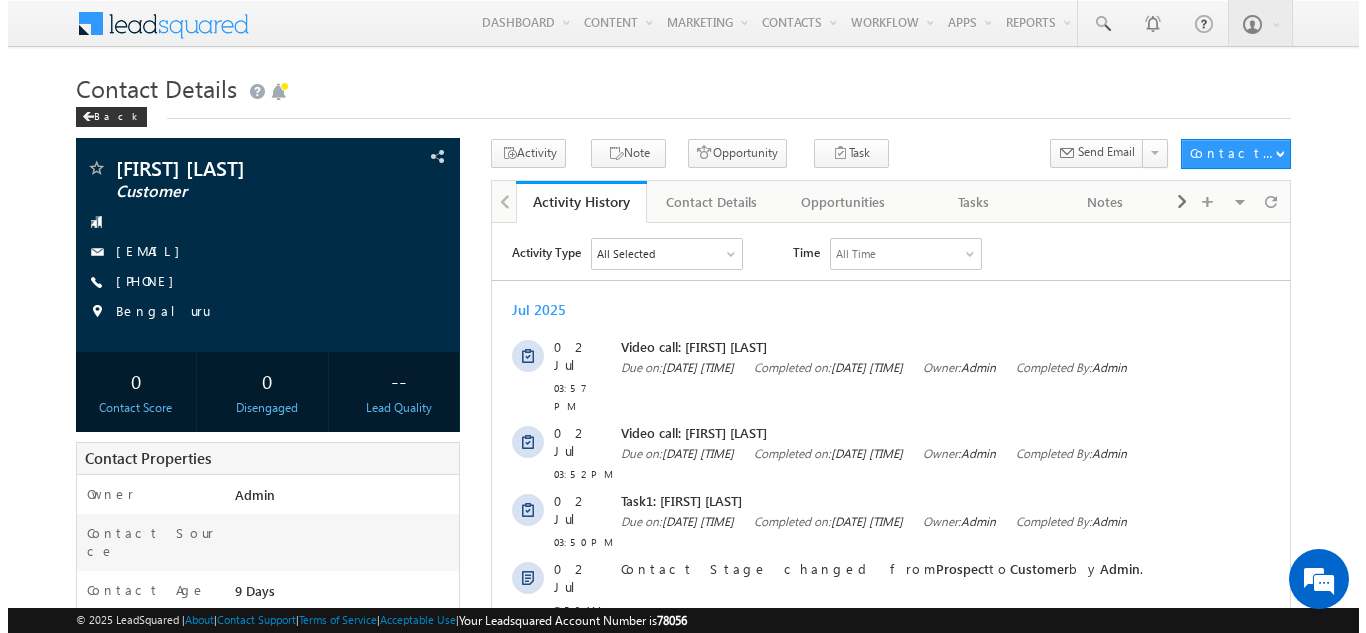 scroll, scrollTop: 0, scrollLeft: 0, axis: both 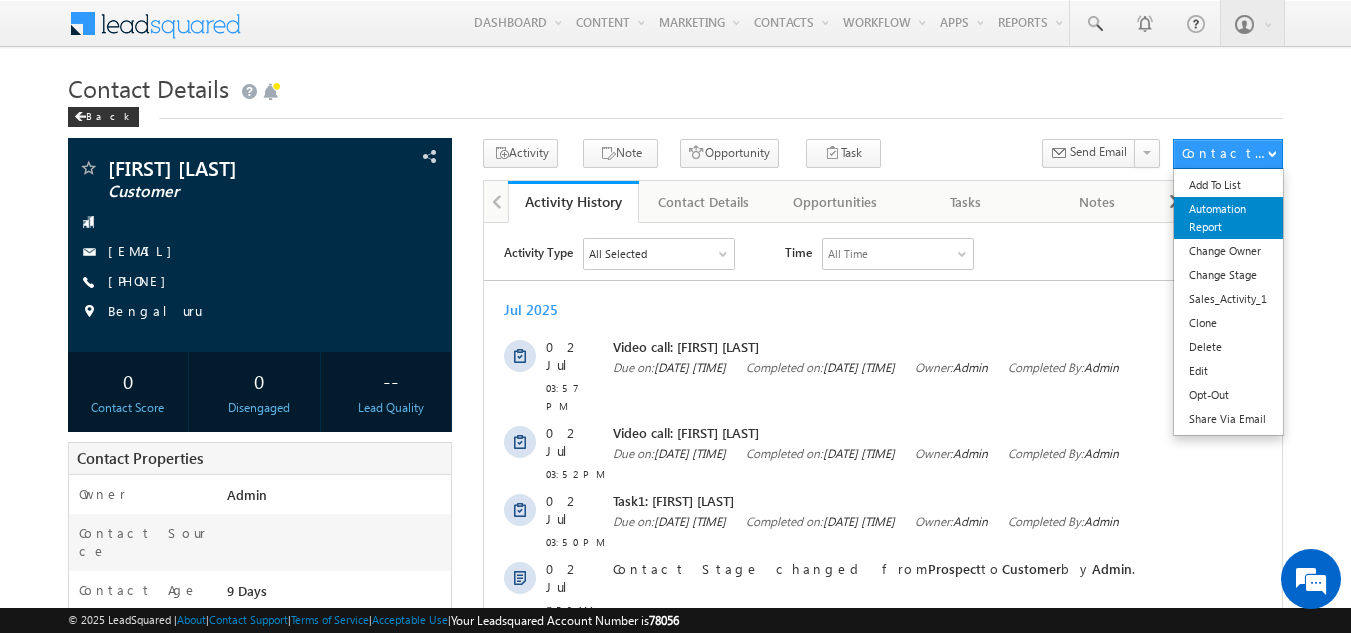click on "Automation Report" at bounding box center [1228, 218] 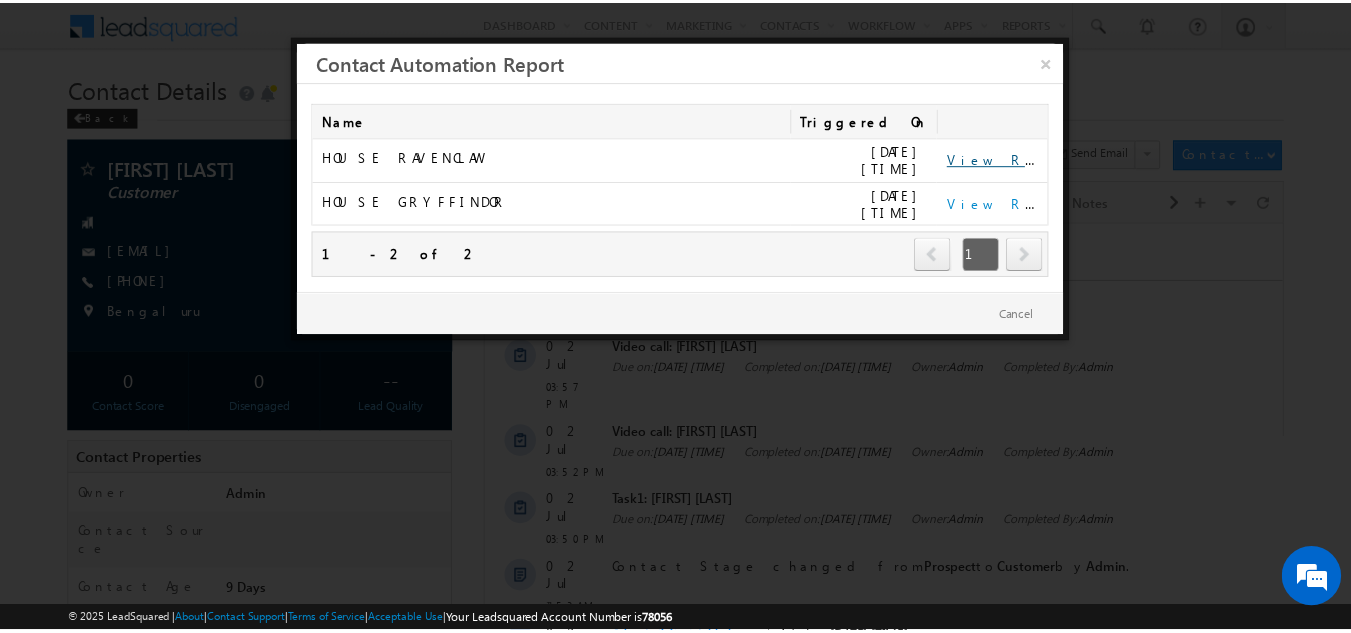 scroll, scrollTop: 0, scrollLeft: 0, axis: both 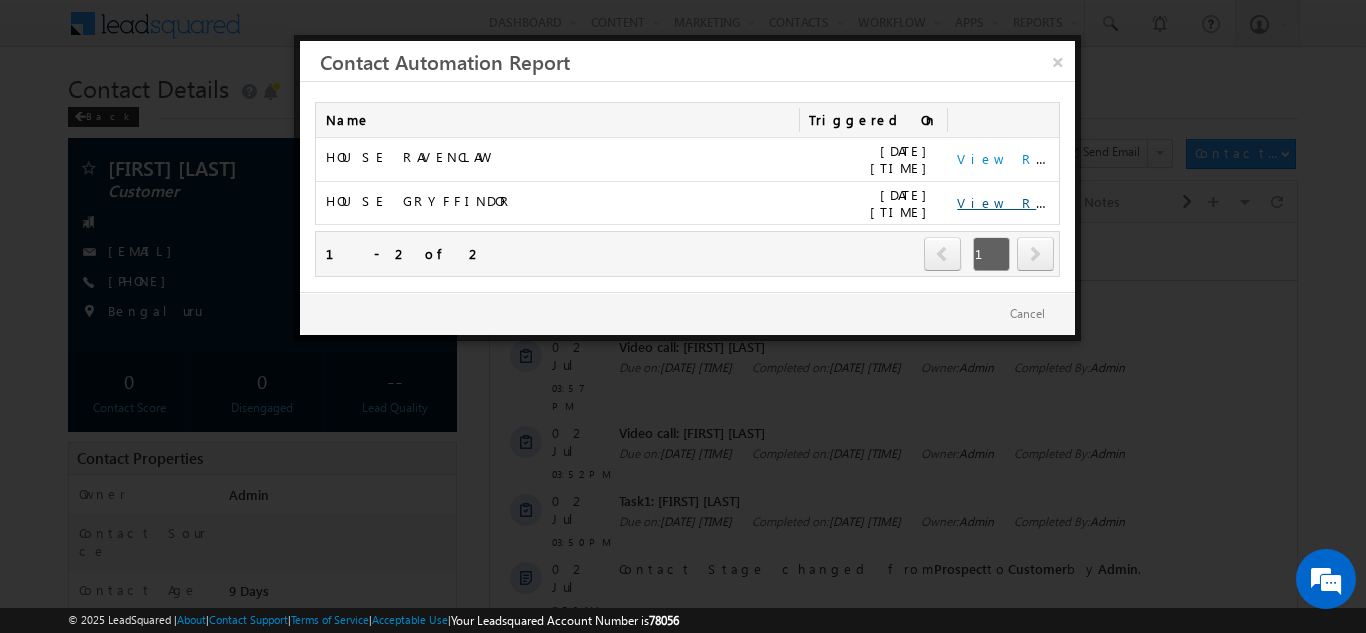 click on "View Report" at bounding box center [1019, 202] 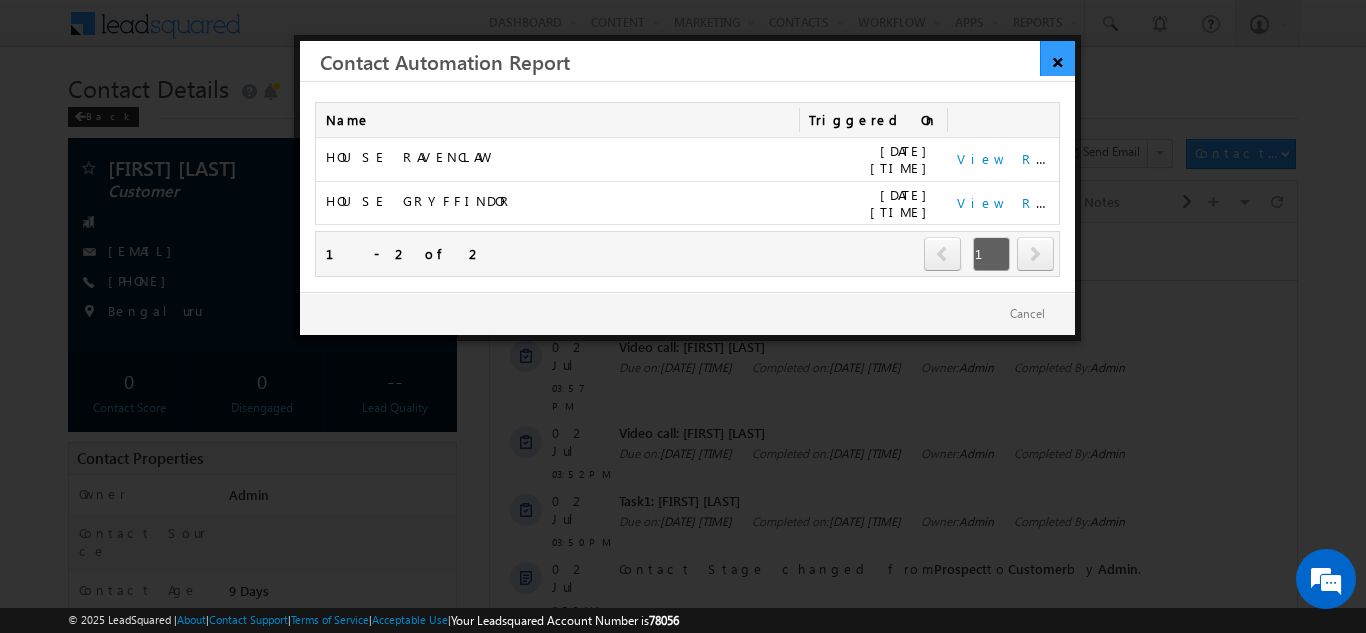 click on "×" at bounding box center [1057, 58] 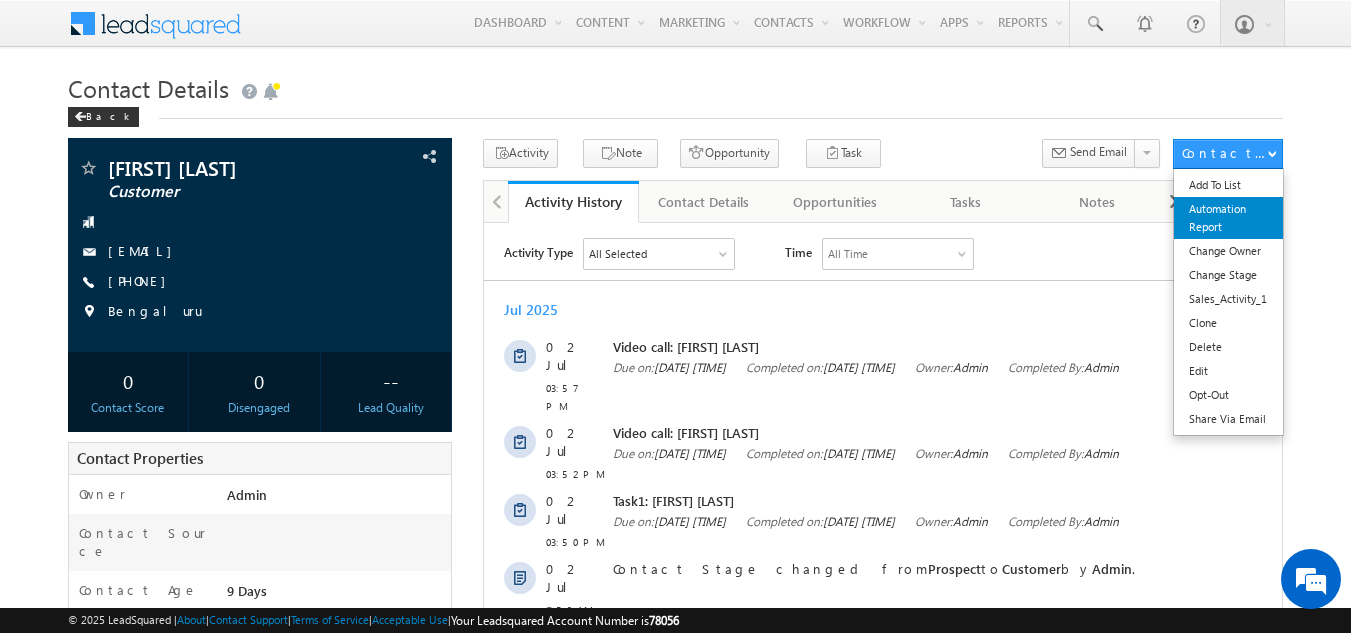 click on "Automation Report" at bounding box center (1228, 218) 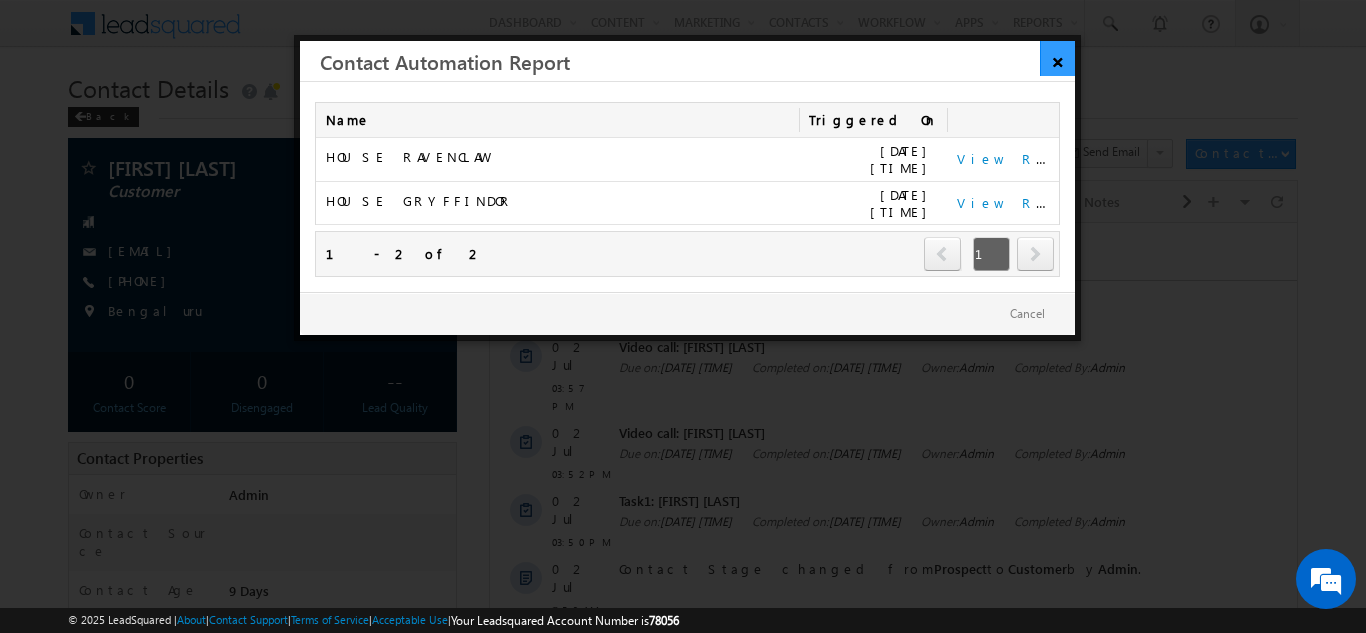 click on "×" at bounding box center (1057, 58) 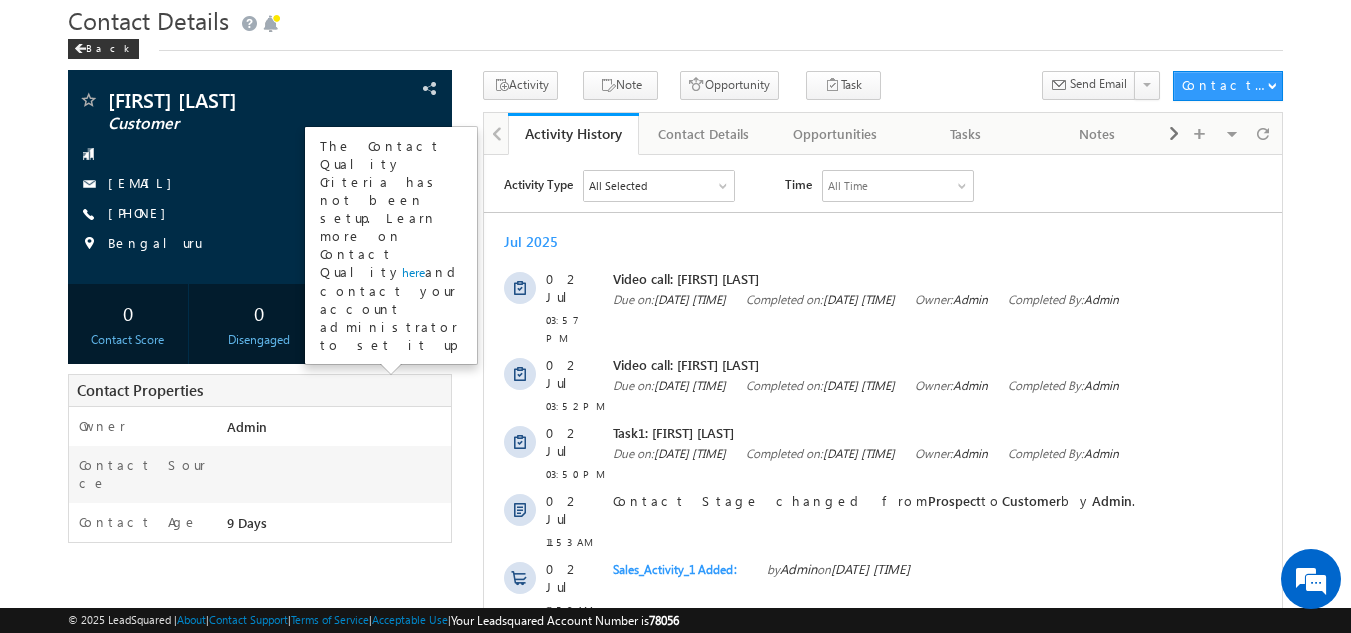 scroll, scrollTop: 70, scrollLeft: 0, axis: vertical 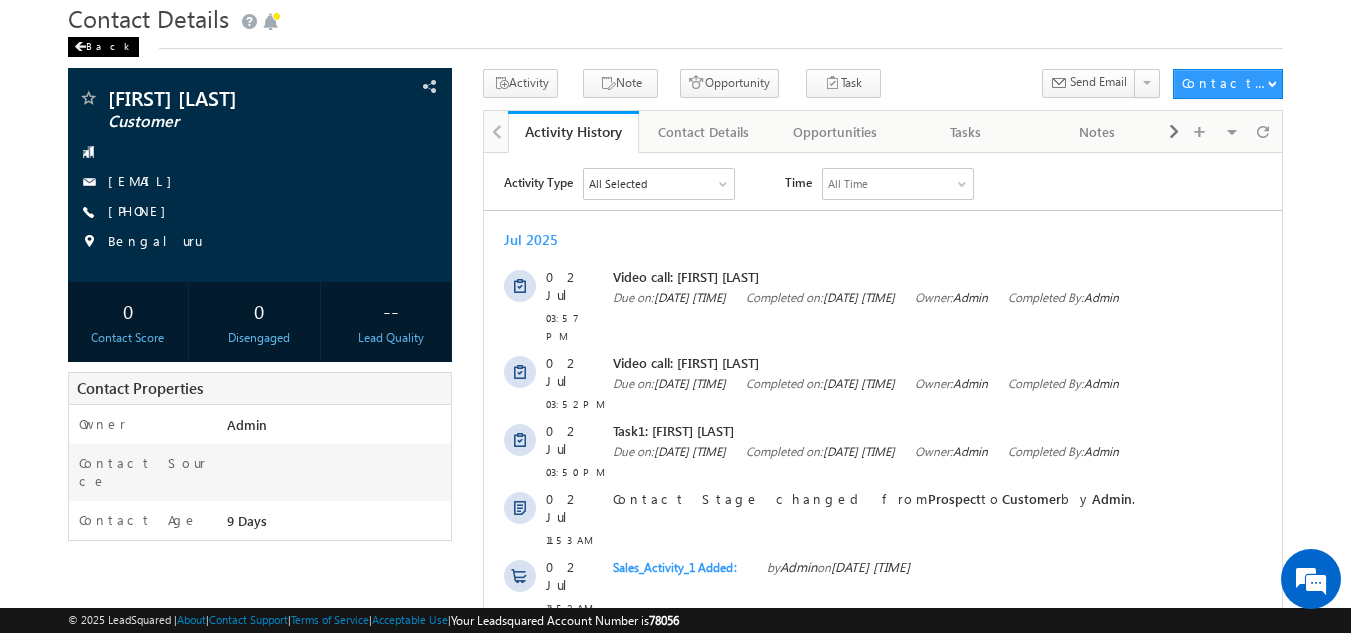 click at bounding box center [80, 47] 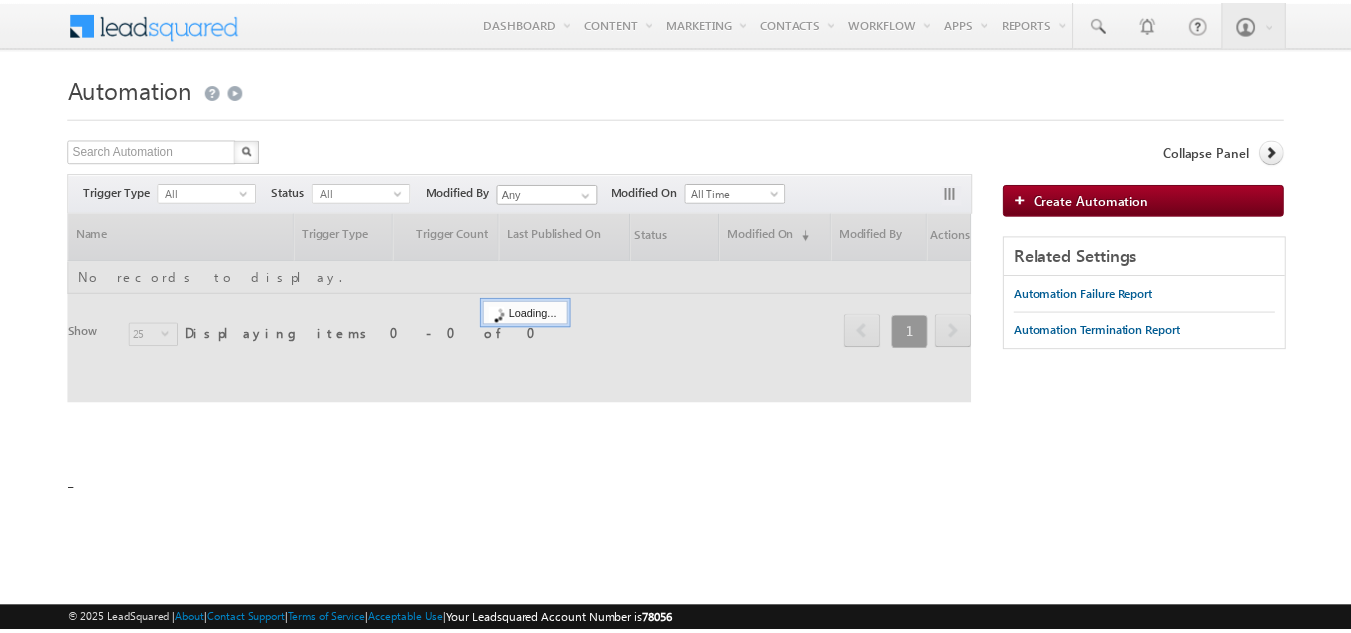 scroll, scrollTop: 0, scrollLeft: 0, axis: both 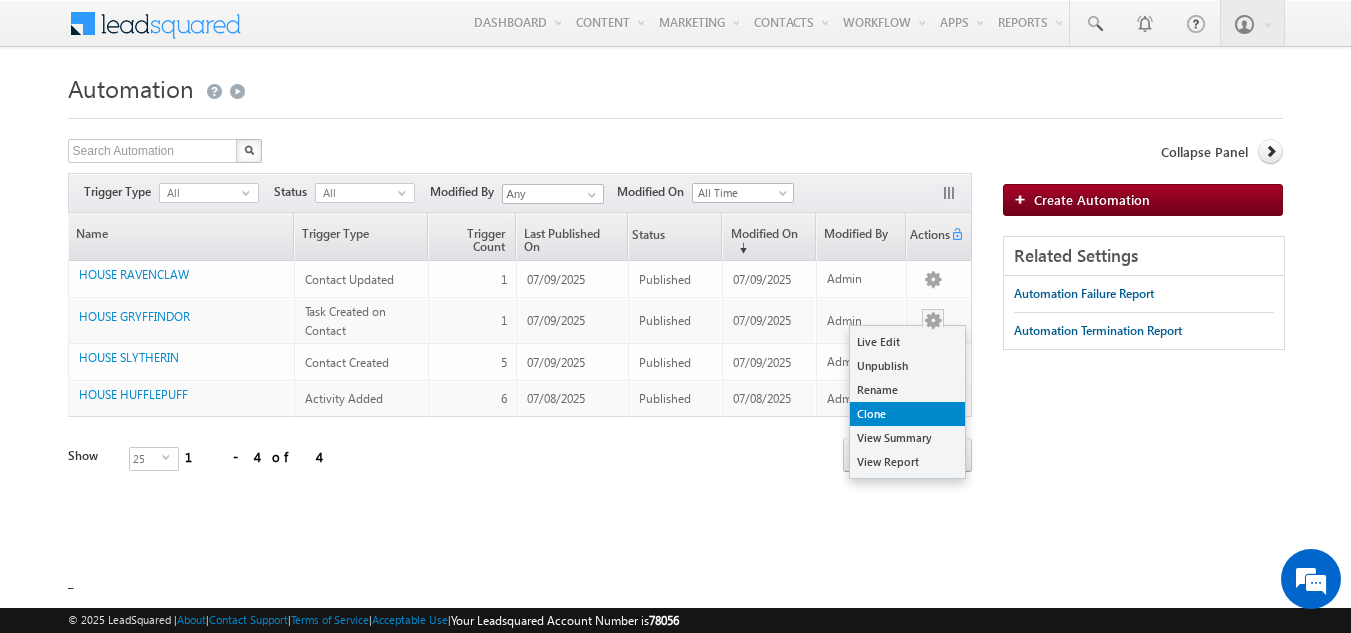 click on "Clone" at bounding box center [907, 414] 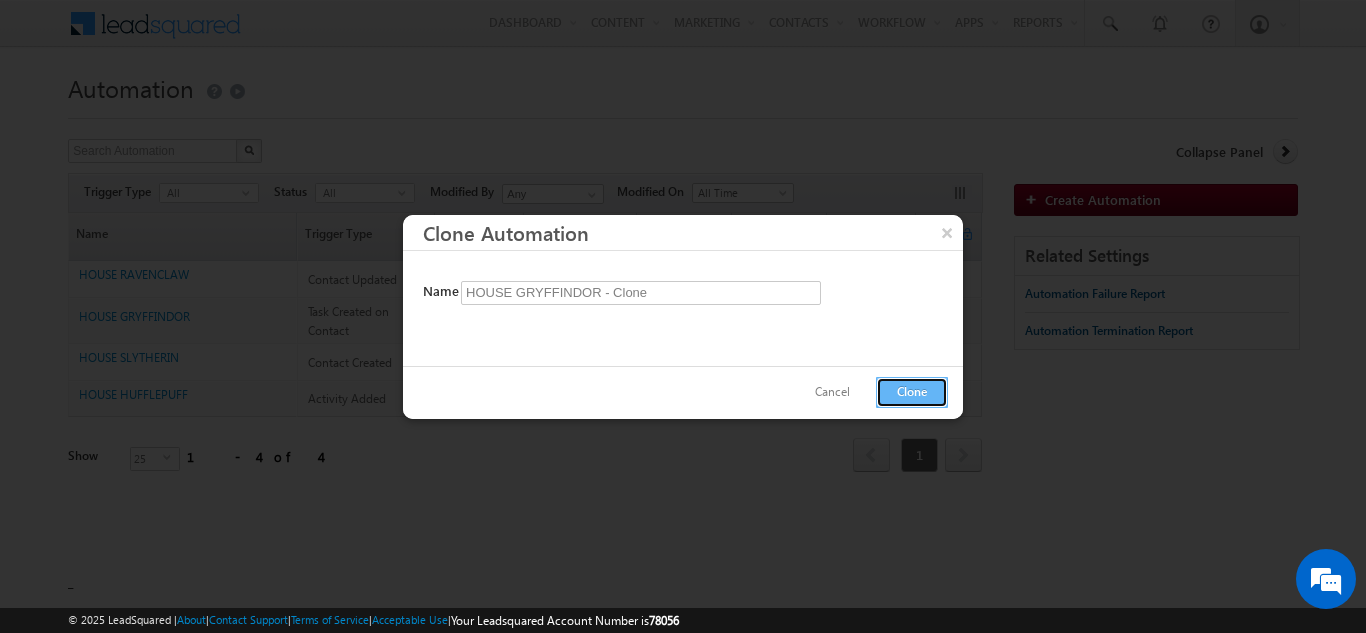 click on "Clone" at bounding box center (912, 392) 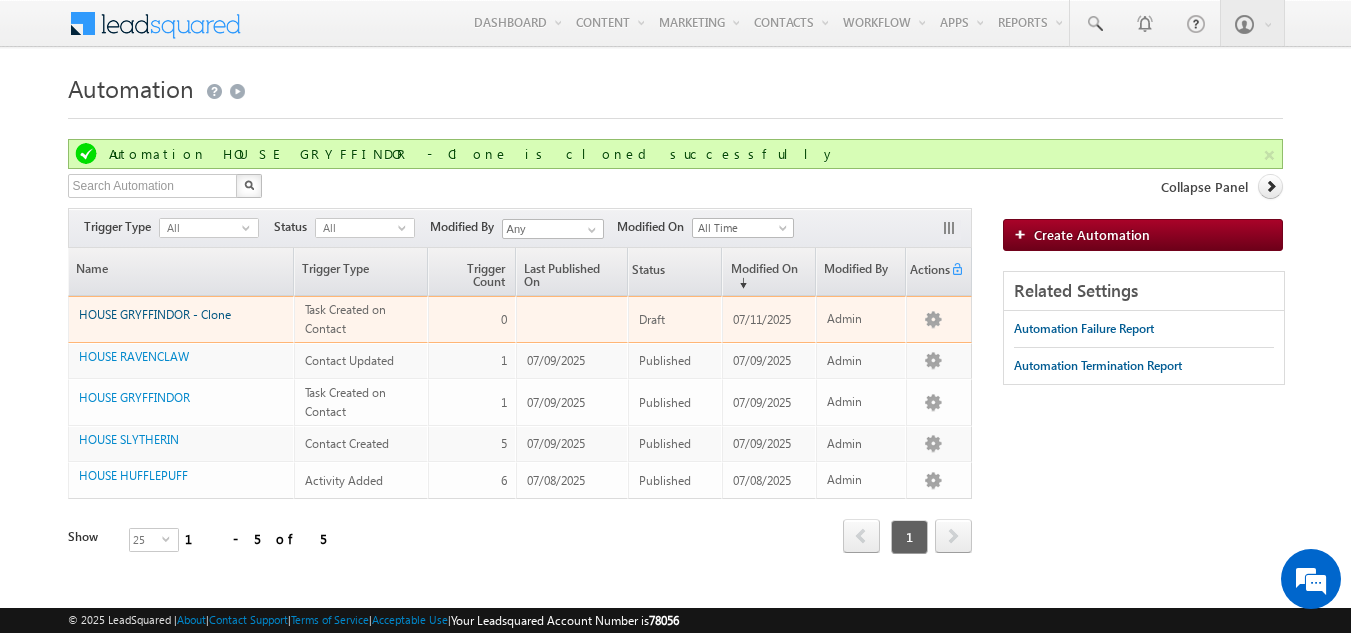click on "HOUSE GRYFFINDOR - Clone" at bounding box center [155, 314] 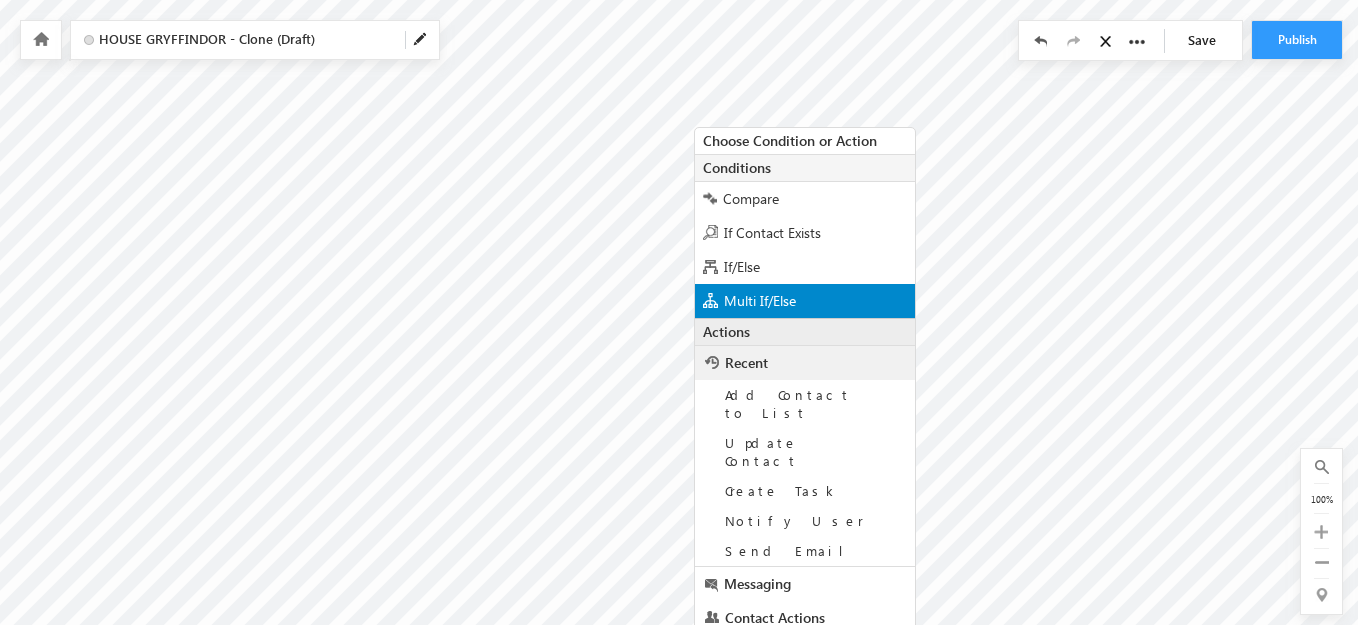 scroll, scrollTop: 362, scrollLeft: 0, axis: vertical 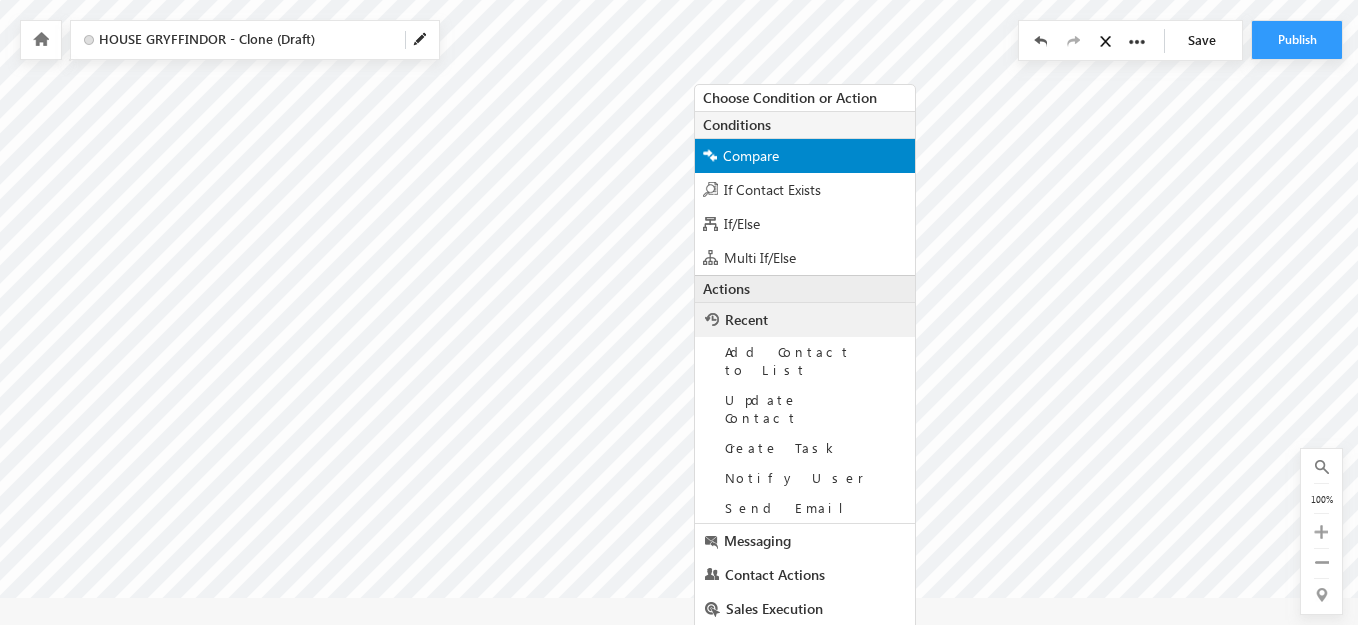 click on "Compare" at bounding box center [805, 156] 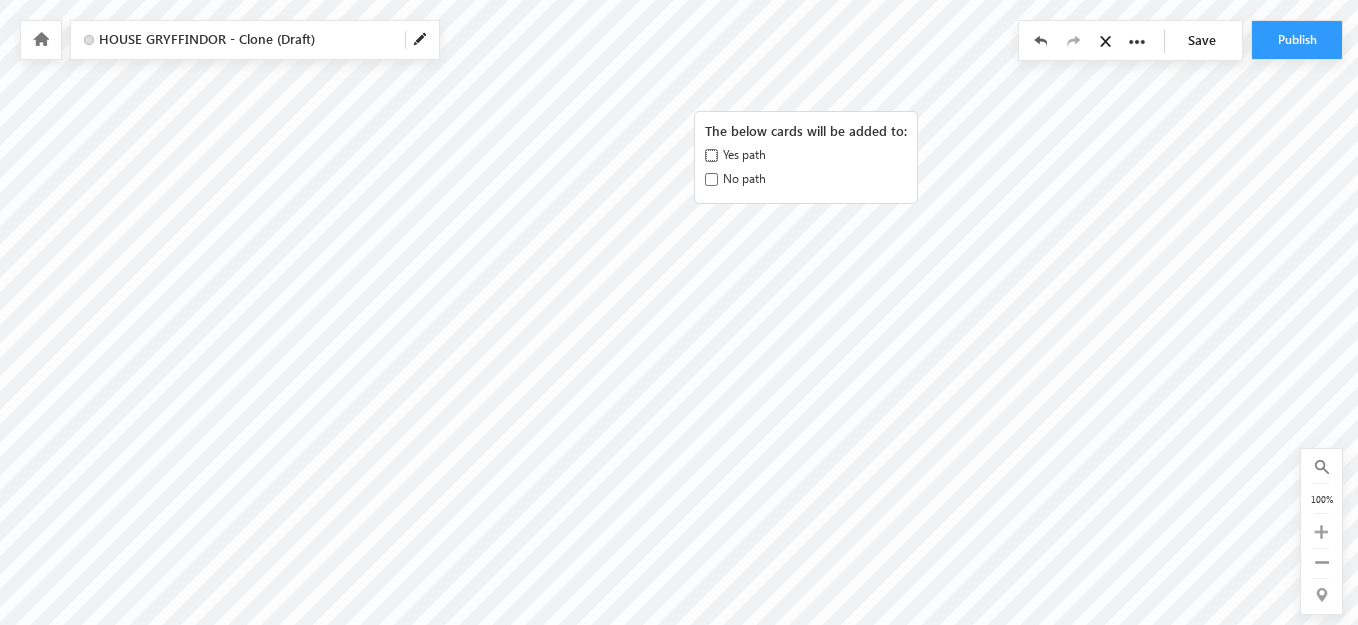 click on "Yes path" at bounding box center [711, 155] 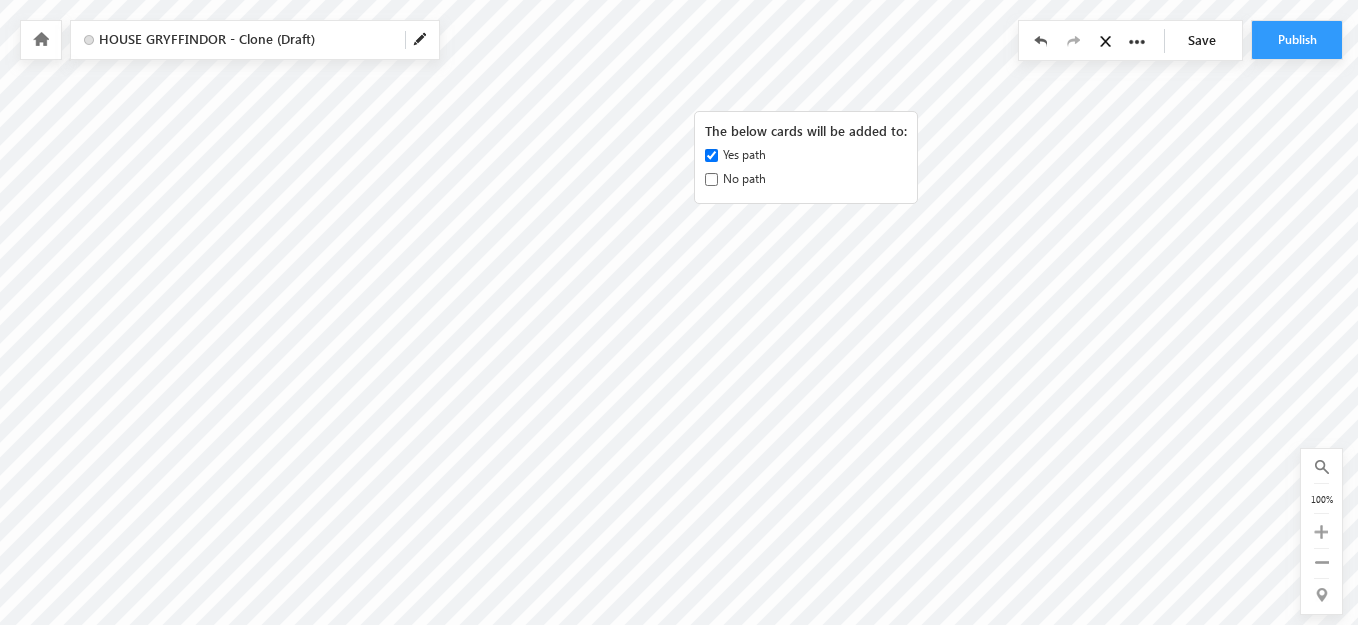 radio on "true" 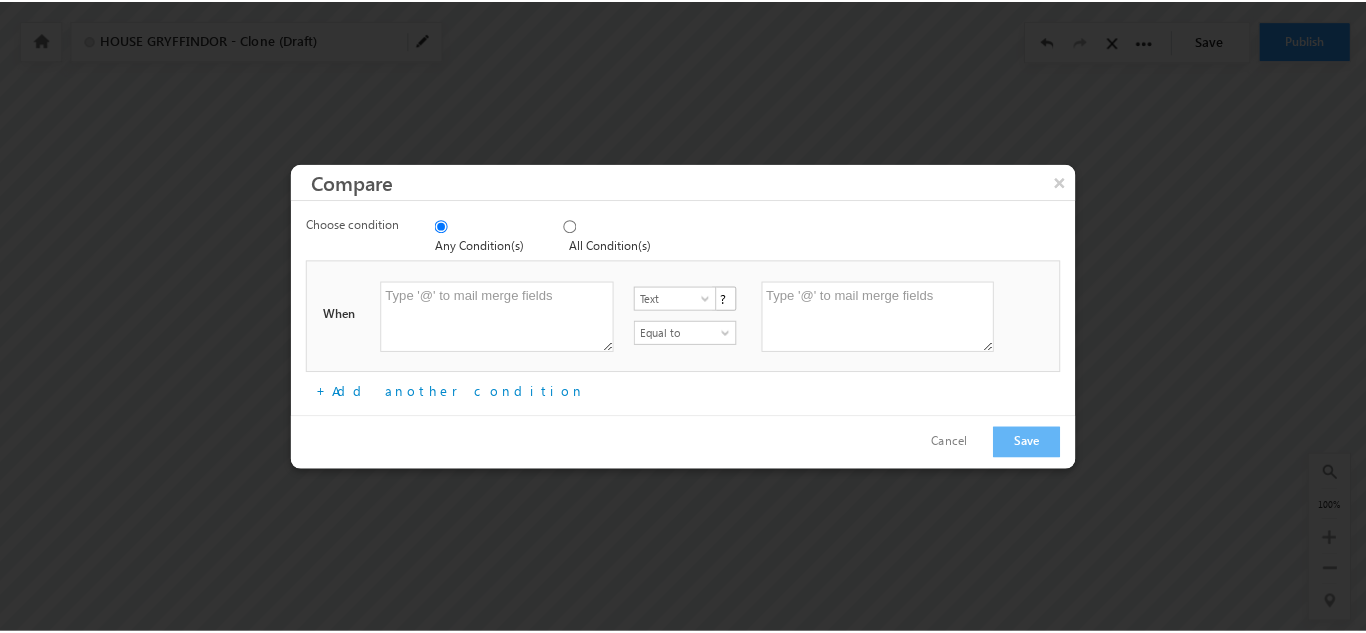scroll, scrollTop: 327, scrollLeft: 0, axis: vertical 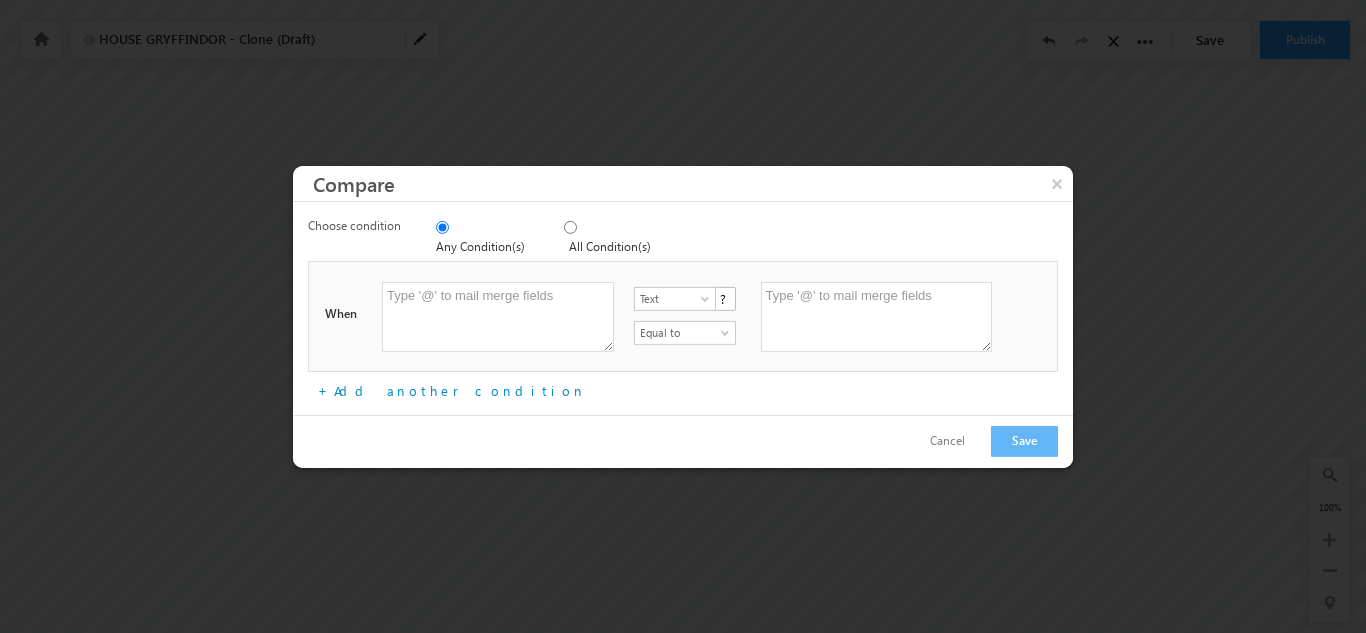 click at bounding box center (683, 316) 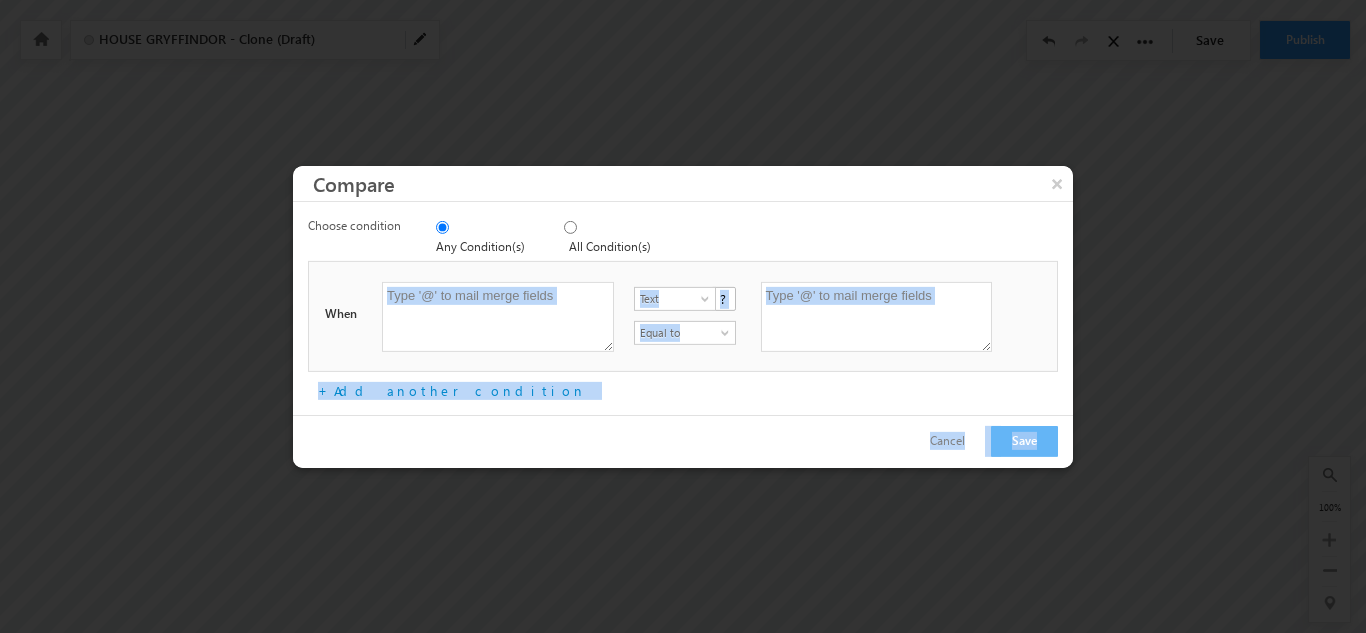 drag, startPoint x: 711, startPoint y: 152, endPoint x: 563, endPoint y: 263, distance: 185 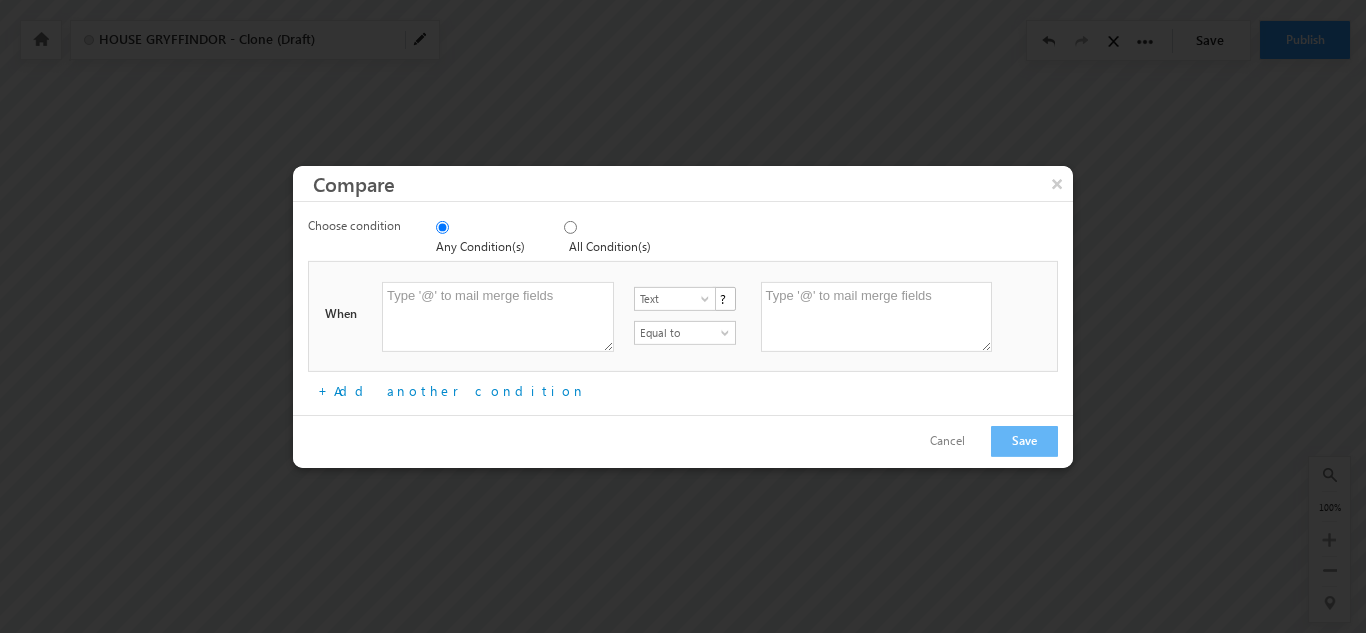 click on "Choose condition
Any Condition(s)
All Condition(s)" at bounding box center (683, 238) 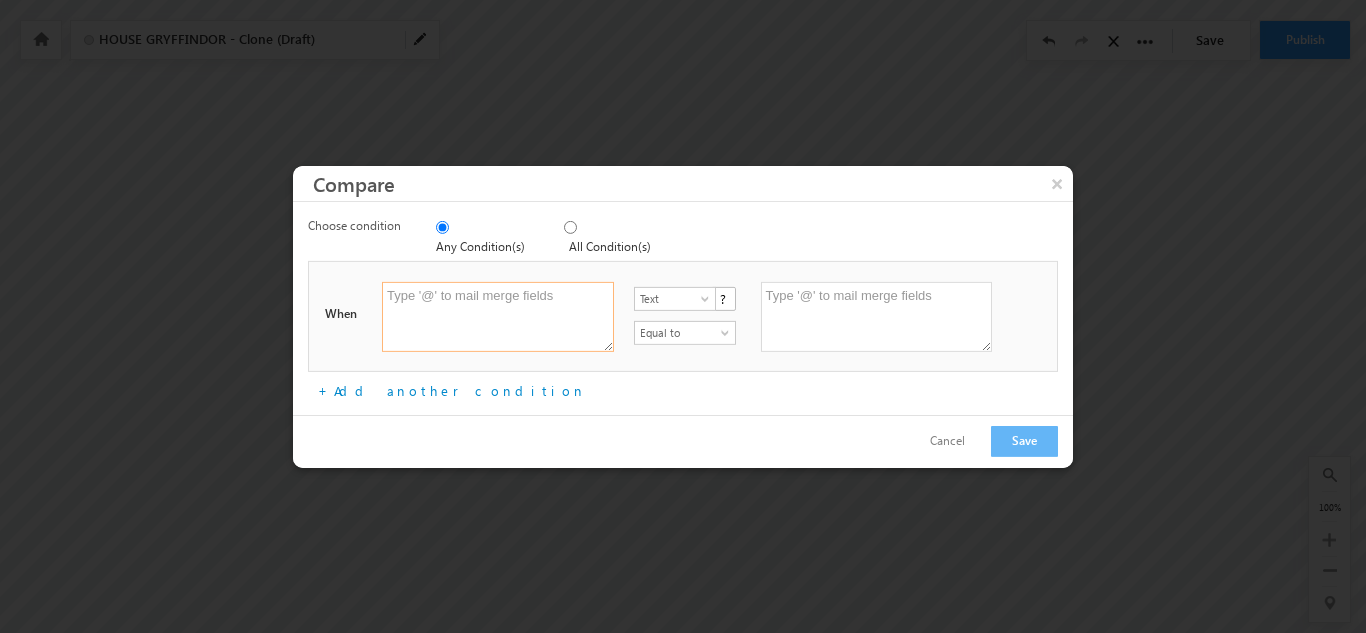 click at bounding box center (498, 317) 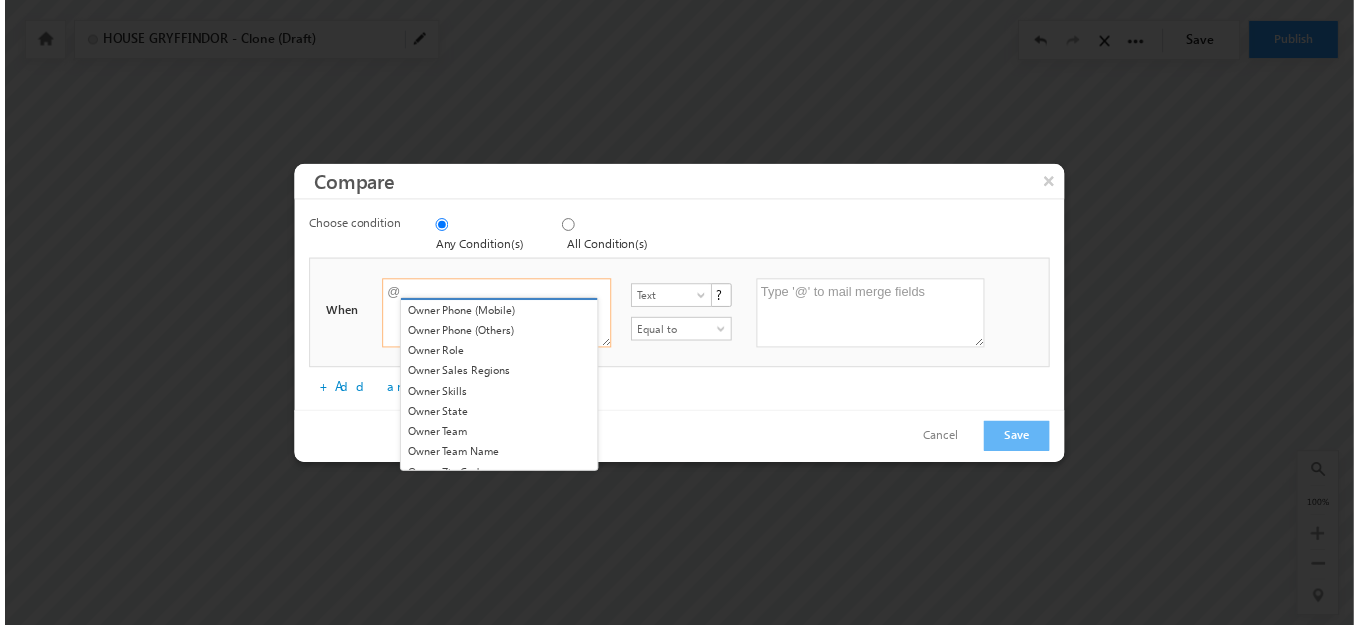scroll, scrollTop: 1635, scrollLeft: 0, axis: vertical 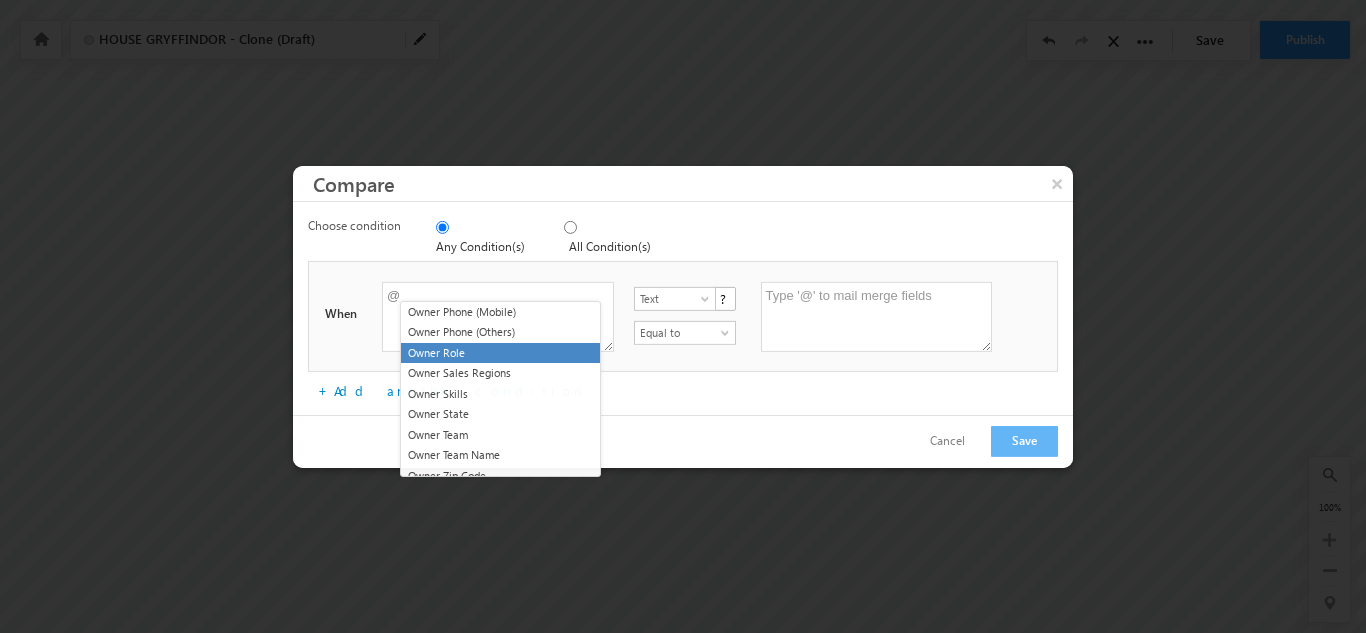click on "Owner Role" at bounding box center (500, 353) 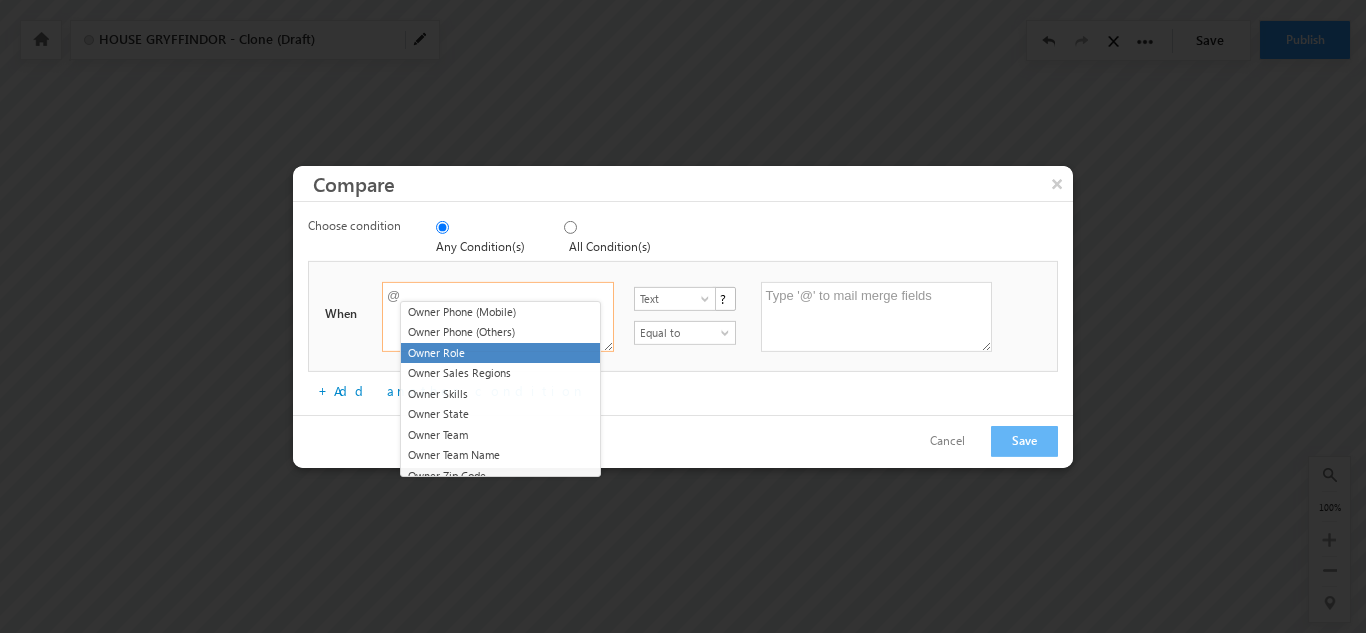 type on "@{Owner:Role,}" 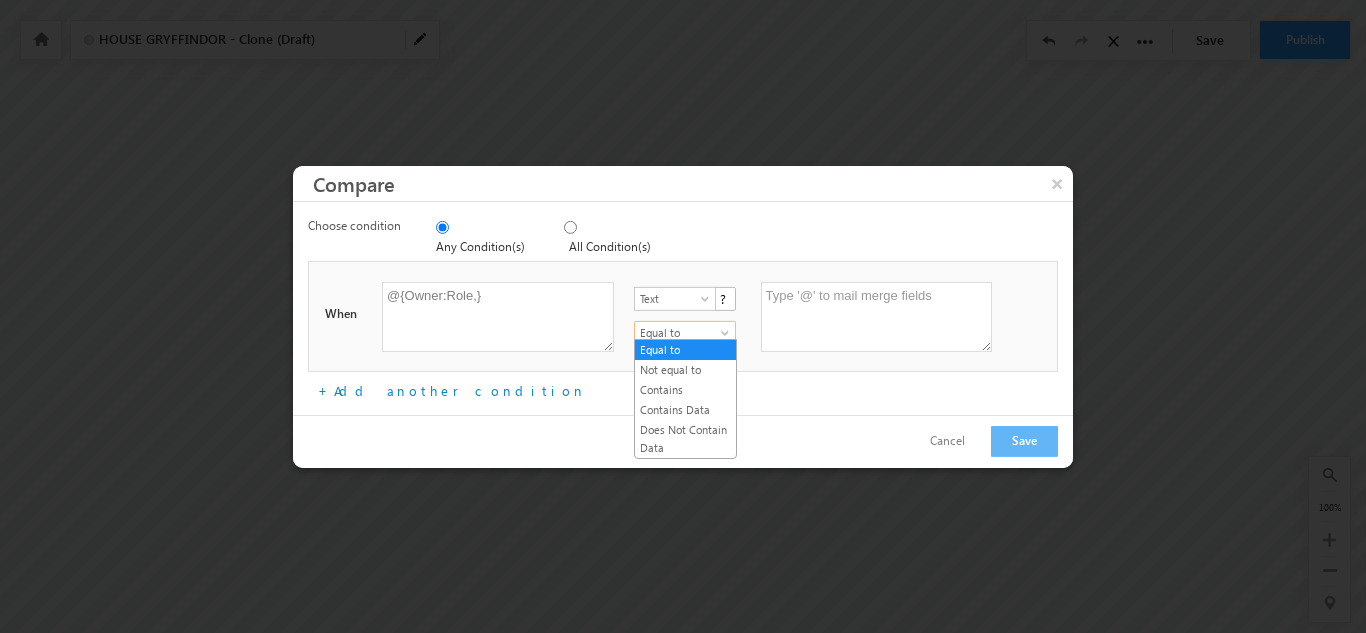 click on "Equal to" at bounding box center (682, 333) 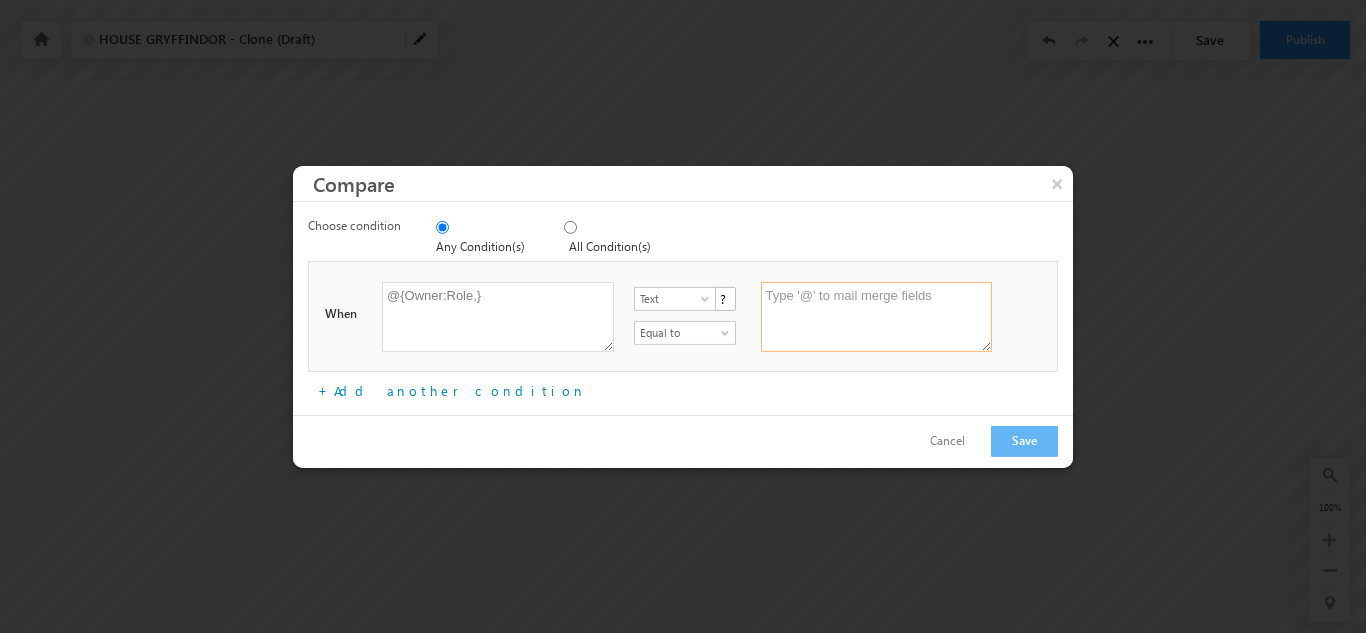click at bounding box center [877, 317] 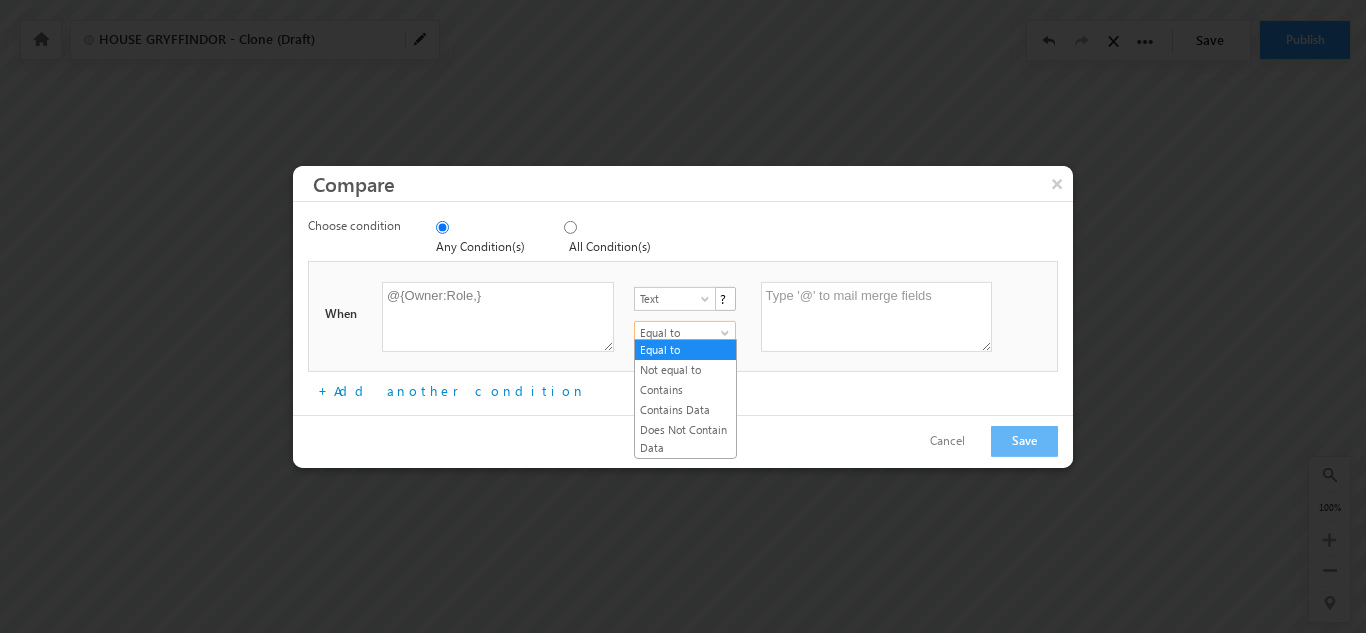 click on "Equal to" at bounding box center [682, 333] 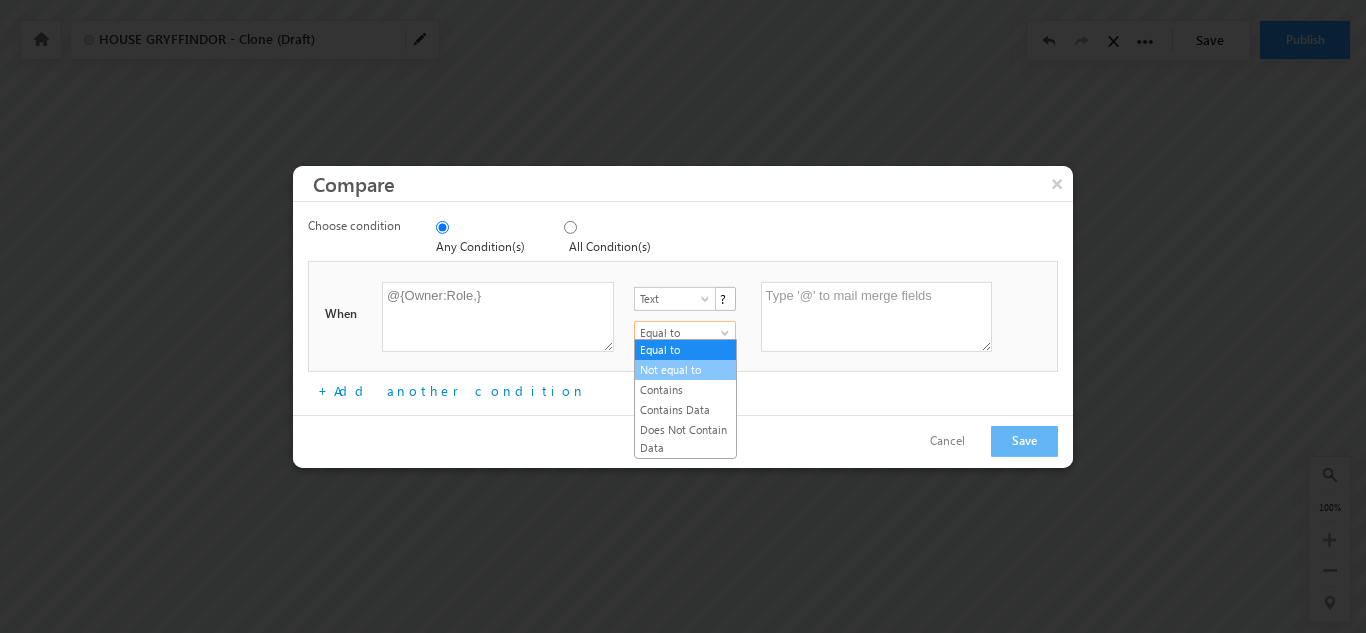 click on "Not equal to" at bounding box center [685, 370] 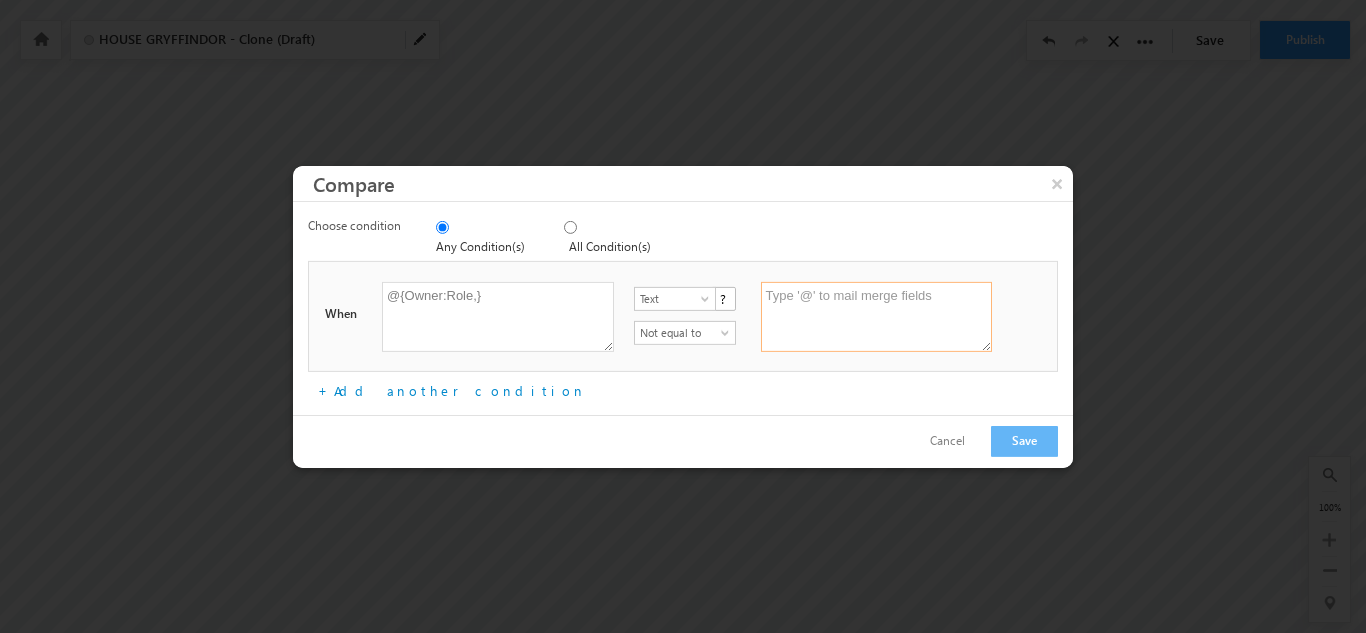 click at bounding box center [877, 317] 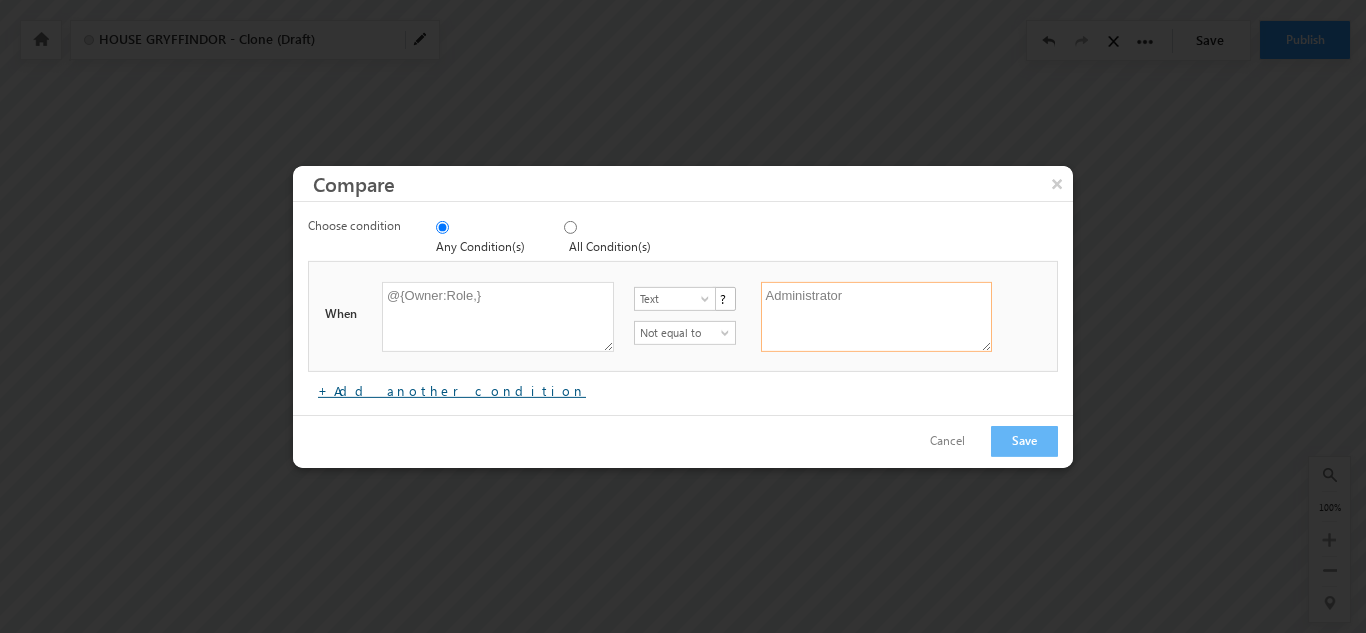type on "Administrator" 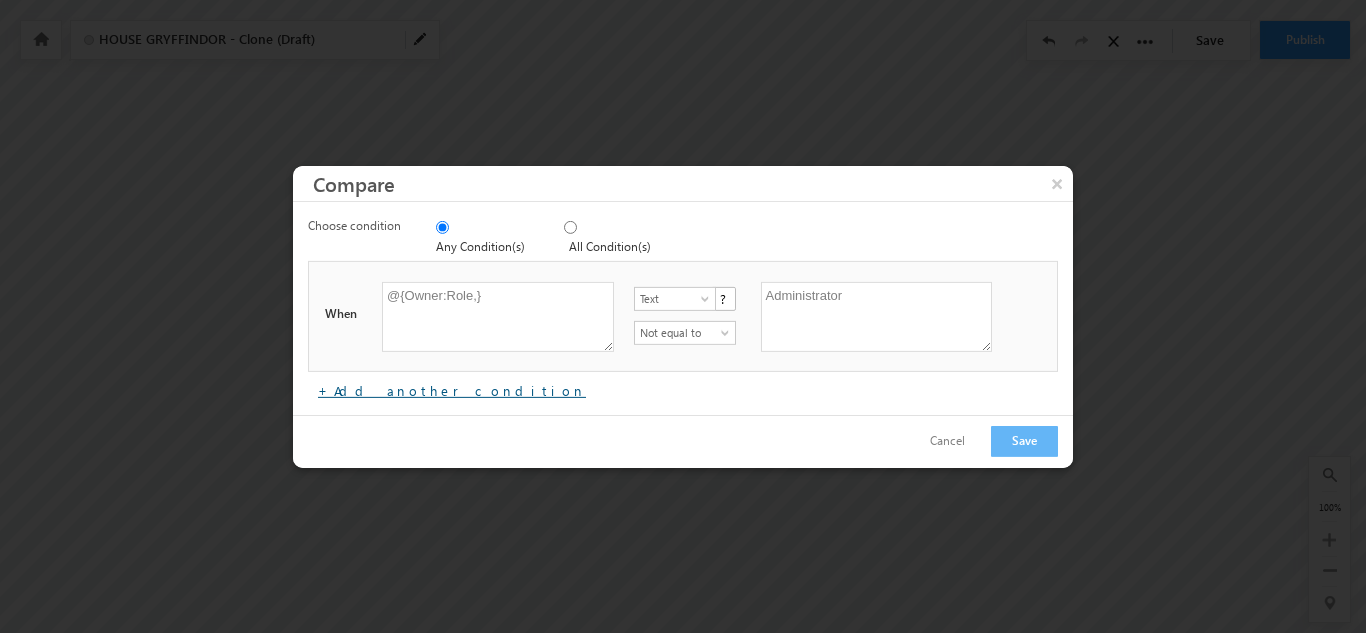 click on "+Add another condition" at bounding box center [452, 390] 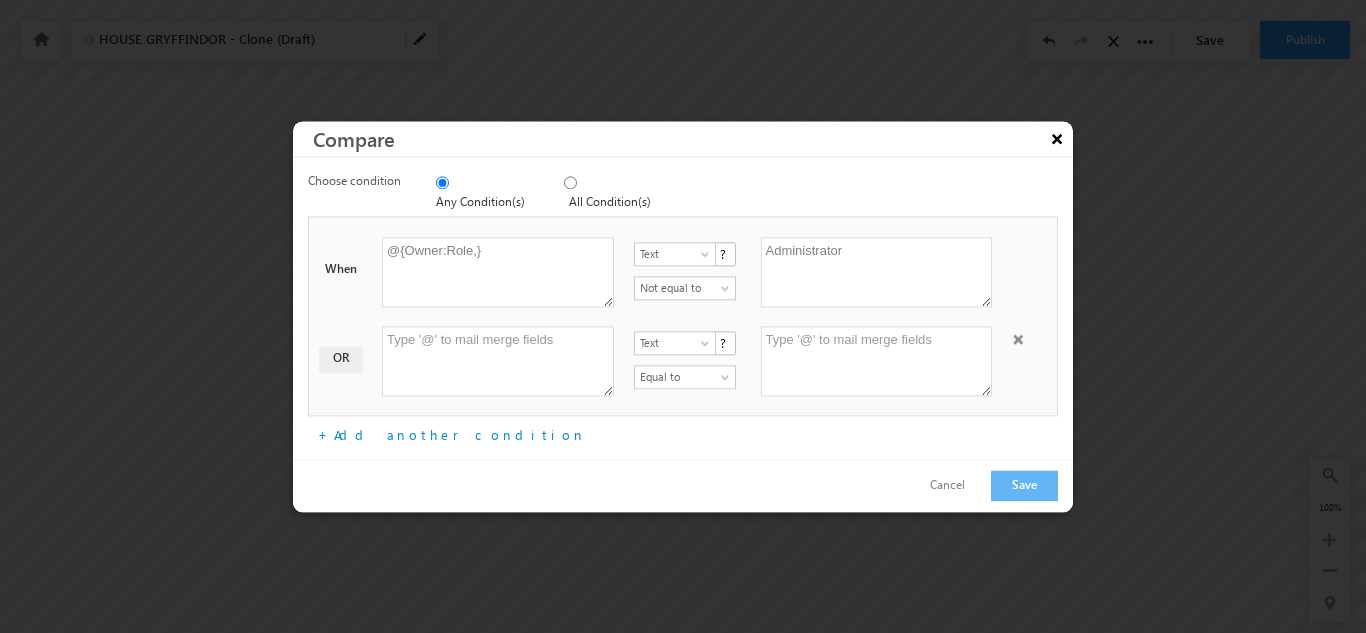 click on "×" at bounding box center (1057, 138) 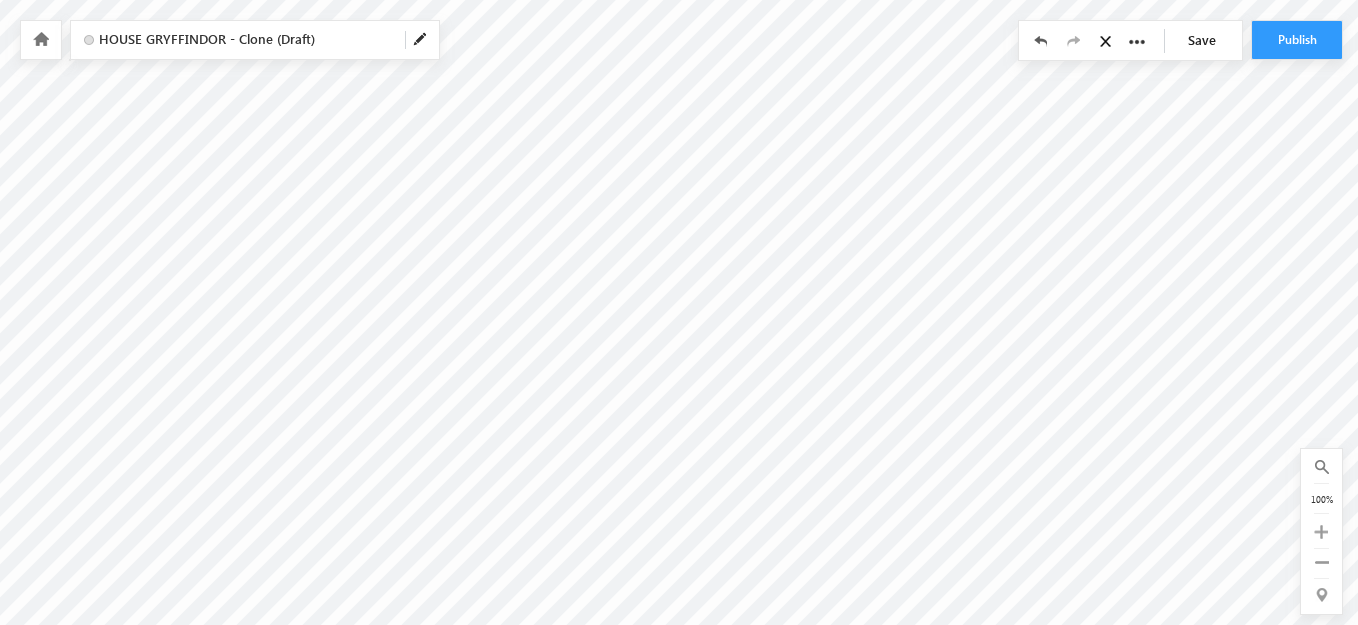 click at bounding box center (41, 40) 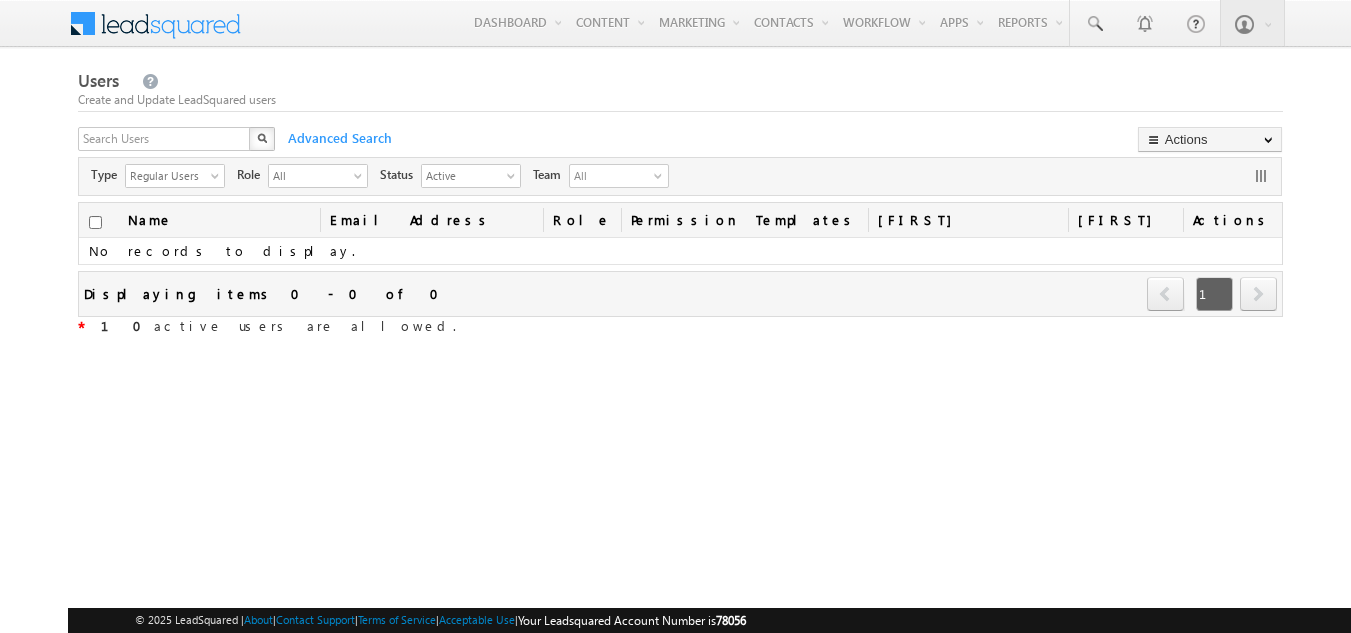 scroll, scrollTop: 0, scrollLeft: 0, axis: both 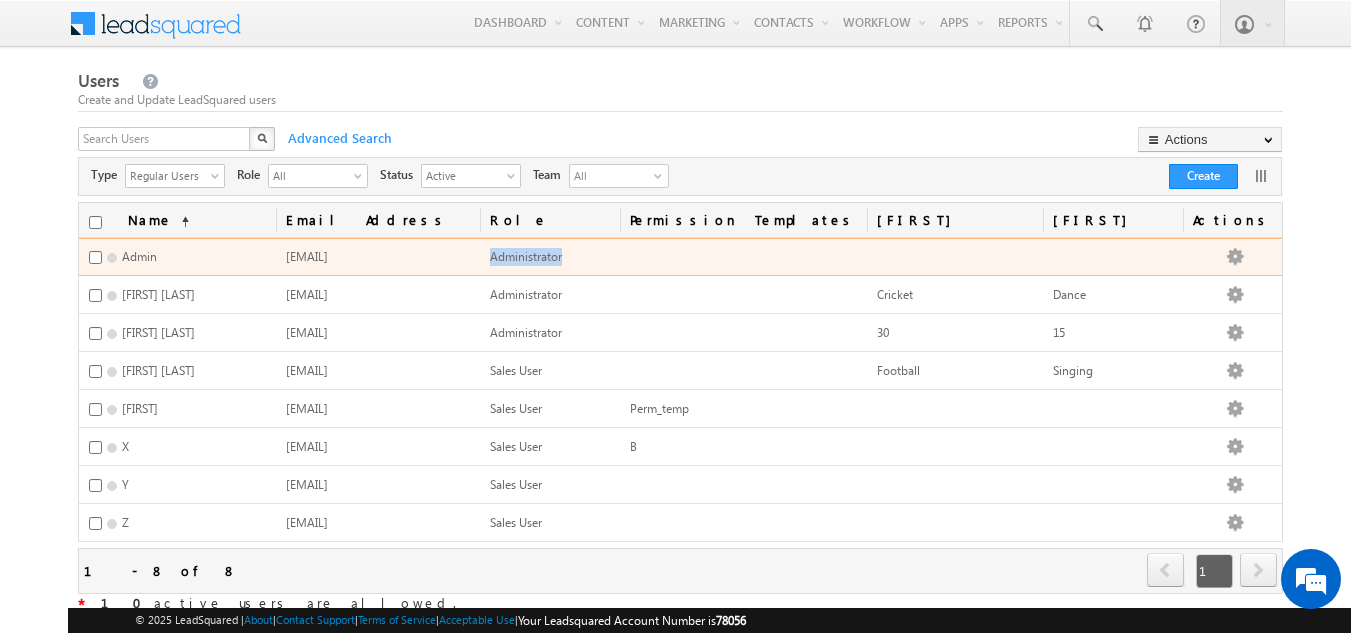 drag, startPoint x: 614, startPoint y: 259, endPoint x: 538, endPoint y: 261, distance: 76.02631 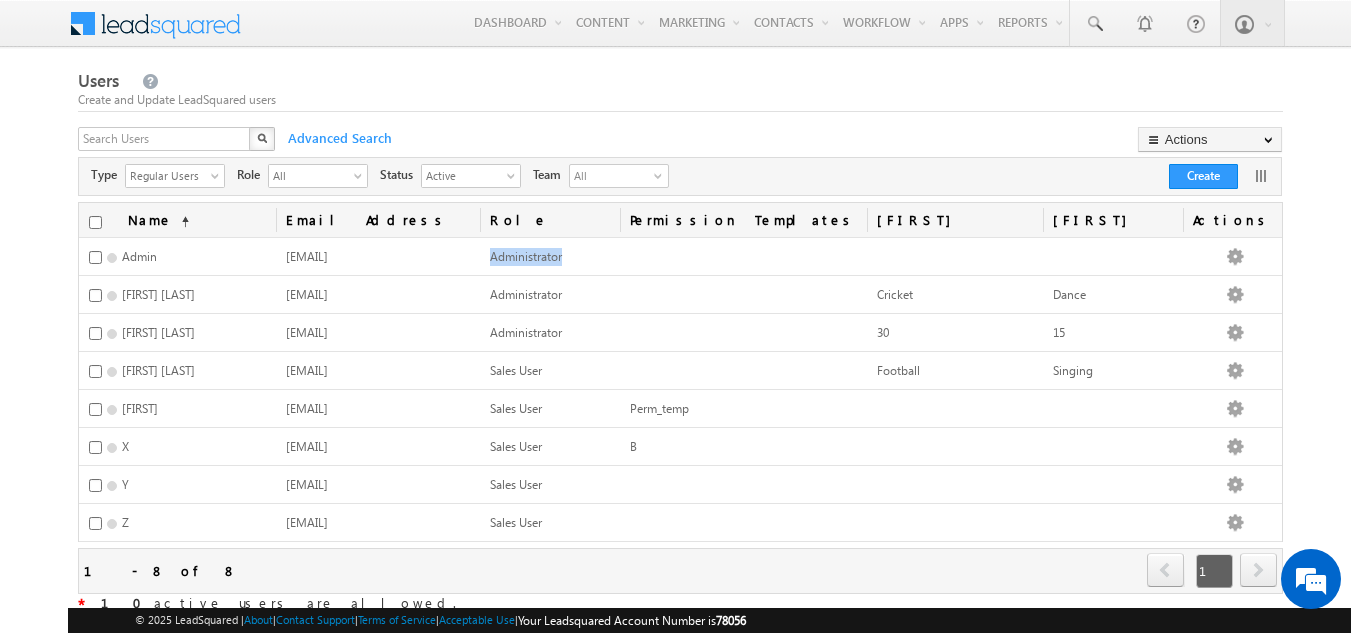 scroll, scrollTop: 0, scrollLeft: 0, axis: both 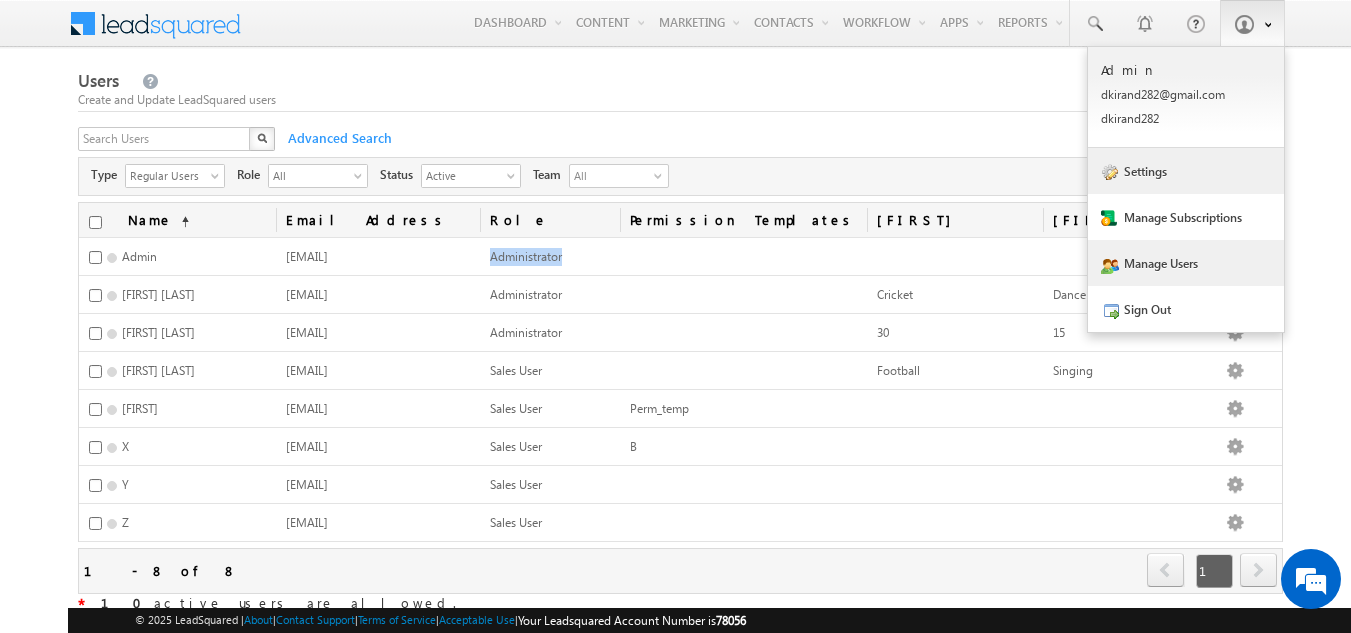 click on "Settings" at bounding box center [1186, 171] 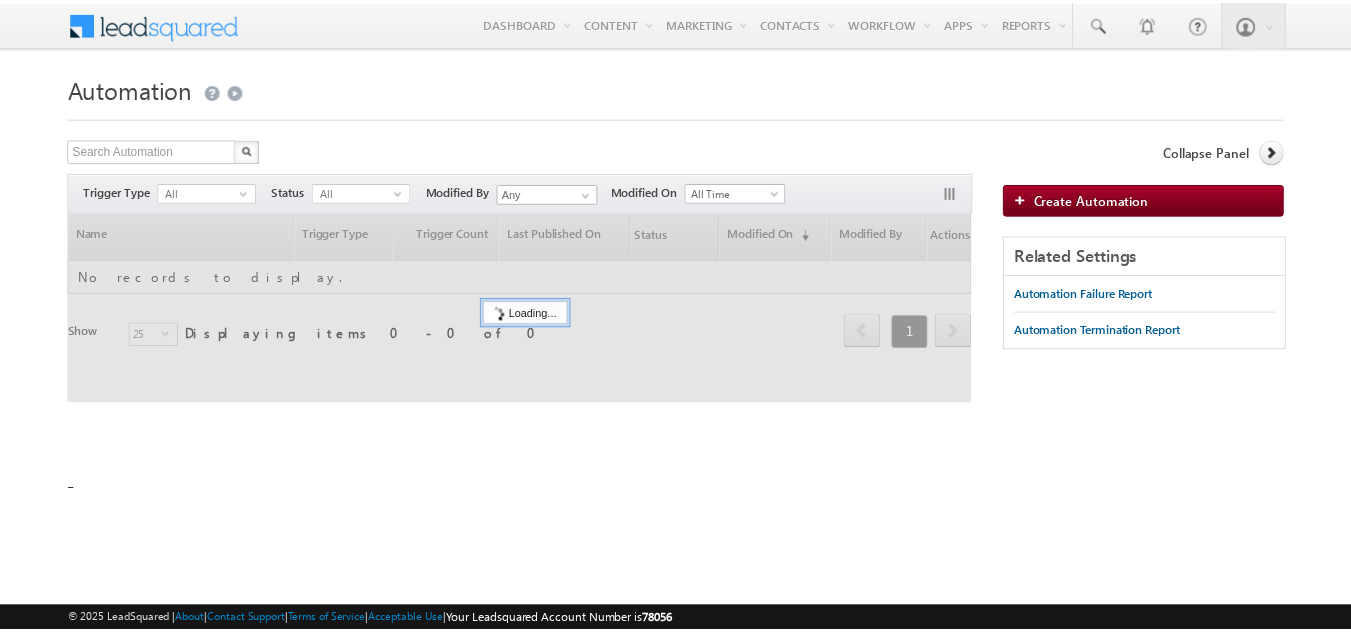 scroll, scrollTop: 0, scrollLeft: 0, axis: both 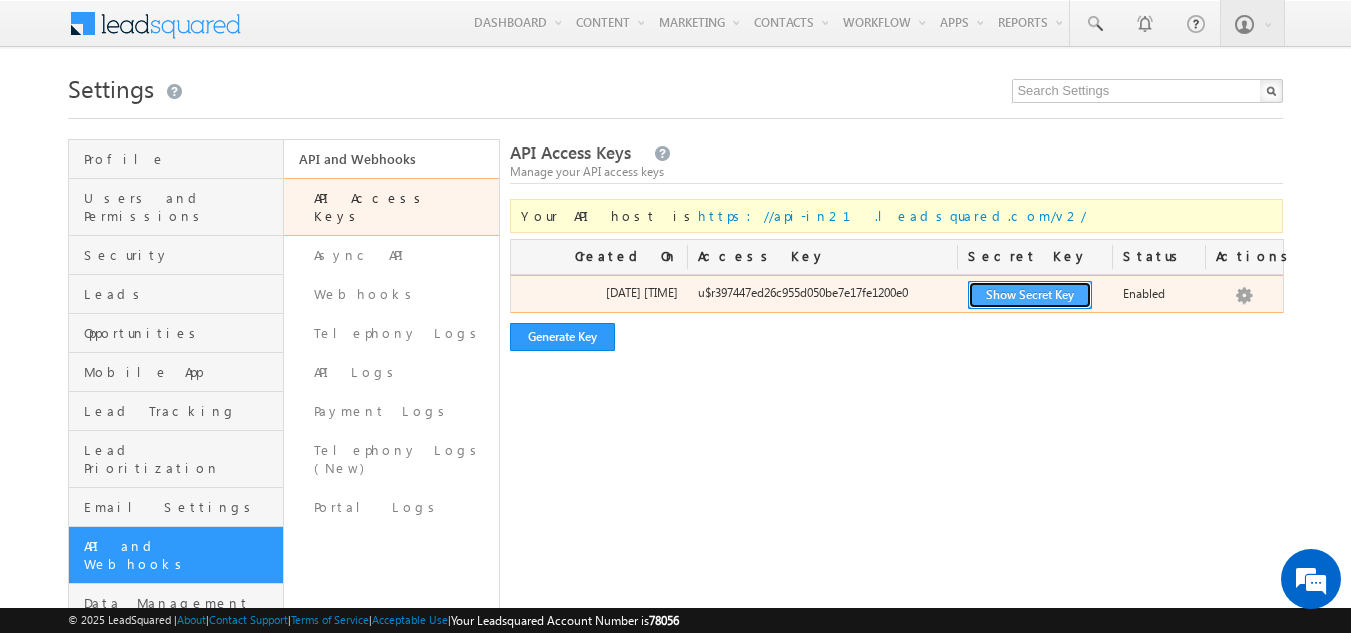 click on "Show Secret Key" at bounding box center (1030, 295) 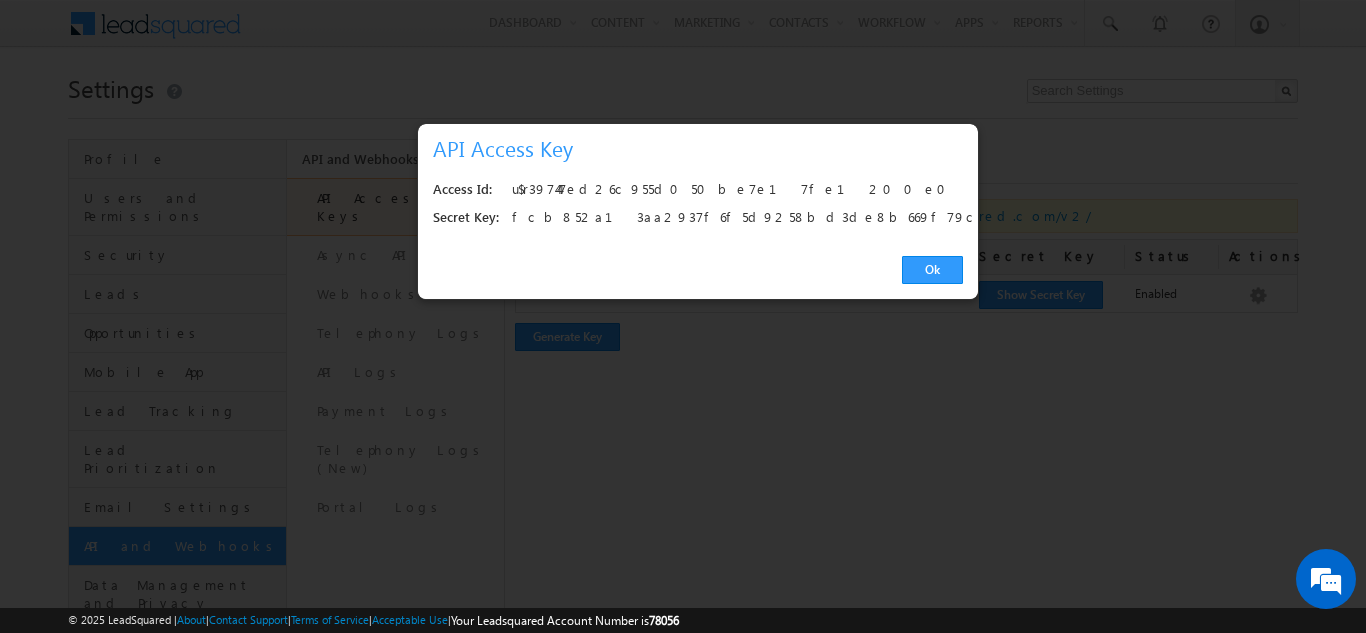 click on "u$r397447ed26c955d050be7e17fe1200e0" at bounding box center [731, 190] 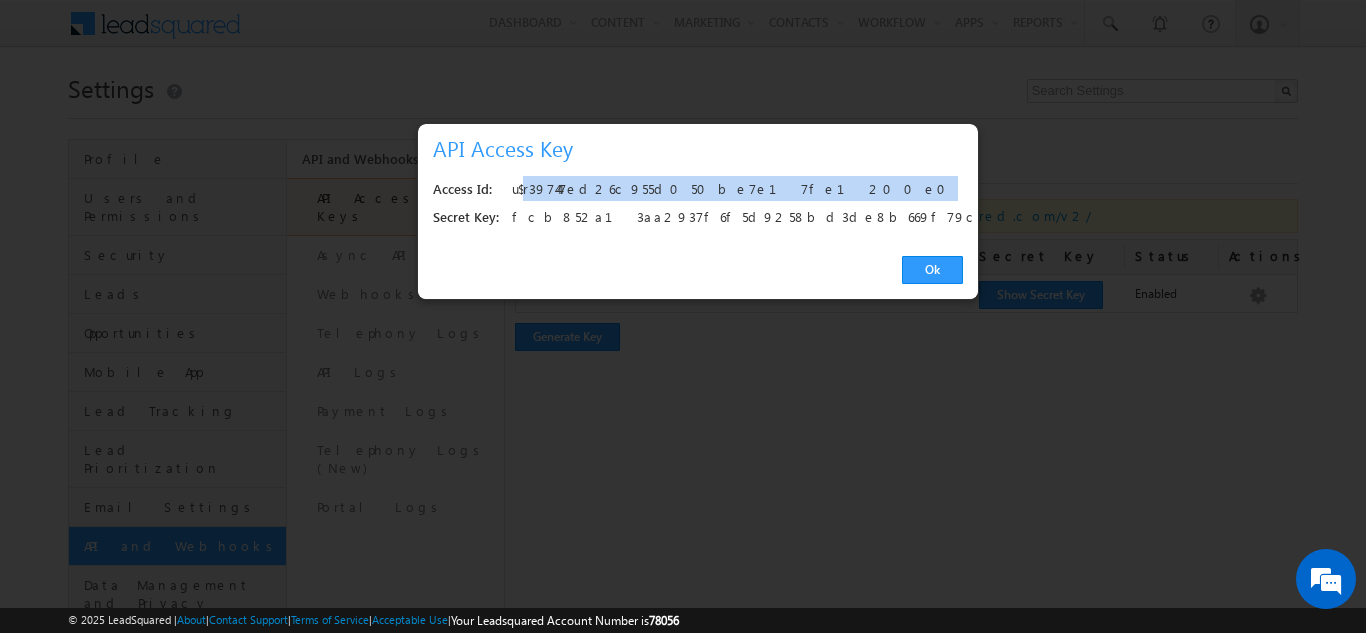 click on "u$r397447ed26c955d050be7e17fe1200e0" at bounding box center (731, 190) 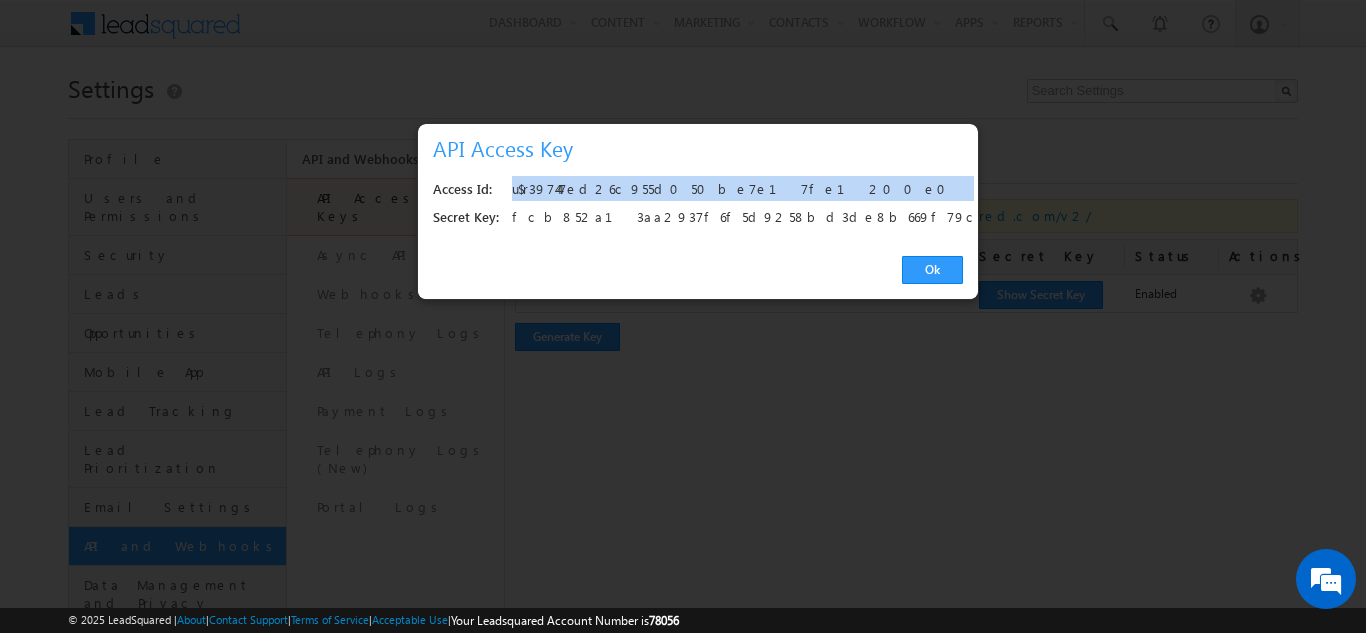 click on "u$r397447ed26c955d050be7e17fe1200e0" at bounding box center [731, 190] 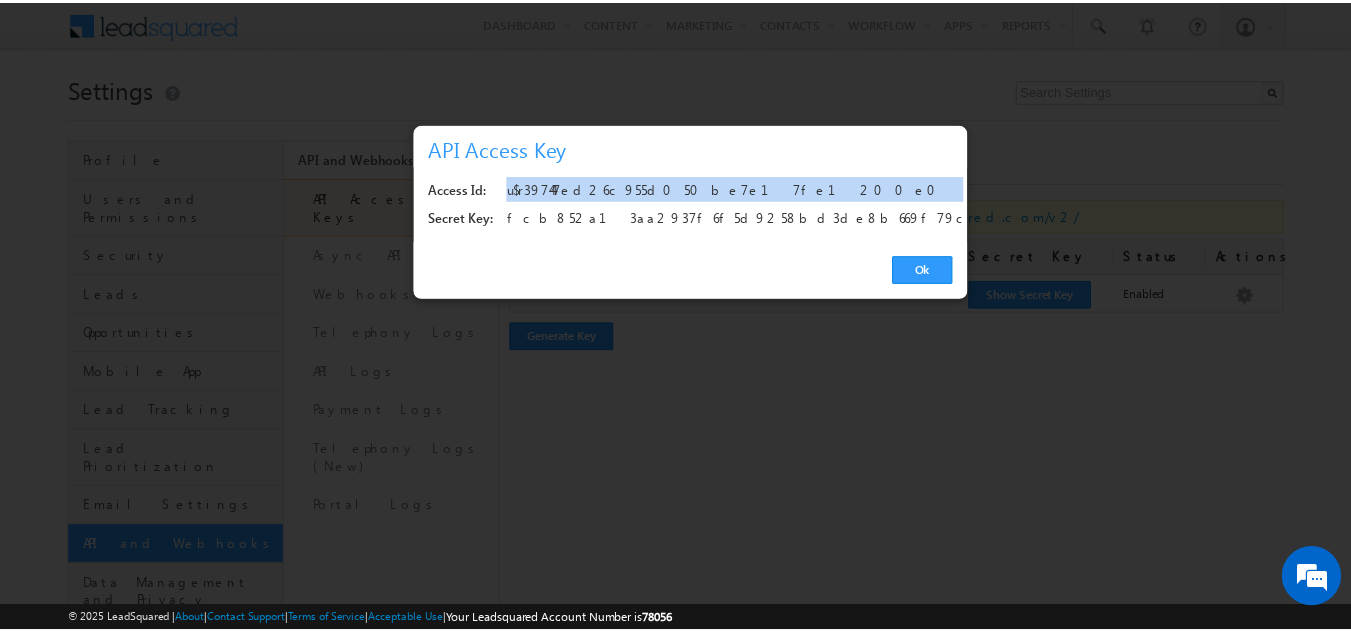 scroll, scrollTop: 0, scrollLeft: 0, axis: both 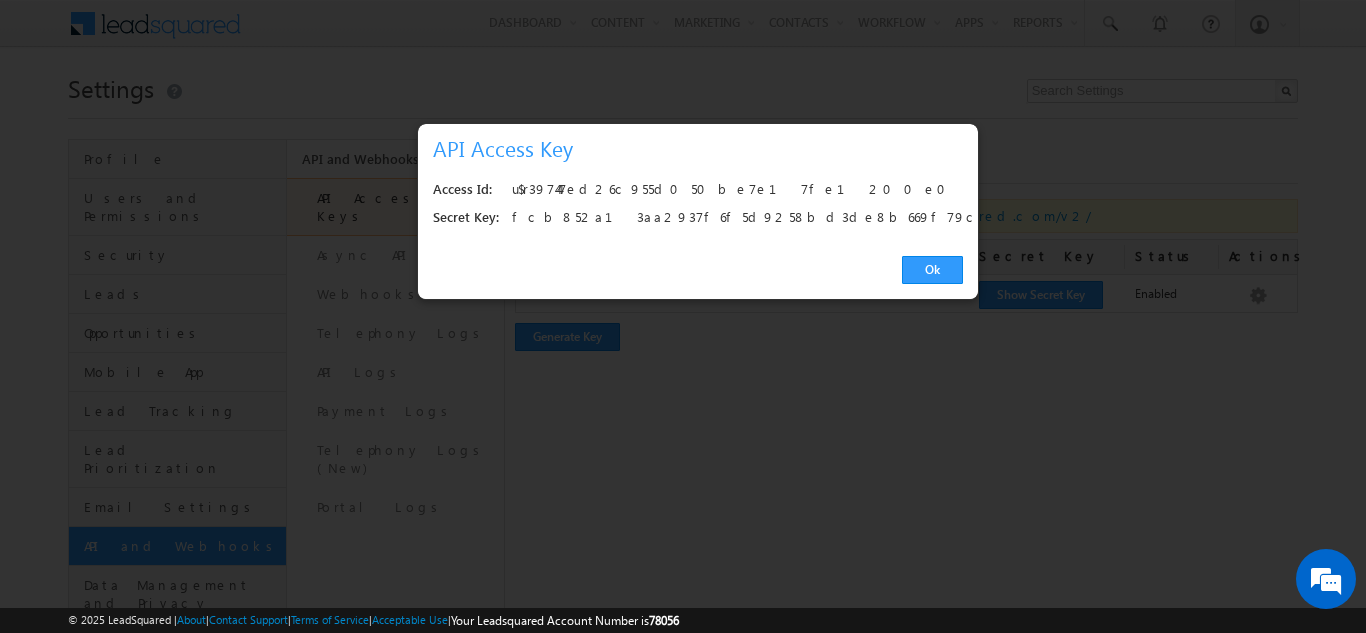click on "fcb852a13aa2937f6f5d9258bd3de8b669f79caf" at bounding box center [731, 218] 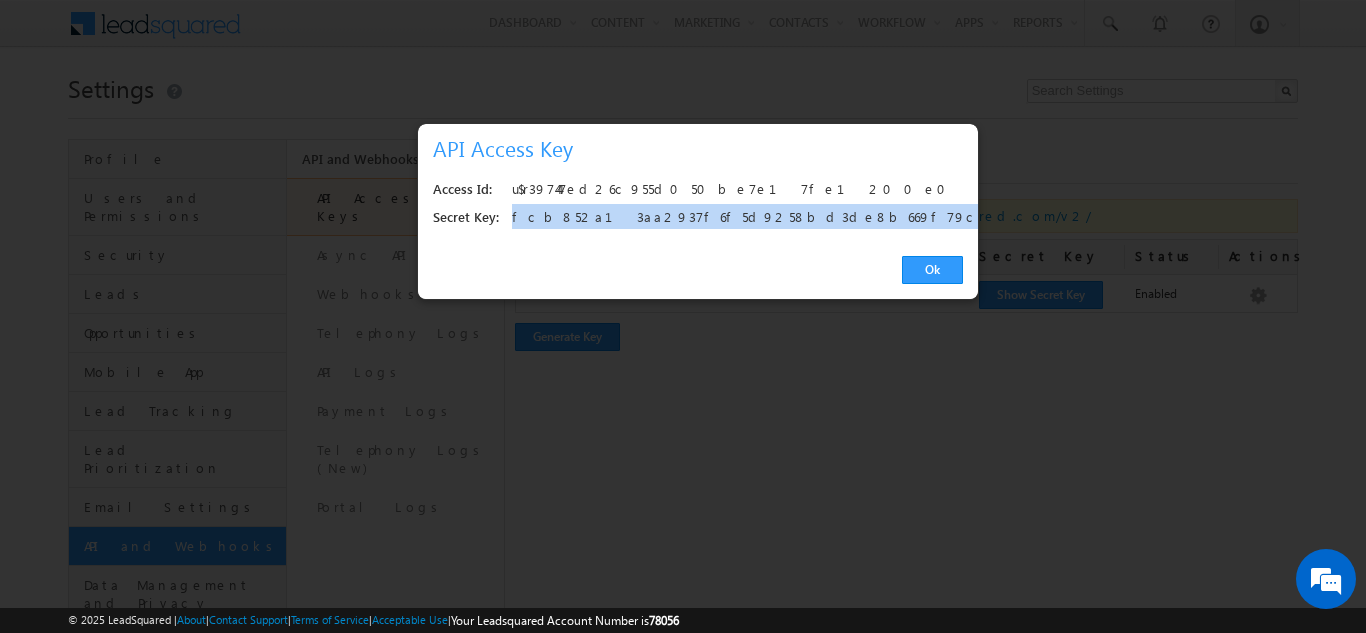 click on "fcb852a13aa2937f6f5d9258bd3de8b669f79caf" at bounding box center [731, 218] 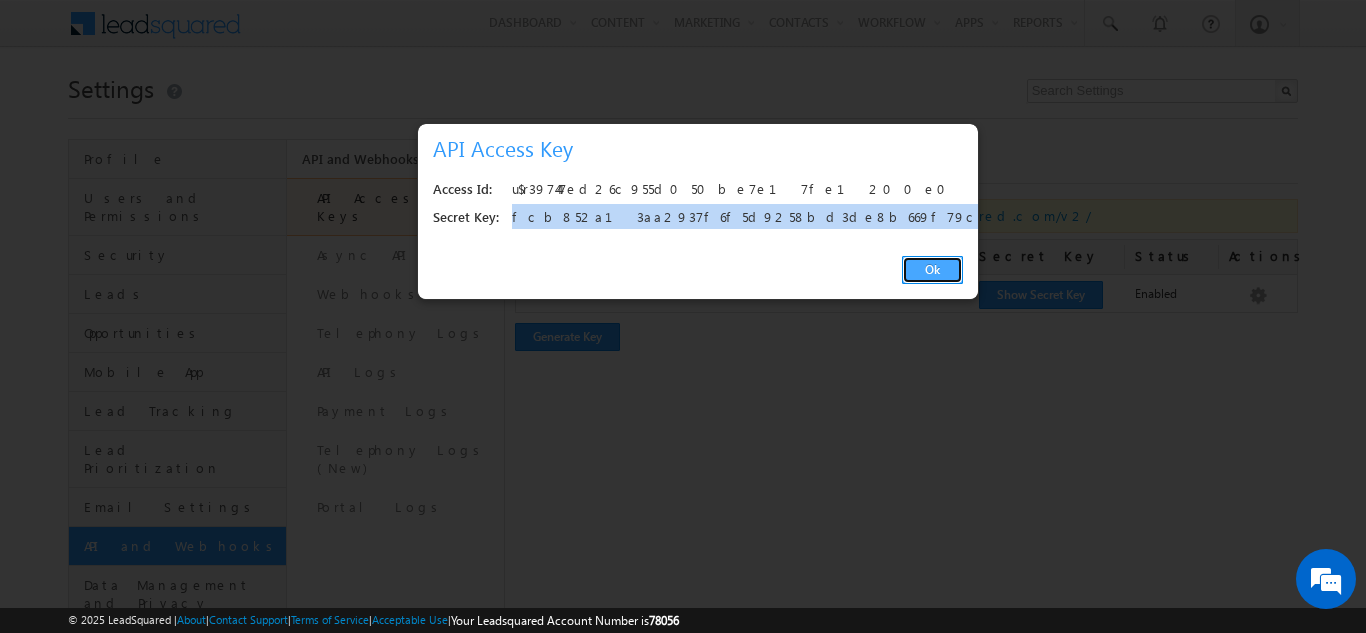click on "Ok" at bounding box center [932, 270] 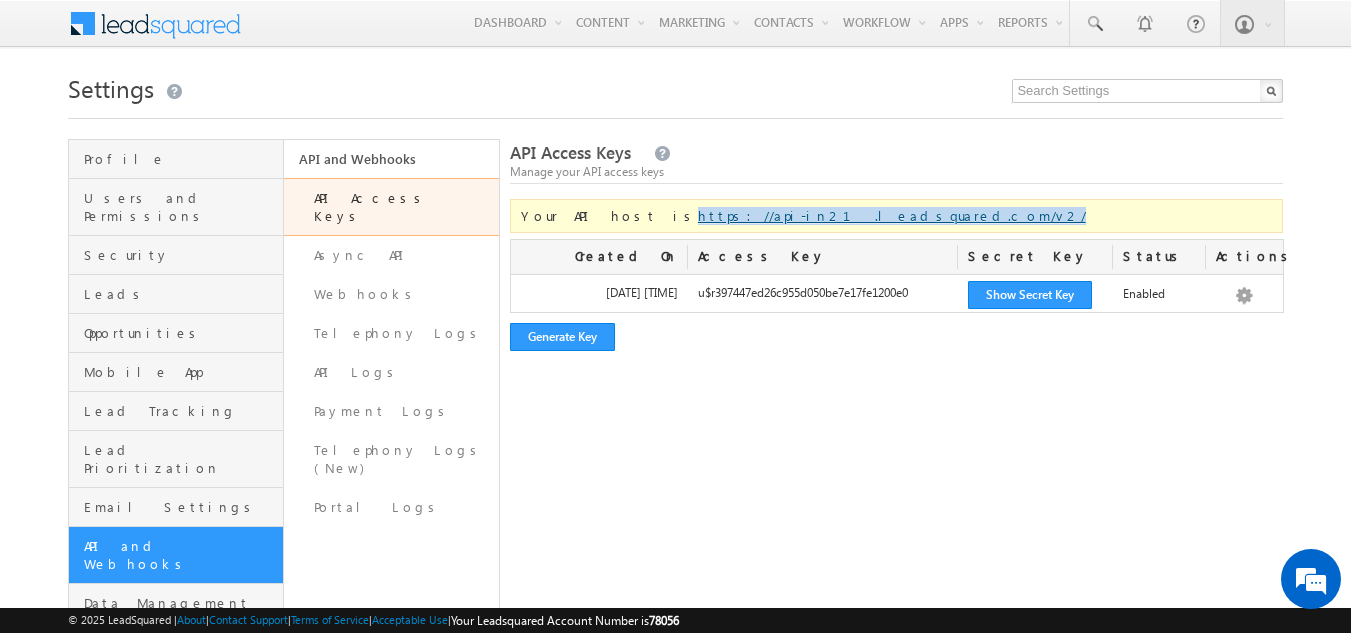 drag, startPoint x: 833, startPoint y: 213, endPoint x: 613, endPoint y: 215, distance: 220.0091 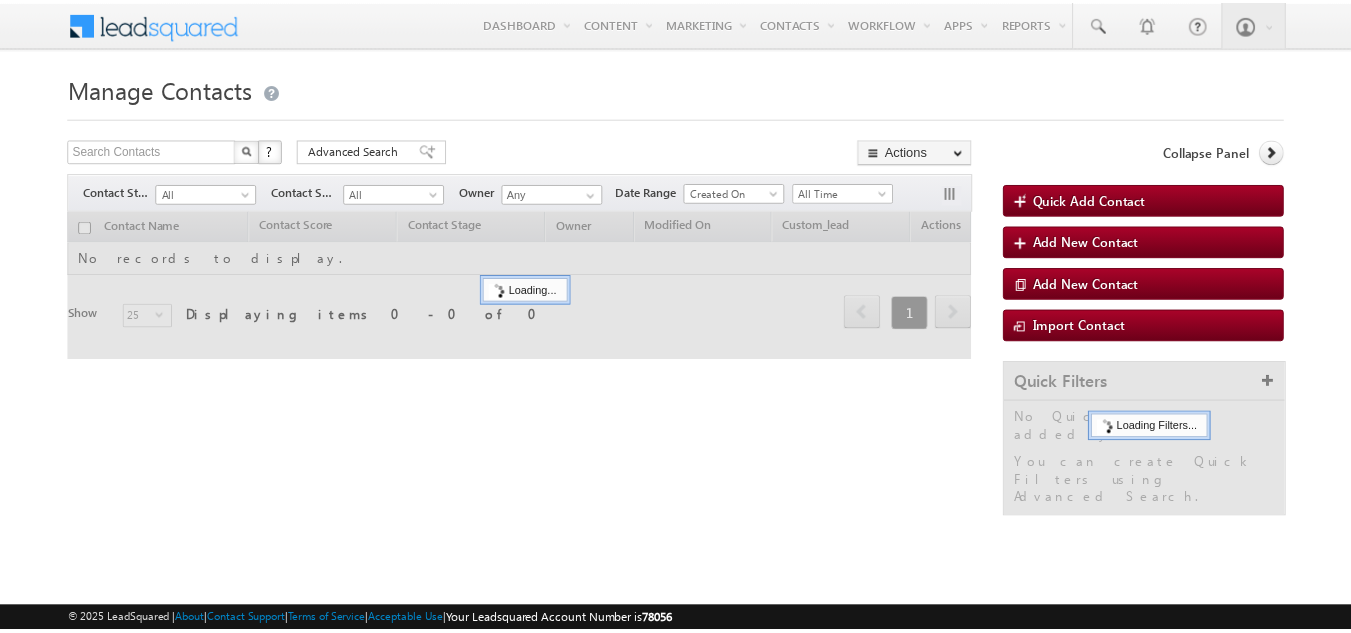 scroll, scrollTop: 0, scrollLeft: 0, axis: both 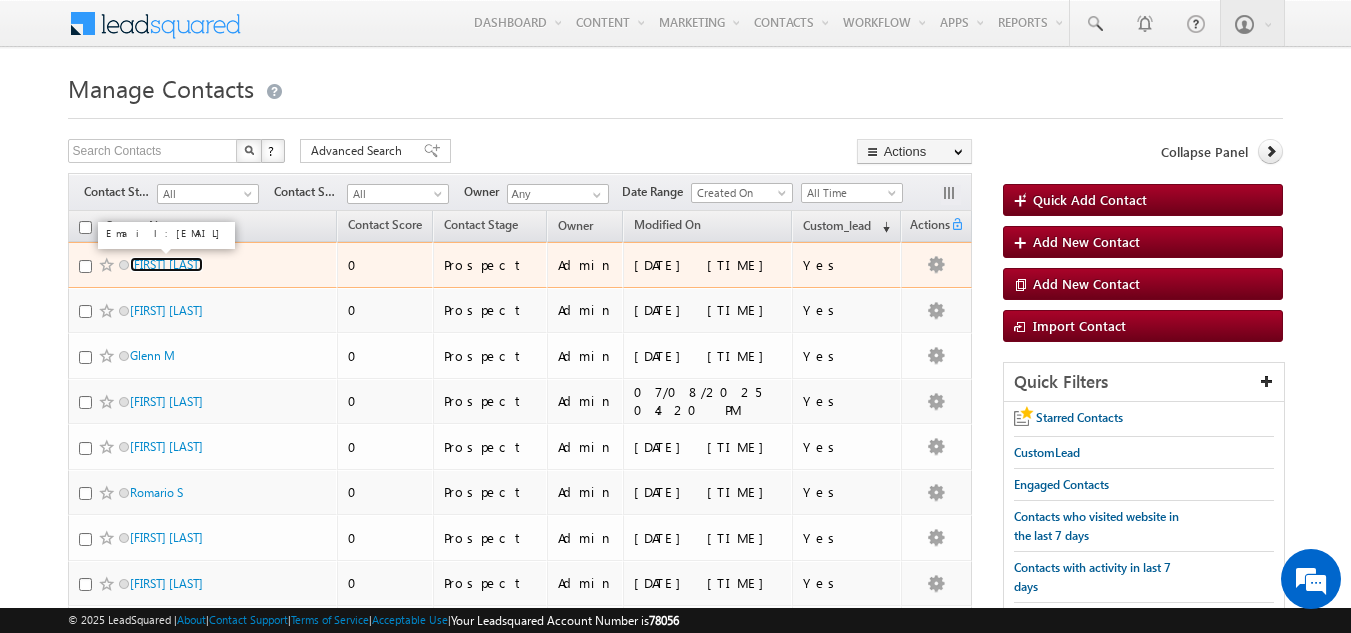 click on "[FIRST] [LAST]" at bounding box center [166, 264] 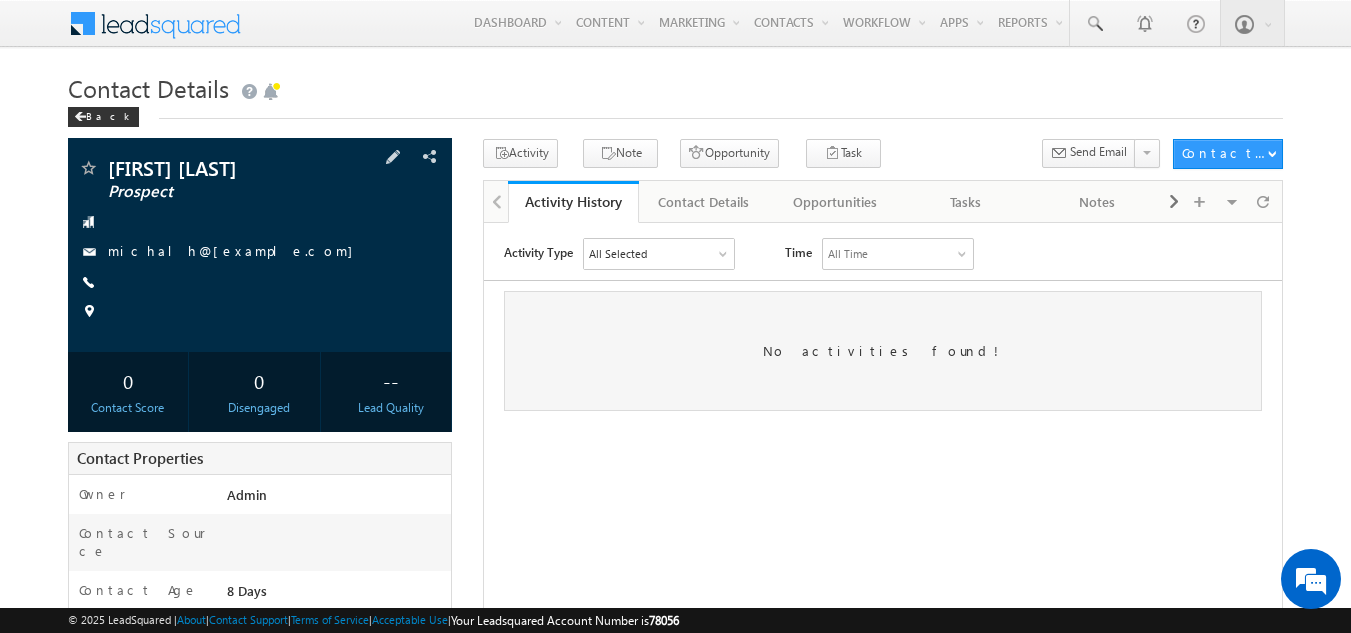 scroll, scrollTop: 0, scrollLeft: 0, axis: both 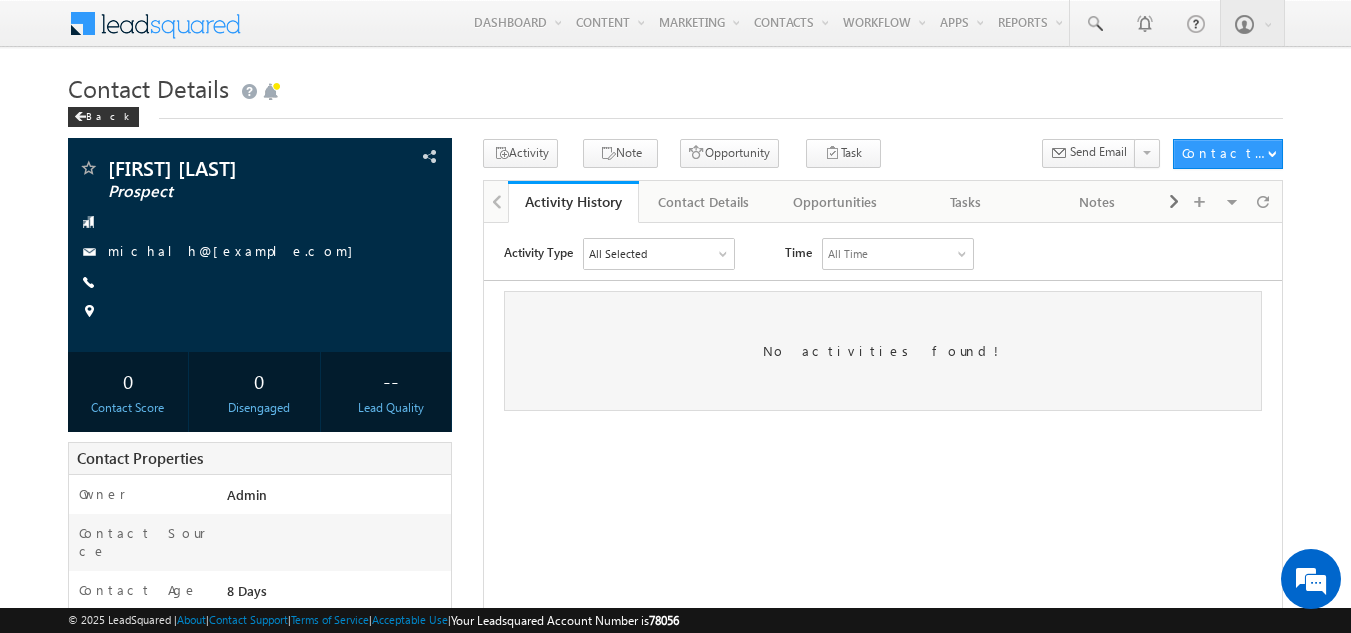 drag, startPoint x: 878, startPoint y: 77, endPoint x: 543, endPoint y: -26, distance: 350.4768 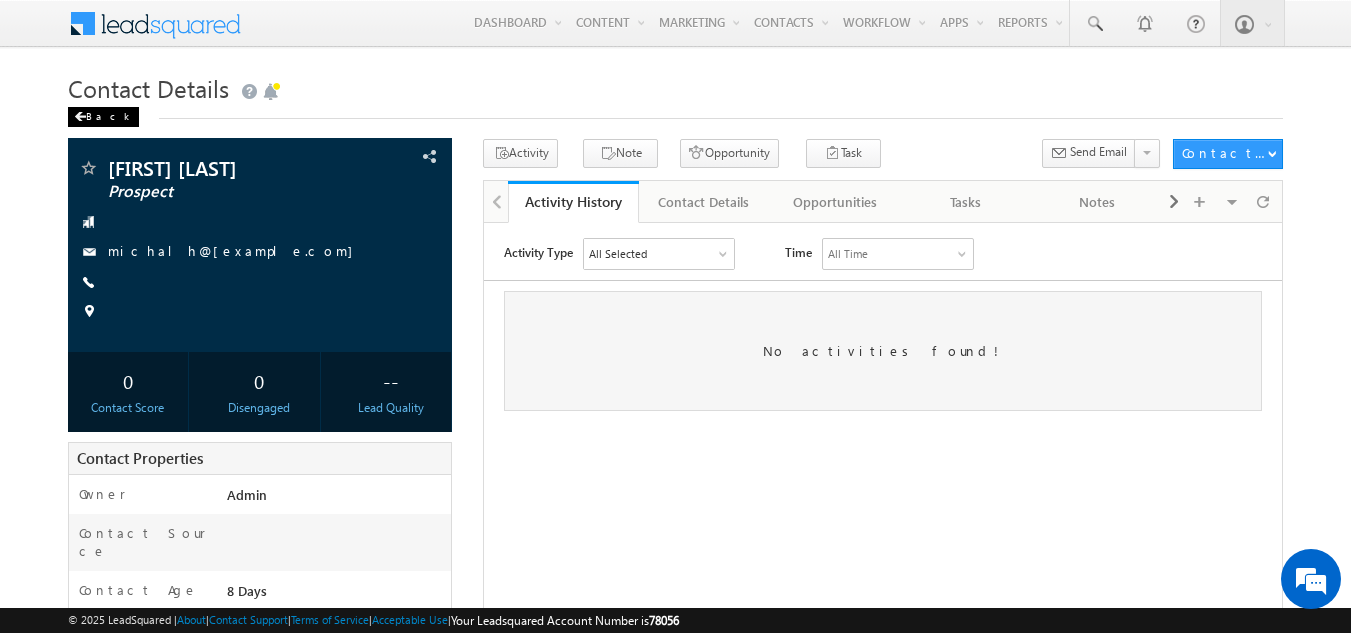 click on "Back" at bounding box center (103, 117) 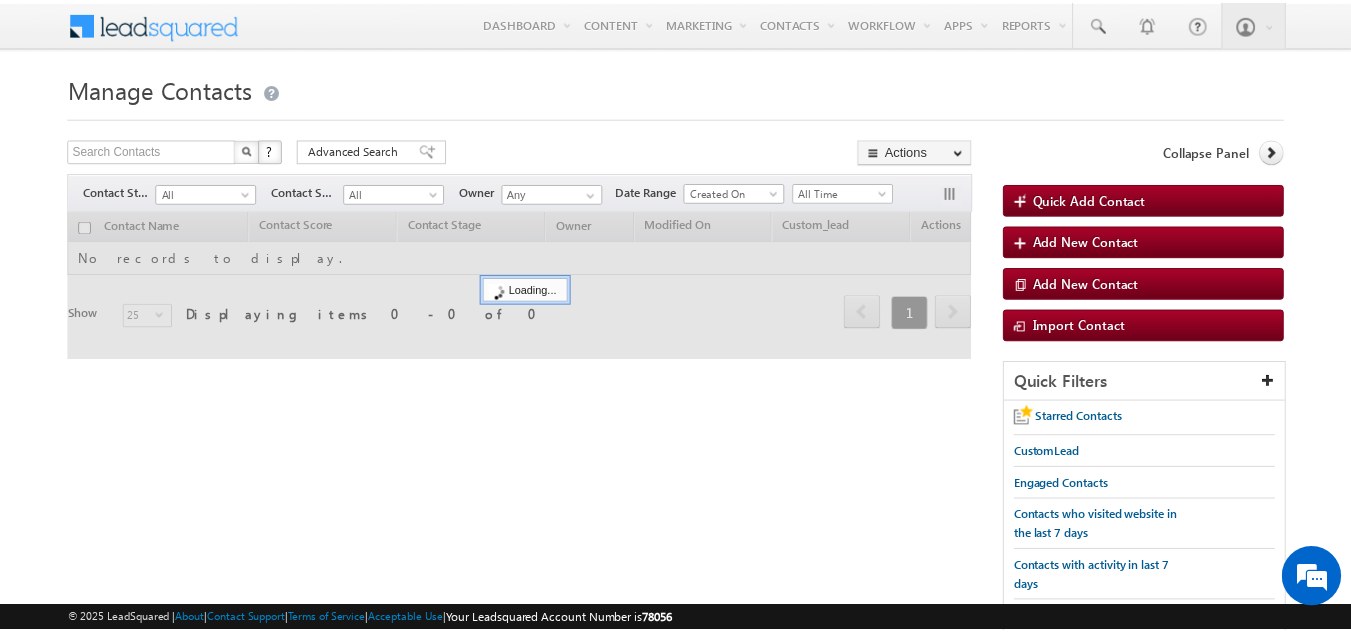 scroll, scrollTop: 0, scrollLeft: 0, axis: both 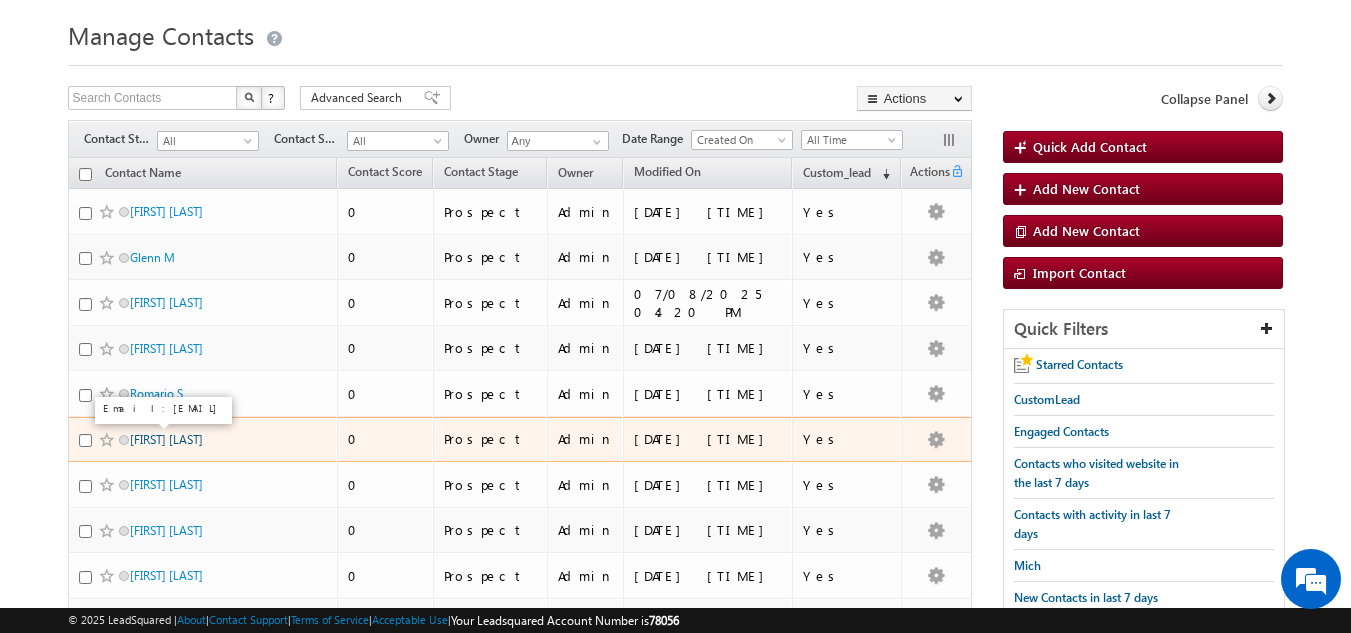 click on "[FIRST] [LAST]" at bounding box center (166, 439) 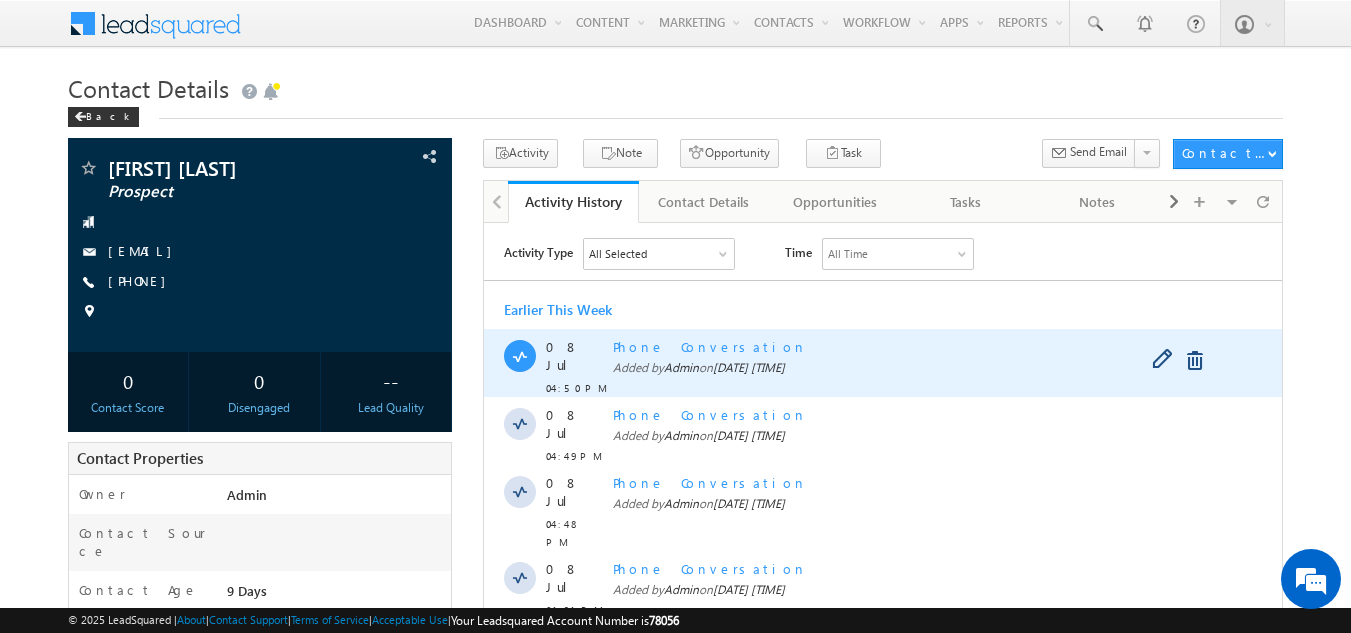 scroll, scrollTop: 63, scrollLeft: 0, axis: vertical 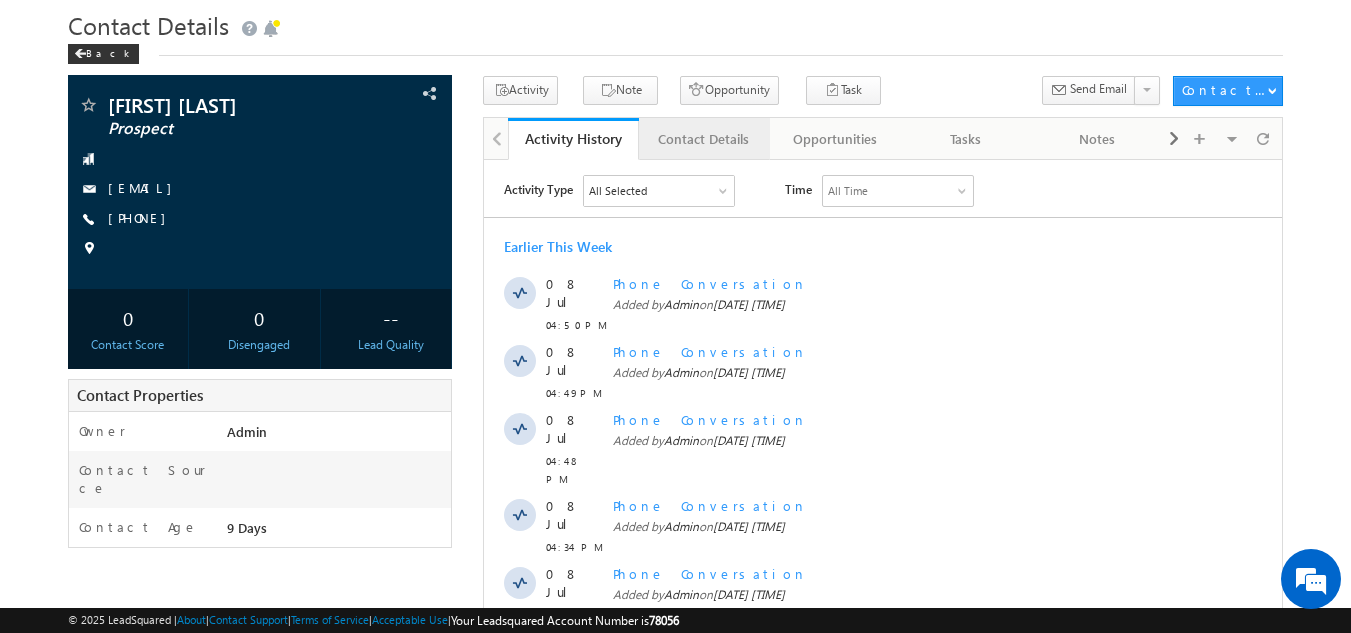 click on "Contact Details" at bounding box center [703, 139] 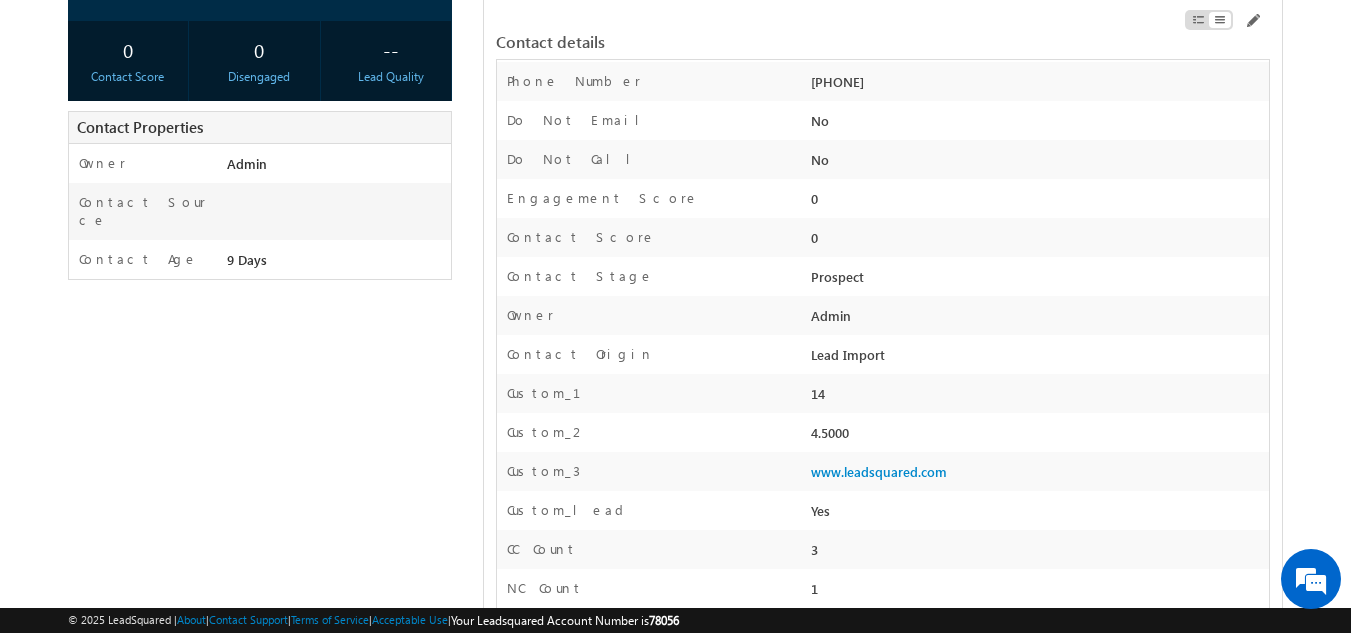 scroll, scrollTop: 259, scrollLeft: 0, axis: vertical 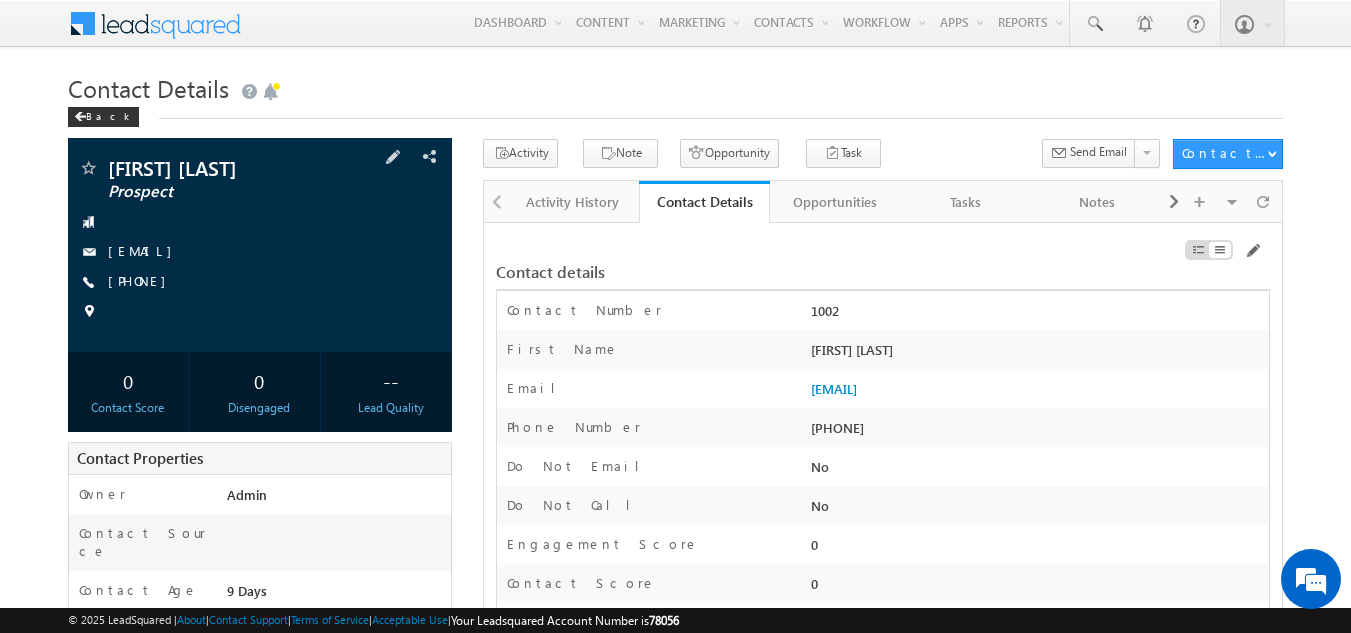 click on "markw@gmail.com" at bounding box center [260, 252] 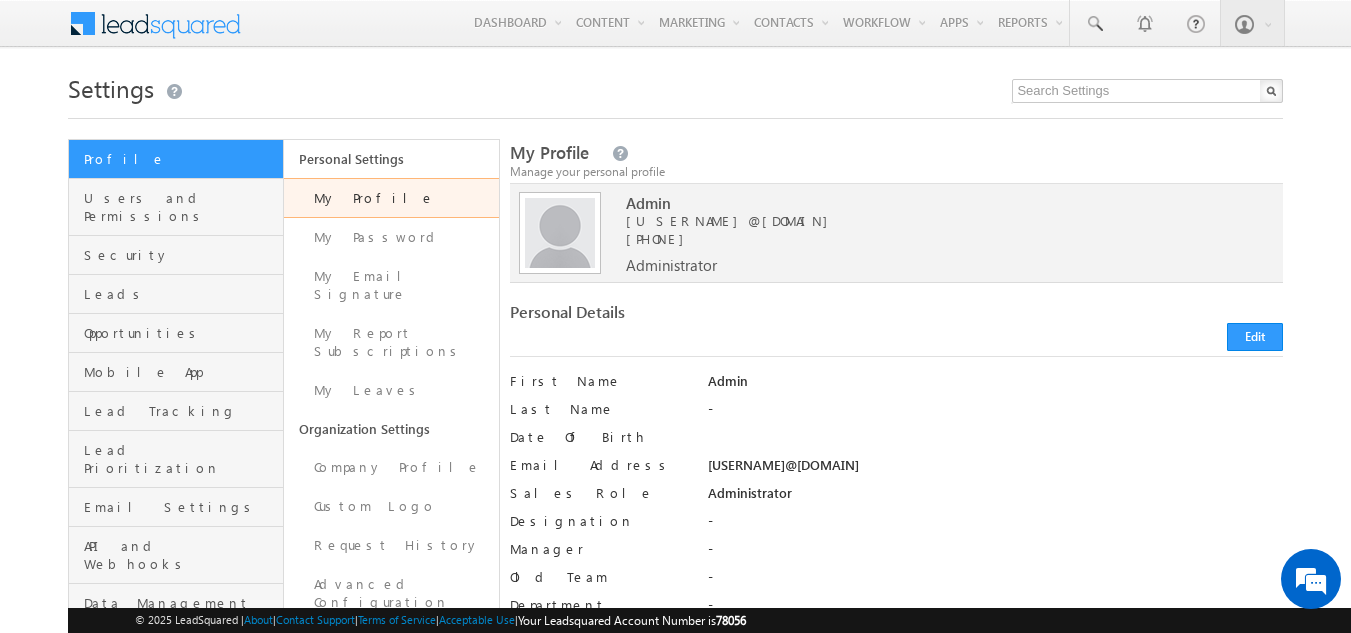 scroll, scrollTop: 0, scrollLeft: 0, axis: both 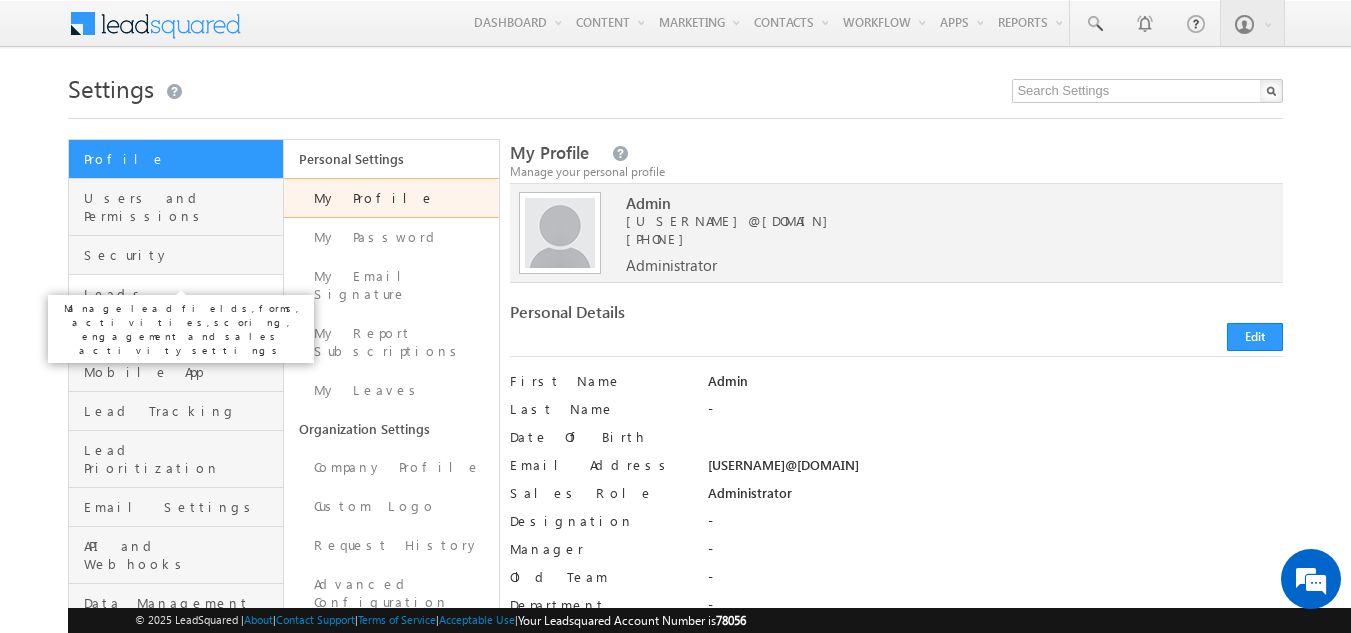 click on "Leads" at bounding box center [181, 294] 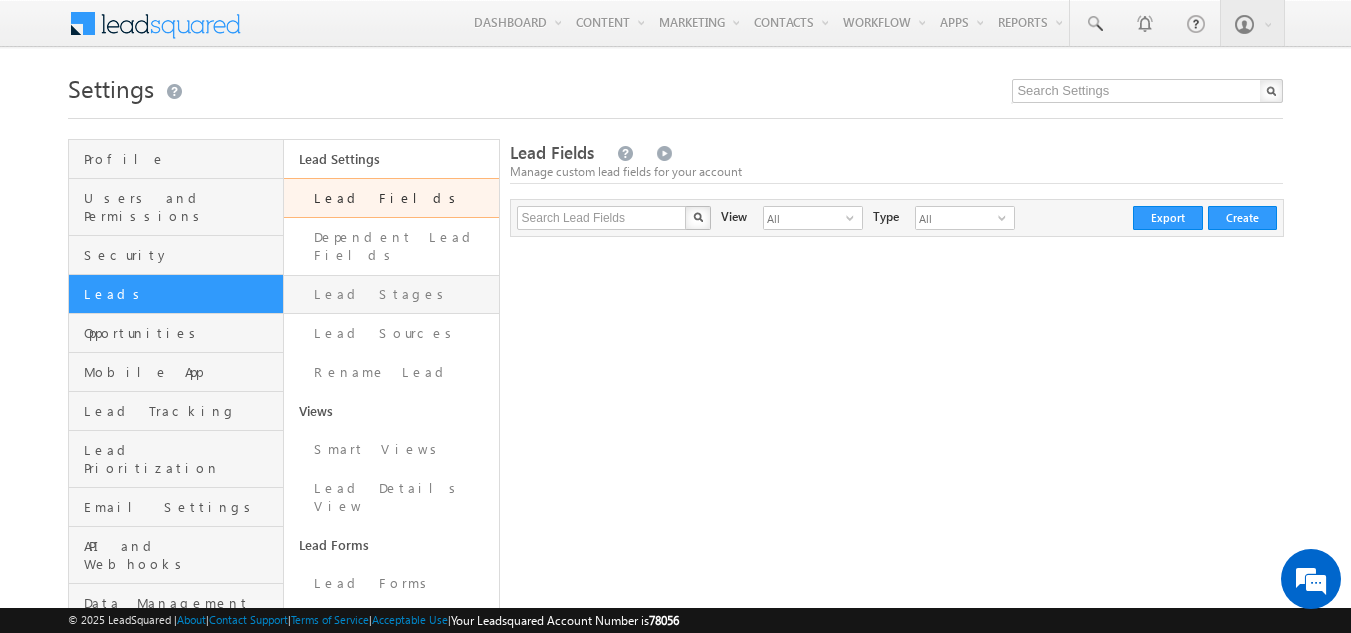 scroll, scrollTop: 0, scrollLeft: 0, axis: both 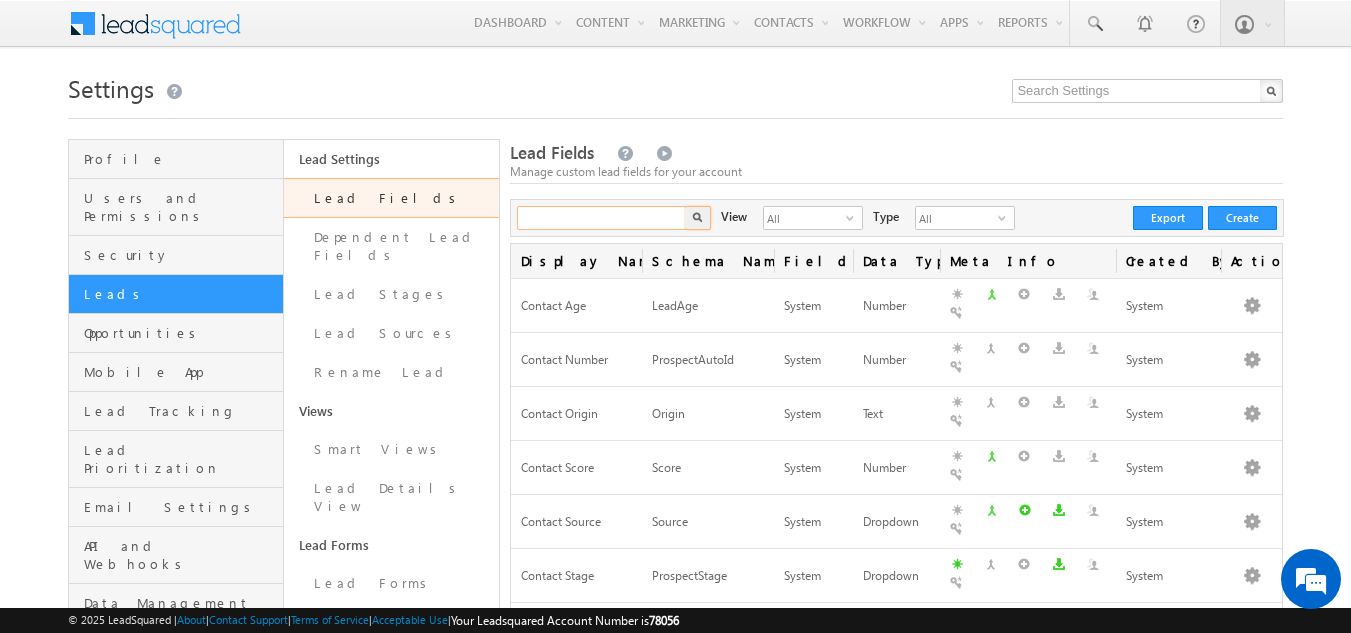 click at bounding box center (602, 218) 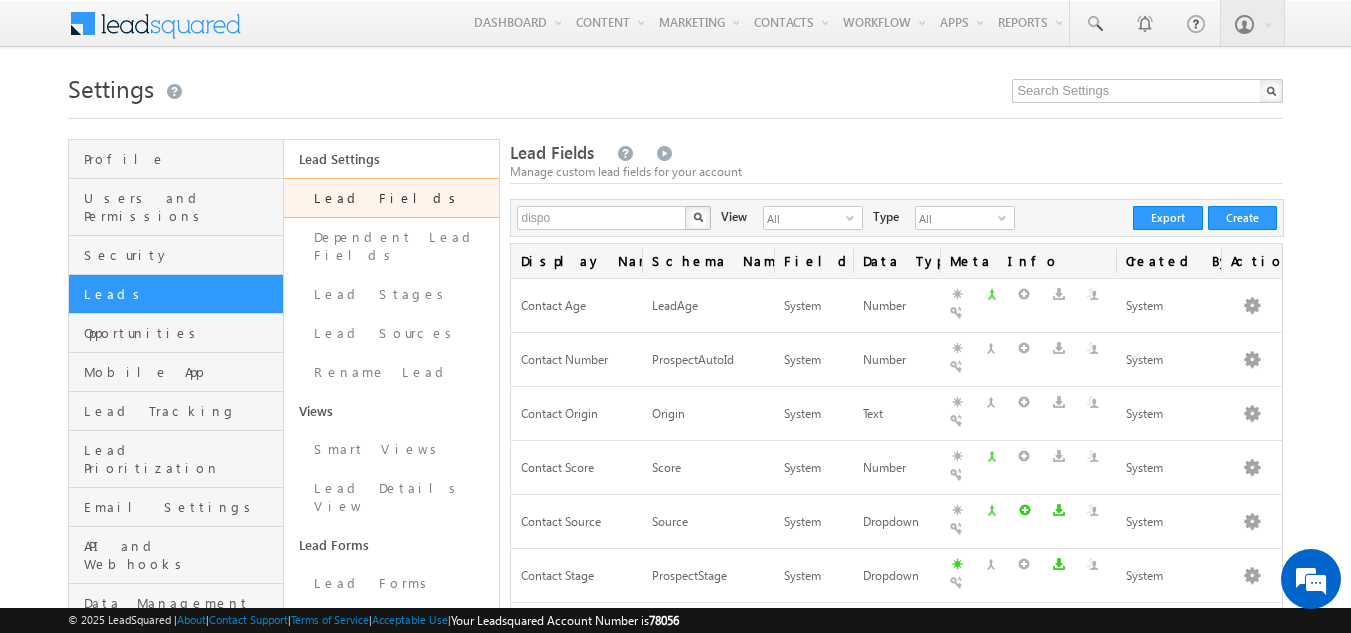 click at bounding box center (698, 217) 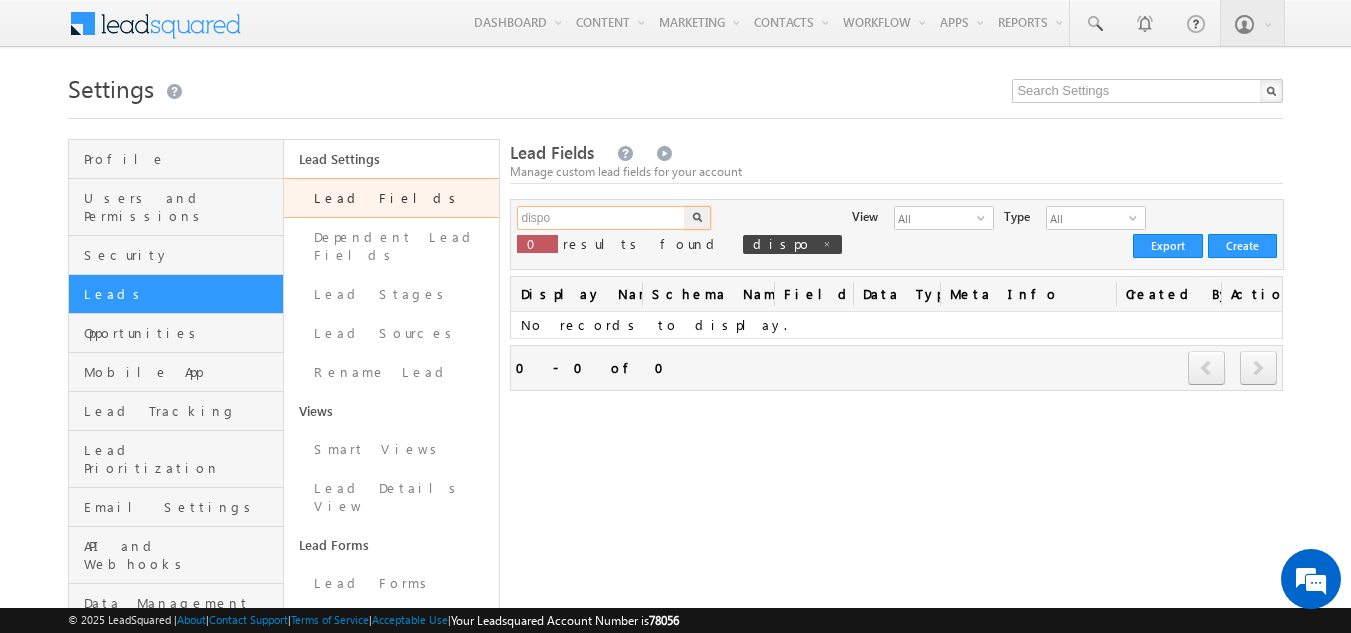 click on "dispo" at bounding box center [602, 218] 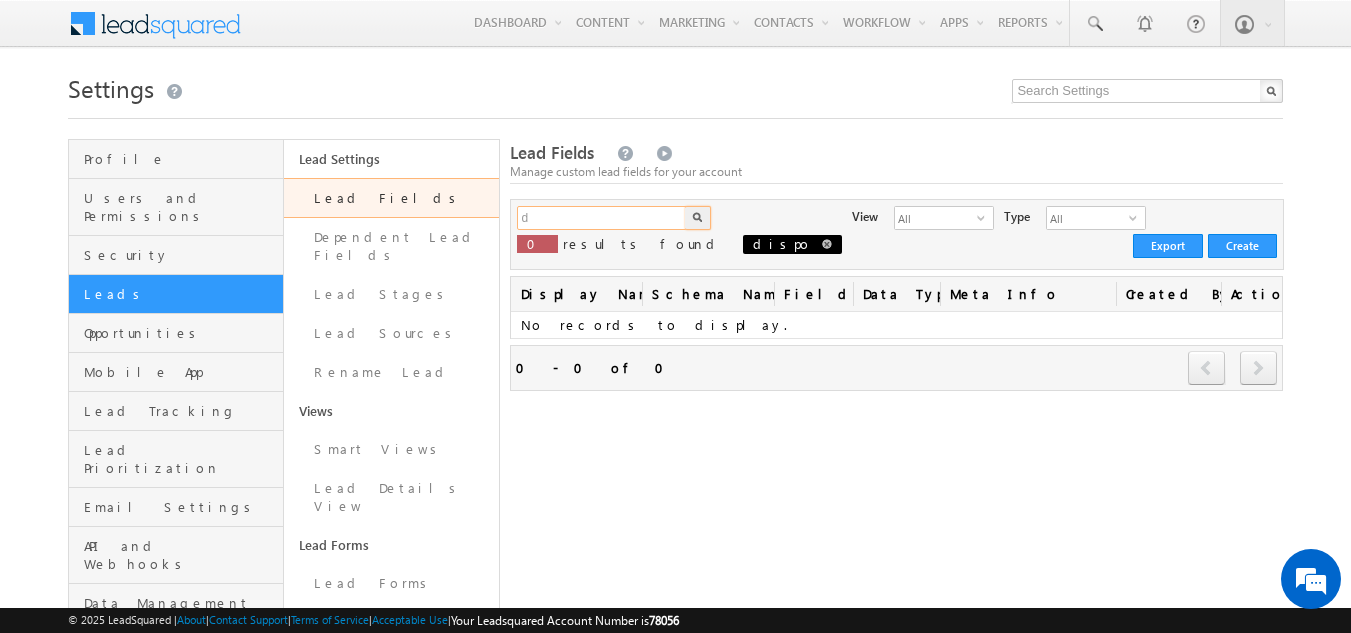 scroll, scrollTop: 0, scrollLeft: 0, axis: both 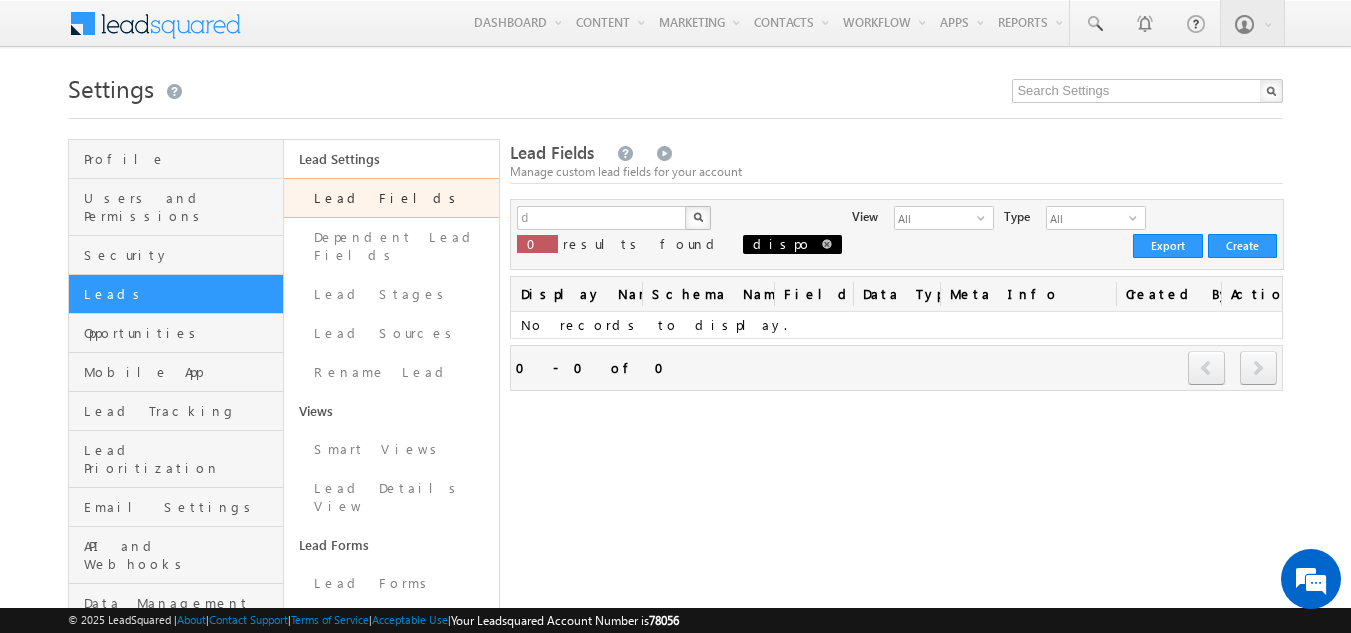 click at bounding box center (827, 244) 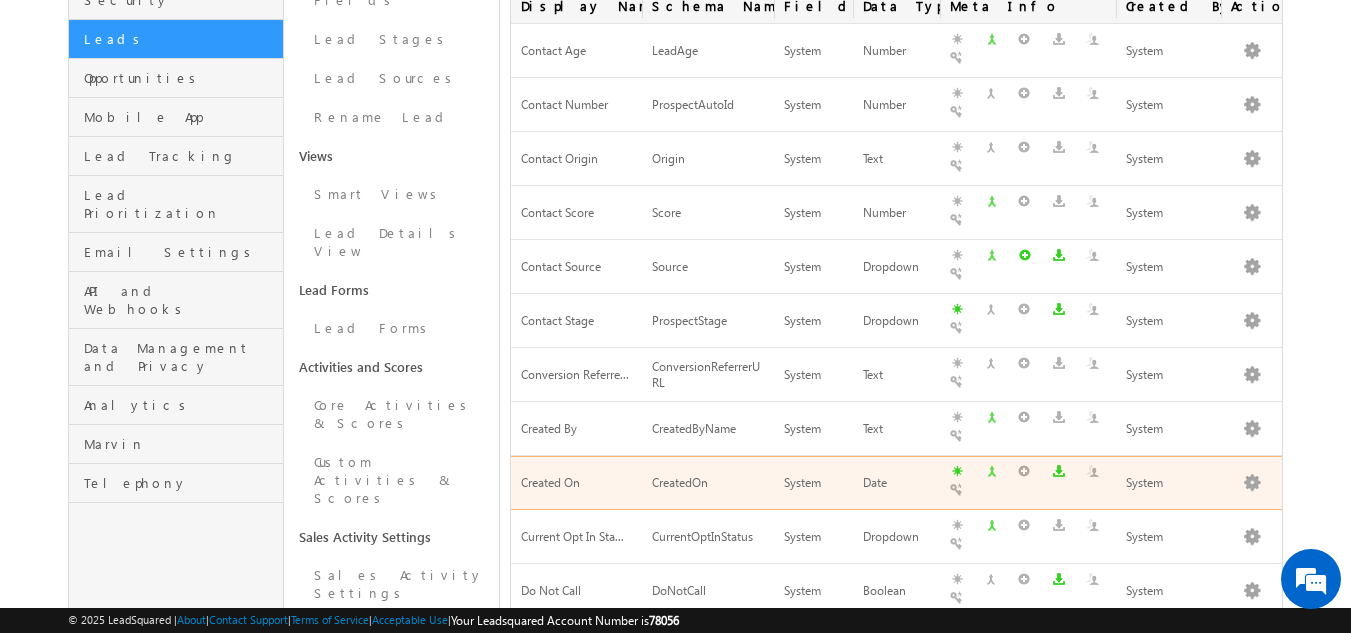 scroll, scrollTop: 0, scrollLeft: 0, axis: both 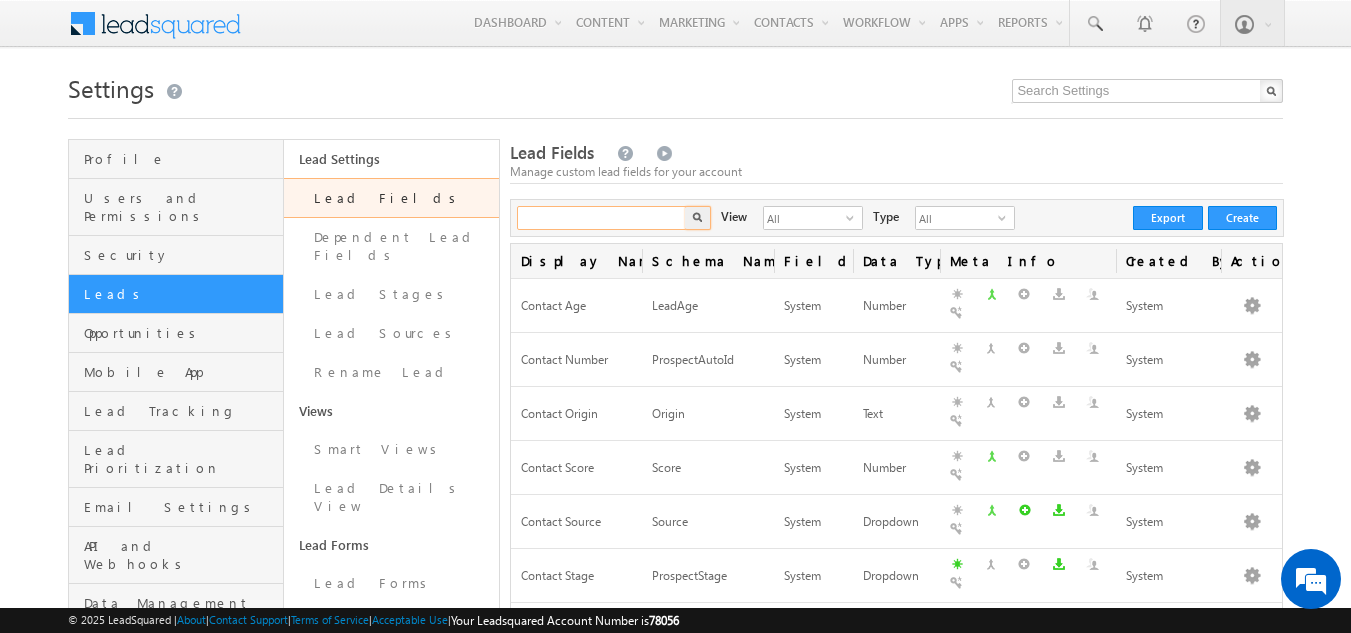click at bounding box center [602, 218] 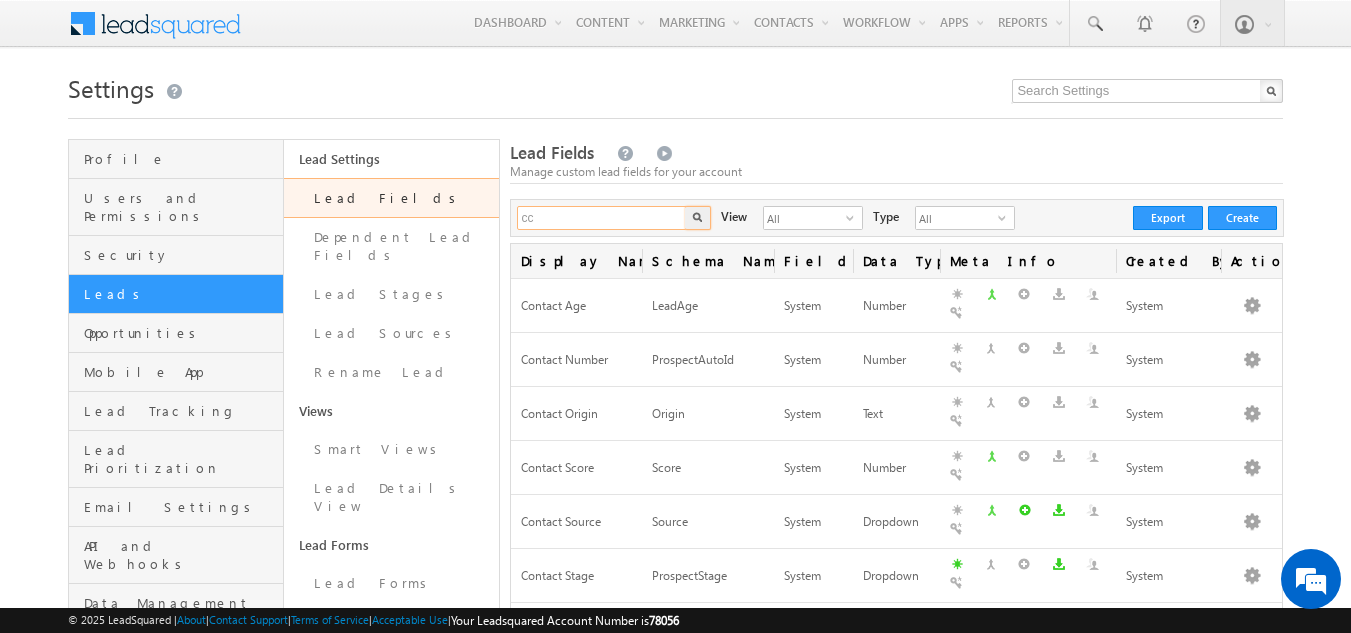 type on "cc" 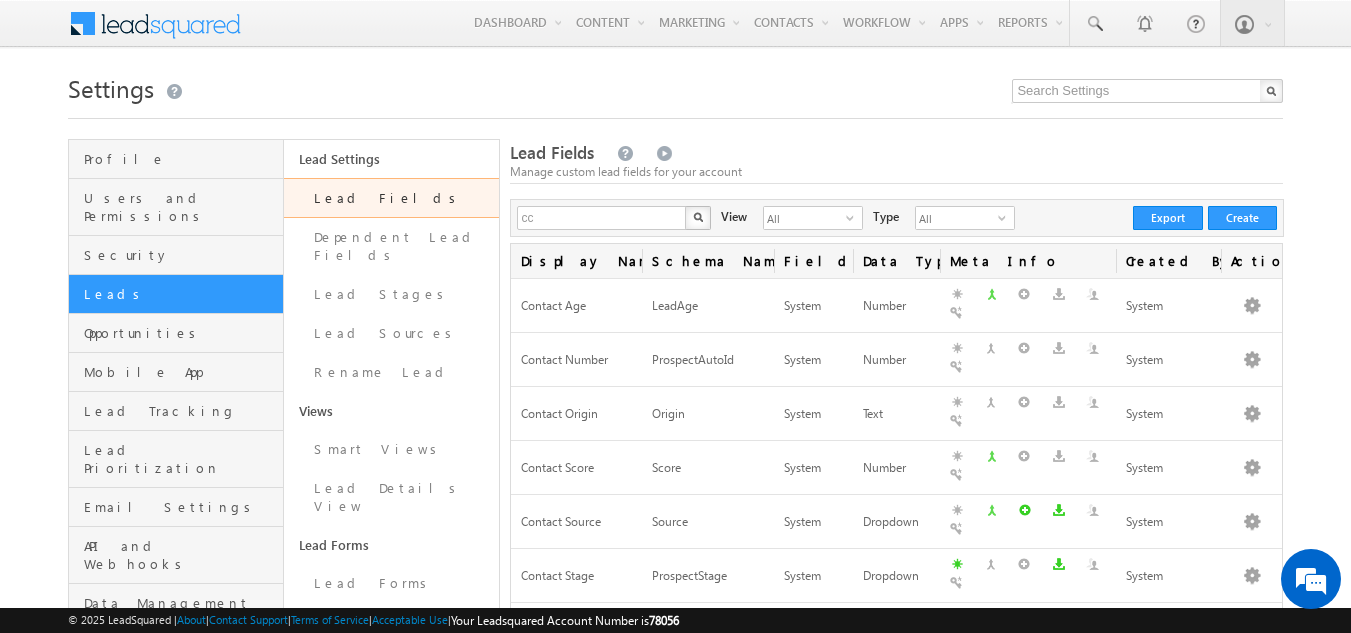 click at bounding box center [698, 218] 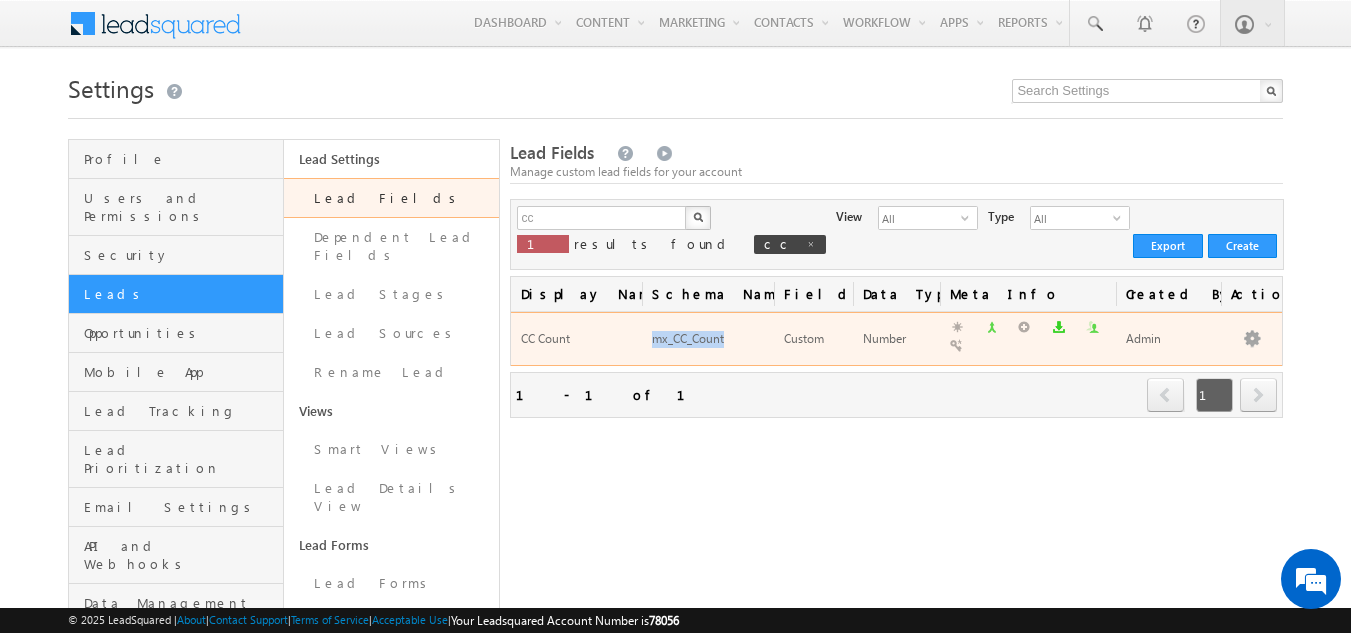 drag, startPoint x: 647, startPoint y: 331, endPoint x: 735, endPoint y: 331, distance: 88 